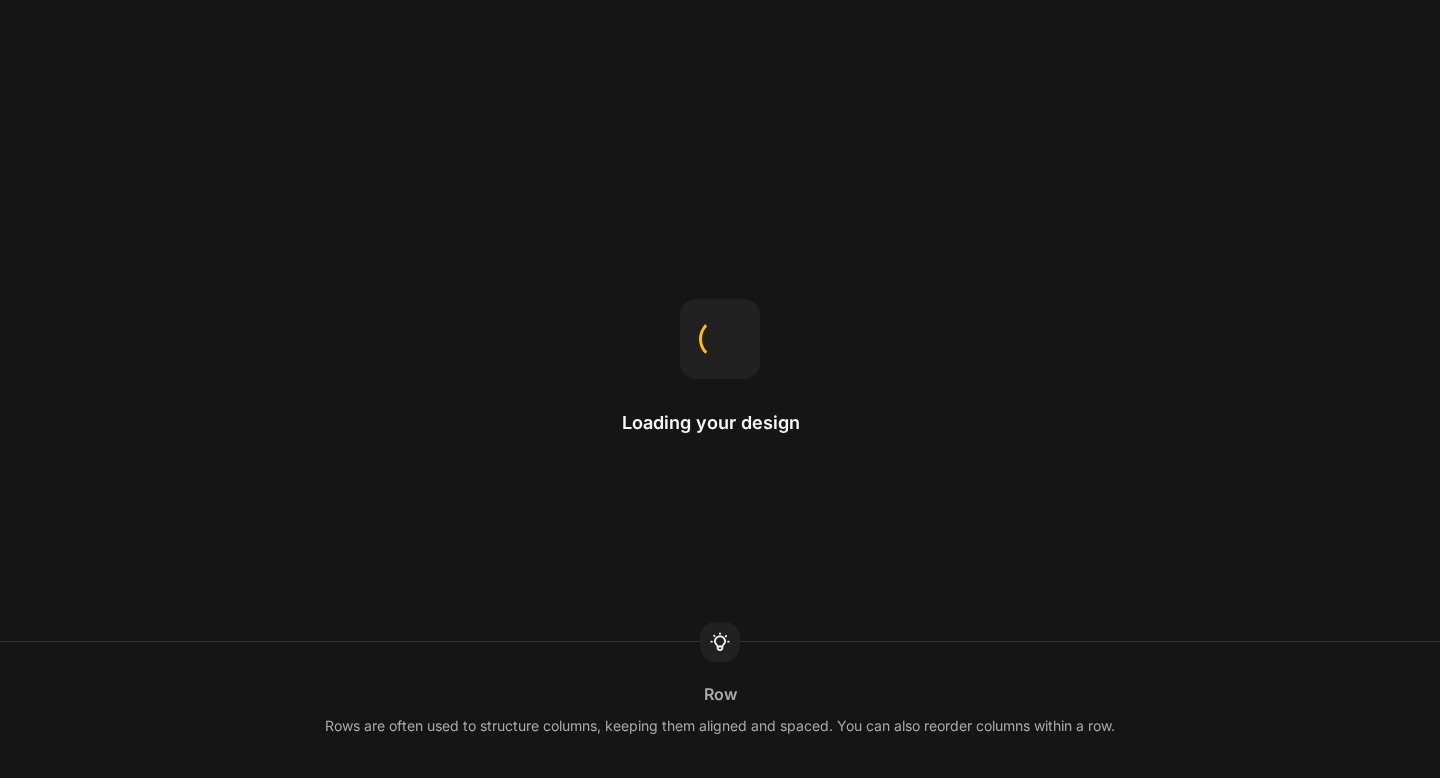 scroll, scrollTop: 0, scrollLeft: 0, axis: both 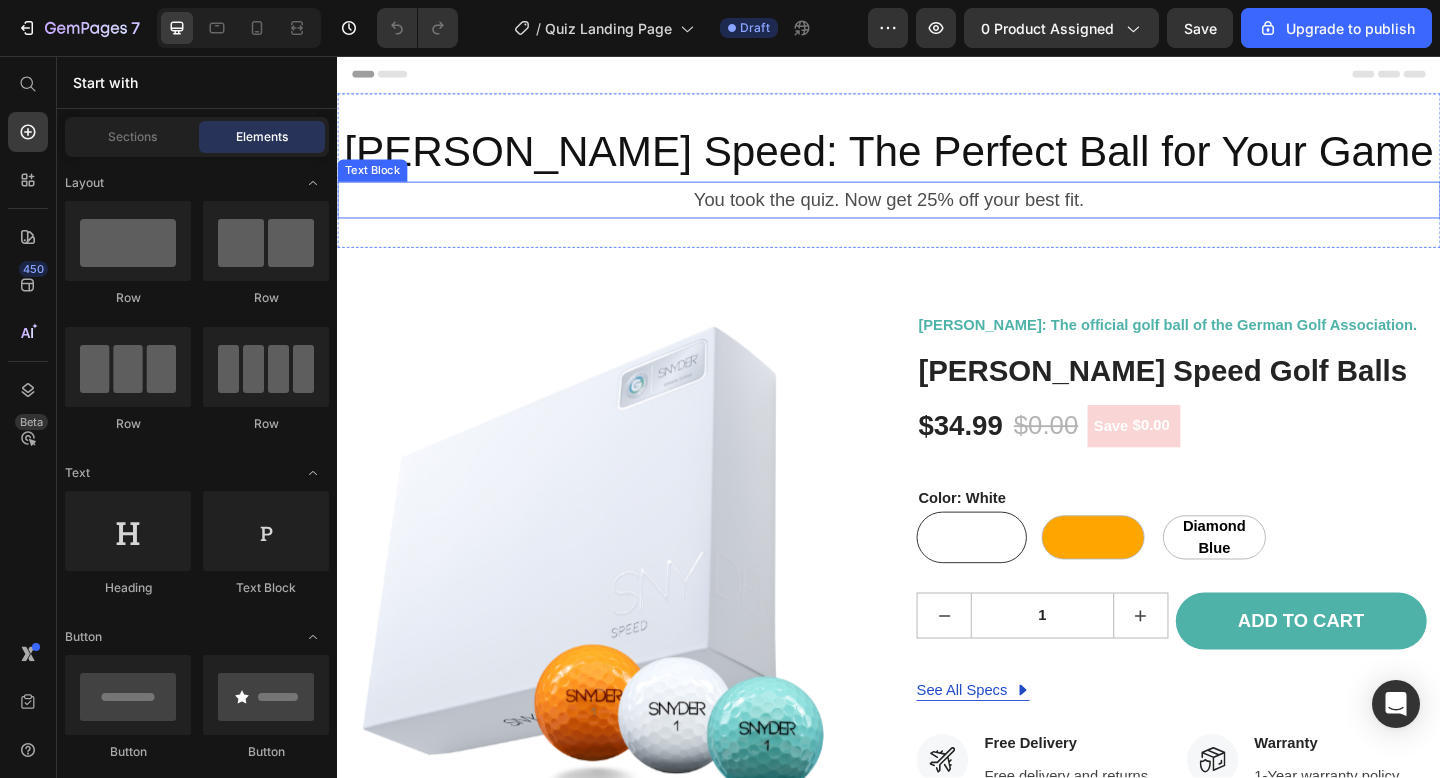 click on "You took the quiz. Now get 25% off your best fit." at bounding box center (937, 213) 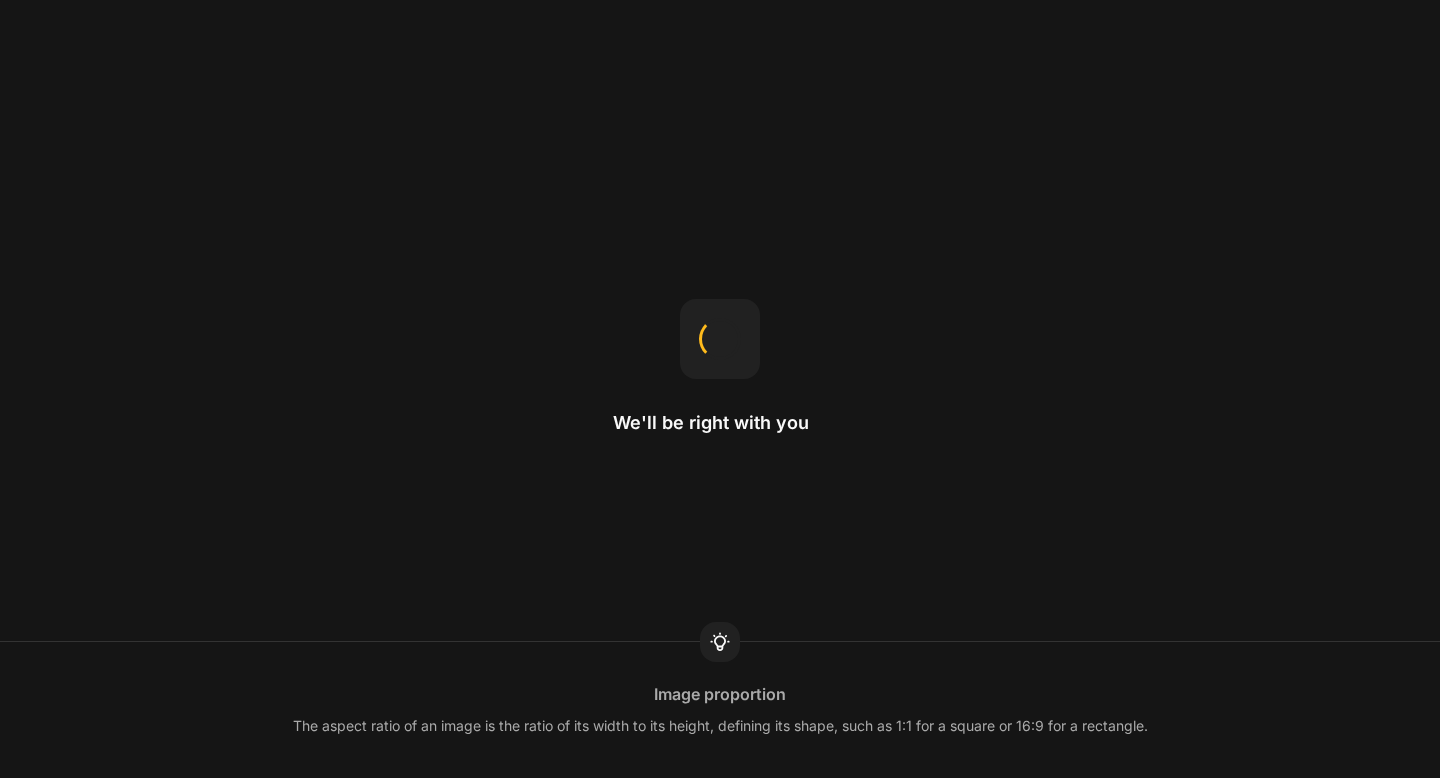 scroll, scrollTop: 0, scrollLeft: 0, axis: both 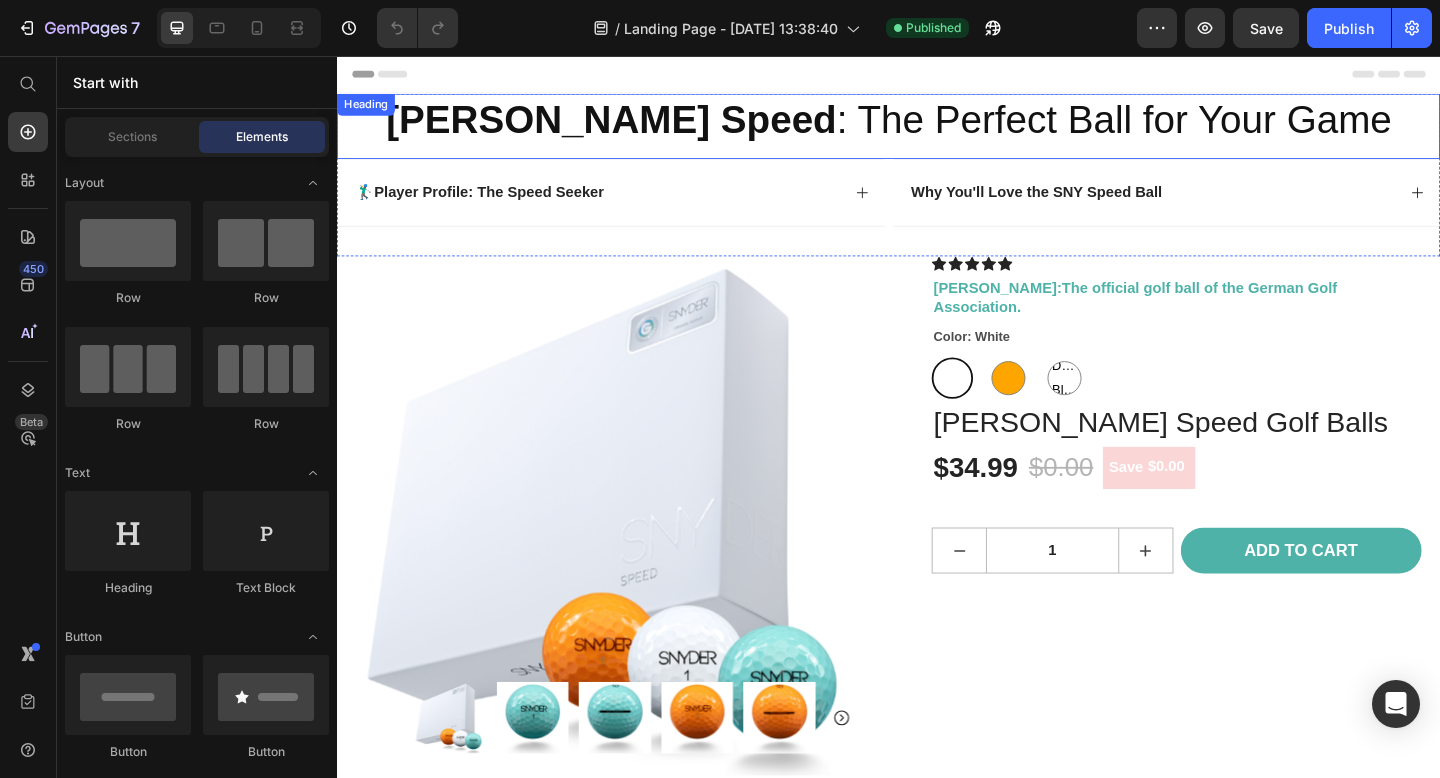 click on "[PERSON_NAME] Speed : The Perfect Ball for Your Game" at bounding box center [937, 126] 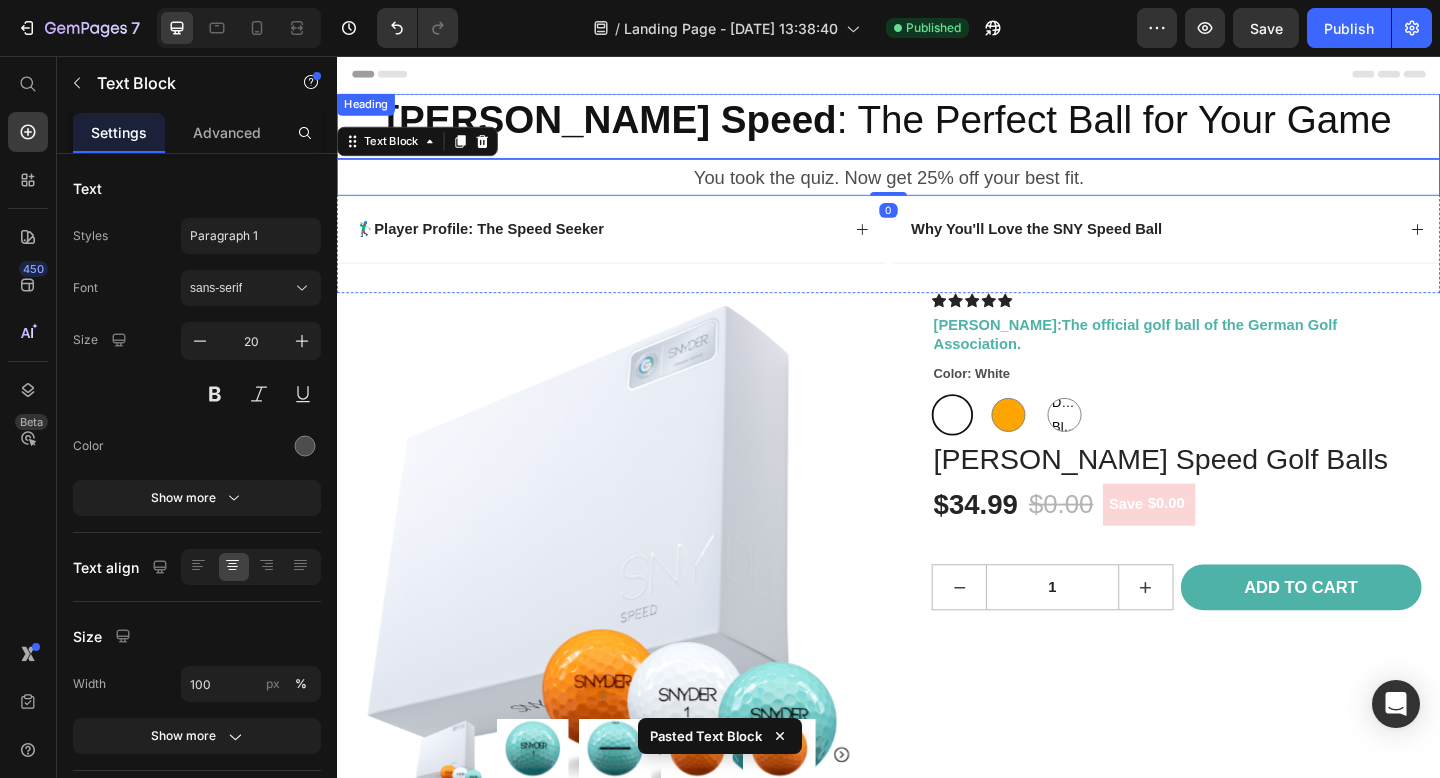 click on "[PERSON_NAME] Speed : The Perfect Ball for Your Game" at bounding box center (937, 126) 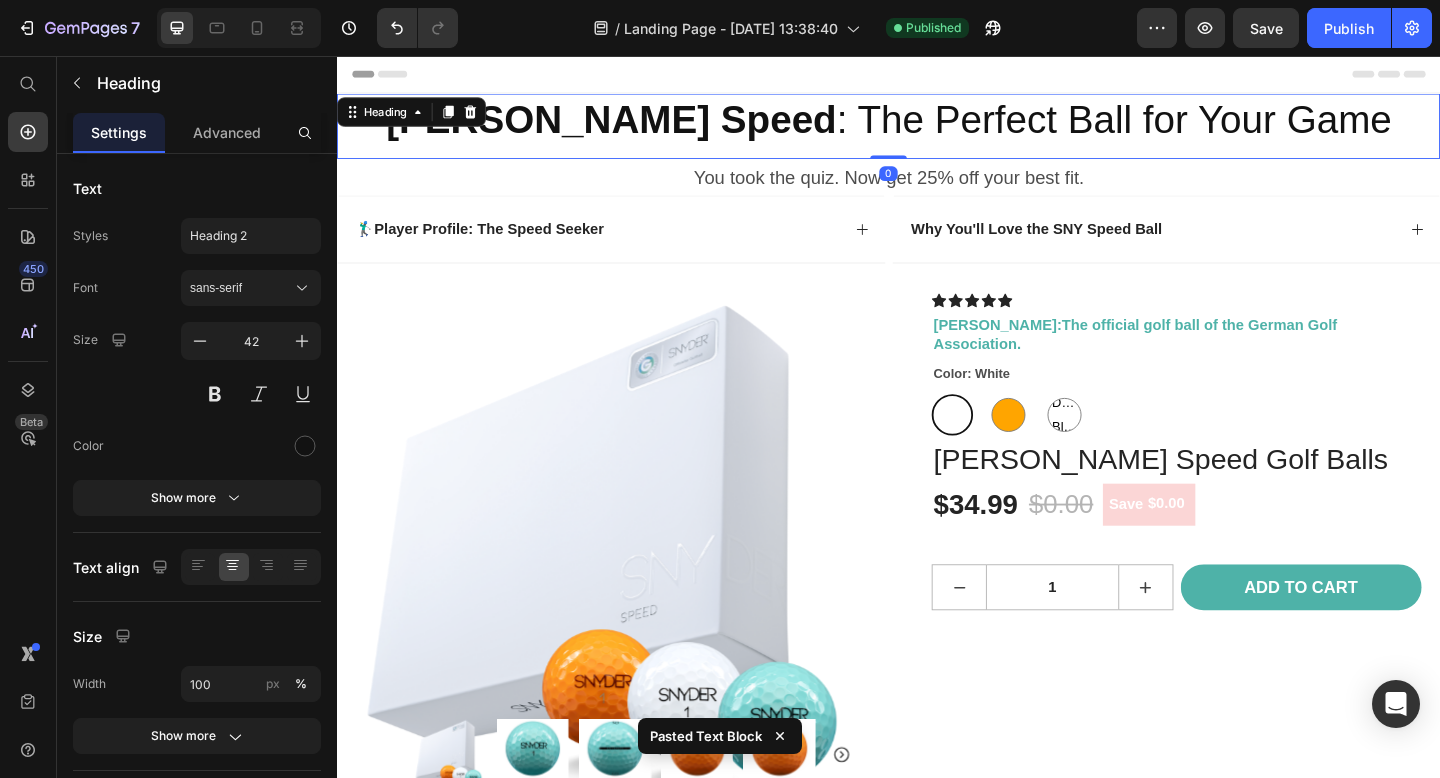 click on "[PERSON_NAME] Speed : The Perfect Ball for Your Game" at bounding box center [937, 126] 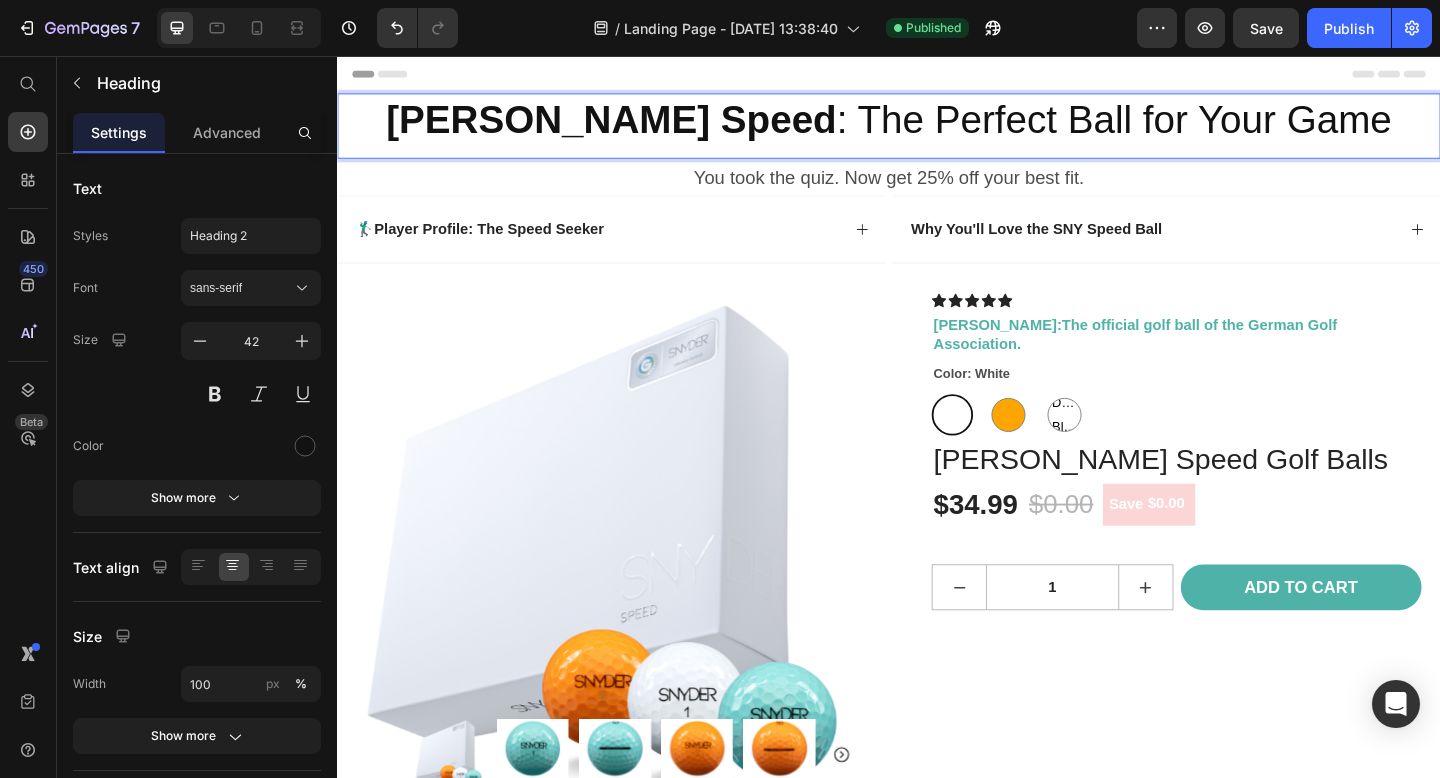 click on "You took the quiz. Now get 25% off your best fit." at bounding box center [937, 188] 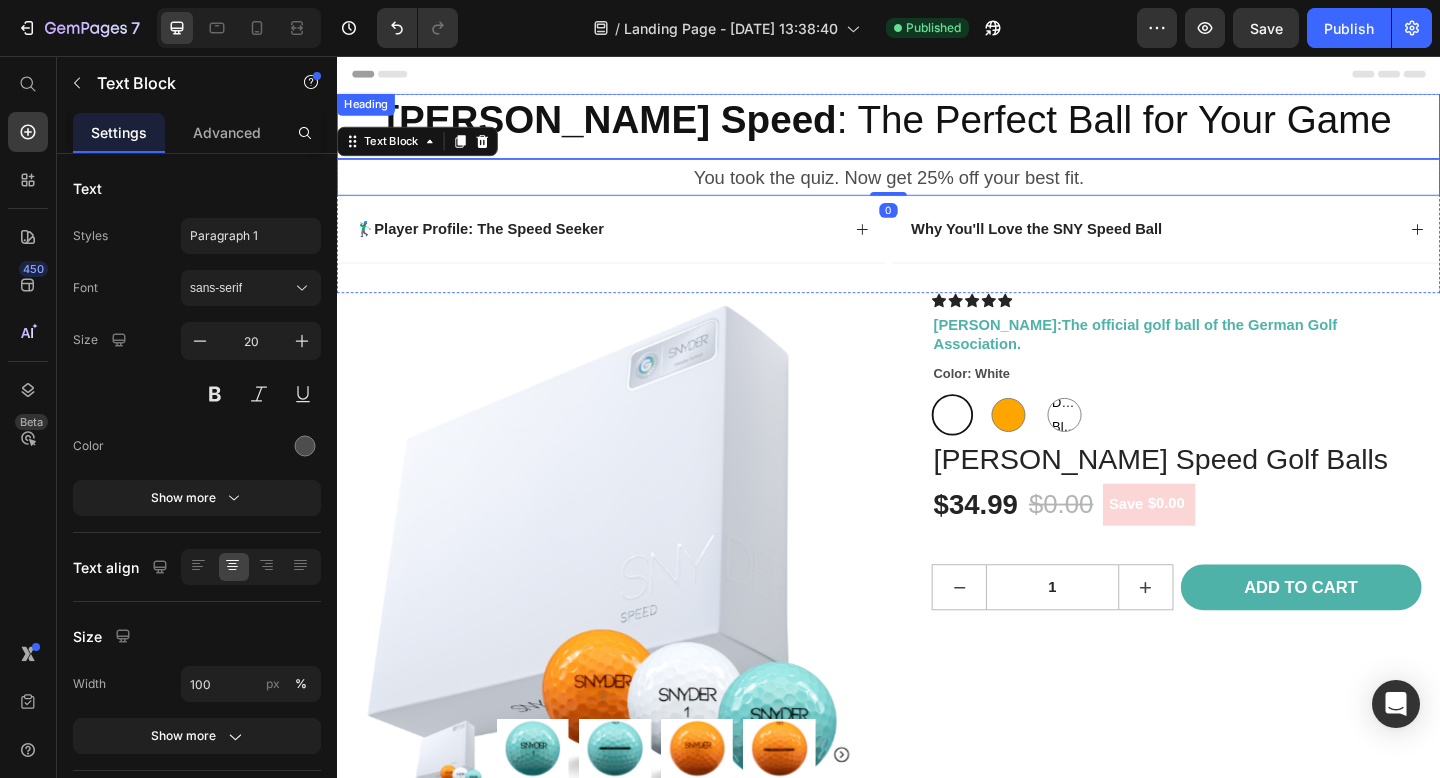 click on "[PERSON_NAME] Speed" at bounding box center (635, 125) 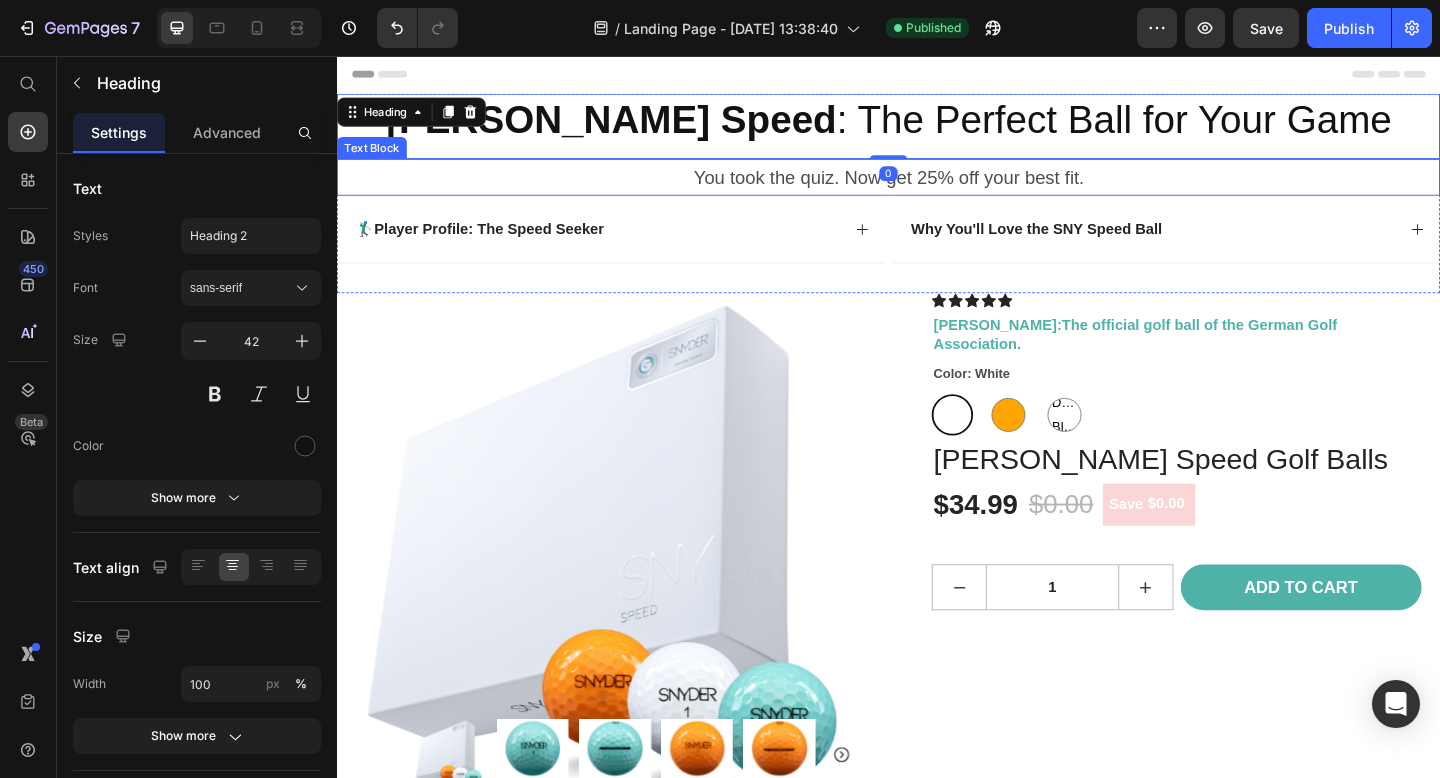click on "You took the quiz. Now get 25% off your best fit." at bounding box center [937, 188] 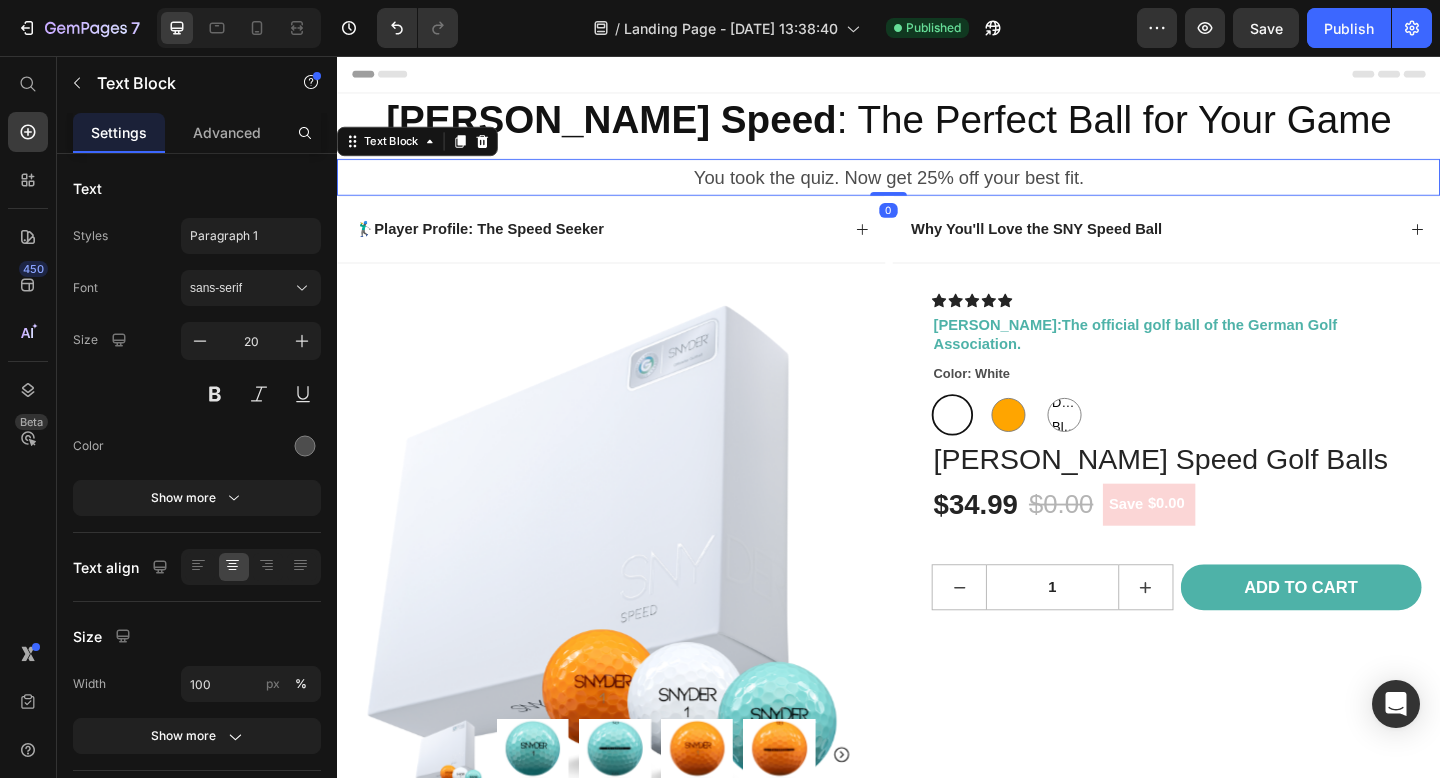 click on "You took the quiz. Now get 25% off your best fit." at bounding box center [937, 188] 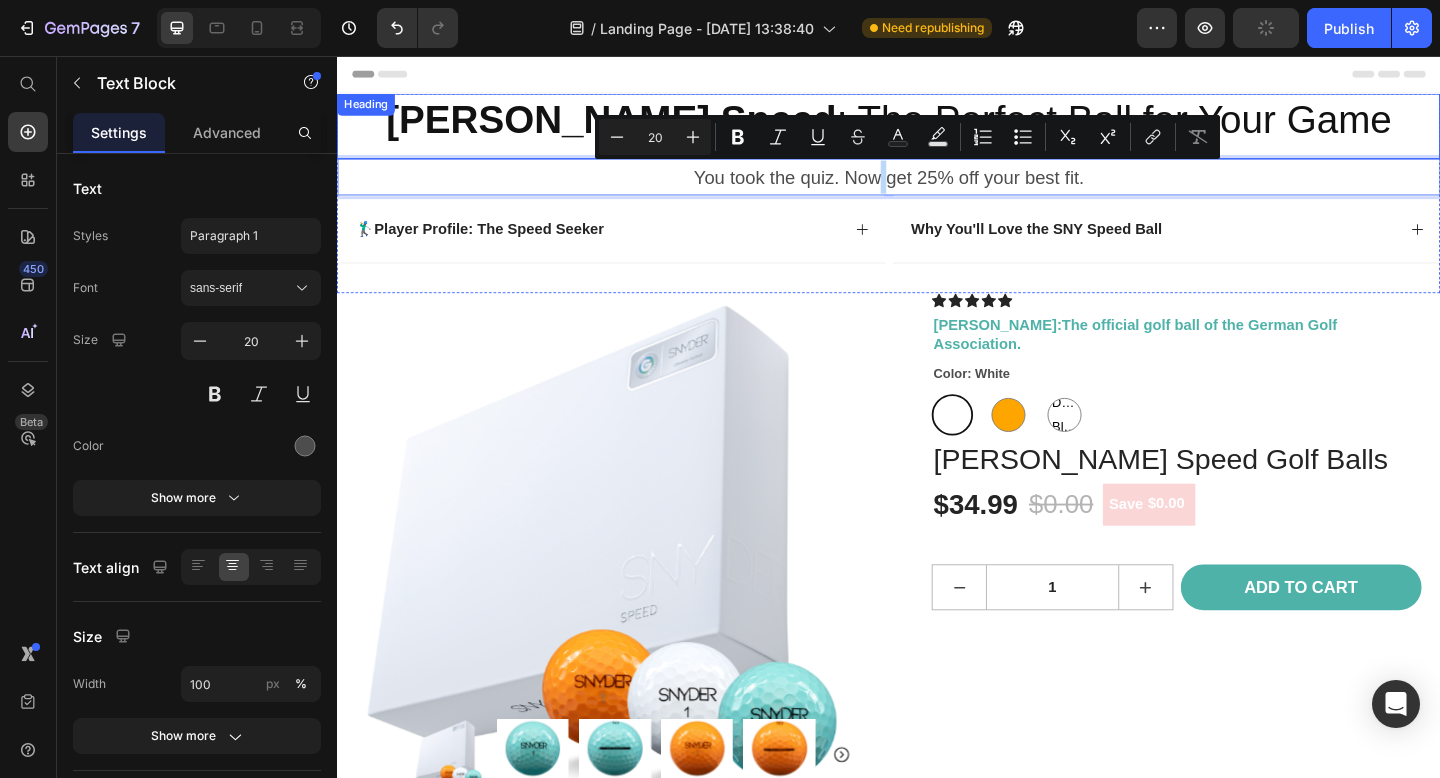 click on "⁠⁠⁠⁠⁠⁠⁠ [PERSON_NAME] Speed : The Perfect Ball for Your Game" at bounding box center [937, 126] 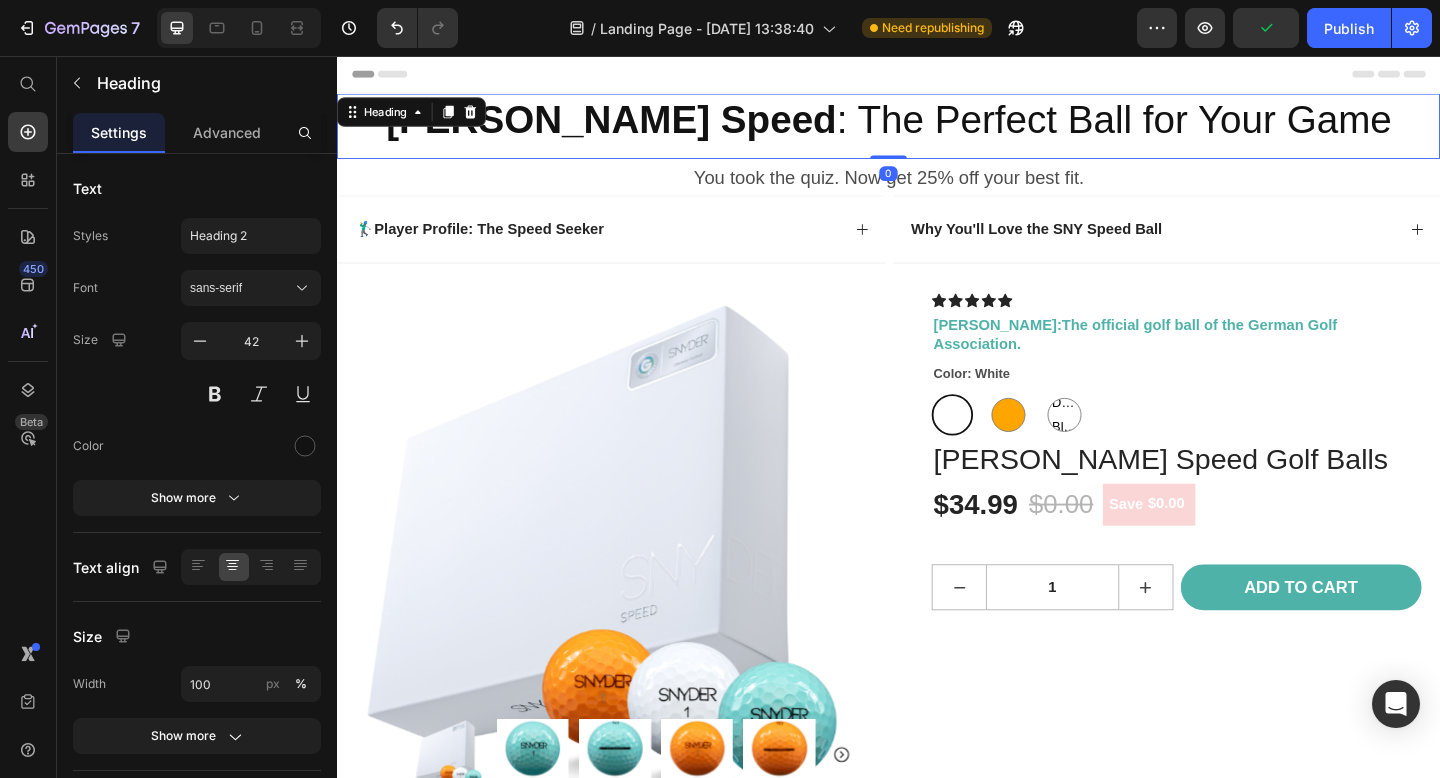 click on "Header" at bounding box center [937, 76] 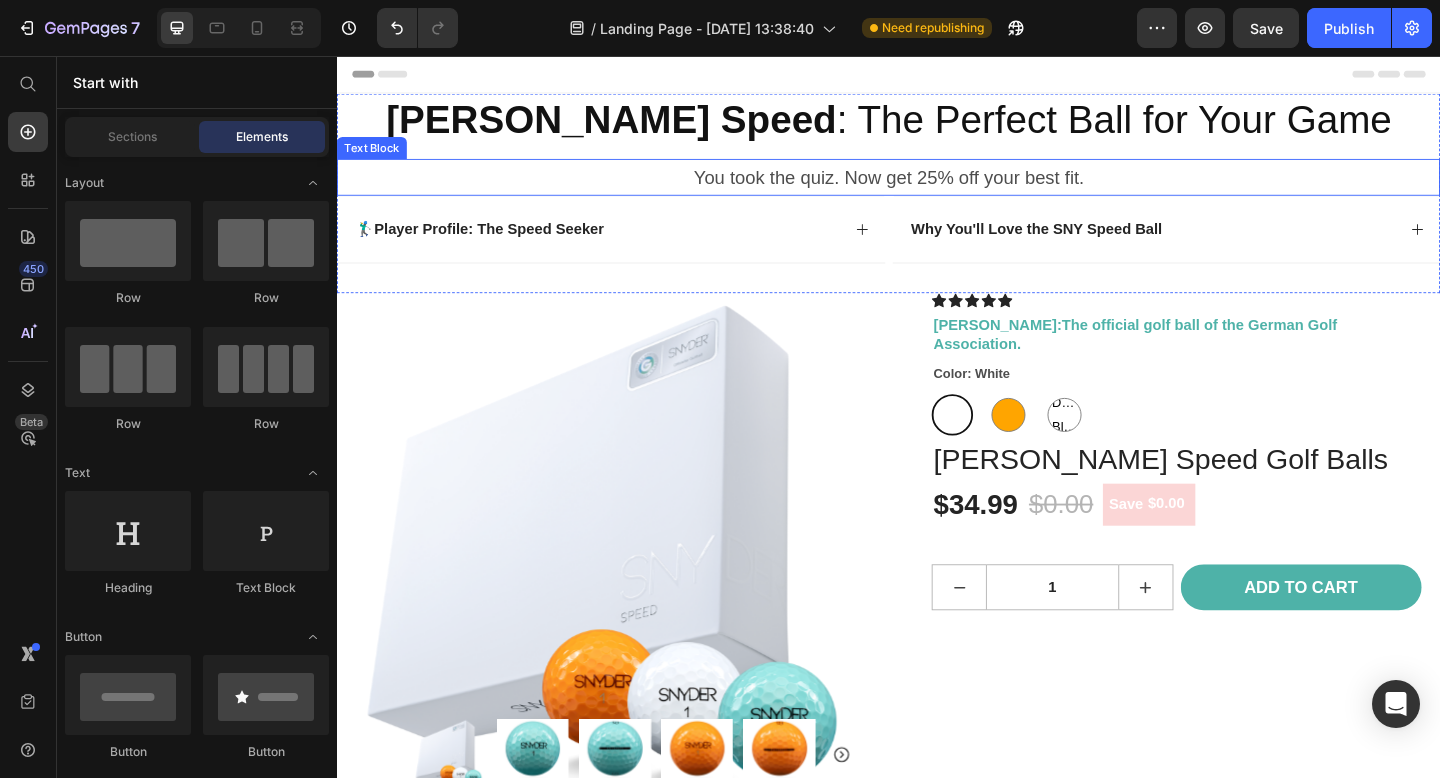 click on "You took the quiz. Now get 25% off your best fit." at bounding box center [937, 188] 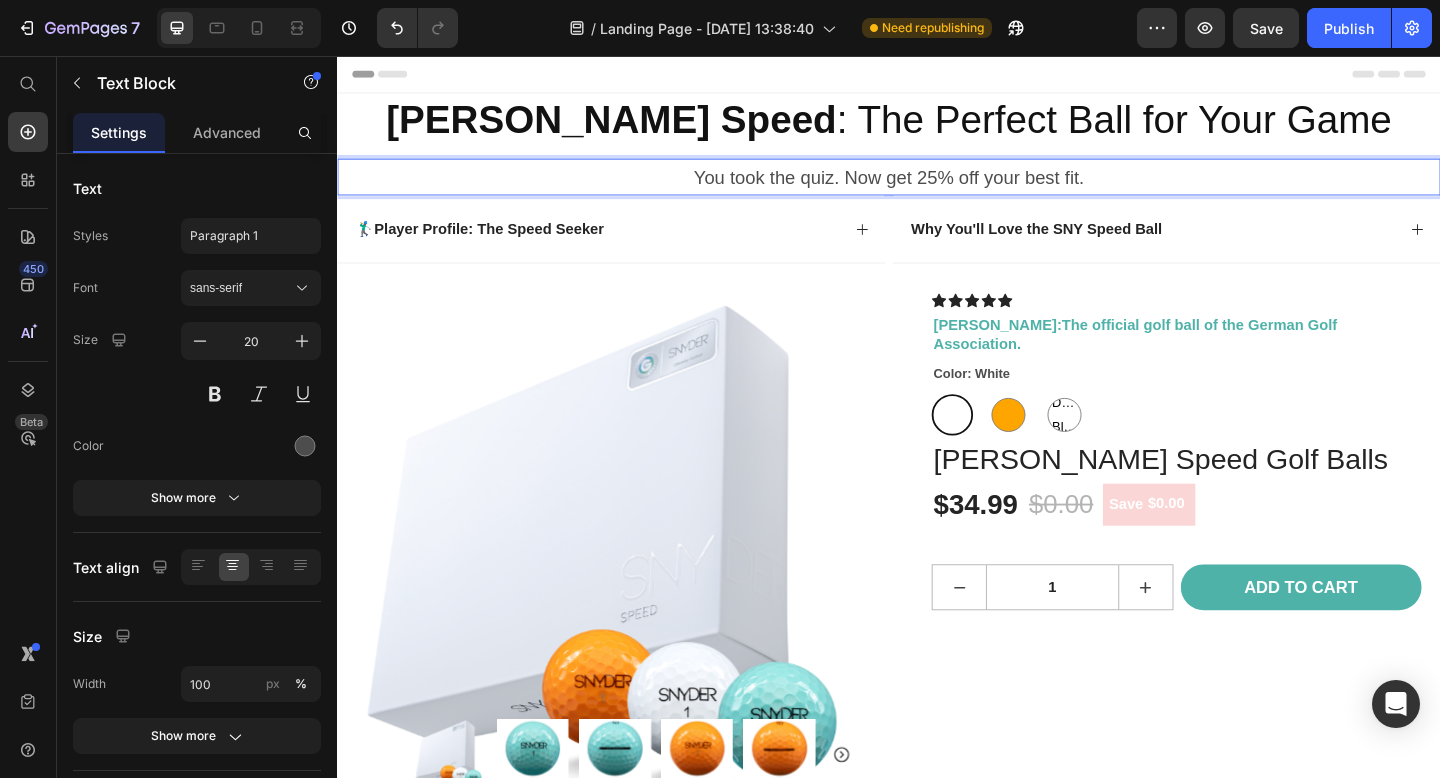 click on "You took the quiz. Now get 25% off your best fit." at bounding box center (937, 188) 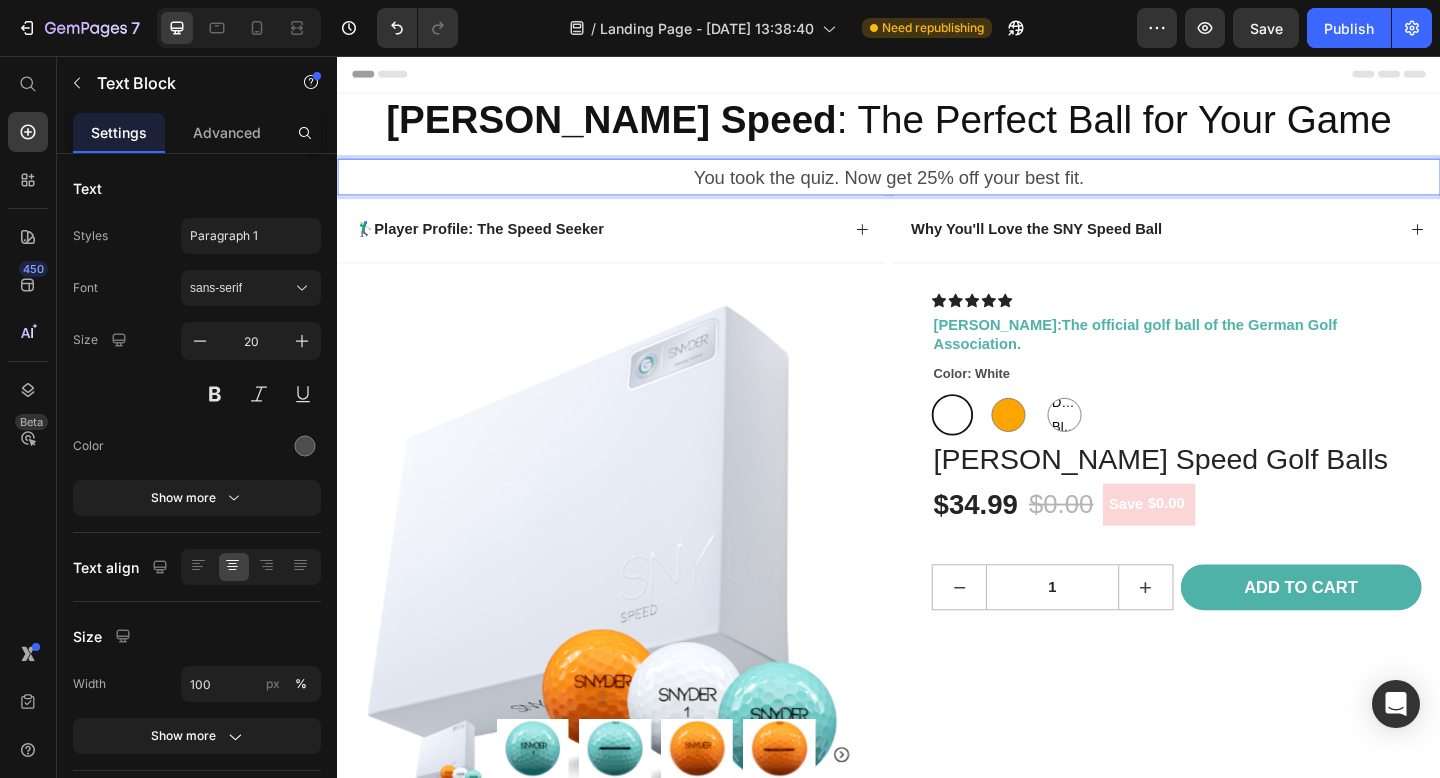 click on "You took the quiz. Now get 25% off your best fit." at bounding box center (937, 188) 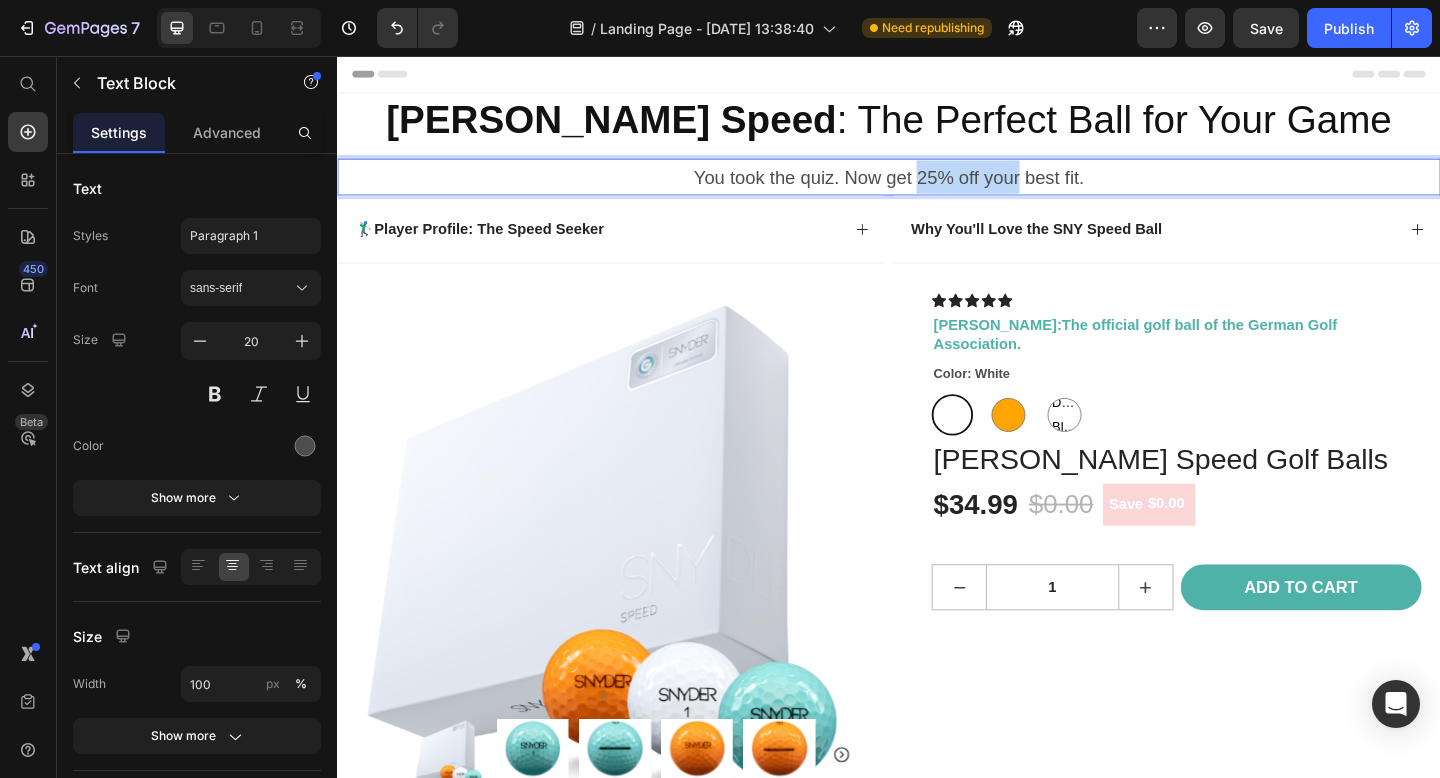 drag, startPoint x: 1044, startPoint y: 184, endPoint x: 980, endPoint y: 183, distance: 64.00781 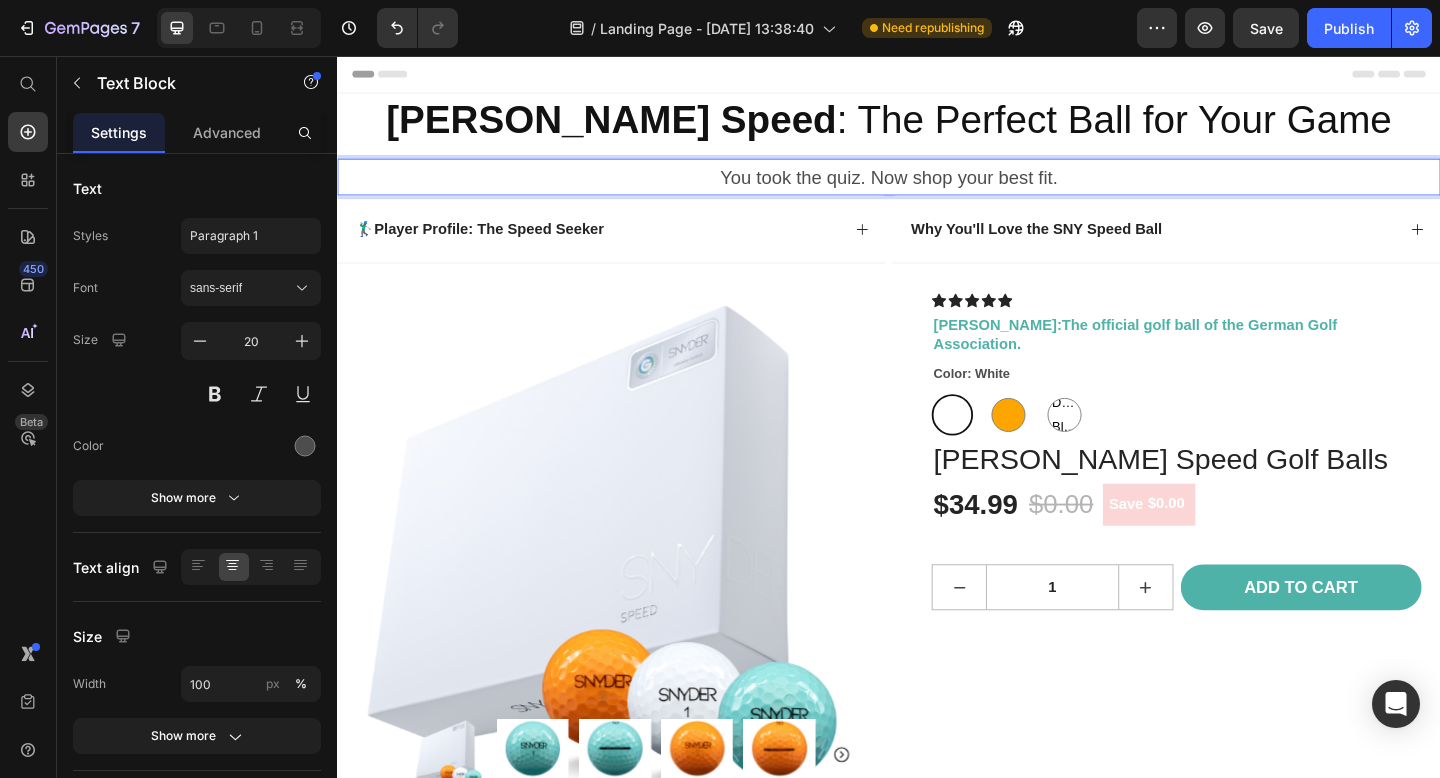 click on "You took the quiz. Now shop your best fit." at bounding box center [937, 188] 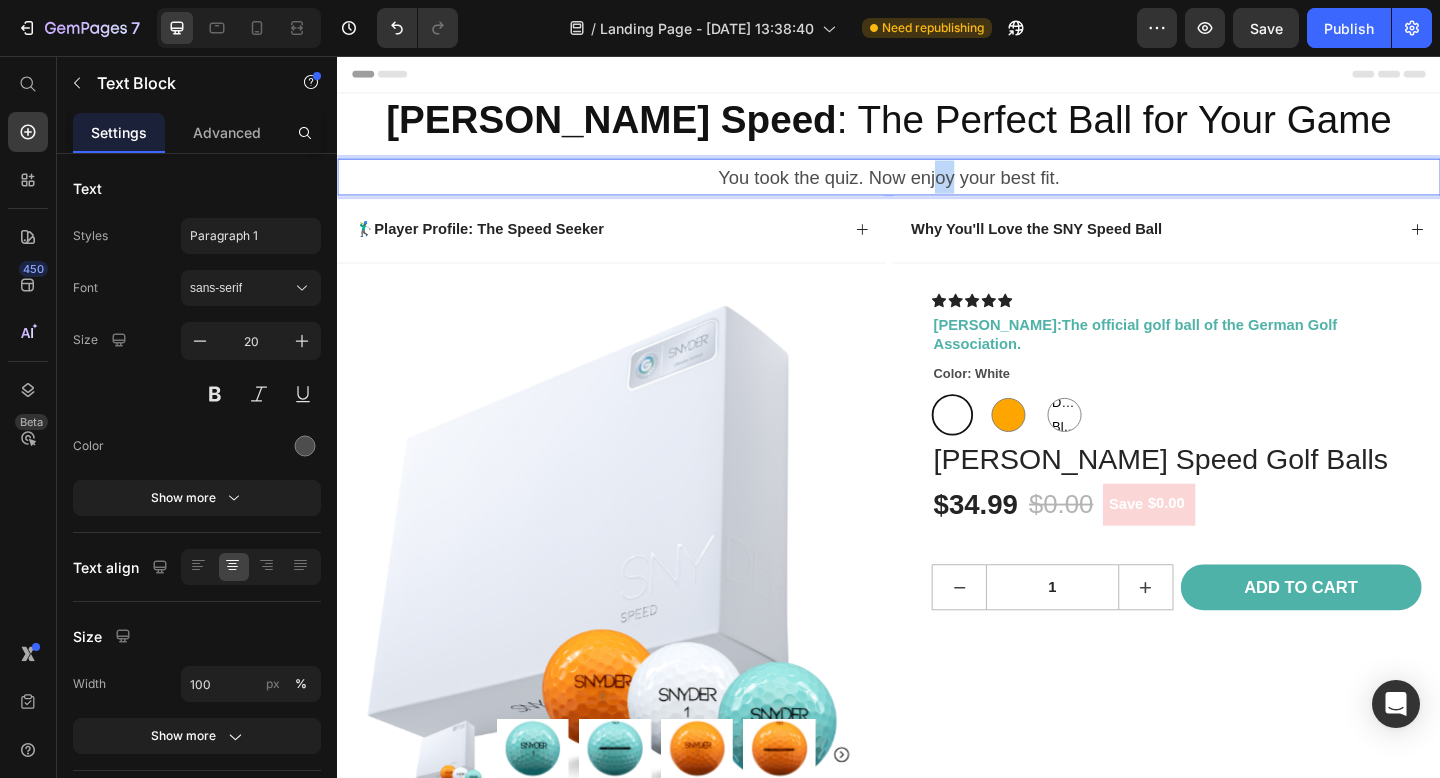 drag, startPoint x: 1001, startPoint y: 189, endPoint x: 973, endPoint y: 189, distance: 28 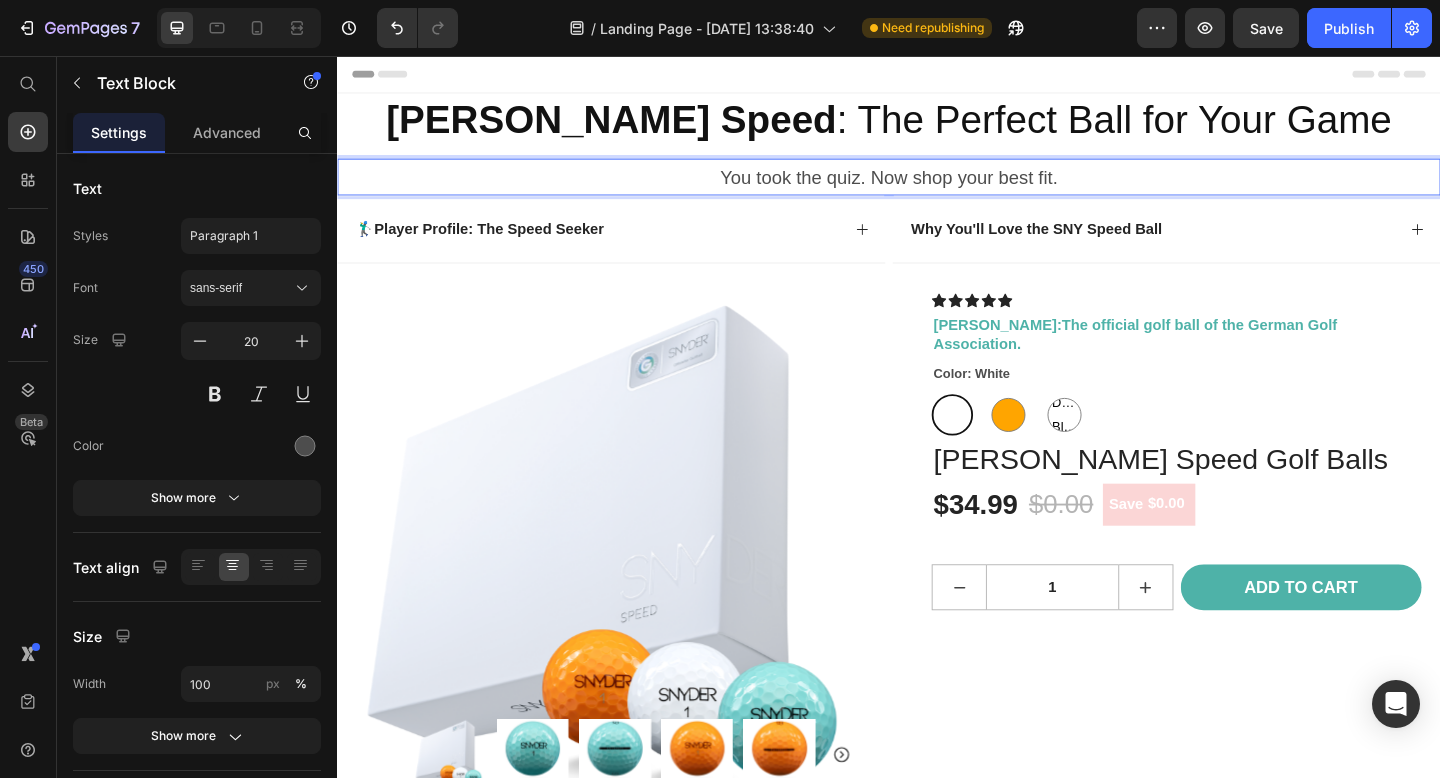 click on "You took the quiz. Now shop your best fit." at bounding box center (937, 188) 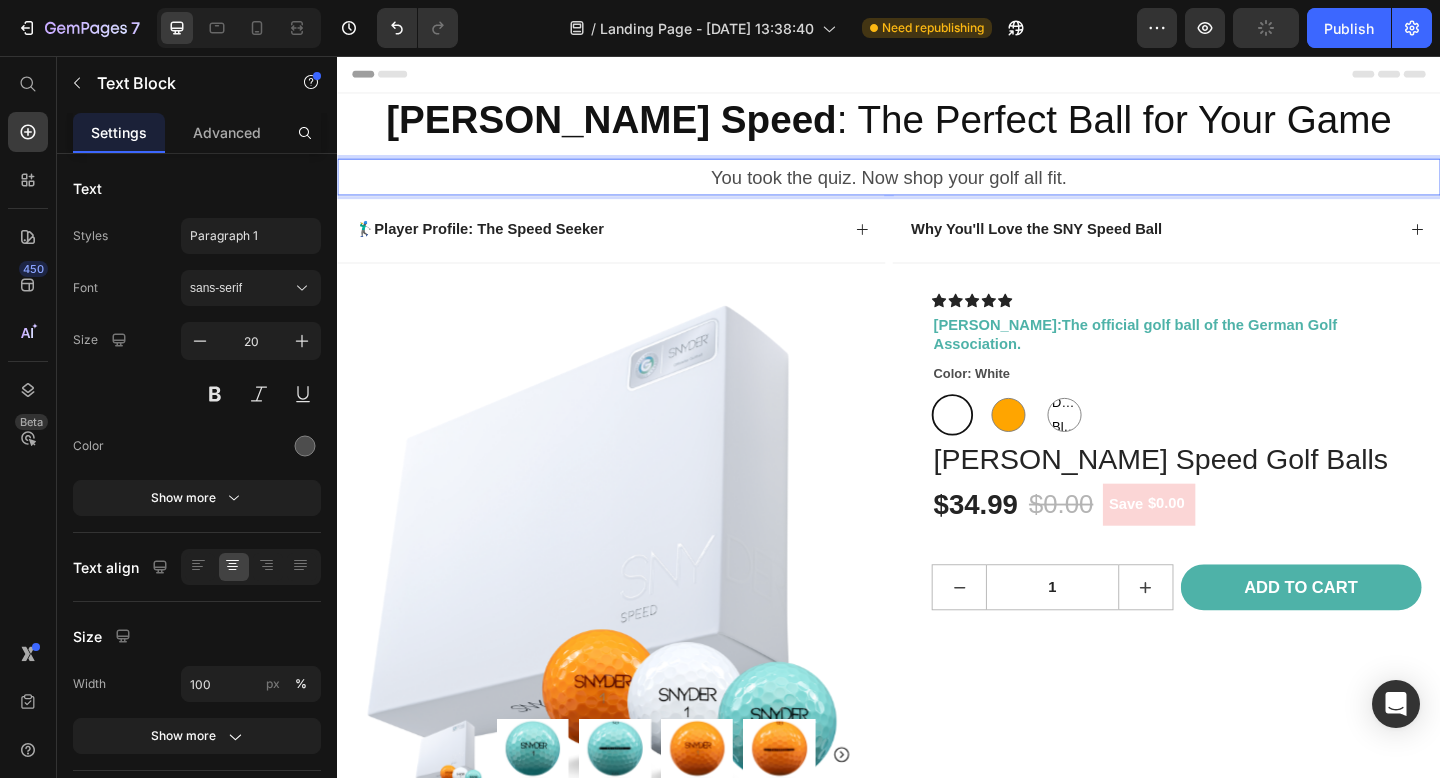 click on "You took the quiz. Now shop your golf all fit." at bounding box center [937, 188] 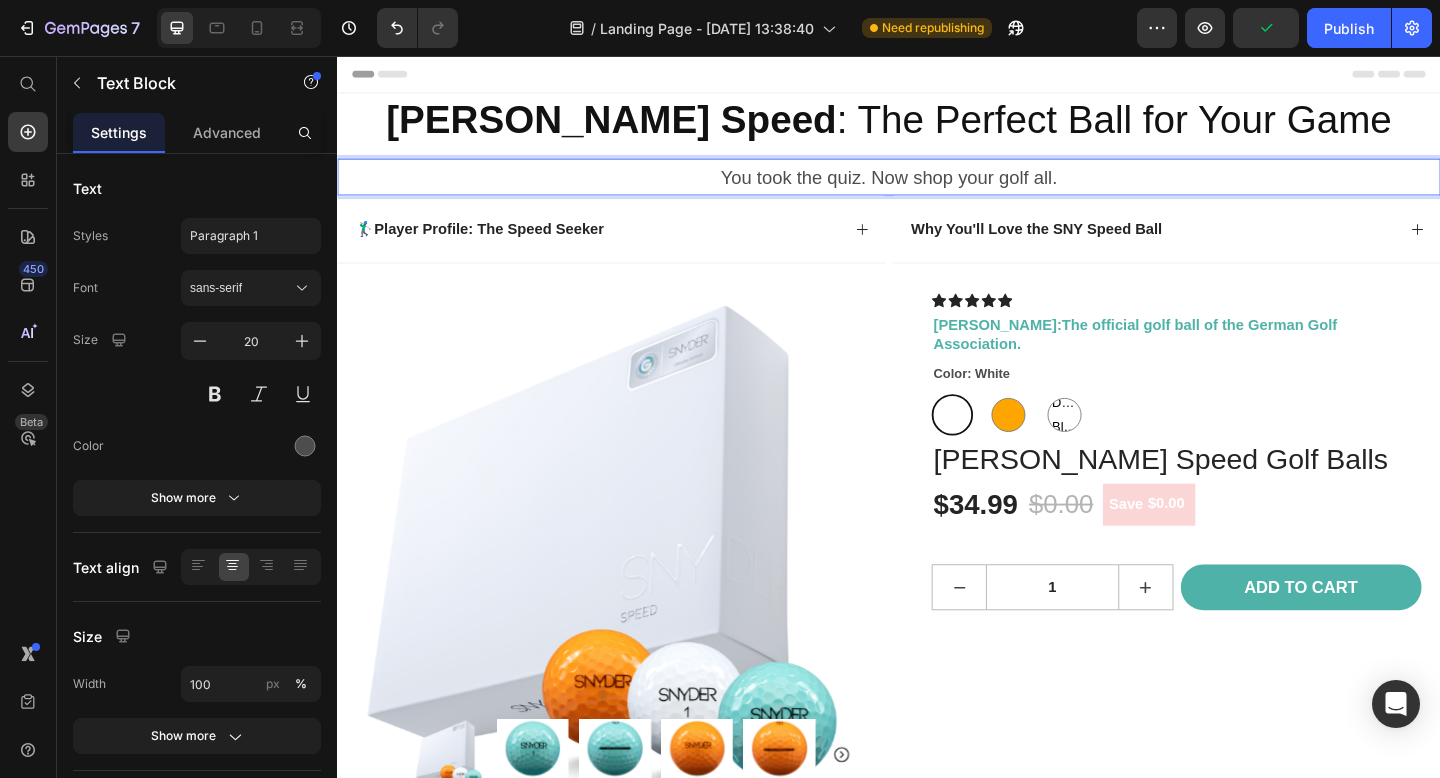 click on "You took the quiz. Now shop your golf all." at bounding box center [937, 188] 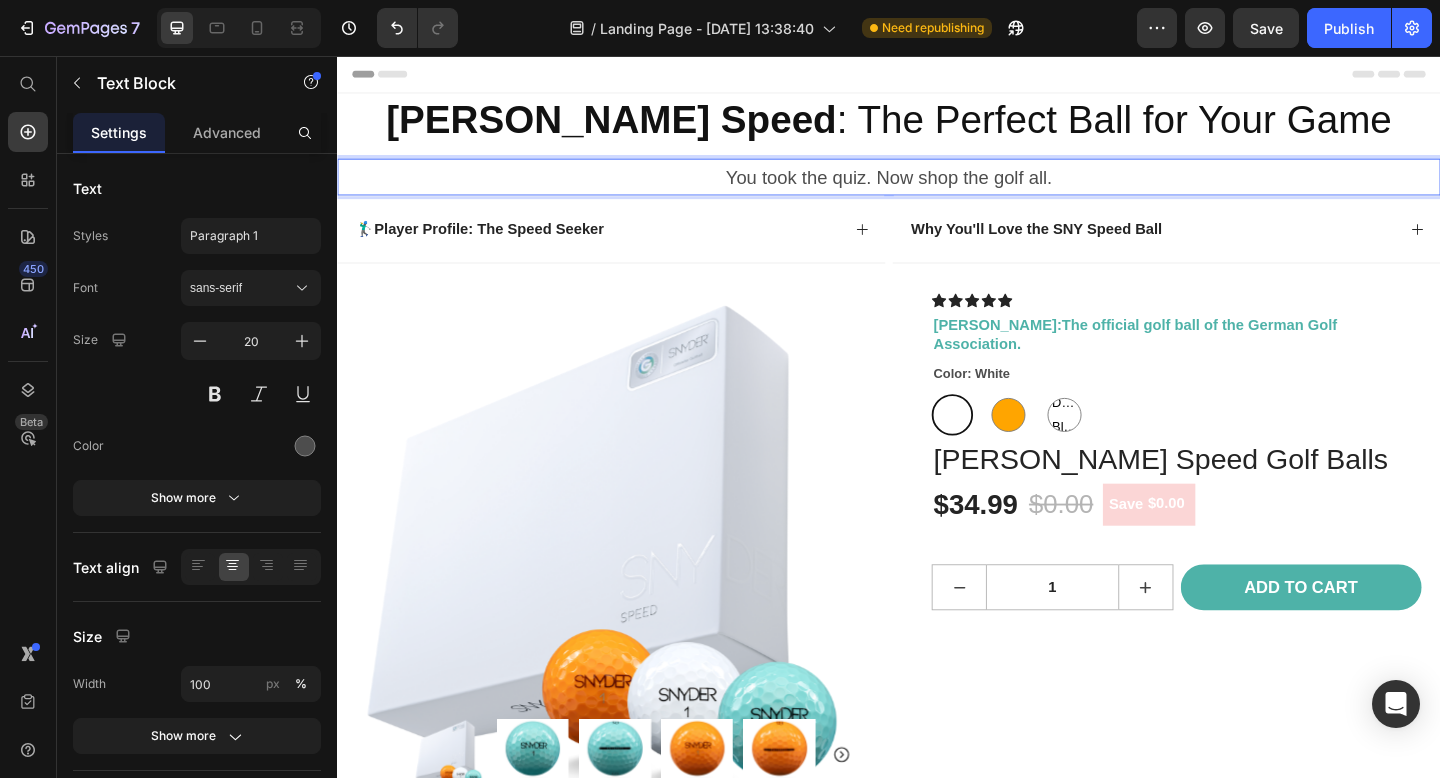 click on "You took the quiz. Now shop the golf all." at bounding box center (937, 188) 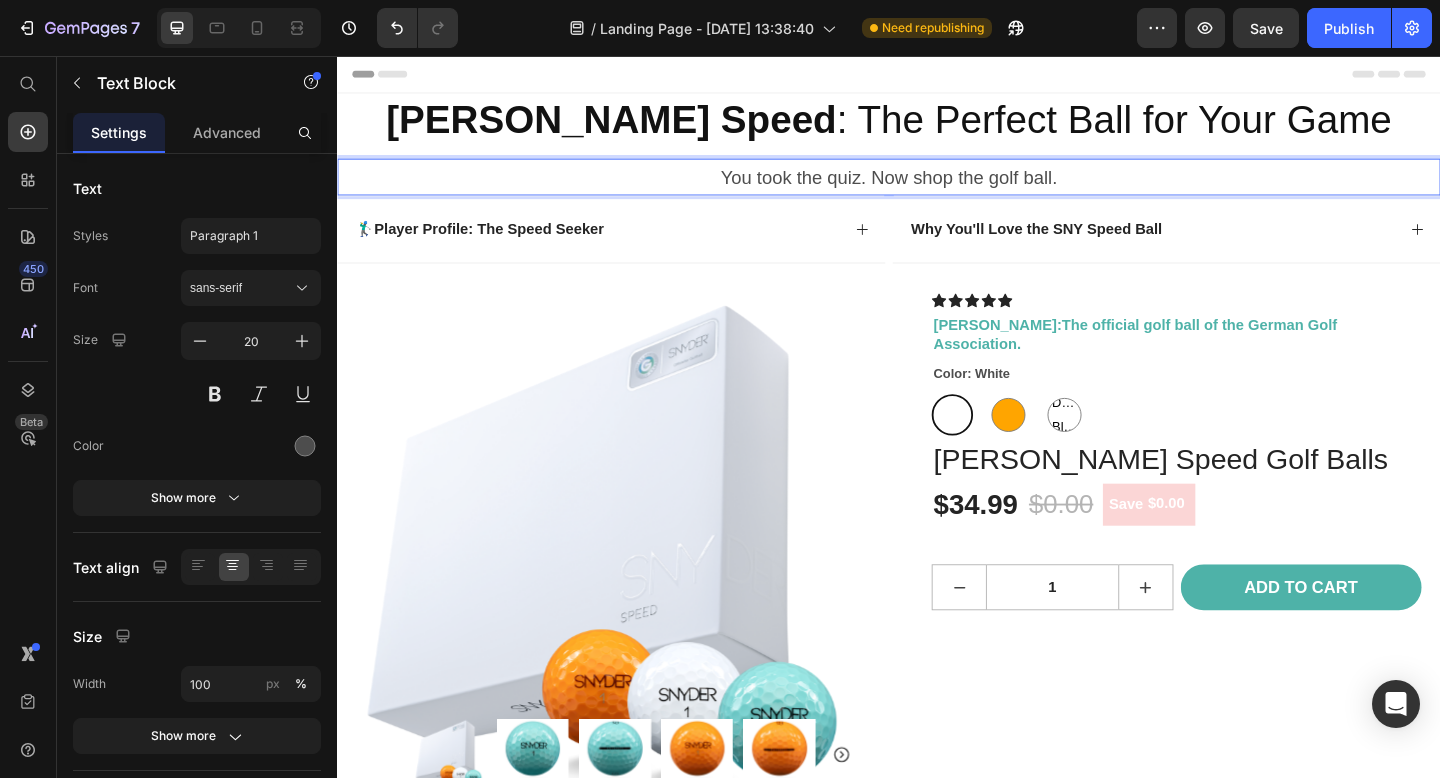 click on "You took the quiz. Now shop the golf ball." at bounding box center [937, 188] 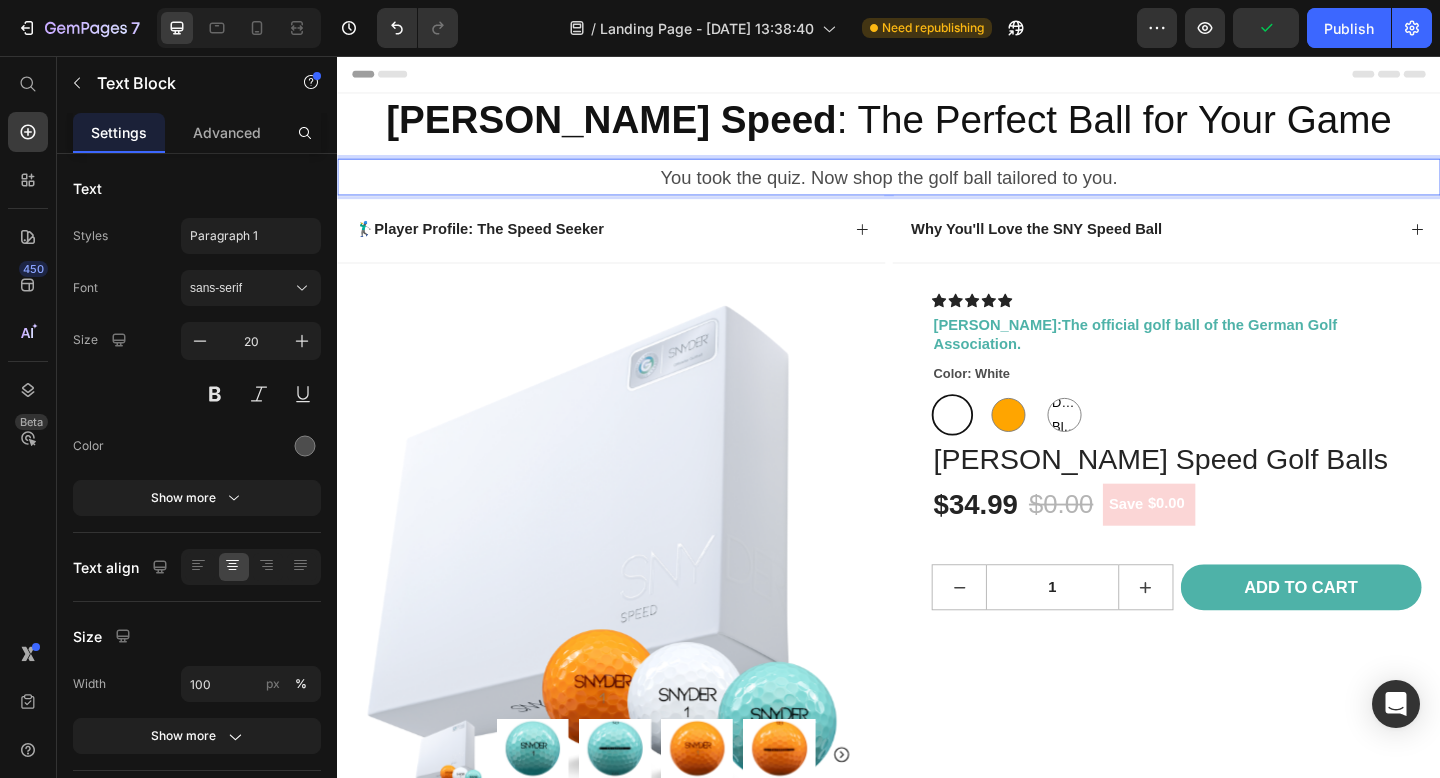 click on "You took the quiz. Now shop the golf ball tailored to you." at bounding box center (937, 188) 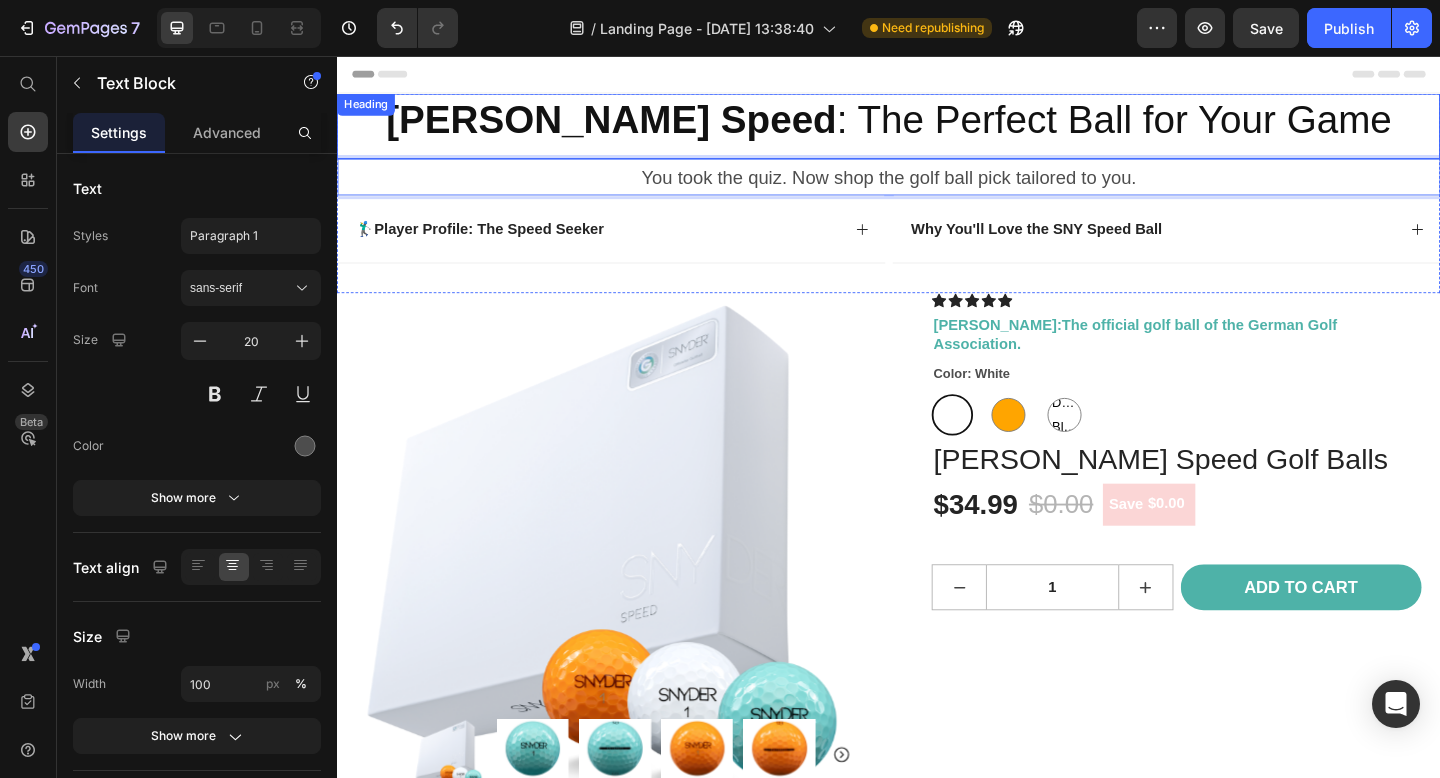 click on "[PERSON_NAME] Speed" at bounding box center [635, 125] 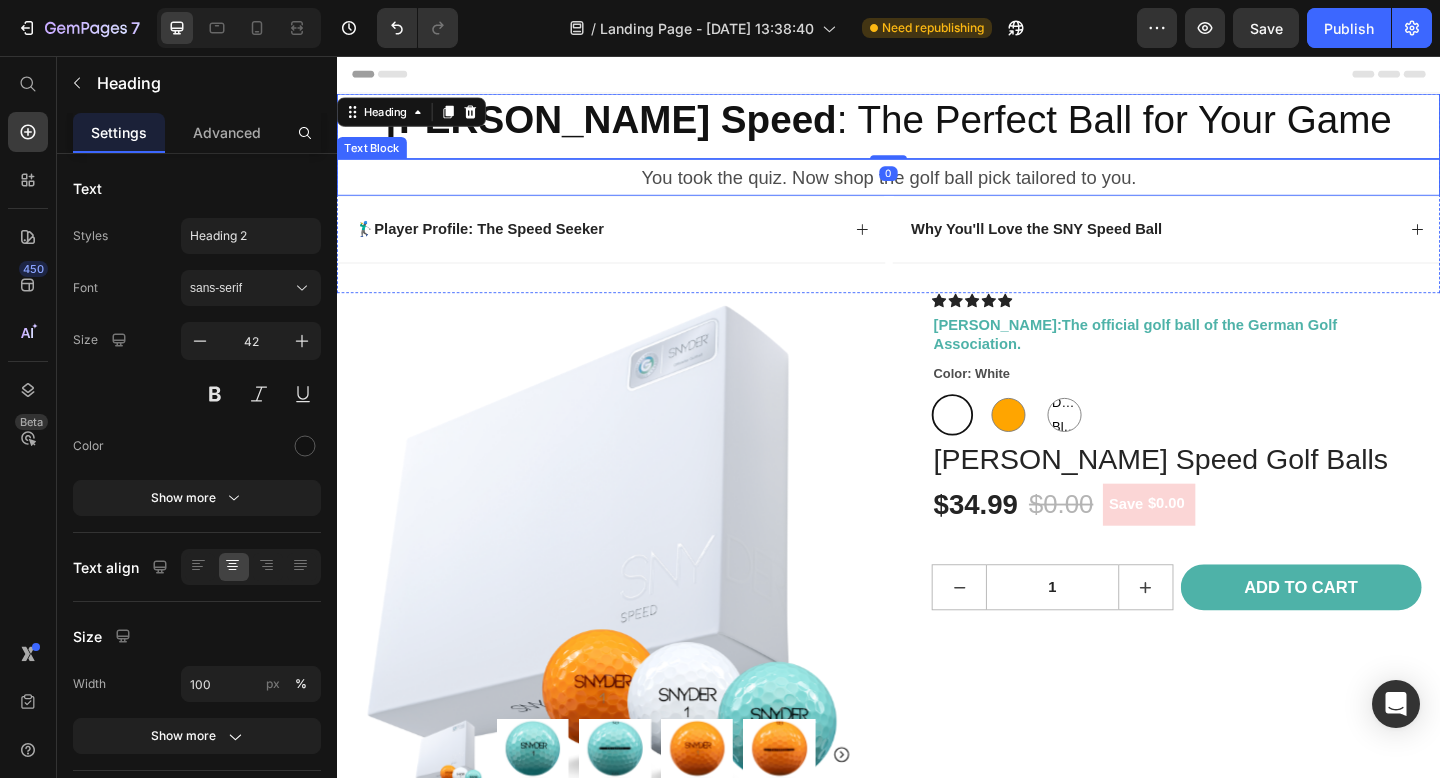 click on "You took the quiz. Now shop the golf ball pick tailored to you." at bounding box center [937, 188] 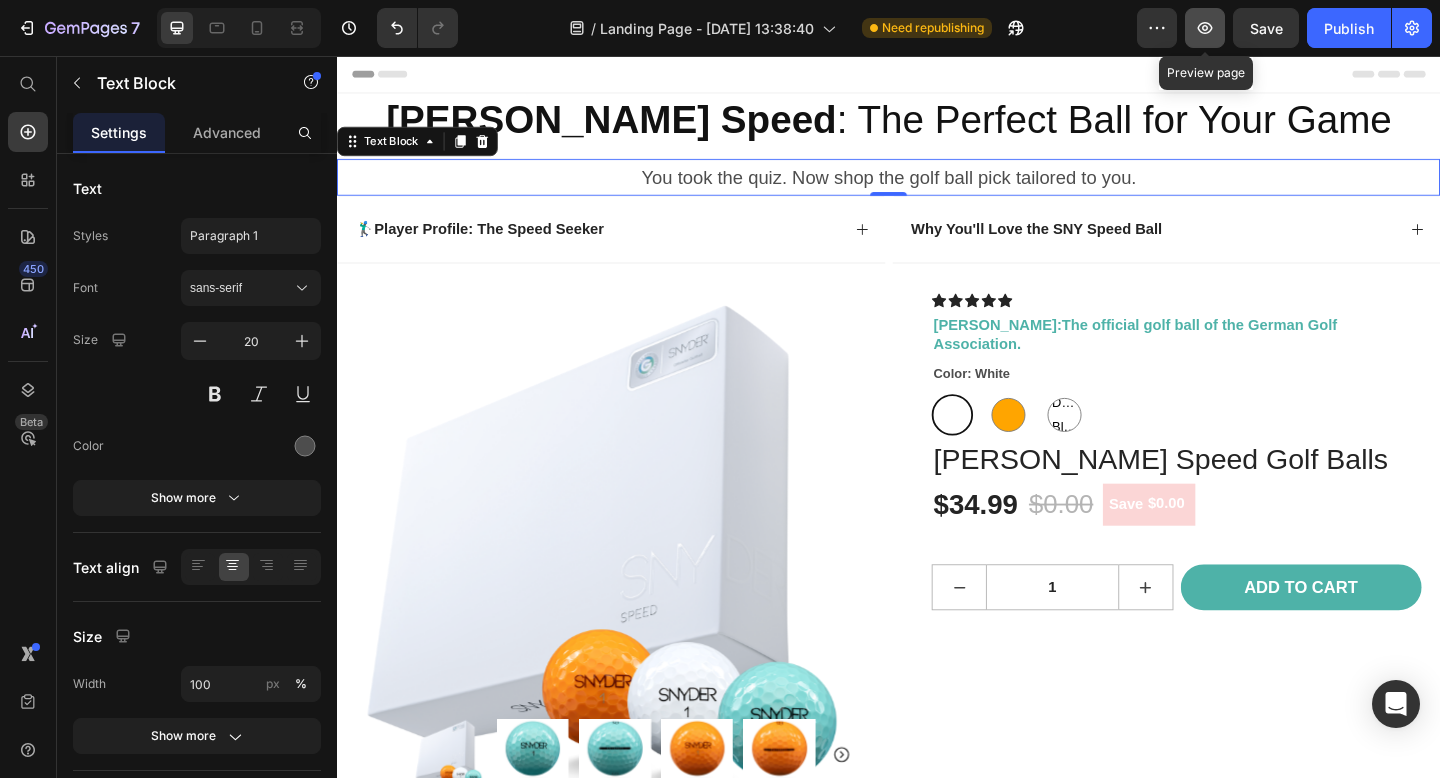 click 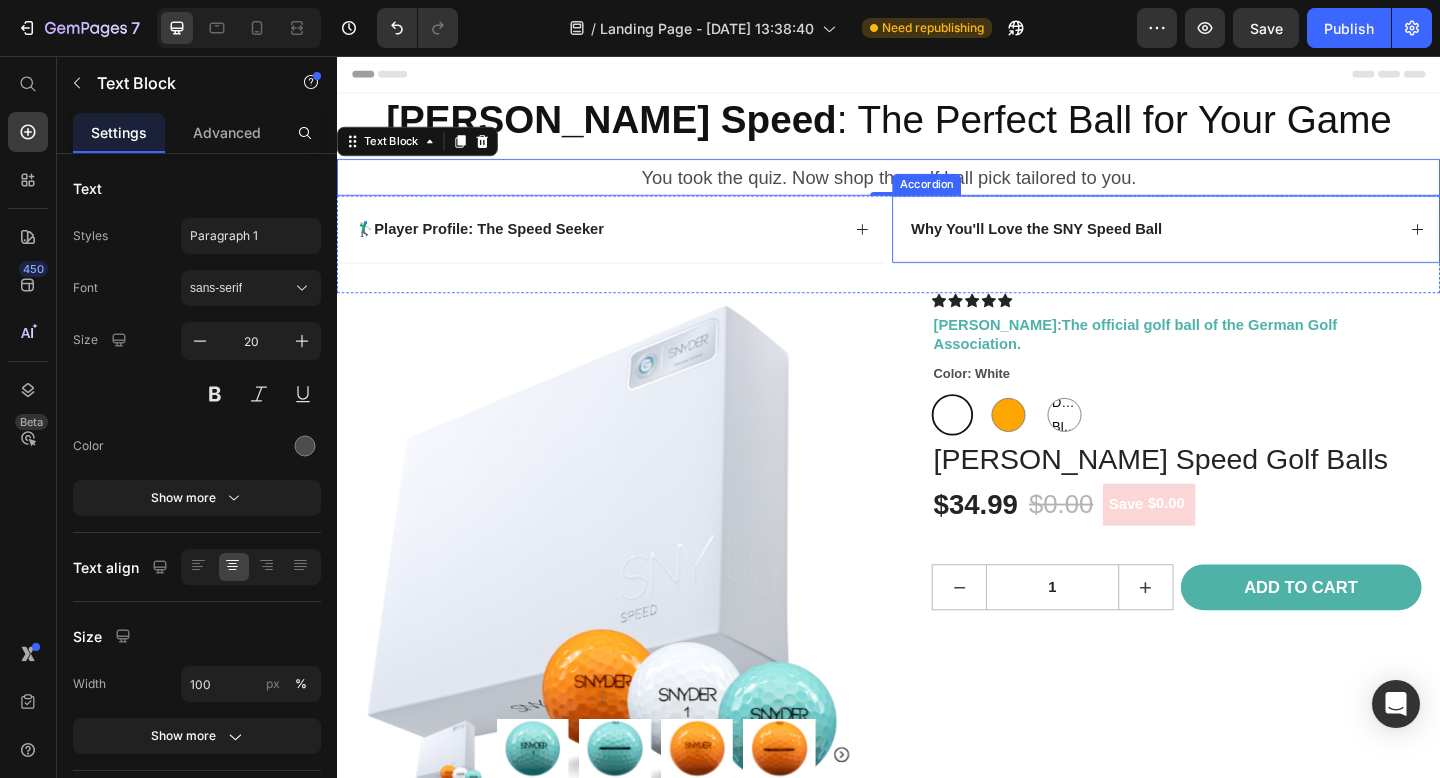 click on "Why You'll Love the SNY Speed Ball" at bounding box center (1239, 245) 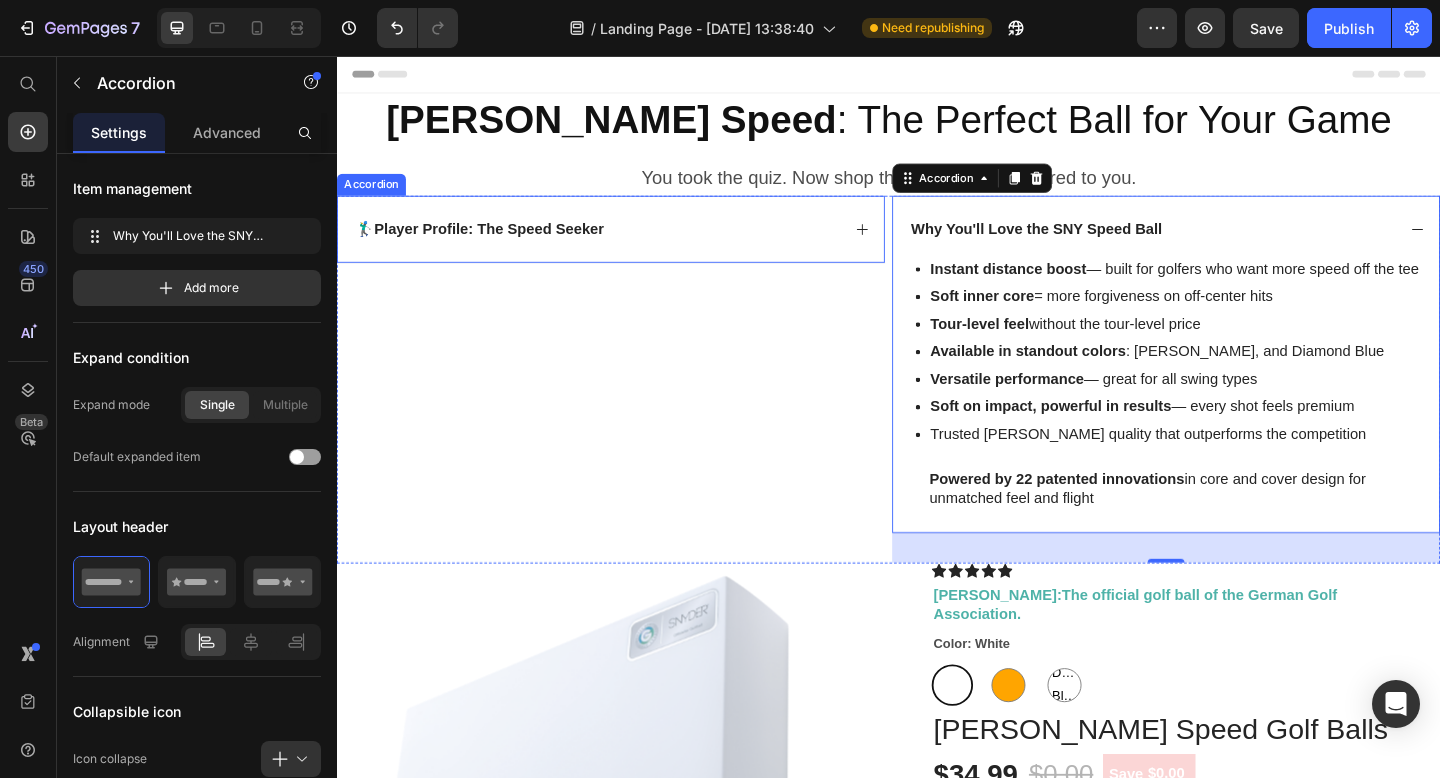 click on "🏌️‍♂️  Player Profile: The Speed Seeker" at bounding box center [635, 245] 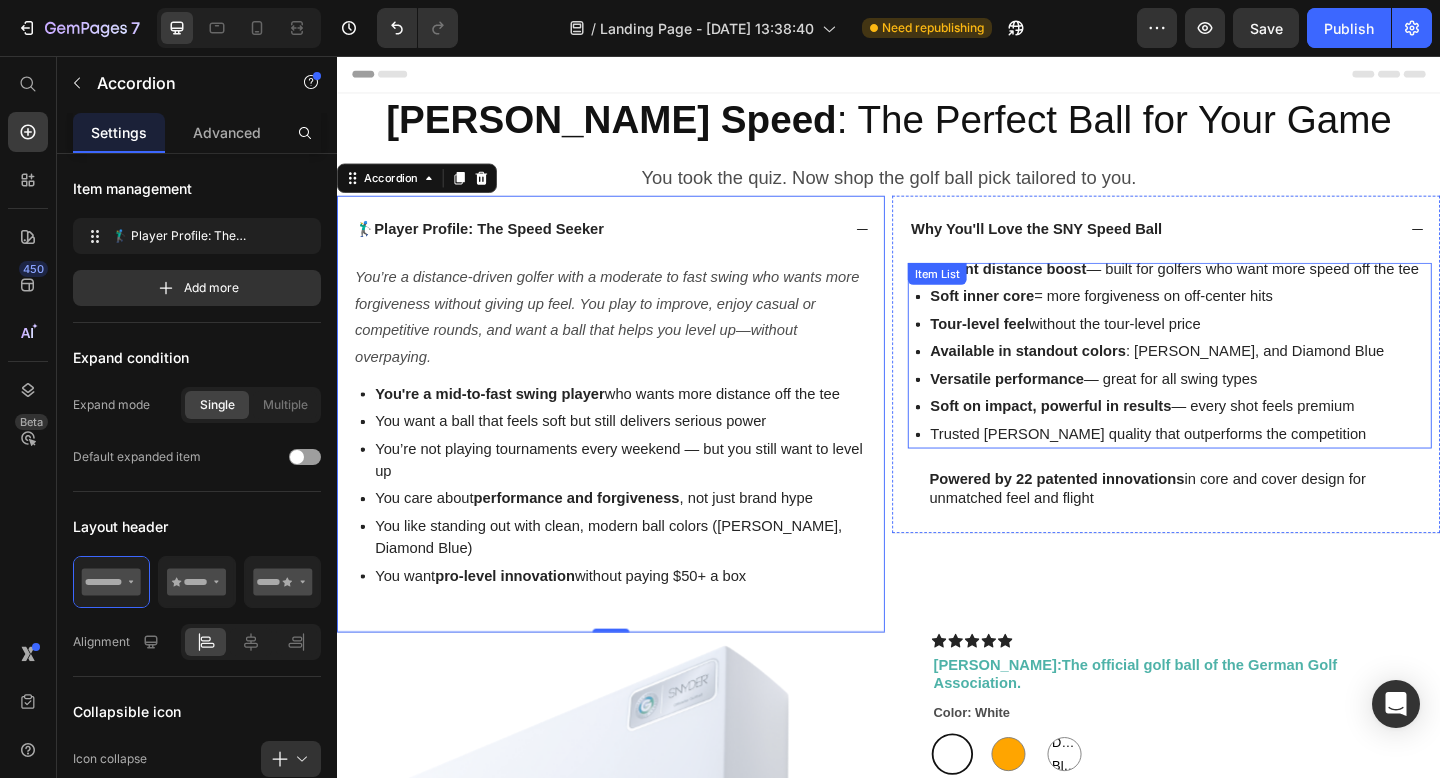 click on "Item List" at bounding box center [990, 293] 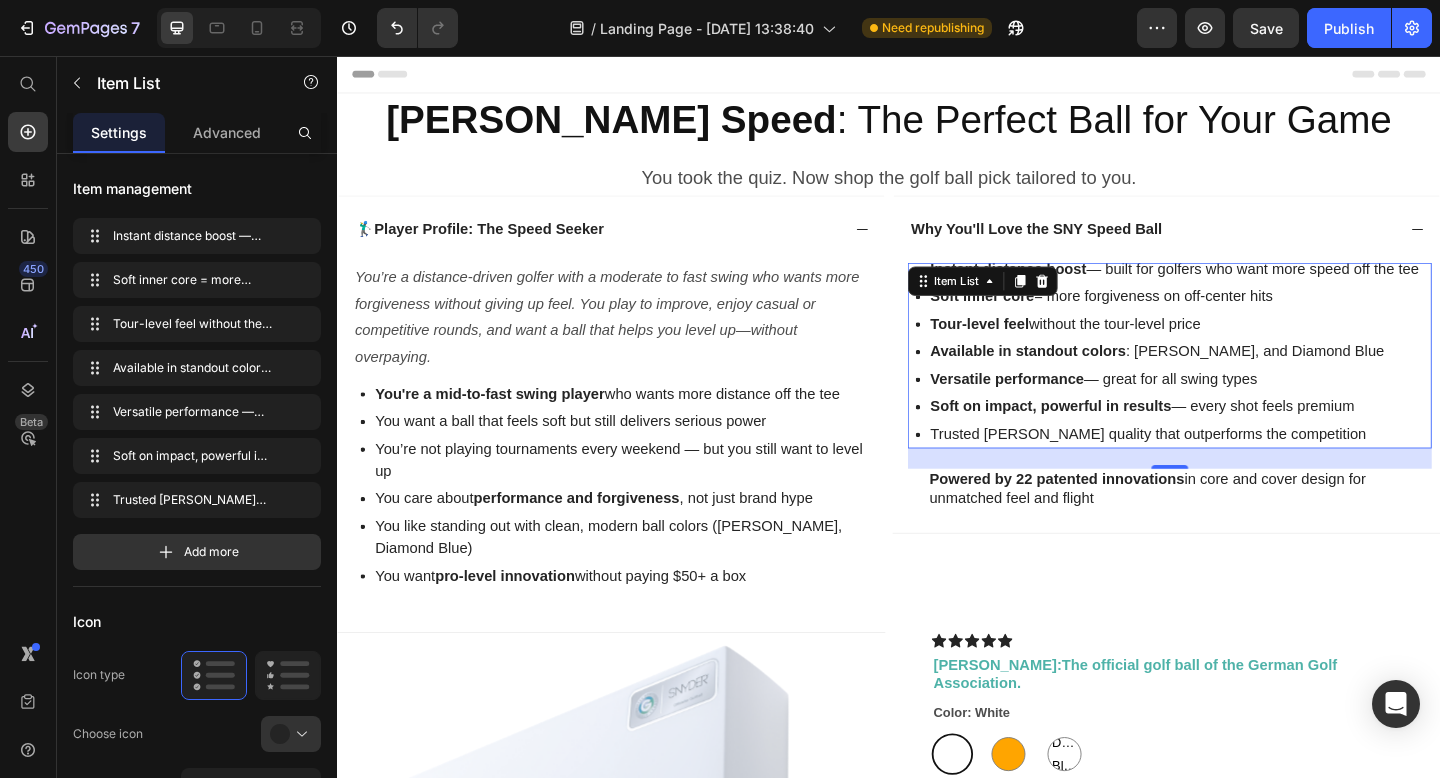 click on "Soft inner core  = more forgiveness on off-center hits" at bounding box center [1247, 318] 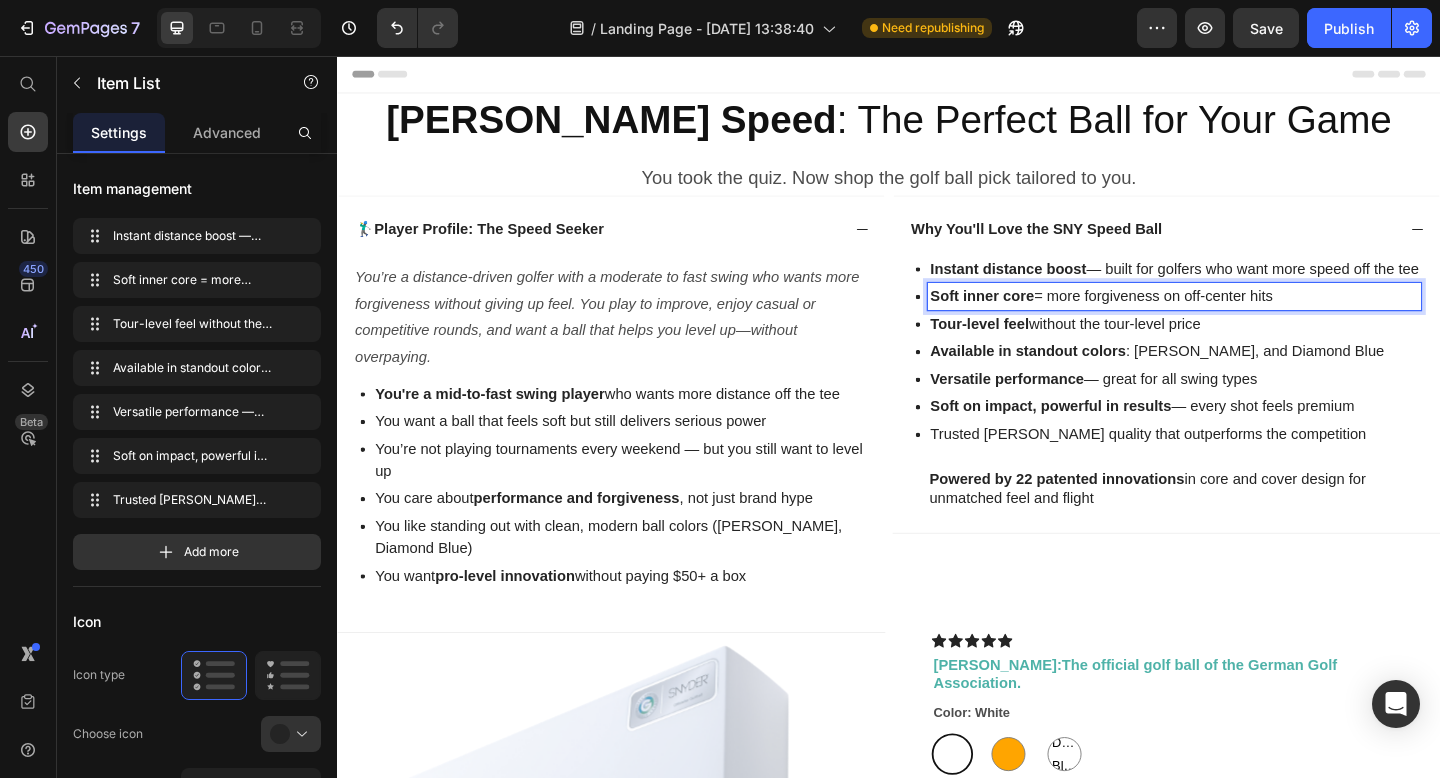 click on "Instant distance boost  — built for golfers who want more speed off the tee" at bounding box center [1241, 288] 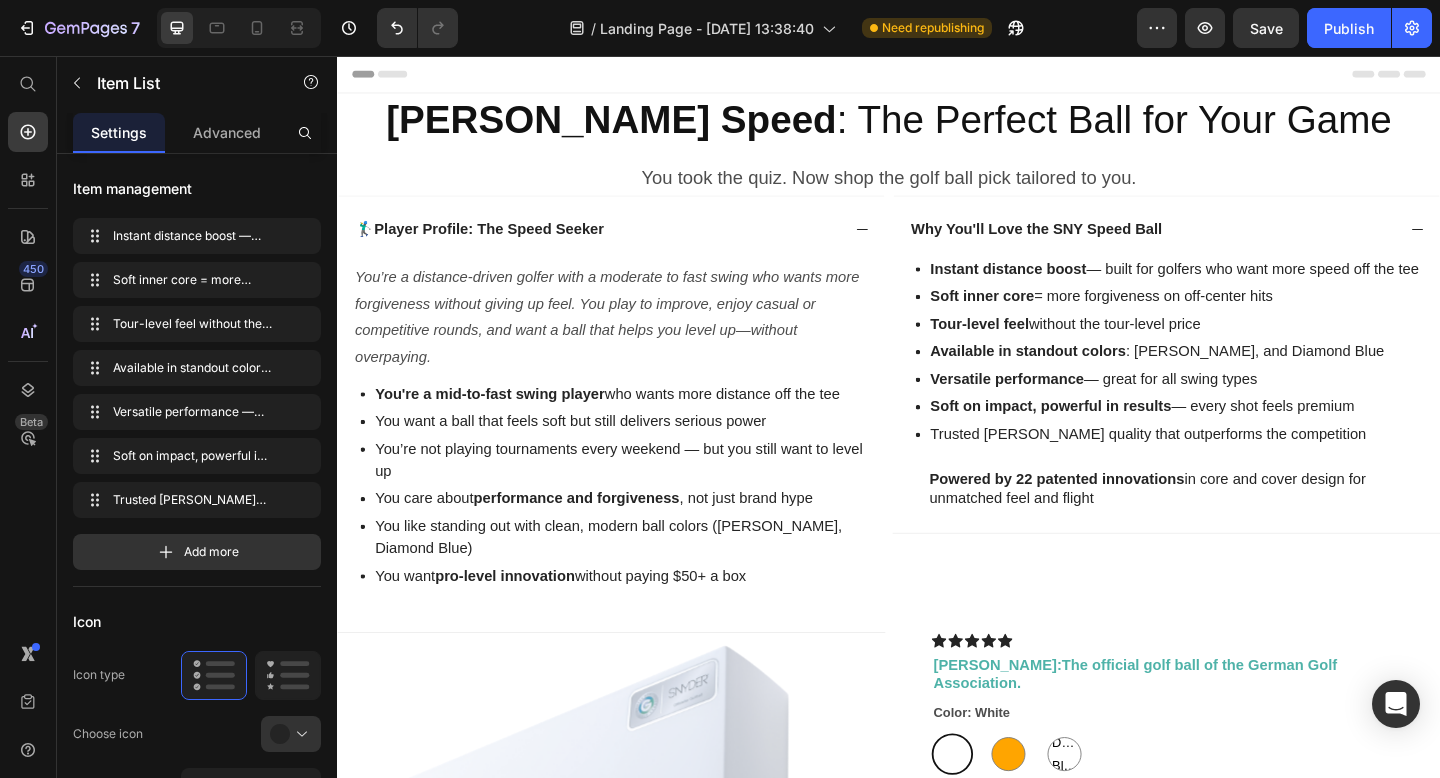 click on "Item List" at bounding box center (337, 56) 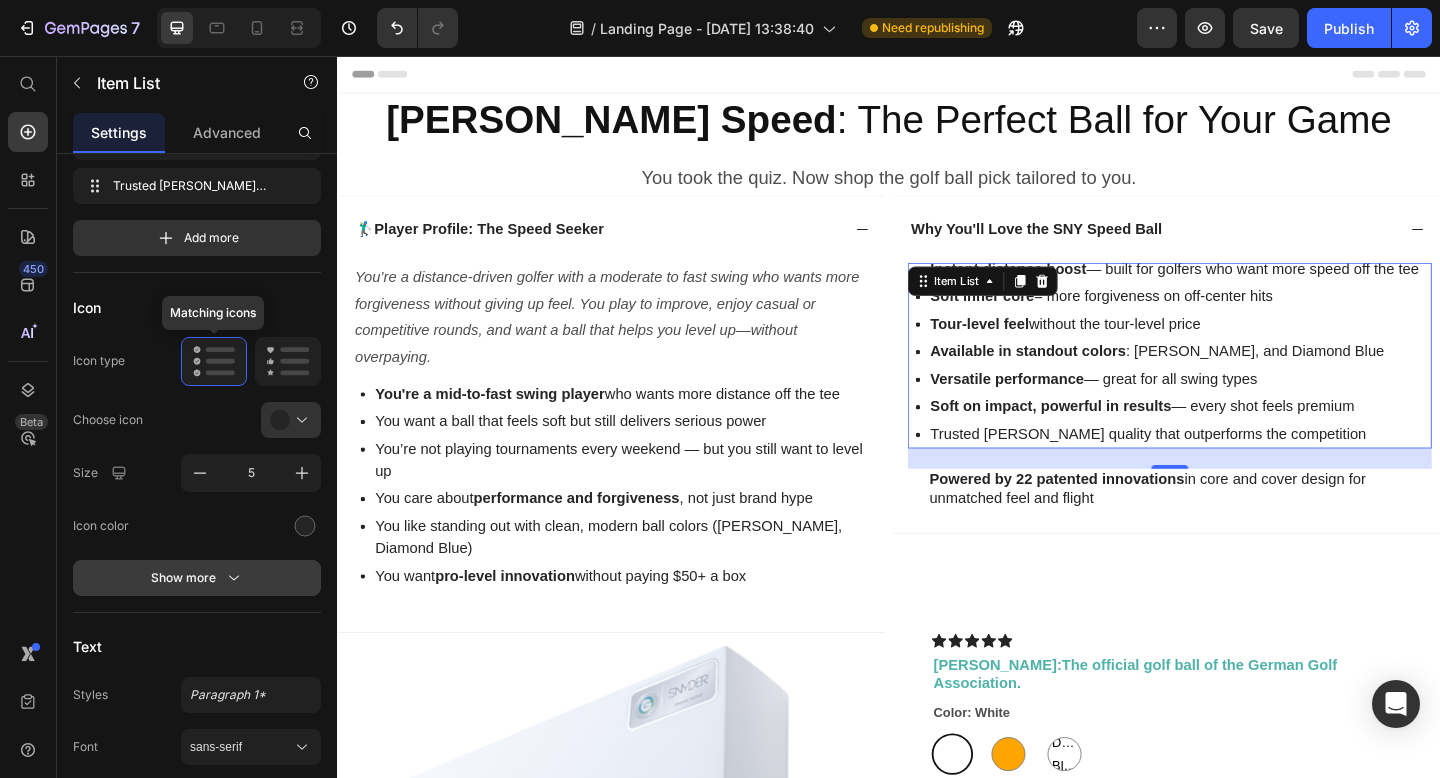 scroll, scrollTop: 0, scrollLeft: 0, axis: both 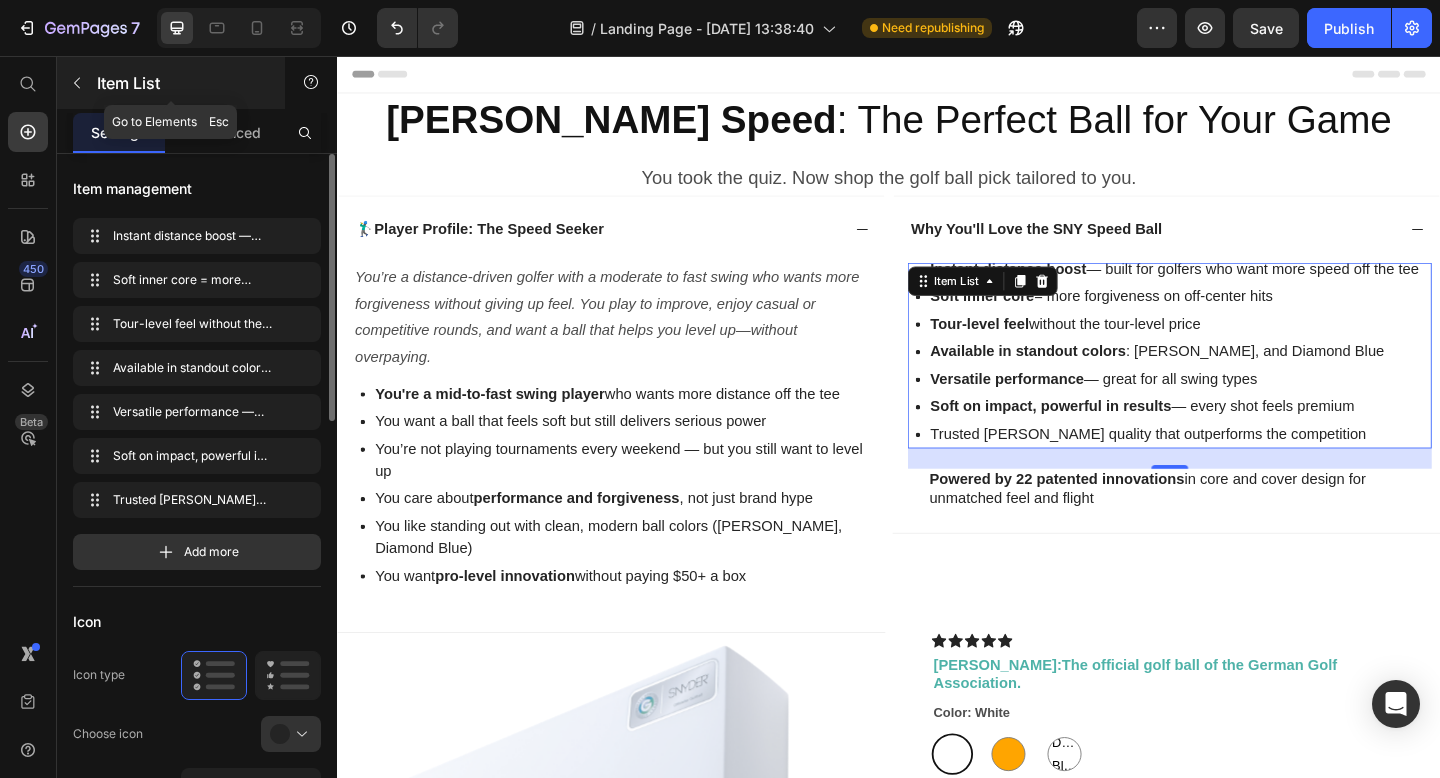 click 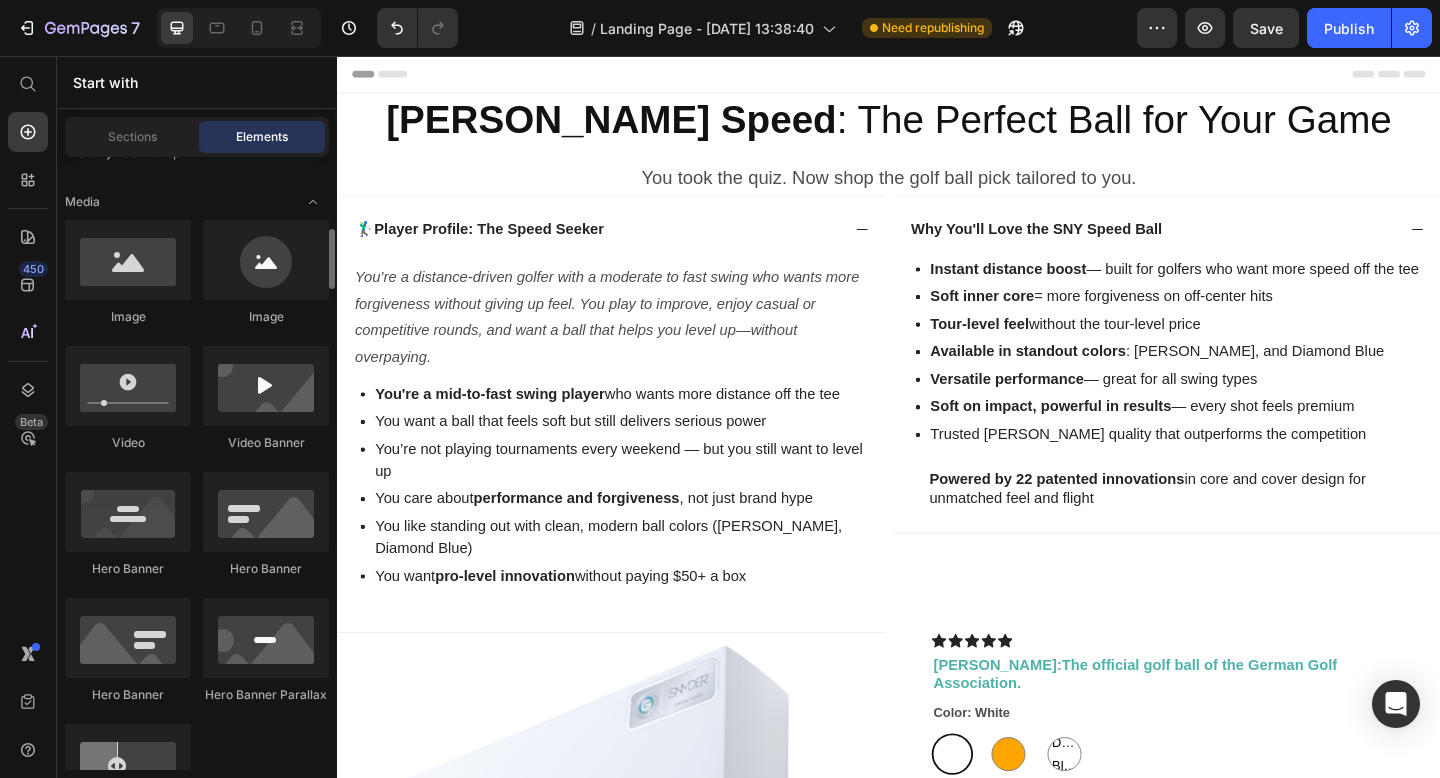 scroll, scrollTop: 839, scrollLeft: 0, axis: vertical 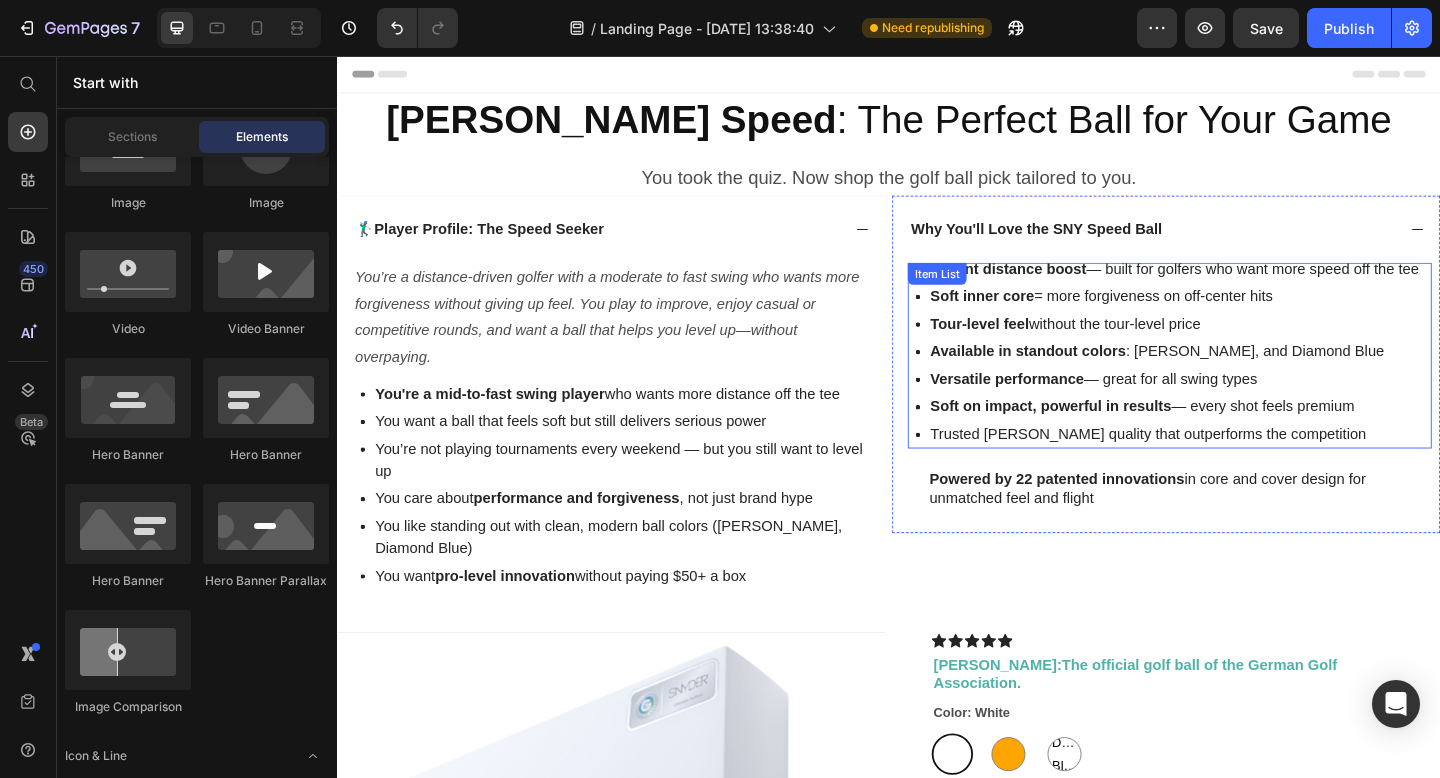 click on "Item List" at bounding box center [990, 293] 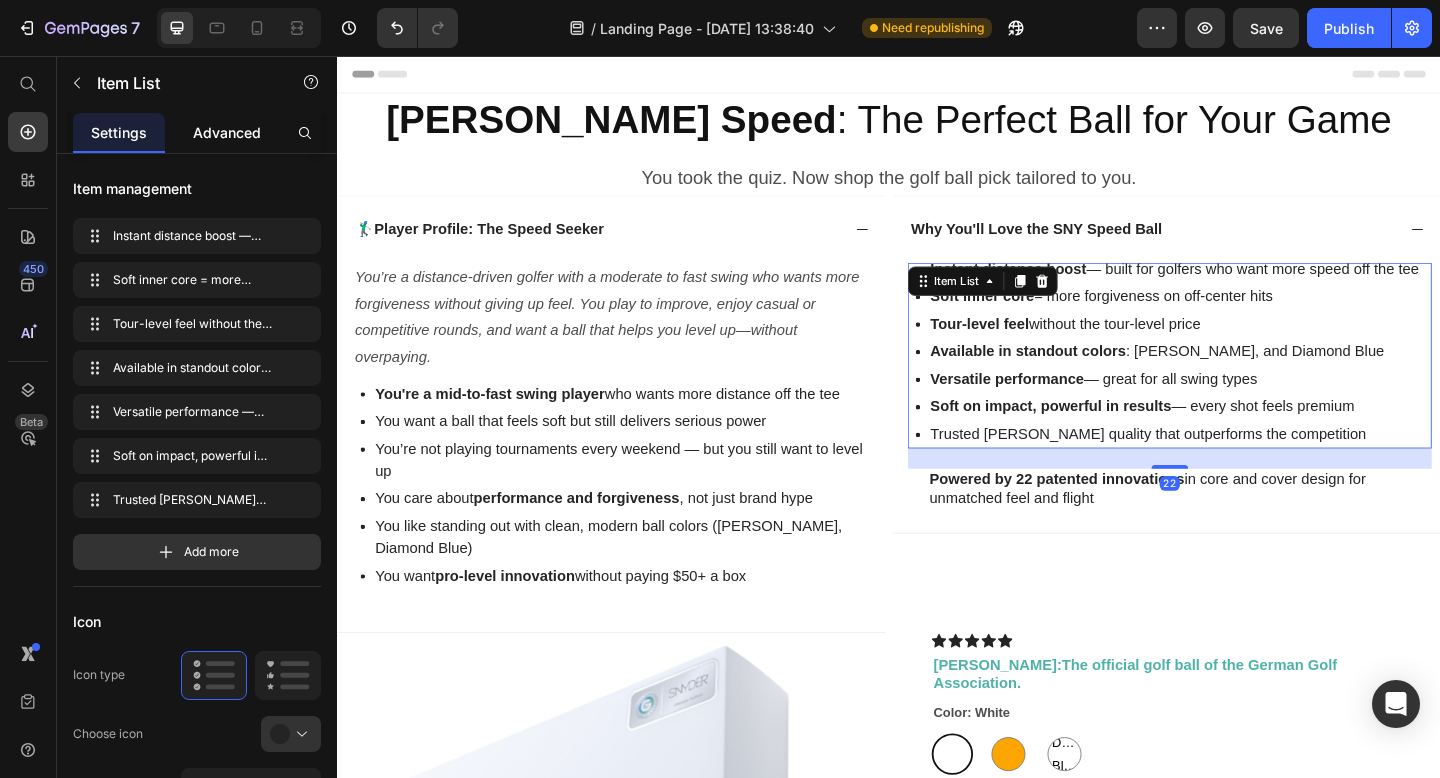 click on "Advanced" at bounding box center [227, 132] 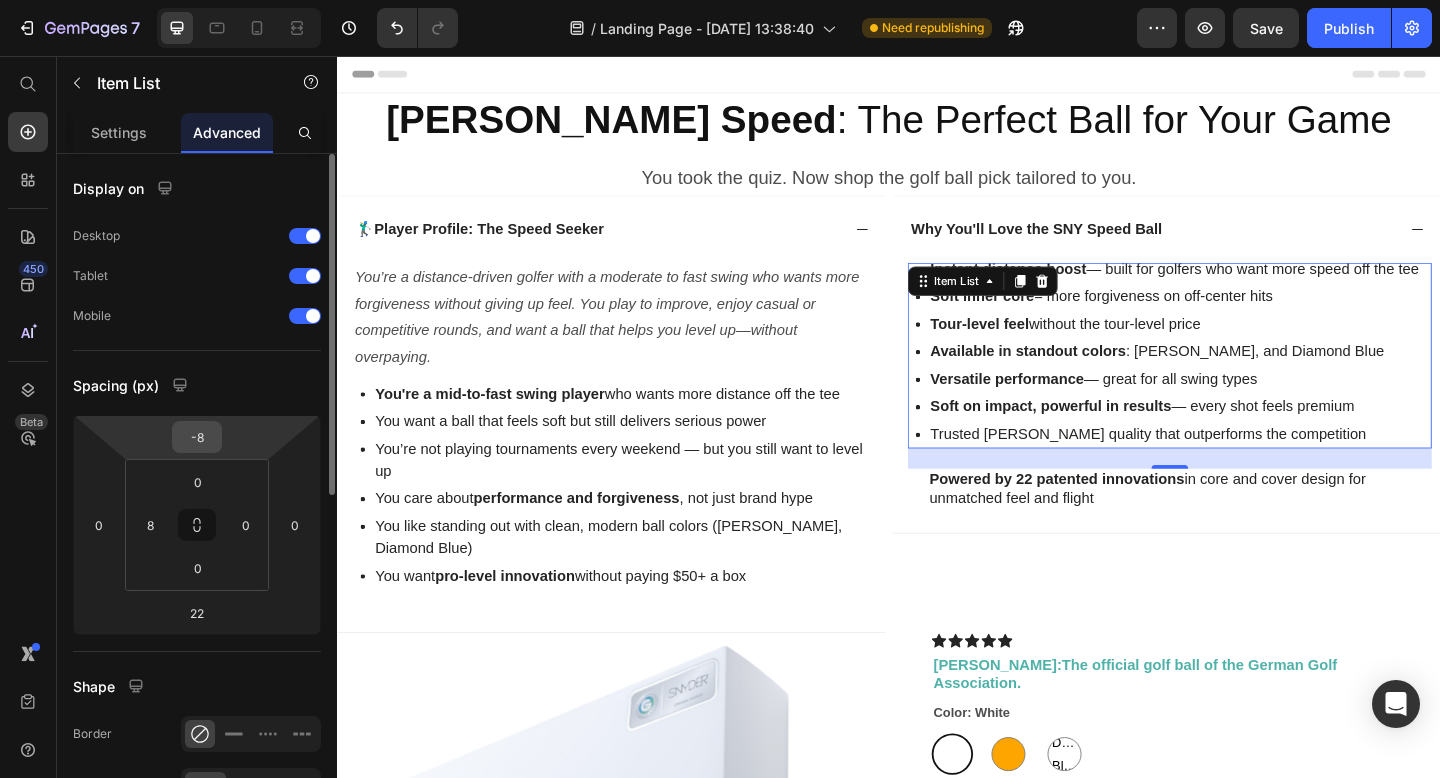 click on "-8" at bounding box center [197, 437] 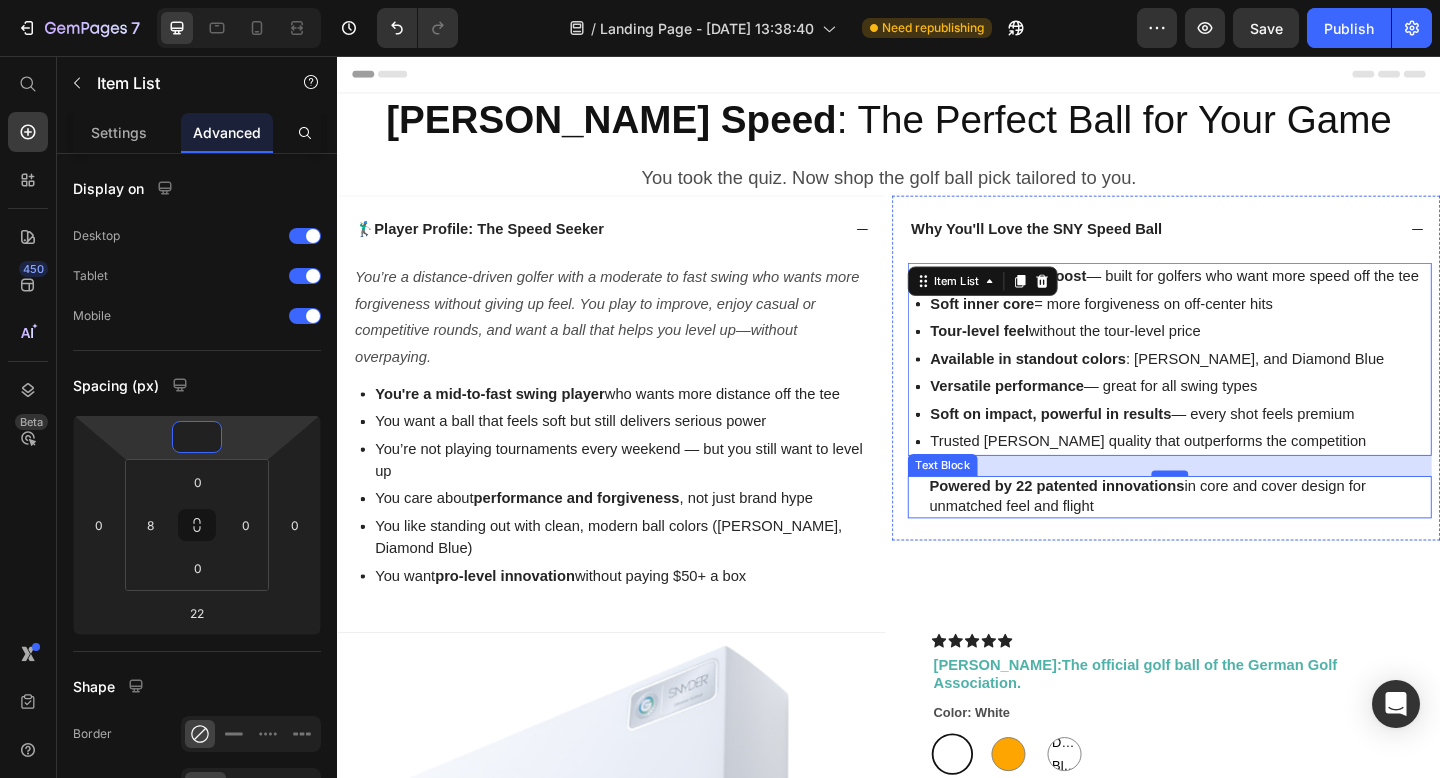 type on "0" 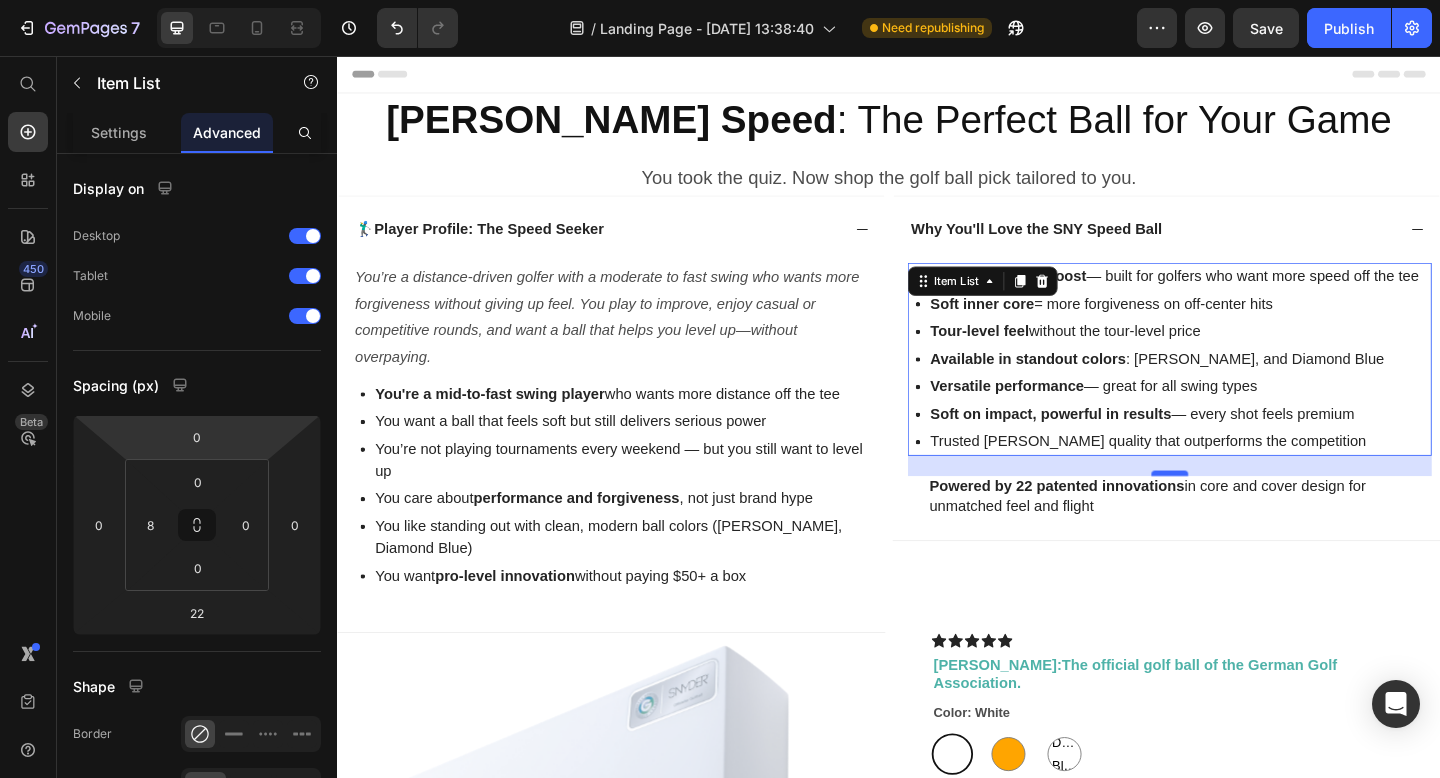 click at bounding box center [1243, 510] 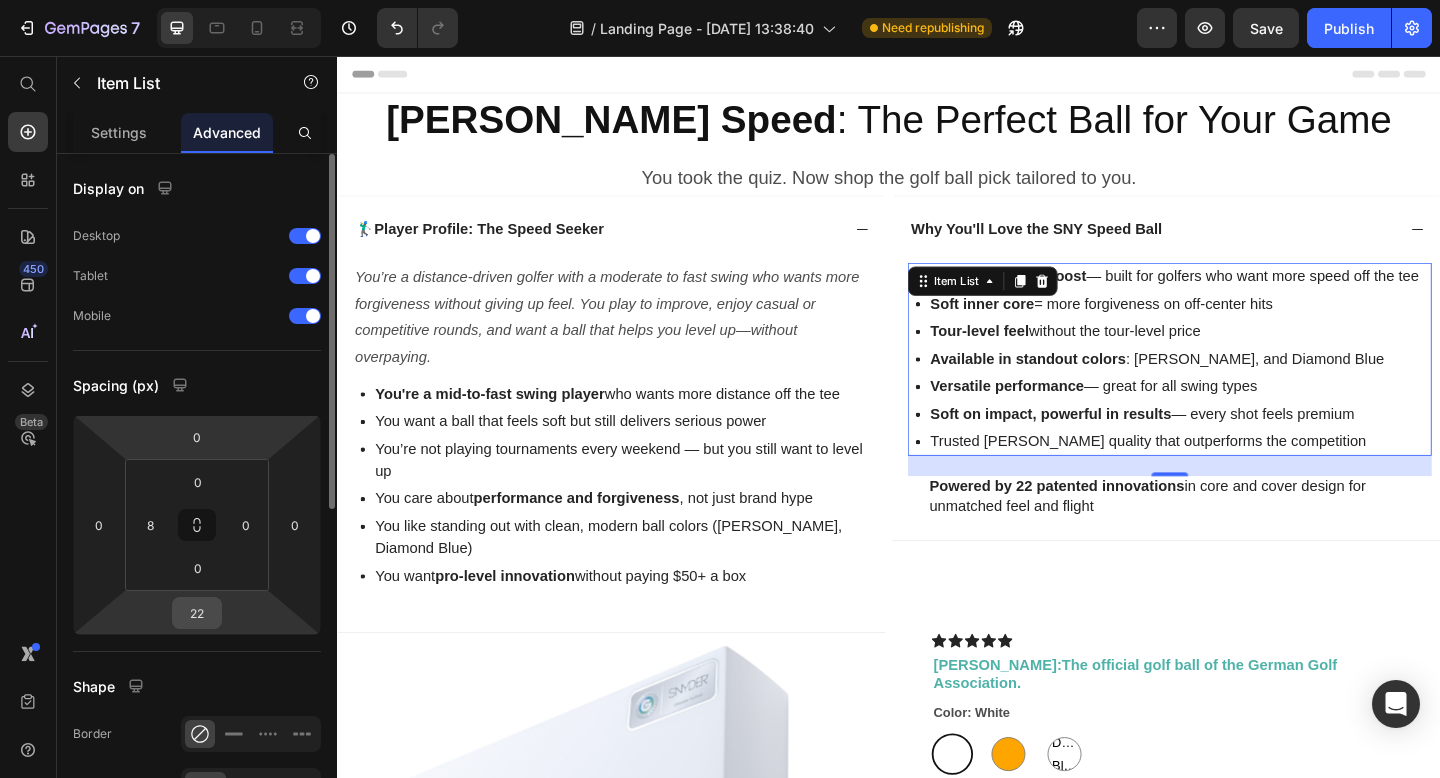 click on "22" at bounding box center [197, 613] 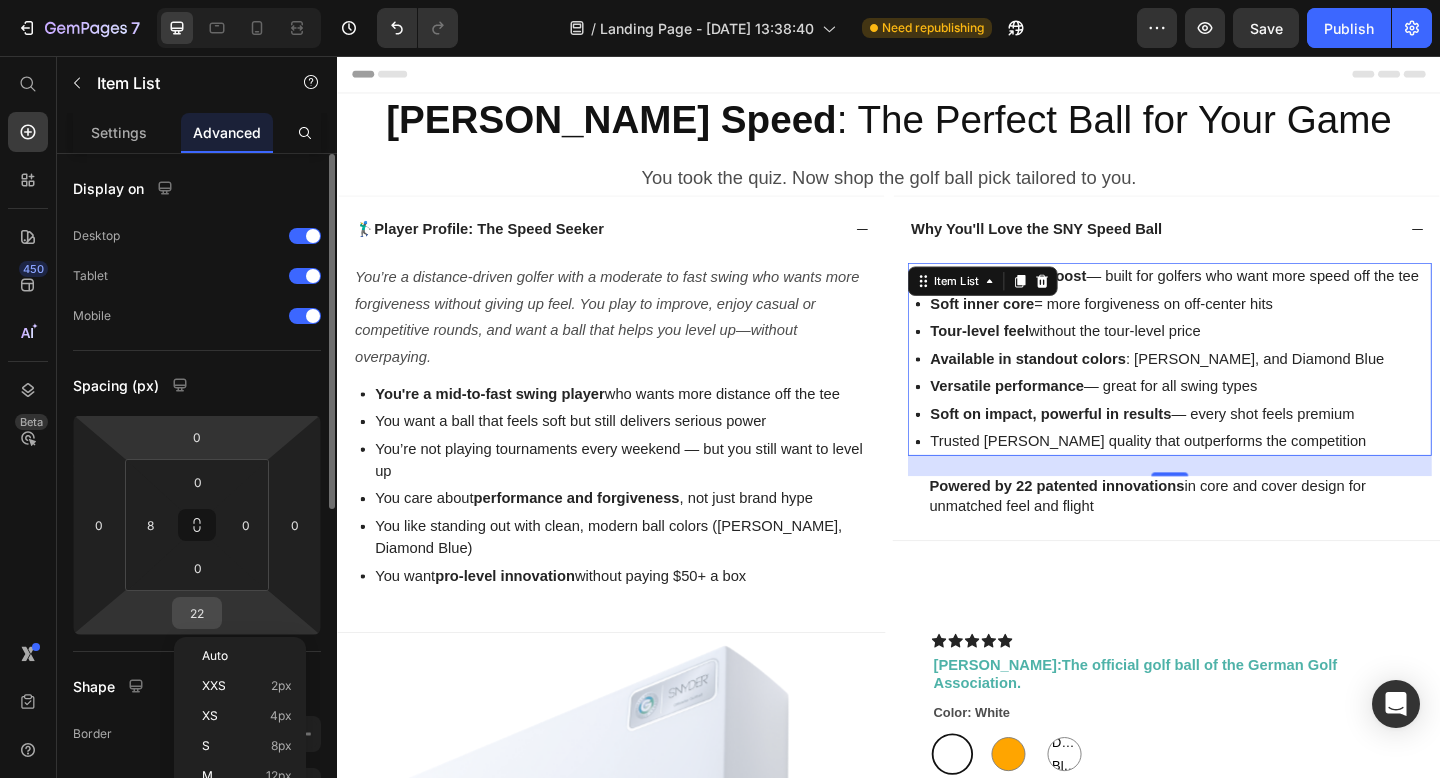 click on "22" at bounding box center (197, 613) 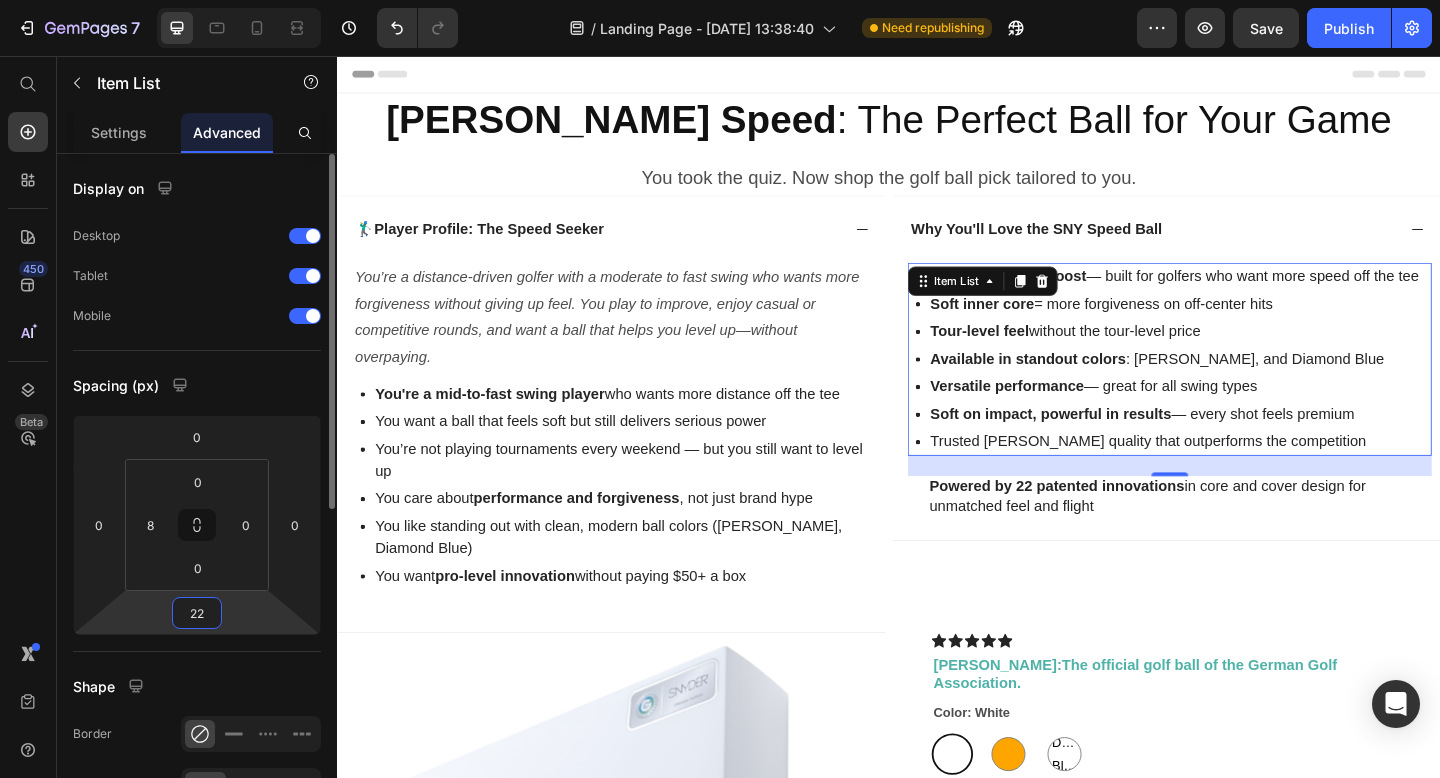 drag, startPoint x: 203, startPoint y: 613, endPoint x: 181, endPoint y: 613, distance: 22 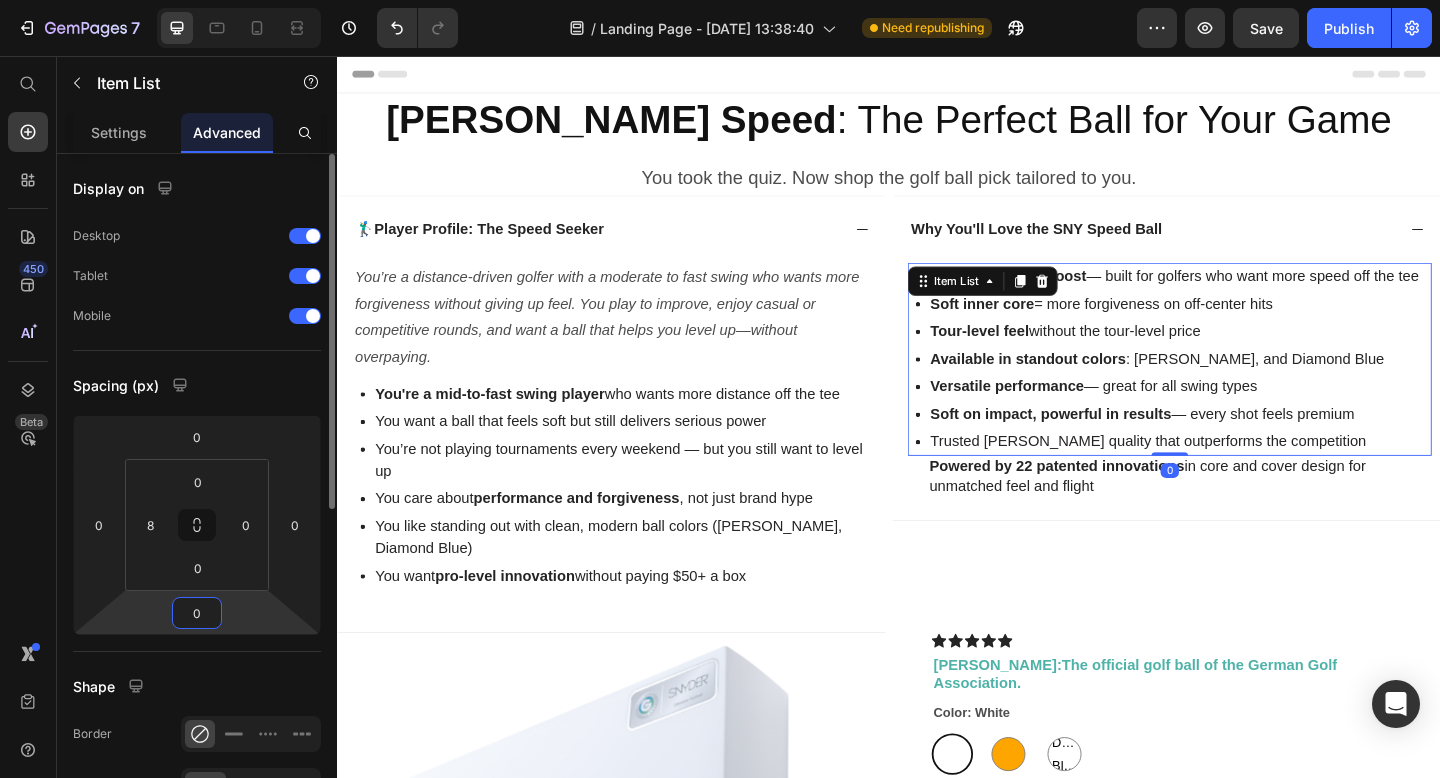 type on "0" 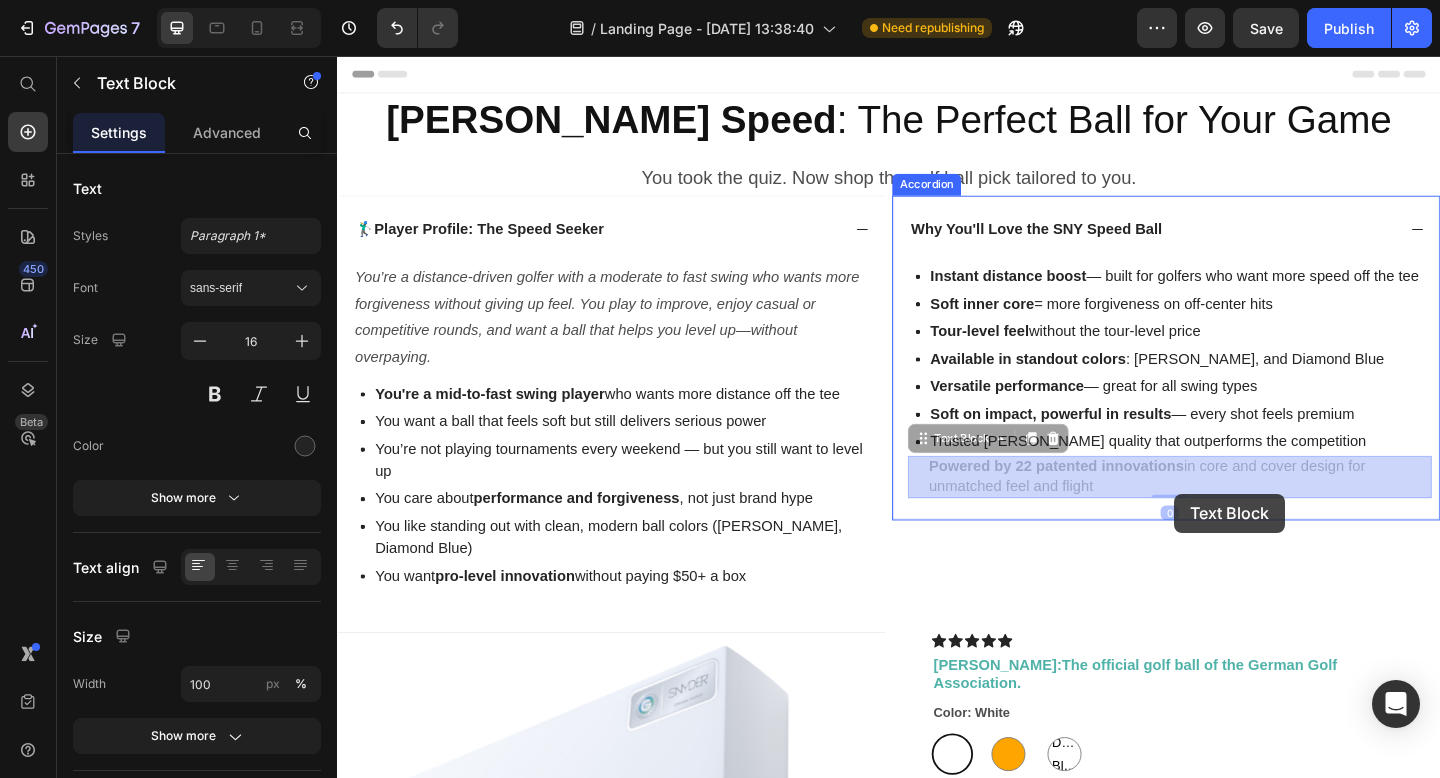 drag, startPoint x: 1248, startPoint y: 491, endPoint x: 1248, endPoint y: 532, distance: 41 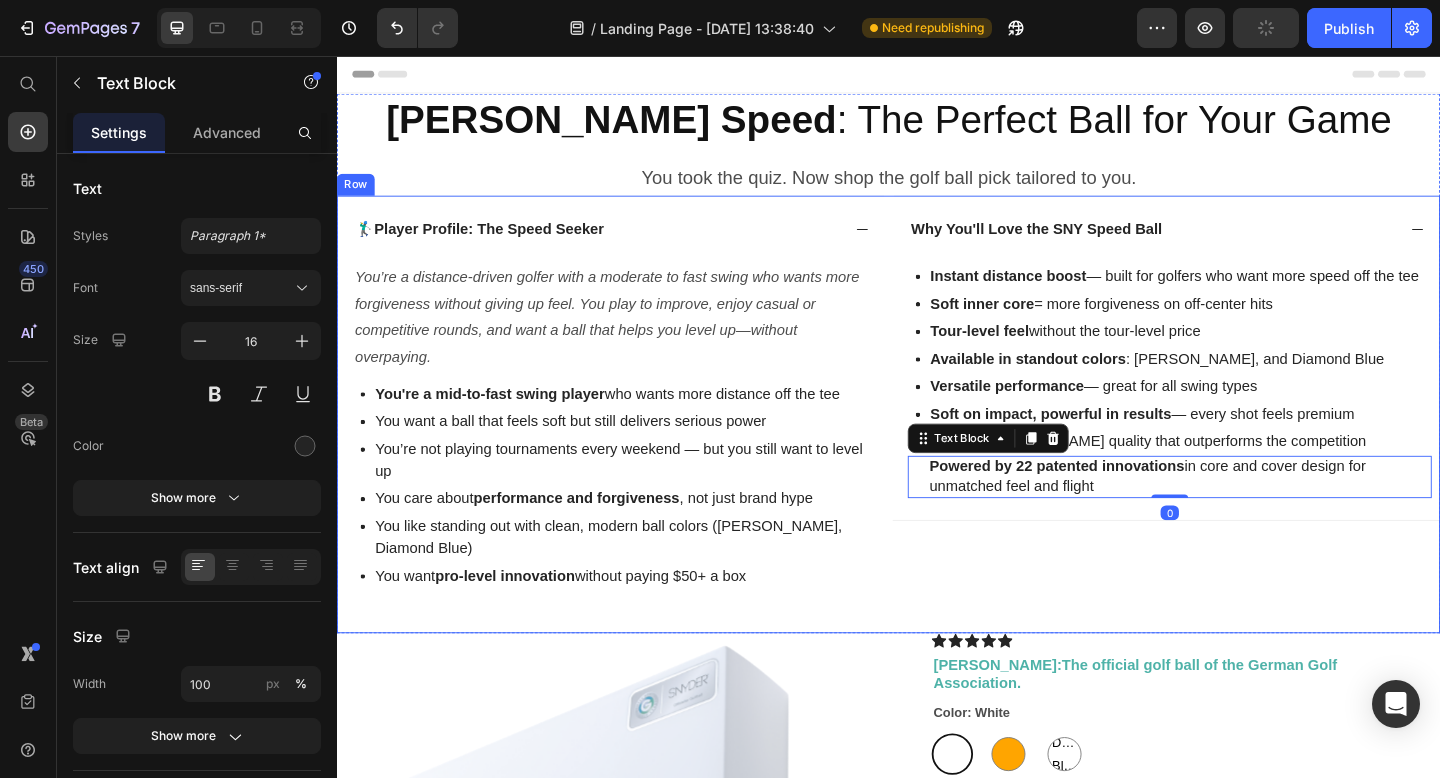 click on "Why You'll Love the SNY Speed Ball
Instant distance boost  — built for golfers who want more speed off the tee
Soft inner core  = more forgiveness on off-center hits
Tour-level feel  without the tour-level price
Available in standout colors : [PERSON_NAME], and Diamond Blue
Versatile performance  — great for all swing types
Soft on impact, powerful in results  — every shot feels premium
Trusted [PERSON_NAME] quality that outperforms the competition Item List Powered by 22 patented innovations  in core and cover design for unmatched feel and flight Text Block   0 Accordion" at bounding box center [1239, 446] 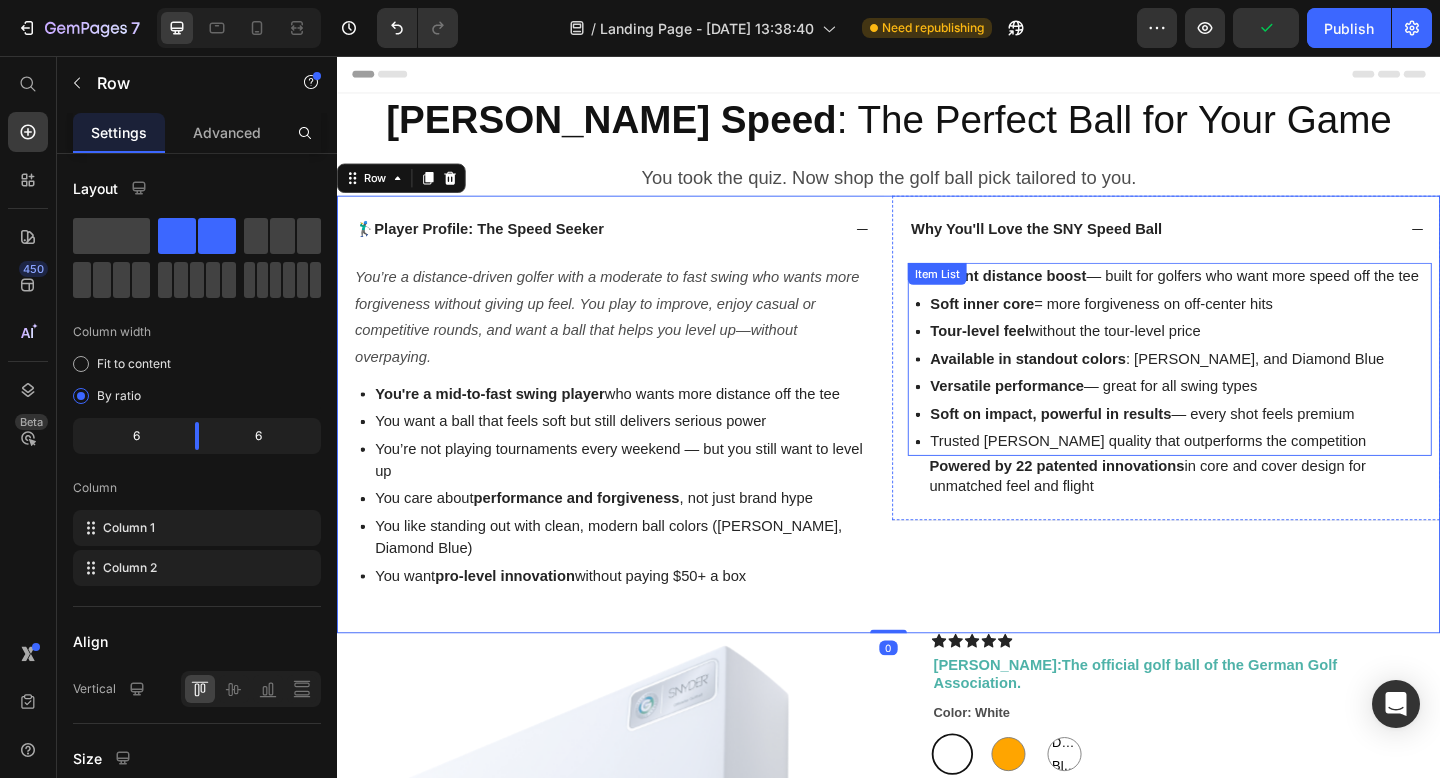 click on "Soft on impact, powerful in results  — every shot feels premium" at bounding box center (1247, 446) 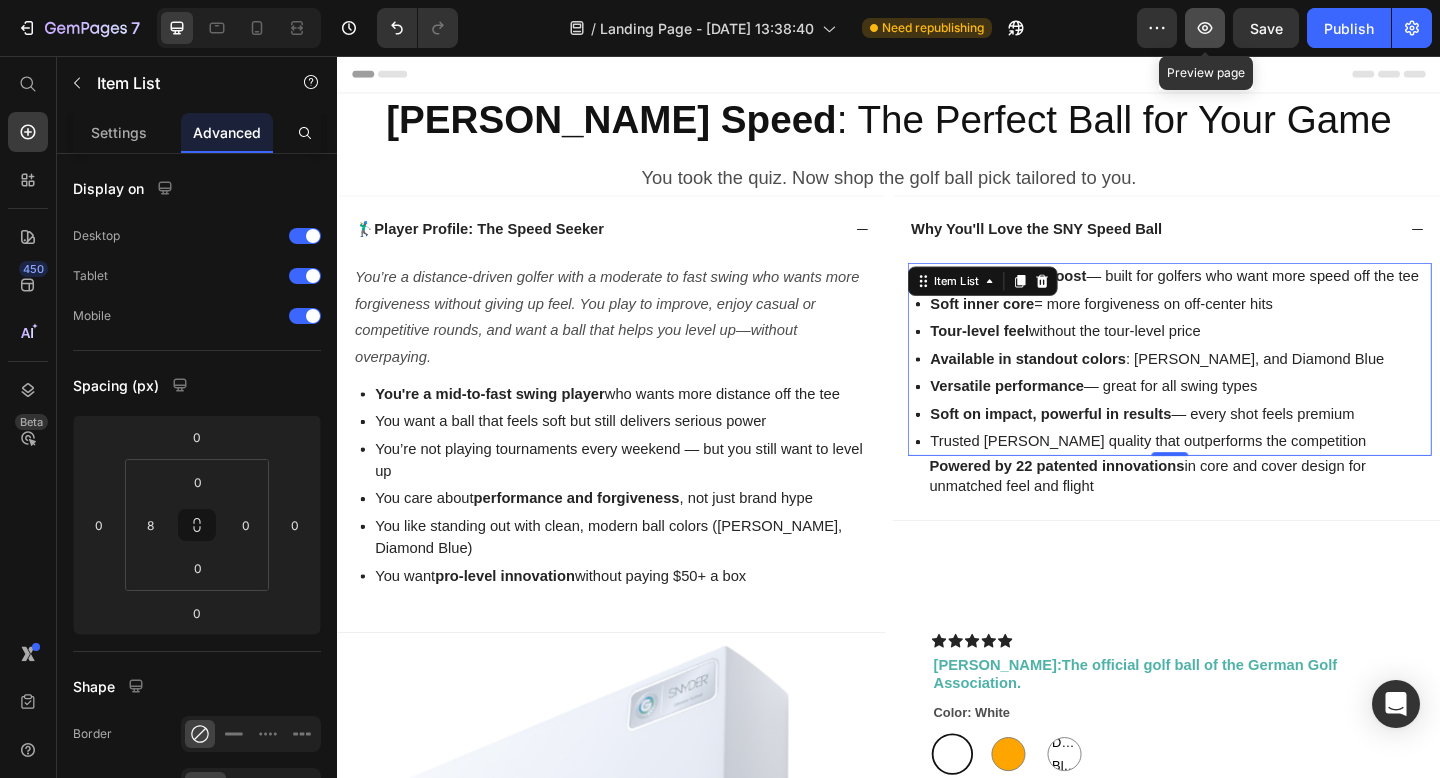 click 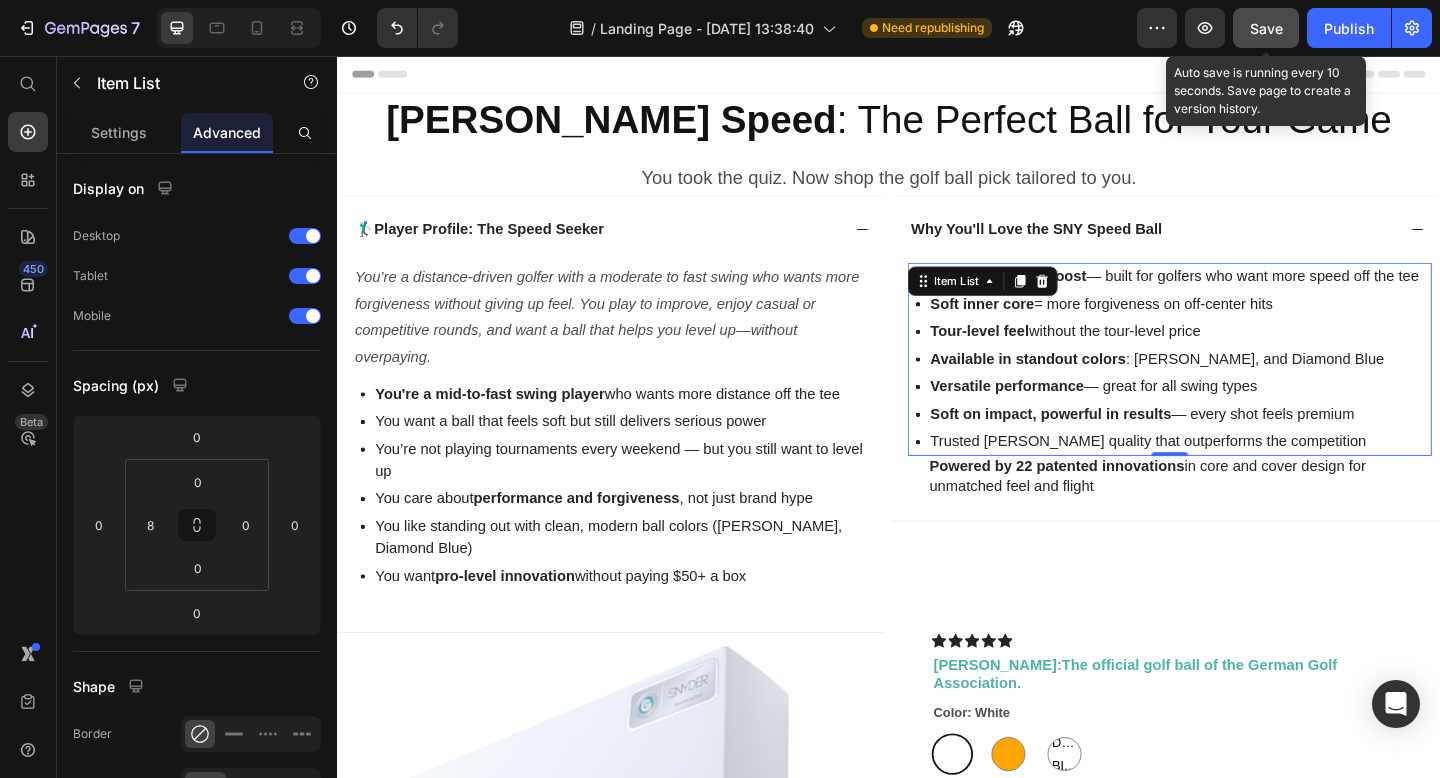 click on "Save" at bounding box center (1266, 28) 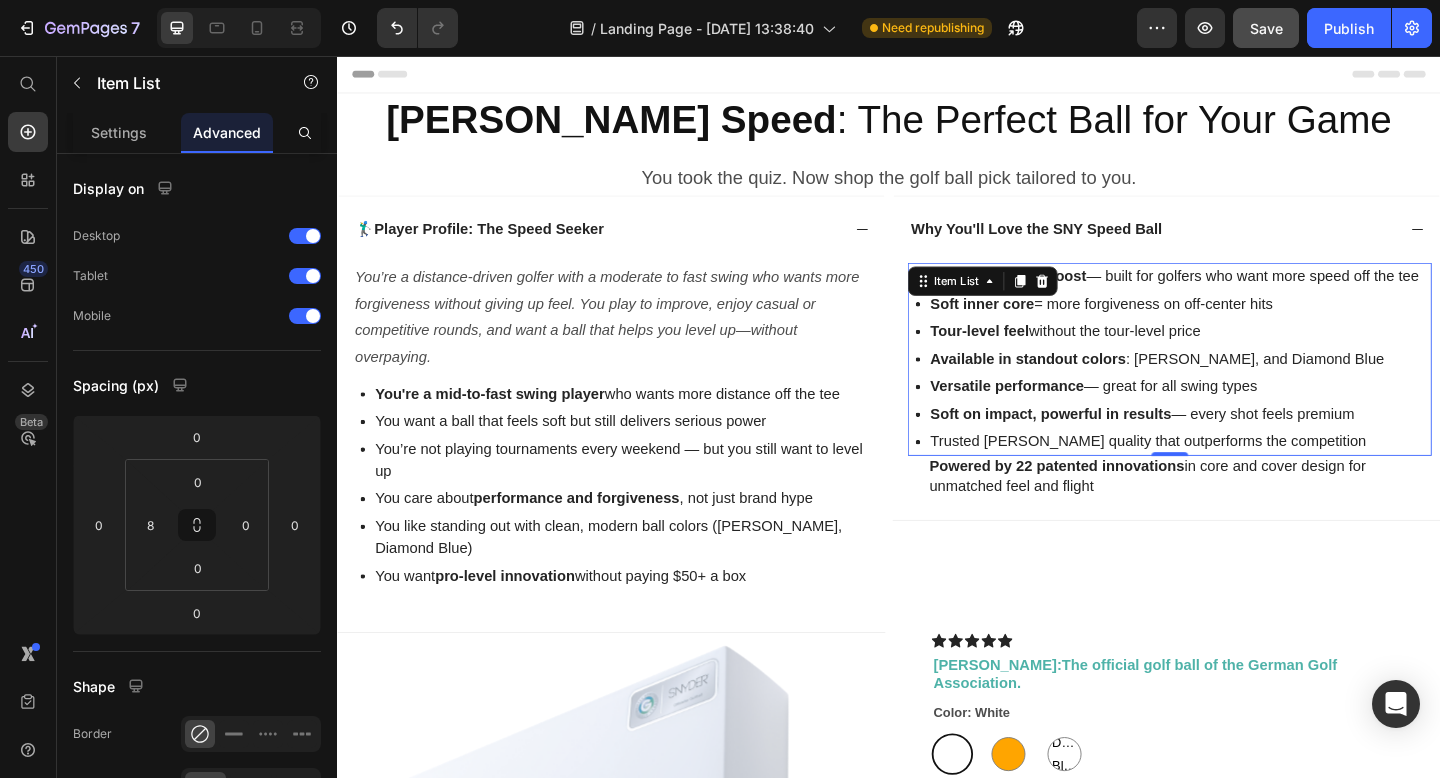 click on "Available in standout colors : [PERSON_NAME], and Diamond Blue" at bounding box center [1247, 386] 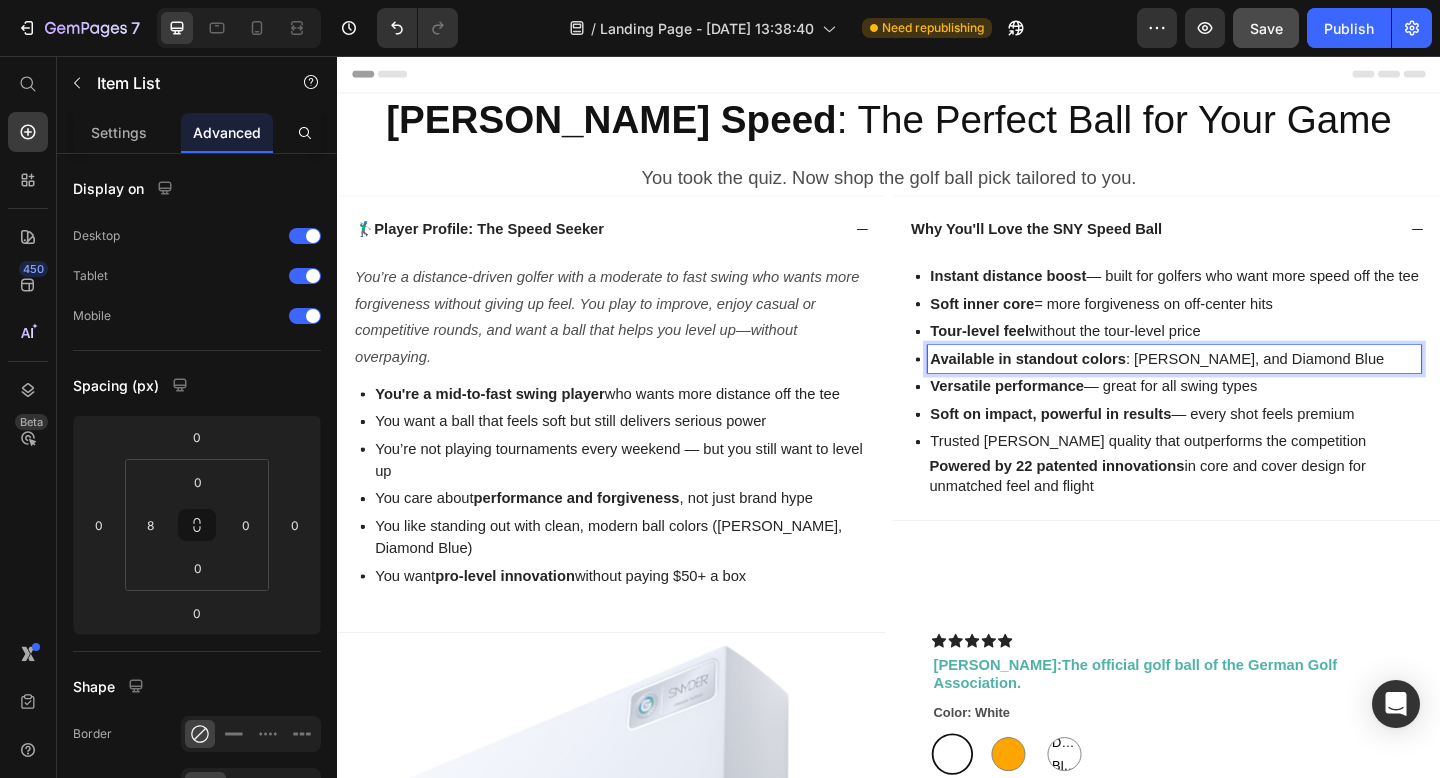 click on "Instant distance boost  — built for golfers who want more speed off the tee" at bounding box center [1241, 296] 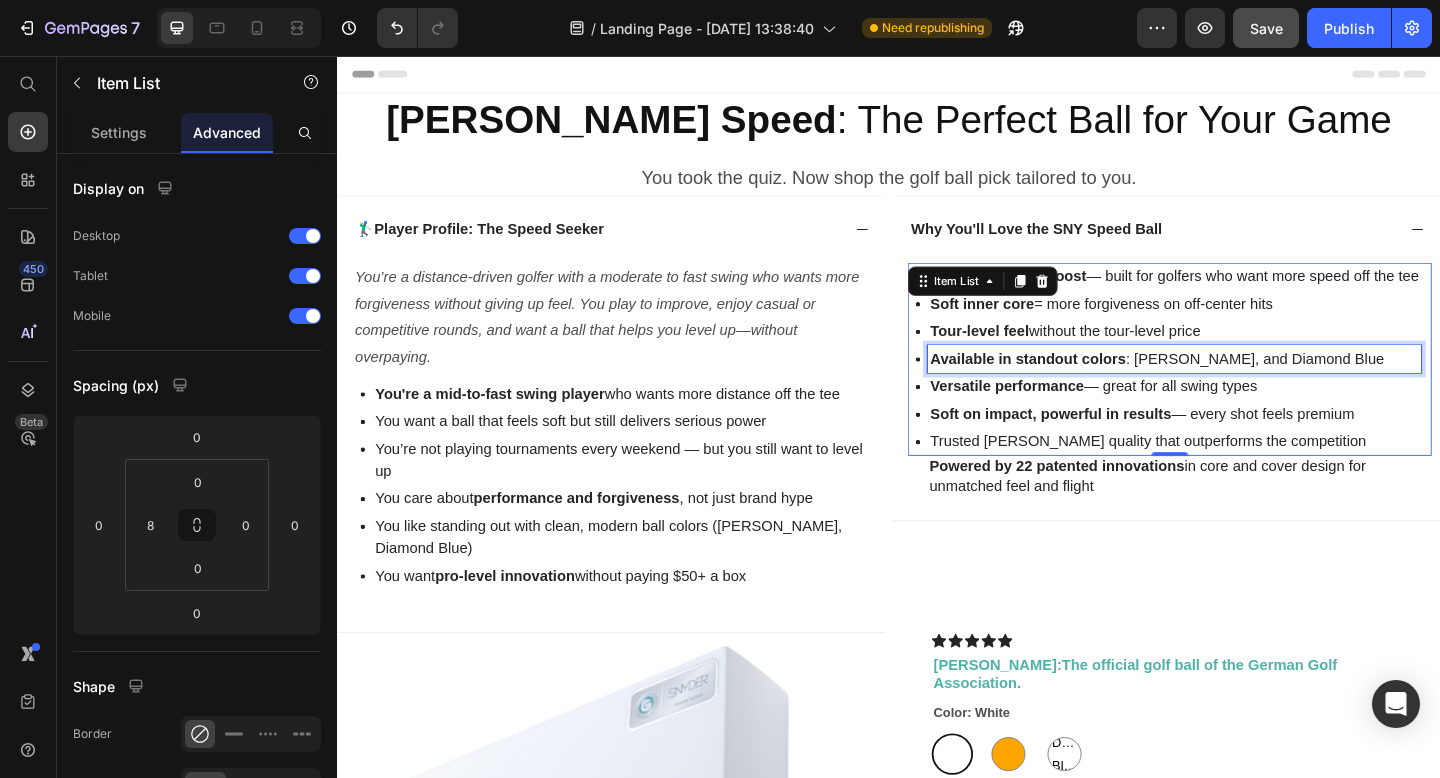 click on "Available in standout colors" at bounding box center [1088, 385] 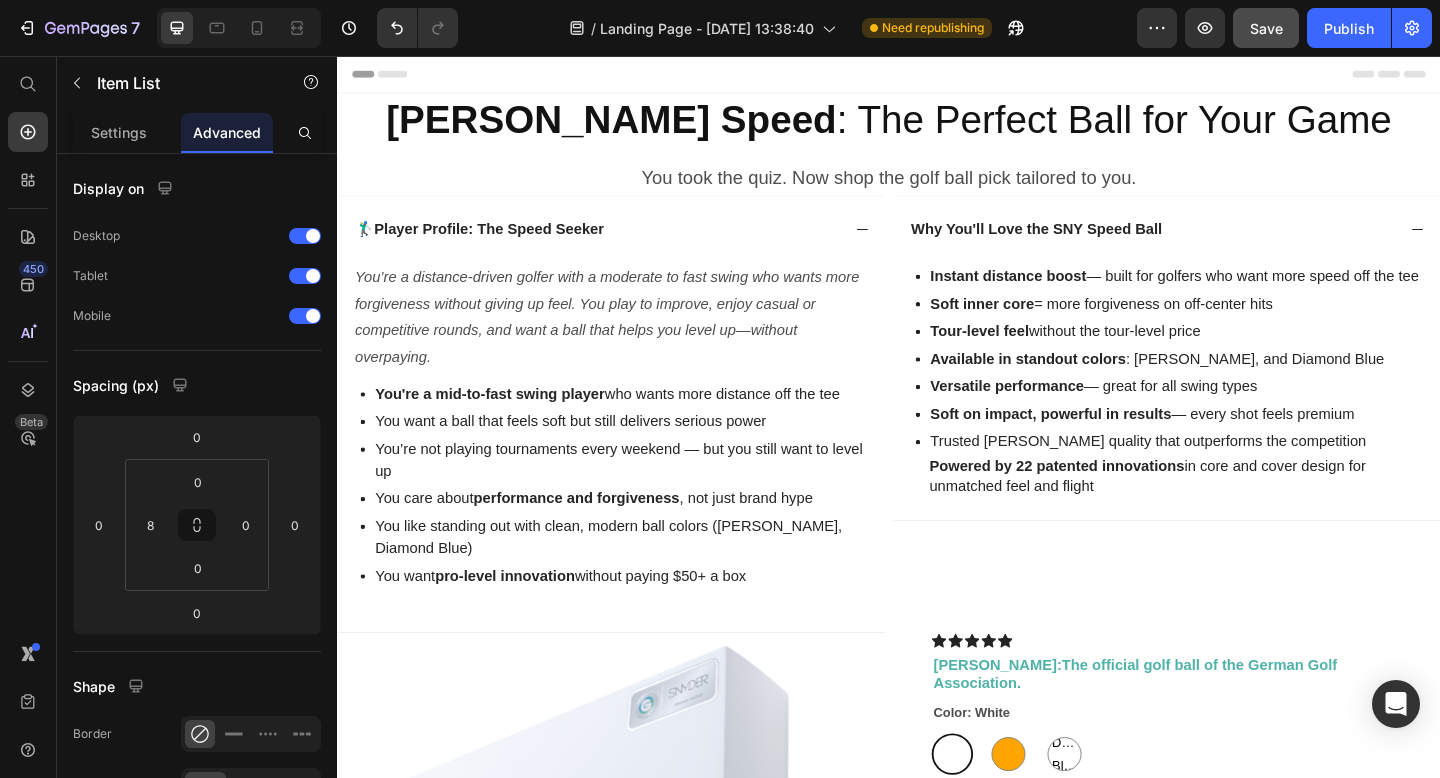 click on "Instant distance boost  — built for golfers who want more speed off the tee" at bounding box center (1241, 296) 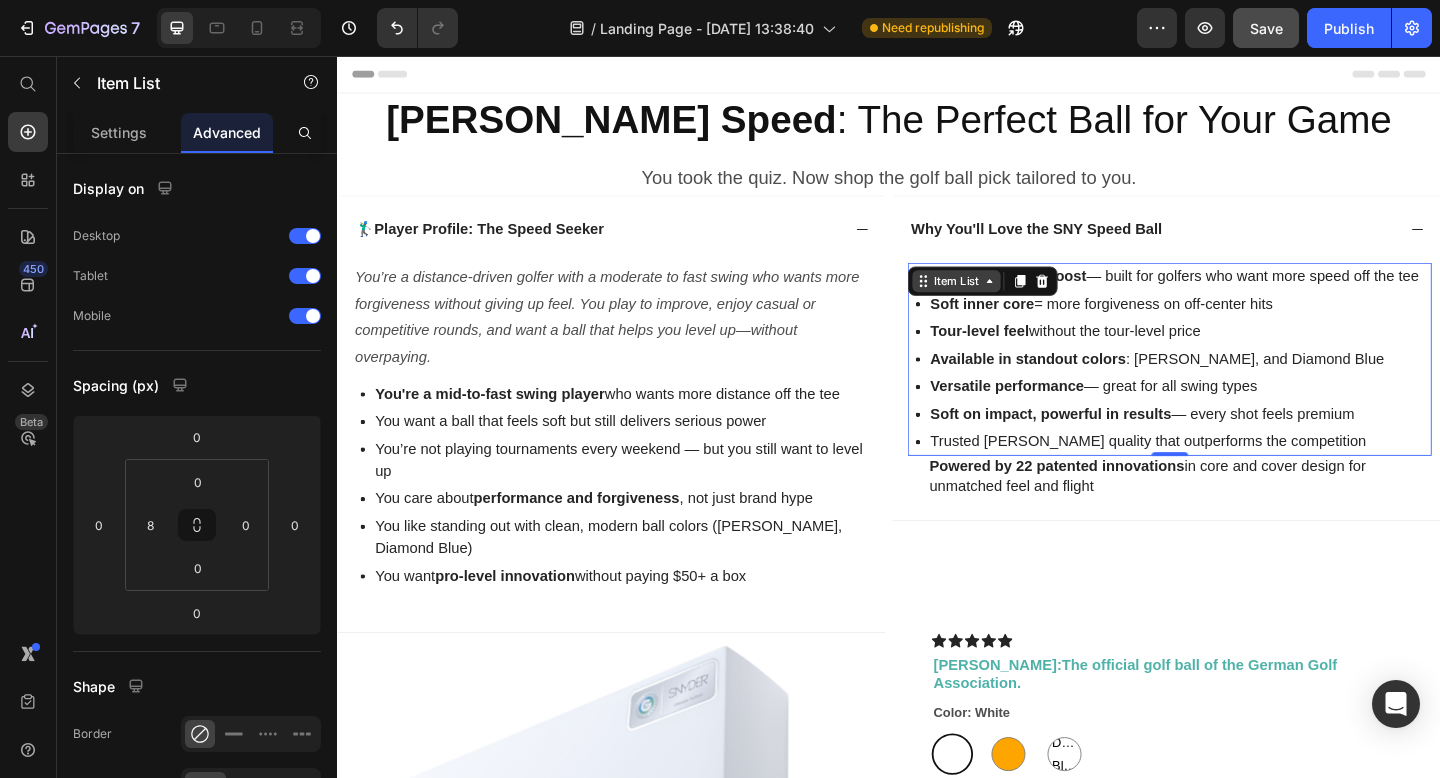 click 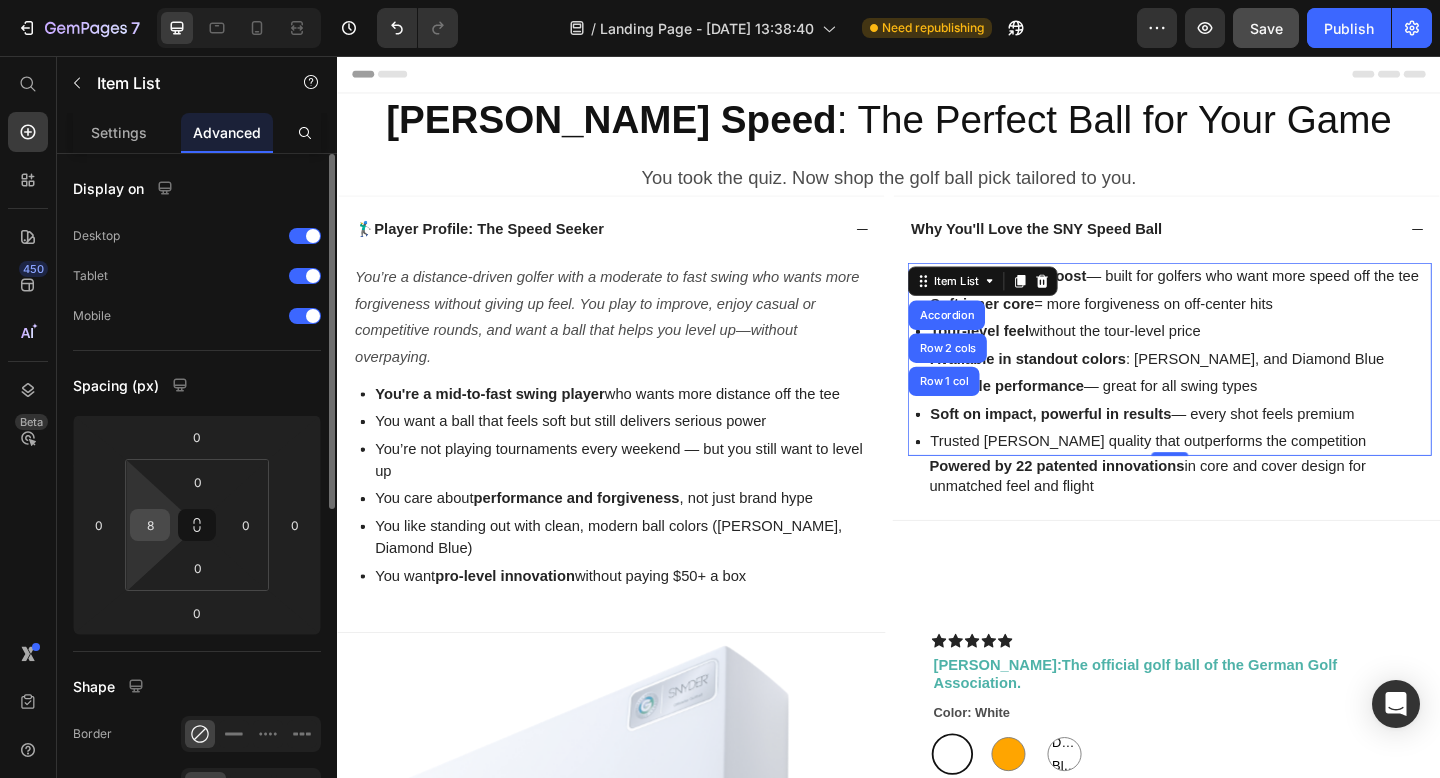 click on "8" at bounding box center (150, 525) 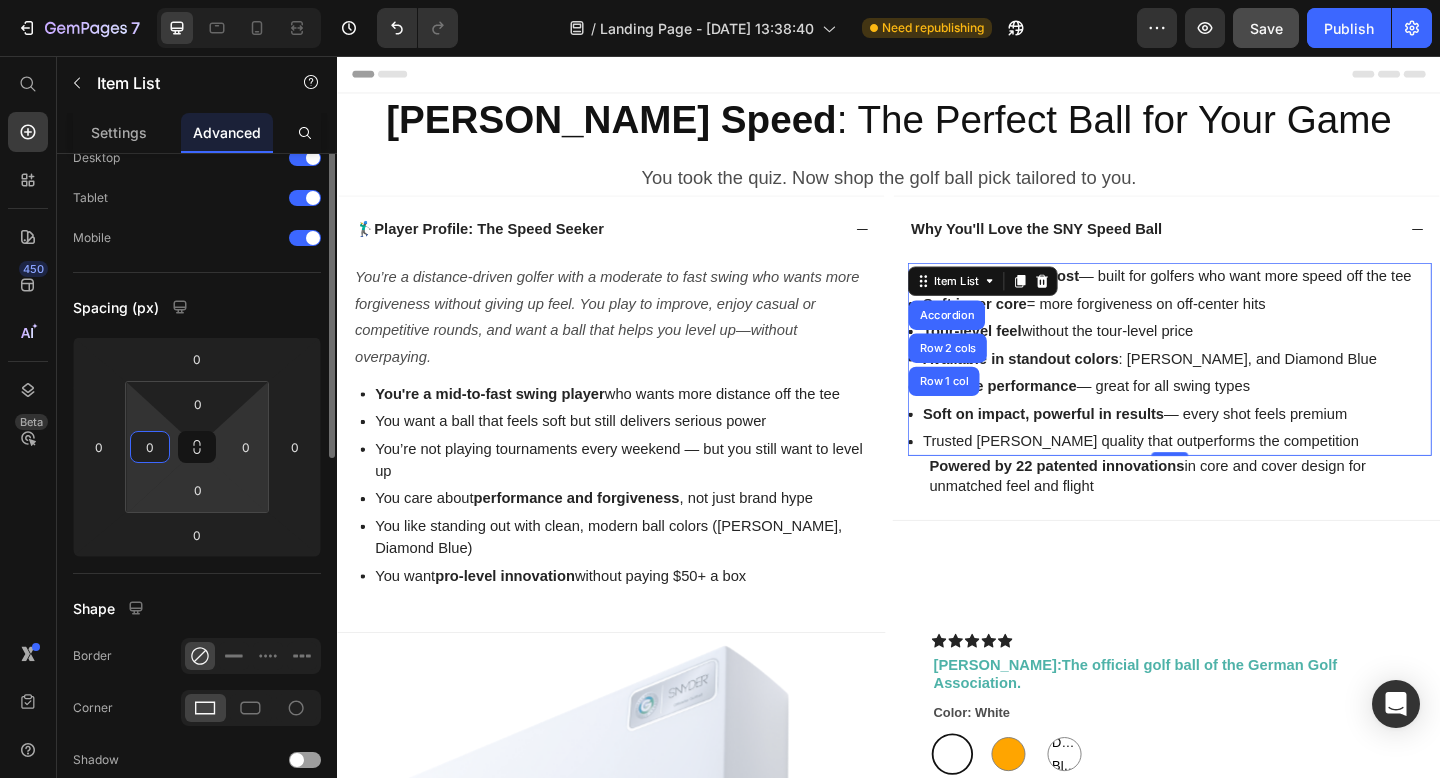 scroll, scrollTop: 18, scrollLeft: 0, axis: vertical 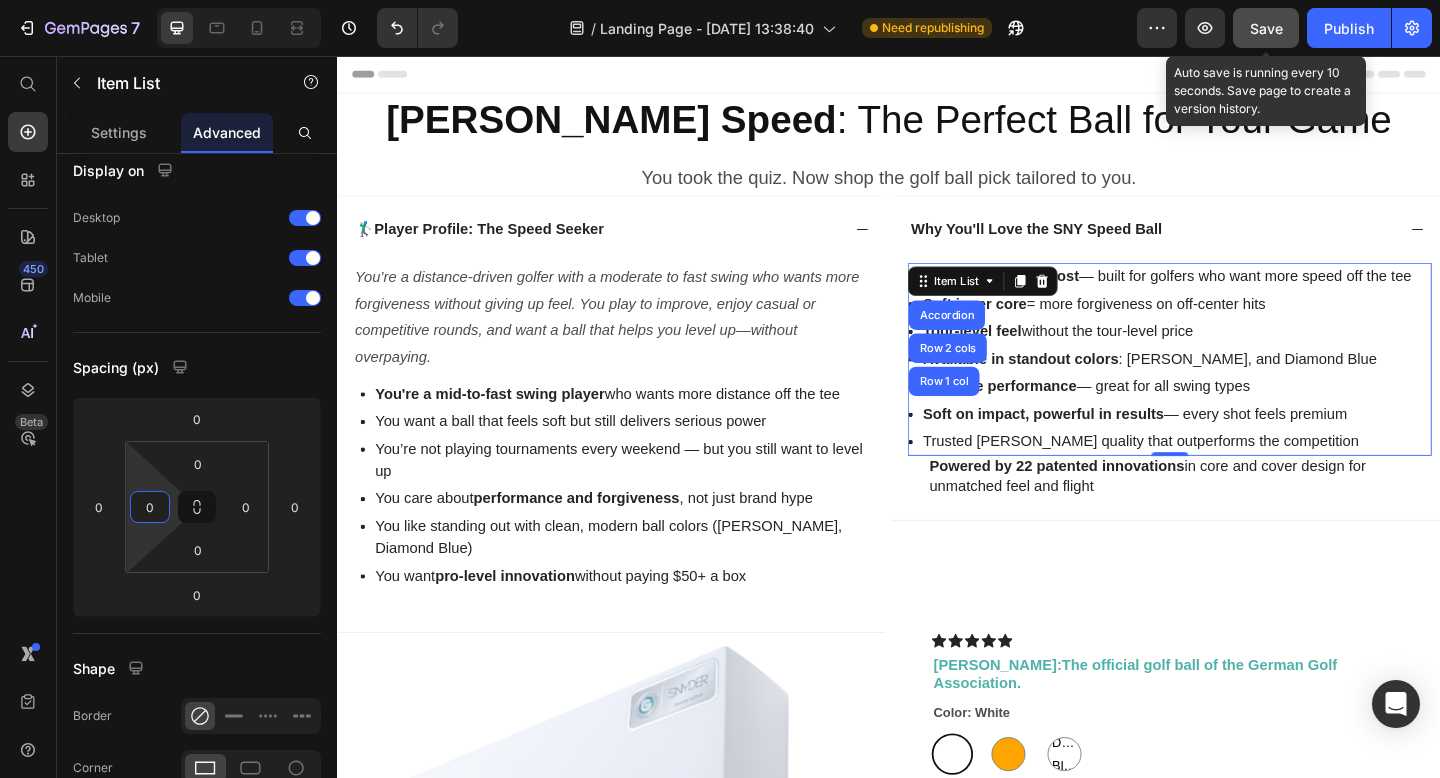 click on "Save" at bounding box center [1266, 28] 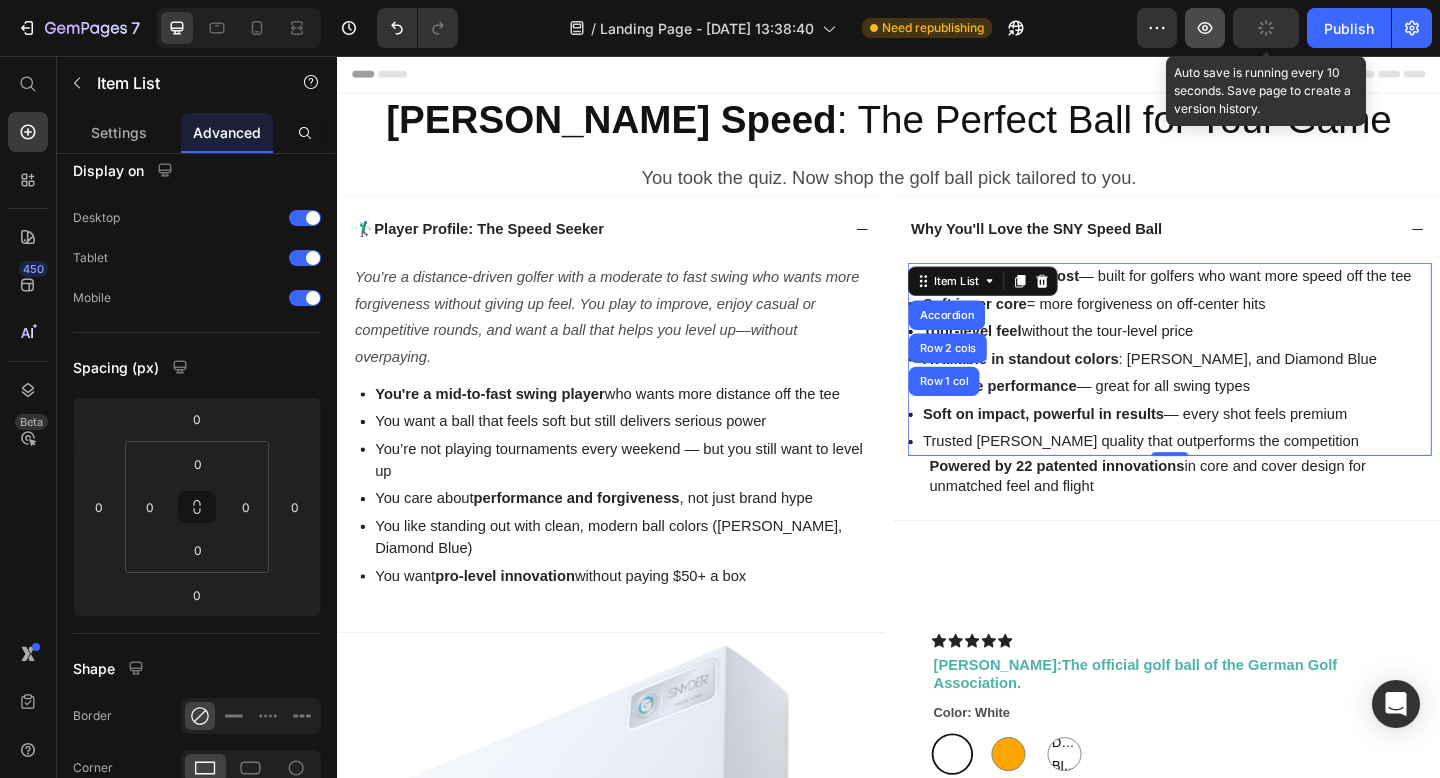 click 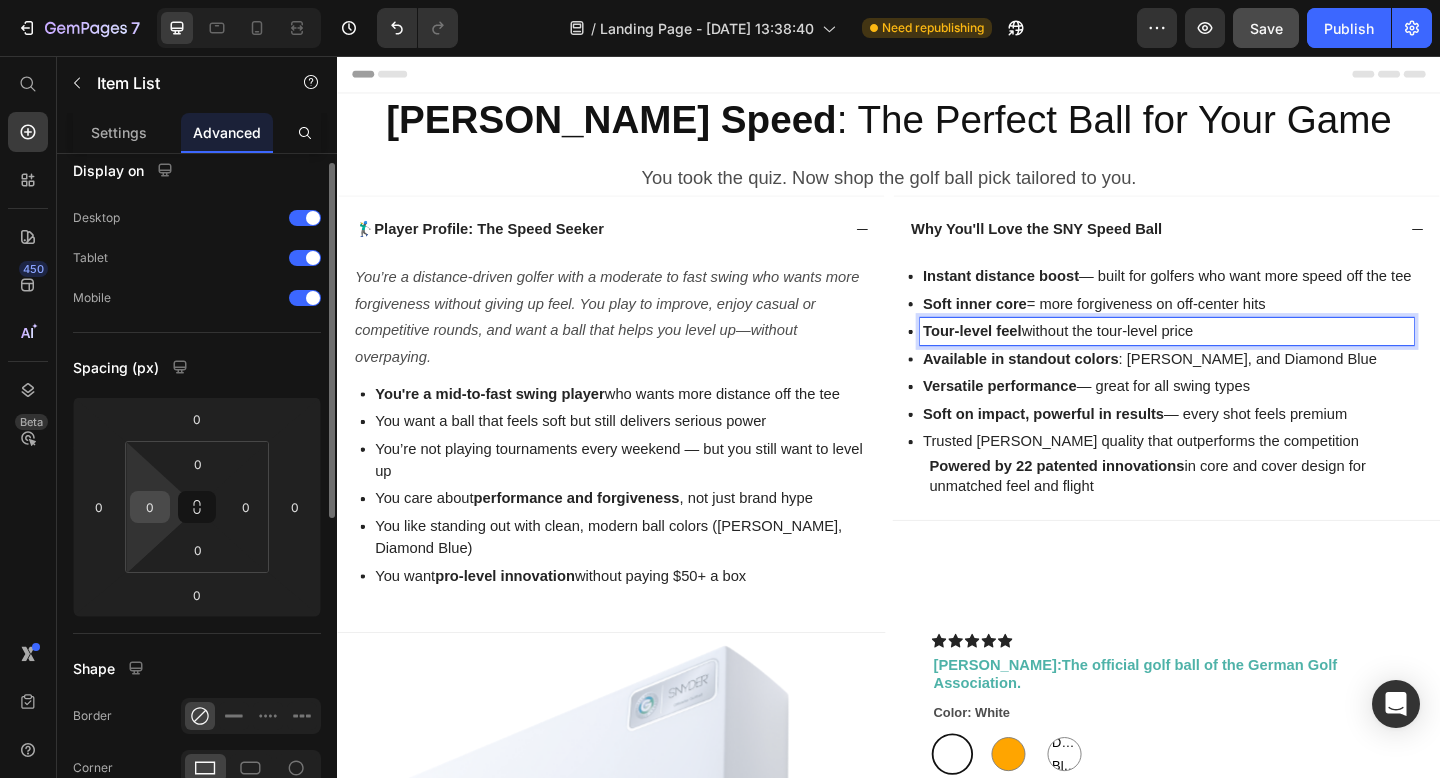 click on "0" at bounding box center [150, 507] 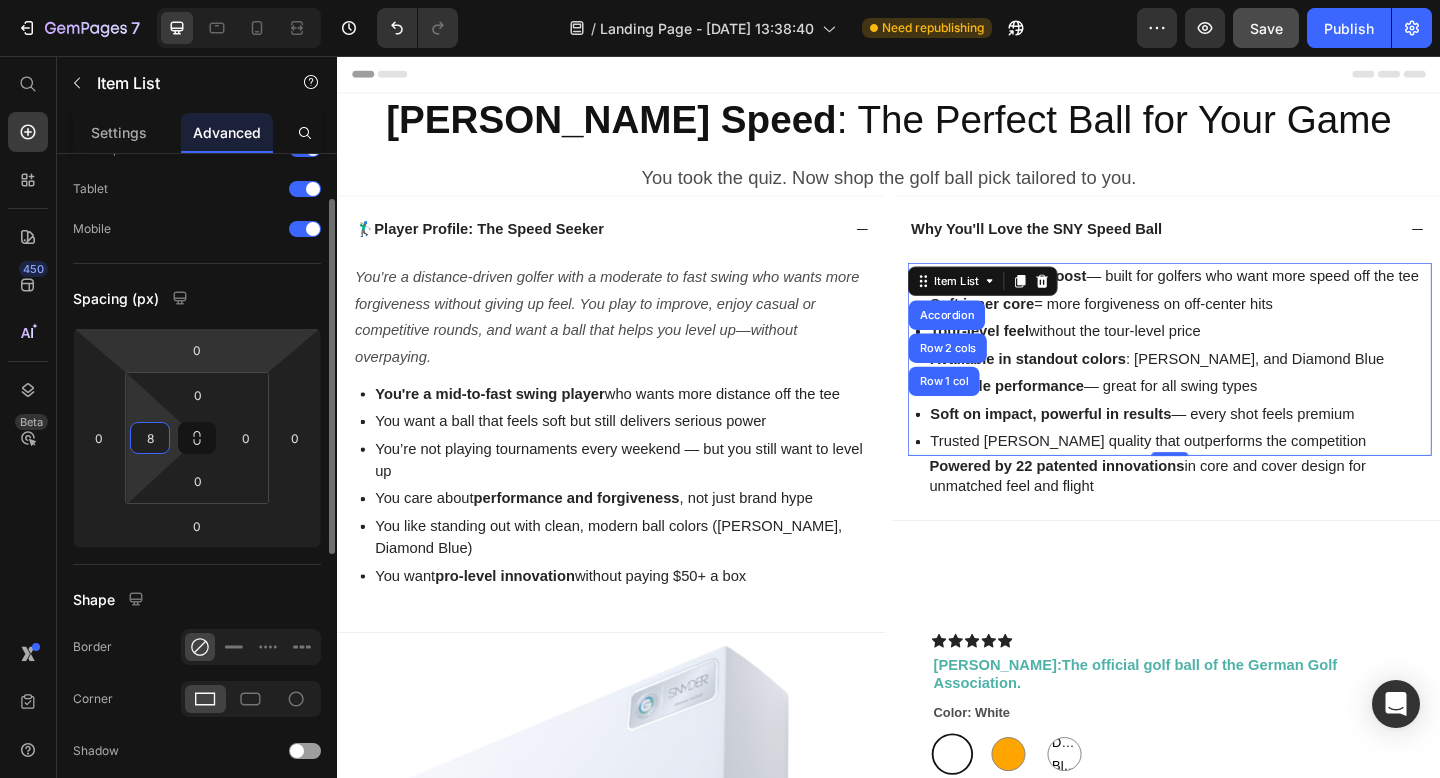 scroll, scrollTop: 0, scrollLeft: 0, axis: both 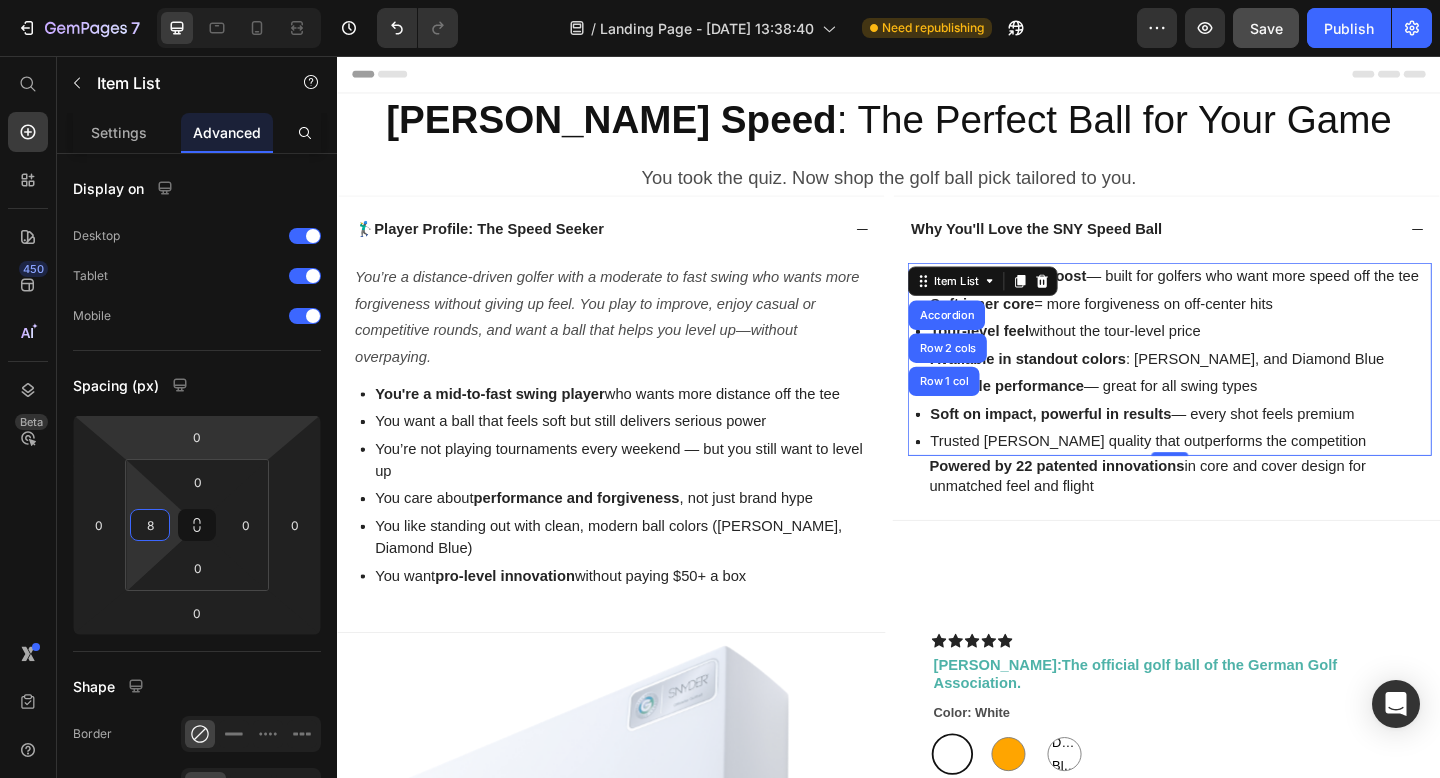 type on "8" 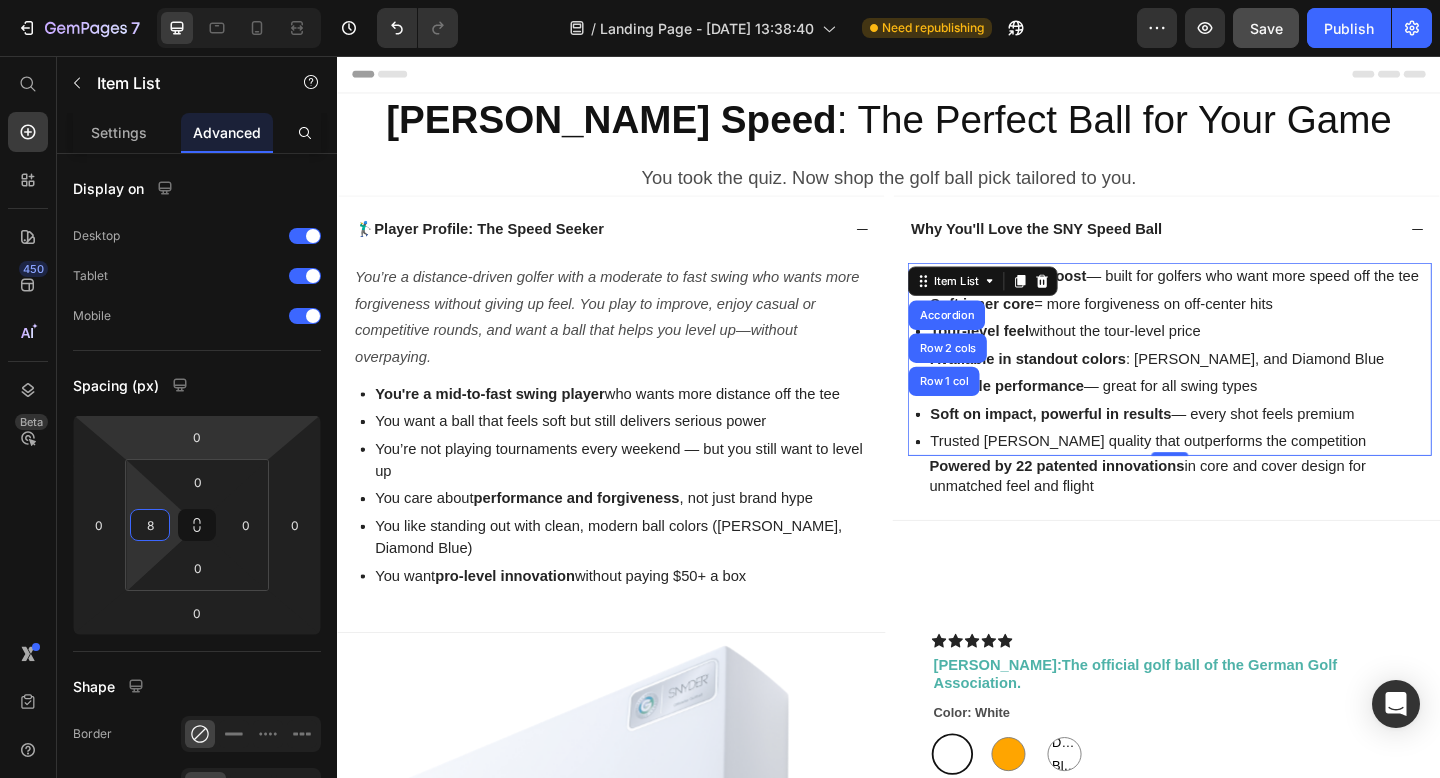 click on "Available in standout colors : [PERSON_NAME], and Diamond Blue" at bounding box center [1247, 386] 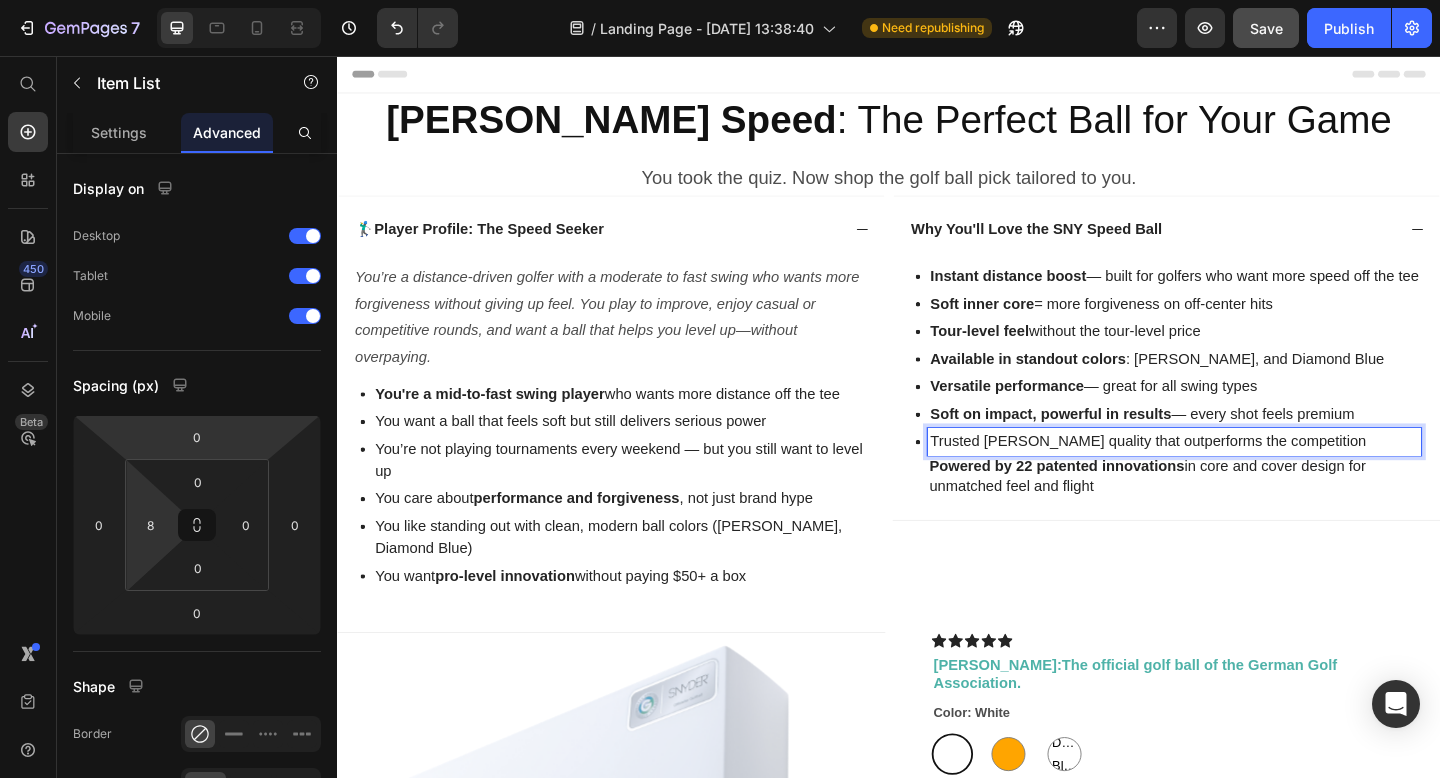 click on "Trusted [PERSON_NAME] quality that outperforms the competition" at bounding box center [1247, 476] 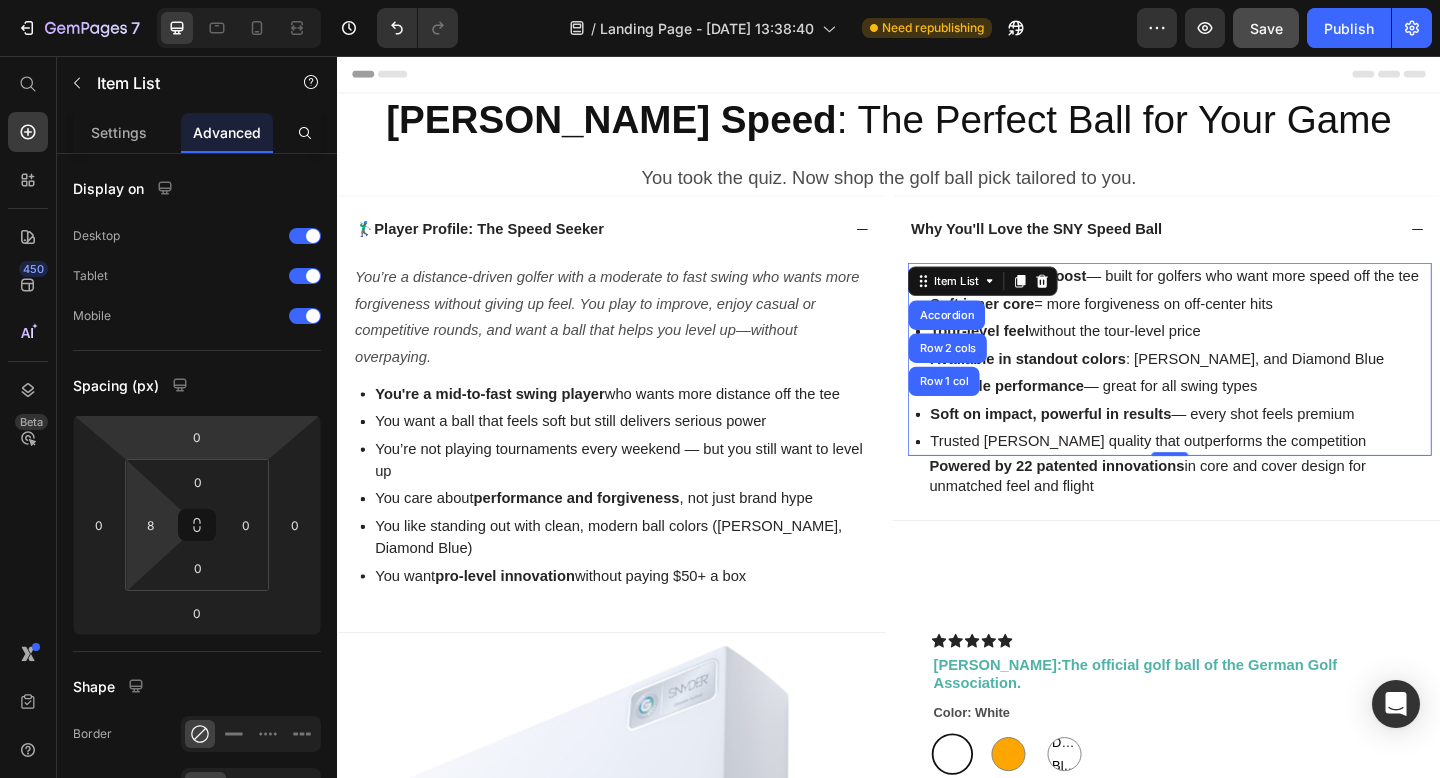 click on "Instant distance boost  — built for golfers who want more speed off the tee
Soft inner core  = more forgiveness on off-center hits
Tour-level feel  without the tour-level price
Available in standout colors : [PERSON_NAME], and Diamond Blue
Versatile performance  — great for all swing types
Soft on impact, powerful in results  — every shot feels premium
Trusted [PERSON_NAME] quality that outperforms the competition Item List Accordion Row 2 cols Row 1 col   0" at bounding box center [1243, 386] 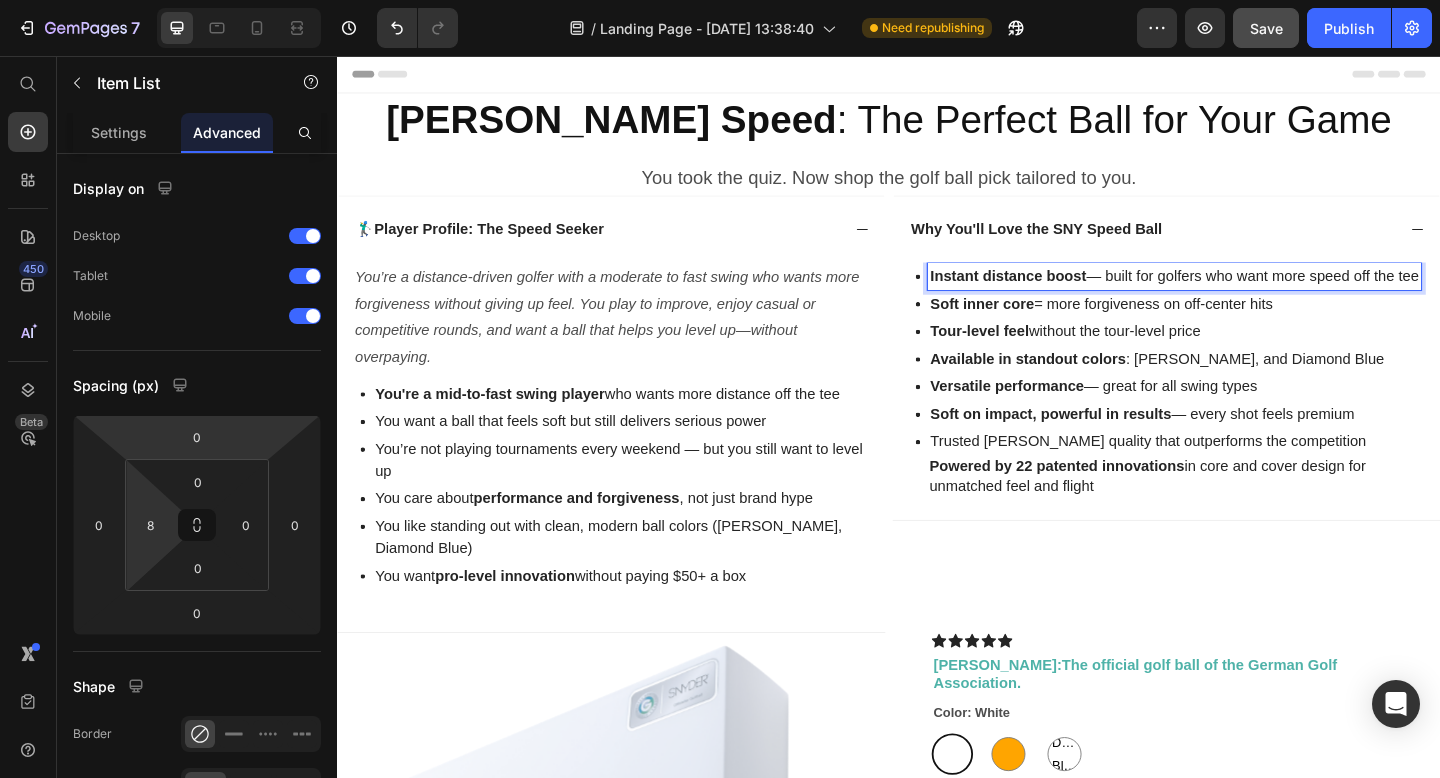 click on "Instant distance boost  — built for golfers who want more speed off the tee
Soft inner core  = more forgiveness on off-center hits
Tour-level feel  without the tour-level price
Available in standout colors : [PERSON_NAME], and Diamond Blue
Versatile performance  — great for all swing types
Soft on impact, powerful in results  — every shot feels premium
Trusted [PERSON_NAME] quality that outperforms the competition" at bounding box center [1243, 386] 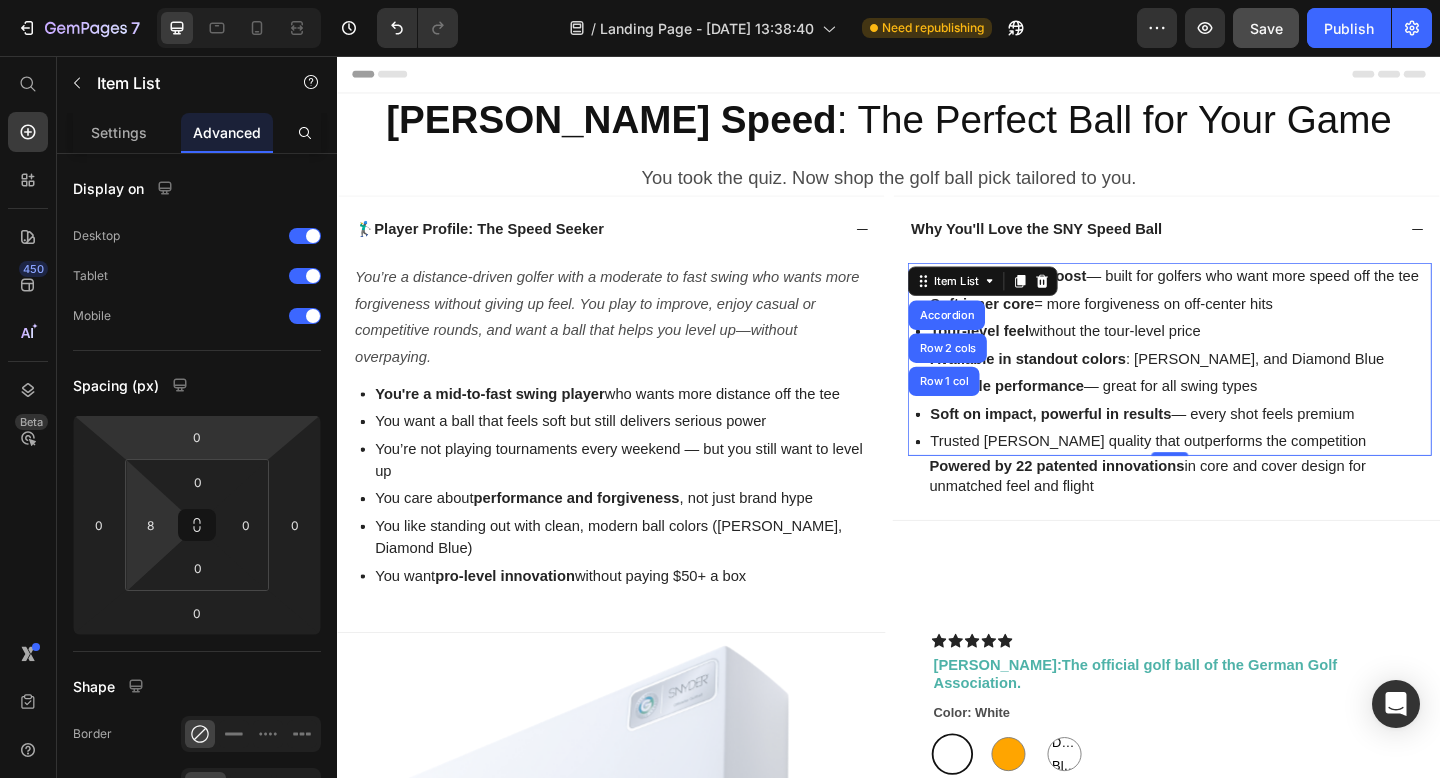 click on "Item List Accordion Row 2 cols Row 1 col" at bounding box center [1039, 301] 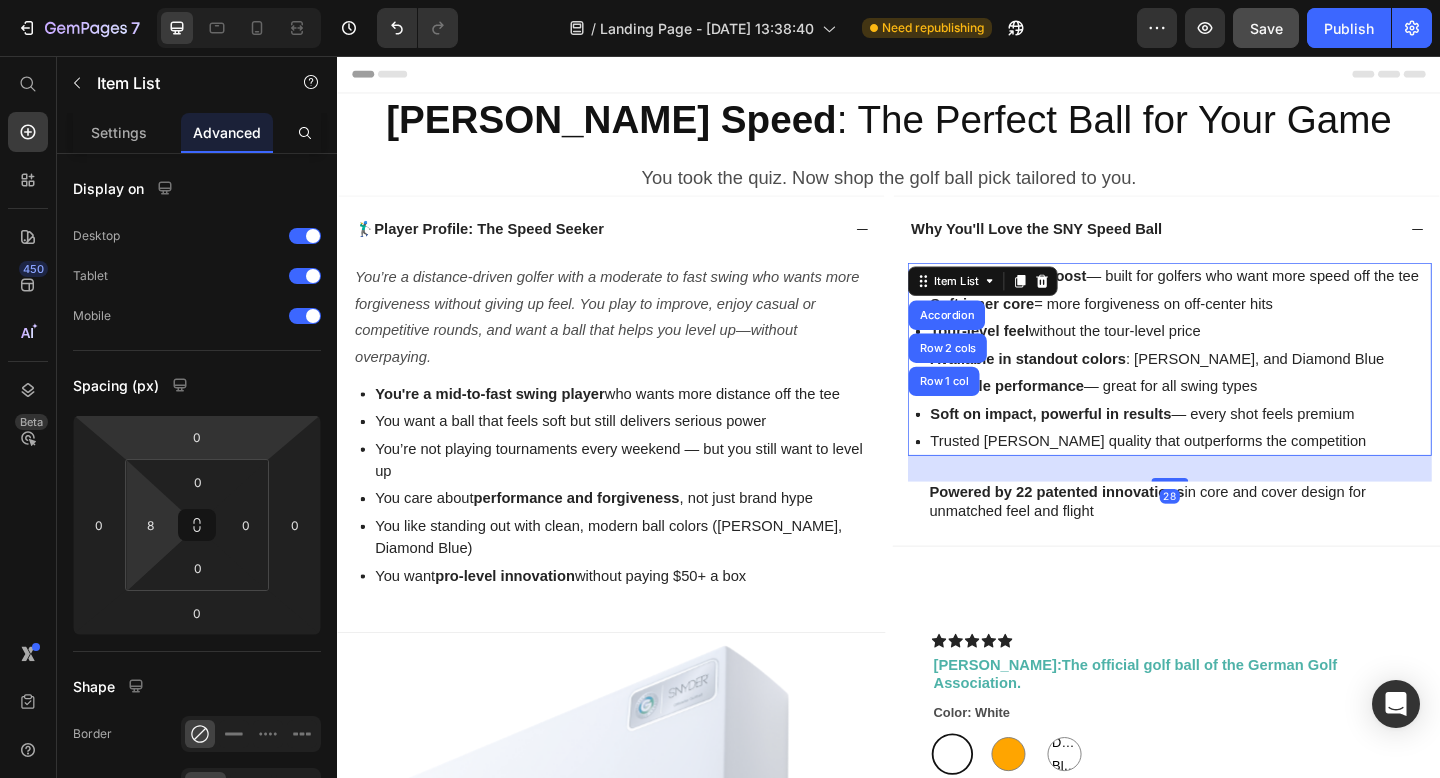 drag, startPoint x: 1241, startPoint y: 491, endPoint x: 1241, endPoint y: 519, distance: 28 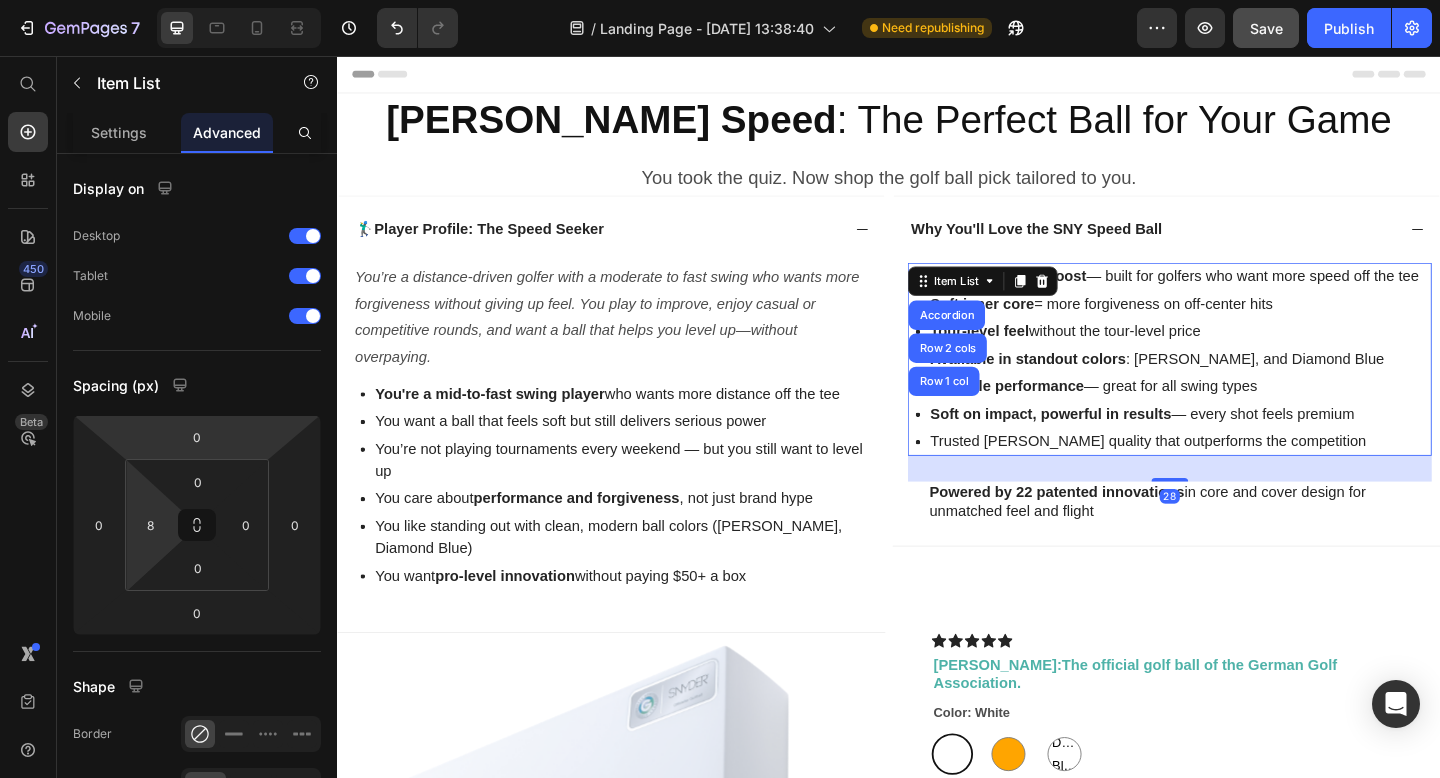click on "Instant distance boost  — built for golfers who want more speed off the tee
Soft inner core  = more forgiveness on off-center hits
Tour-level feel  without the tour-level price
Available in standout colors : [PERSON_NAME], and Diamond Blue
Versatile performance  — great for all swing types
Soft on impact, powerful in results  — every shot feels premium
Trusted [PERSON_NAME] quality that outperforms the competition Item List Accordion Row 2 cols Row 1 col   28 Powered by 22 patented innovations  in core and cover design for unmatched feel and flight Text Block" at bounding box center (1243, 423) 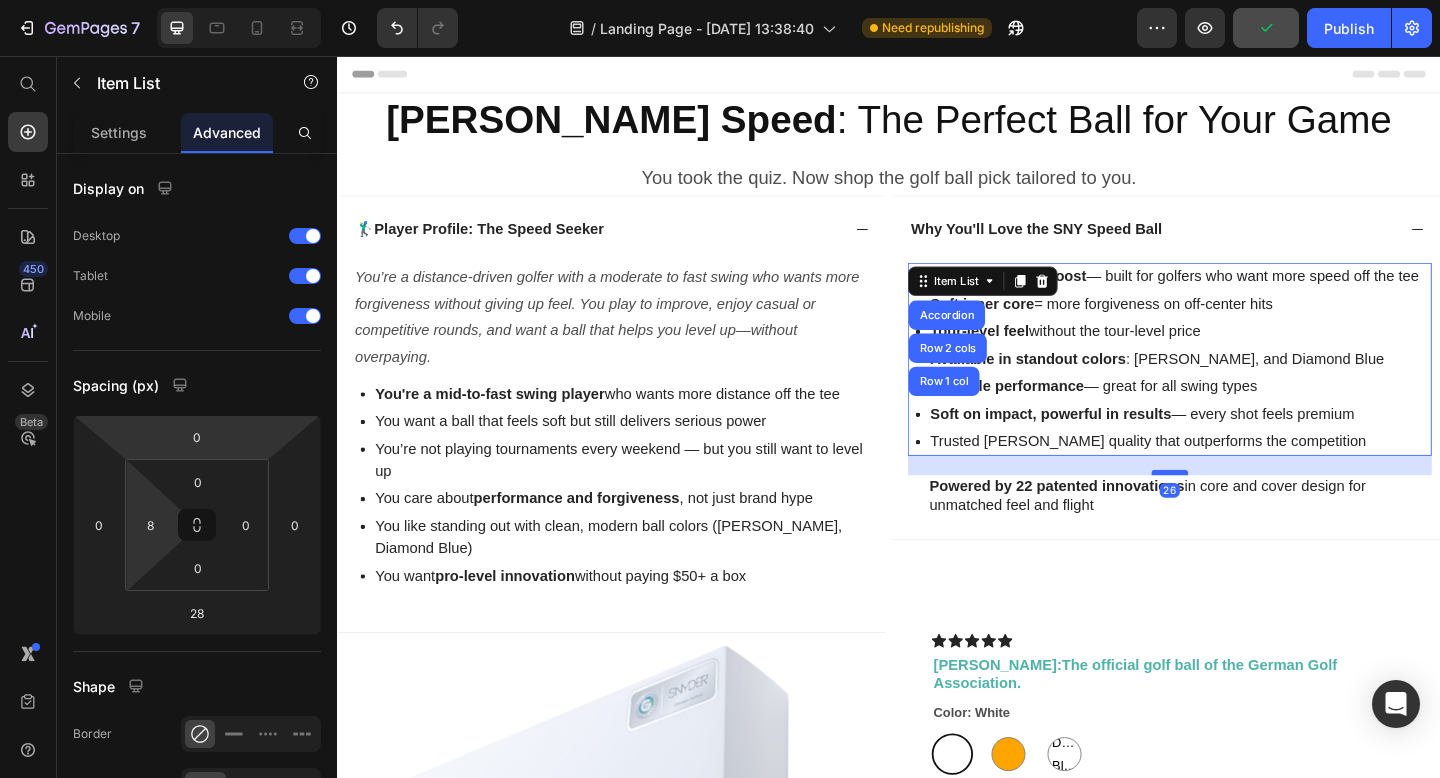 click at bounding box center (1243, 509) 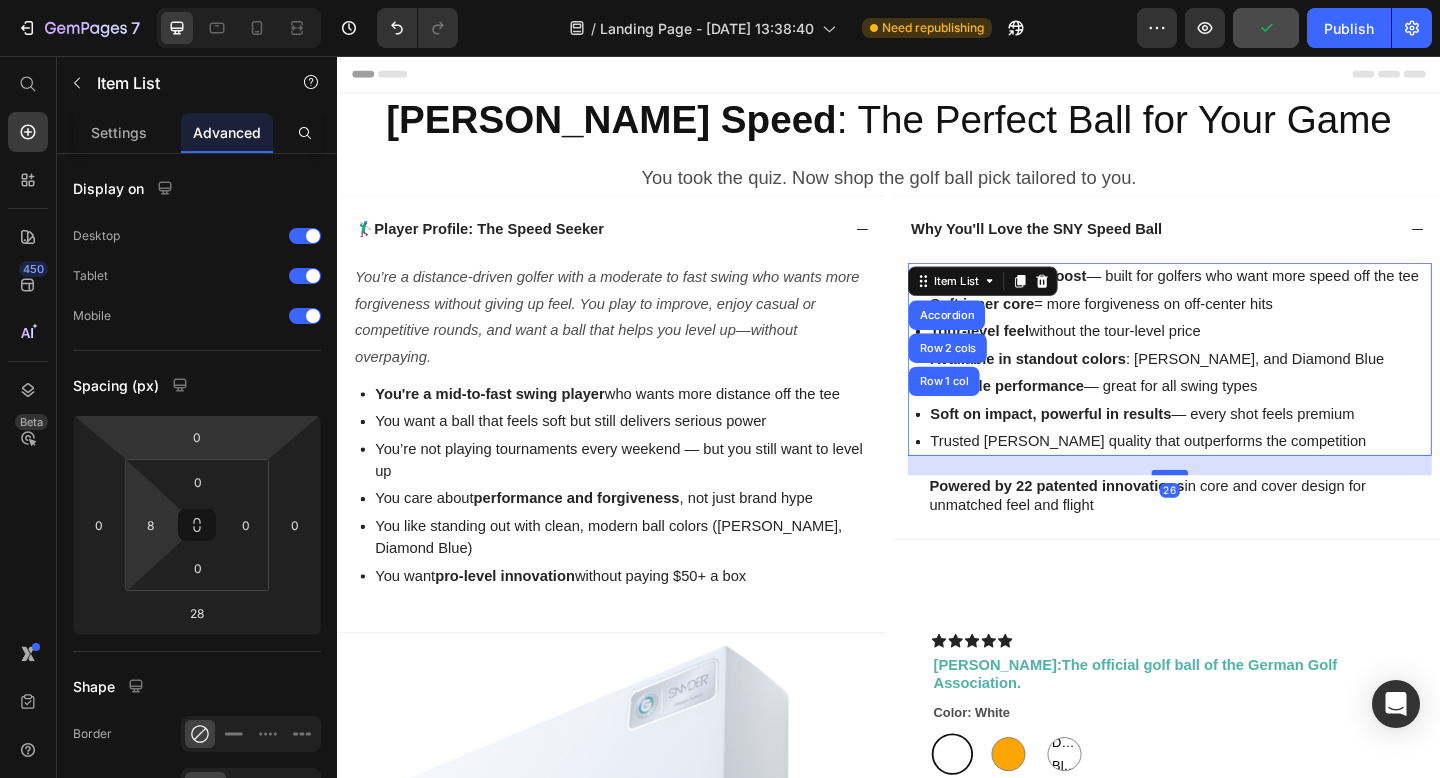 type on "21" 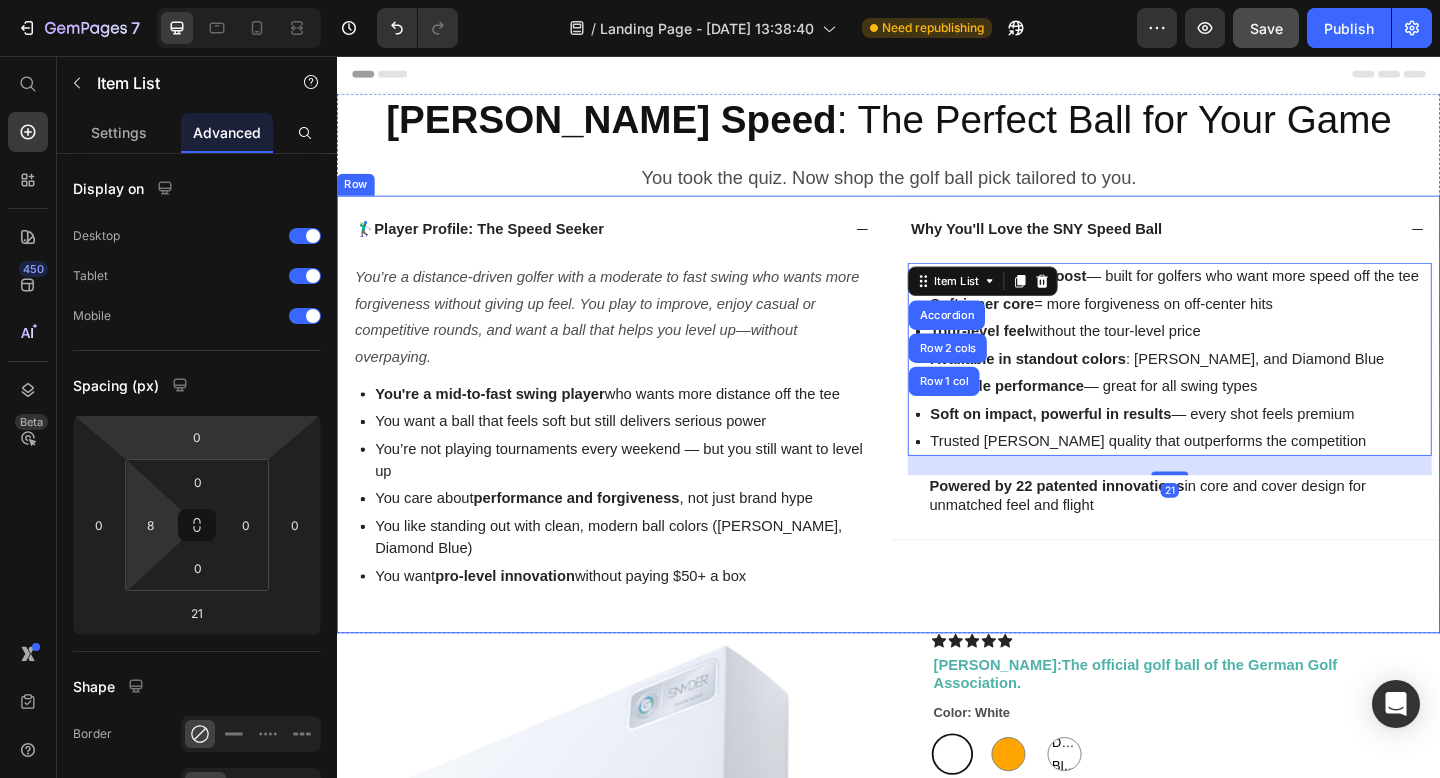 click on "Why You'll Love the SNY Speed Ball
Instant distance boost  — built for golfers who want more speed off the tee
Soft inner core  = more forgiveness on off-center hits
Tour-level feel  without the tour-level price
Available in standout colors : [PERSON_NAME], and Diamond Blue
Versatile performance  — great for all swing types
Soft on impact, powerful in results  — every shot feels premium
Trusted [PERSON_NAME] quality that outperforms the competition Item List Accordion Row 2 cols Row 1 col   21 Powered by 22 patented innovations  in core and cover design for unmatched feel and flight Text Block Accordion" at bounding box center [1239, 446] 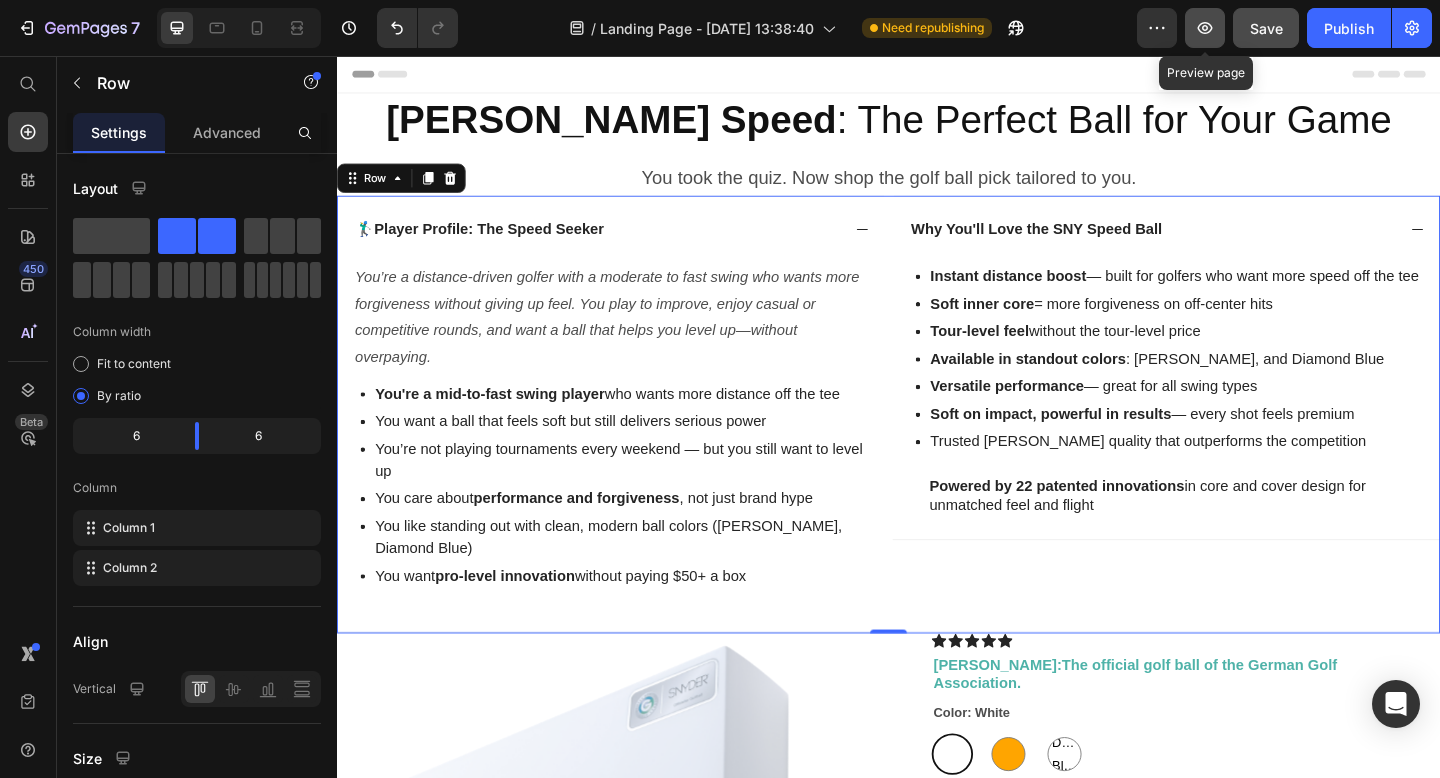click 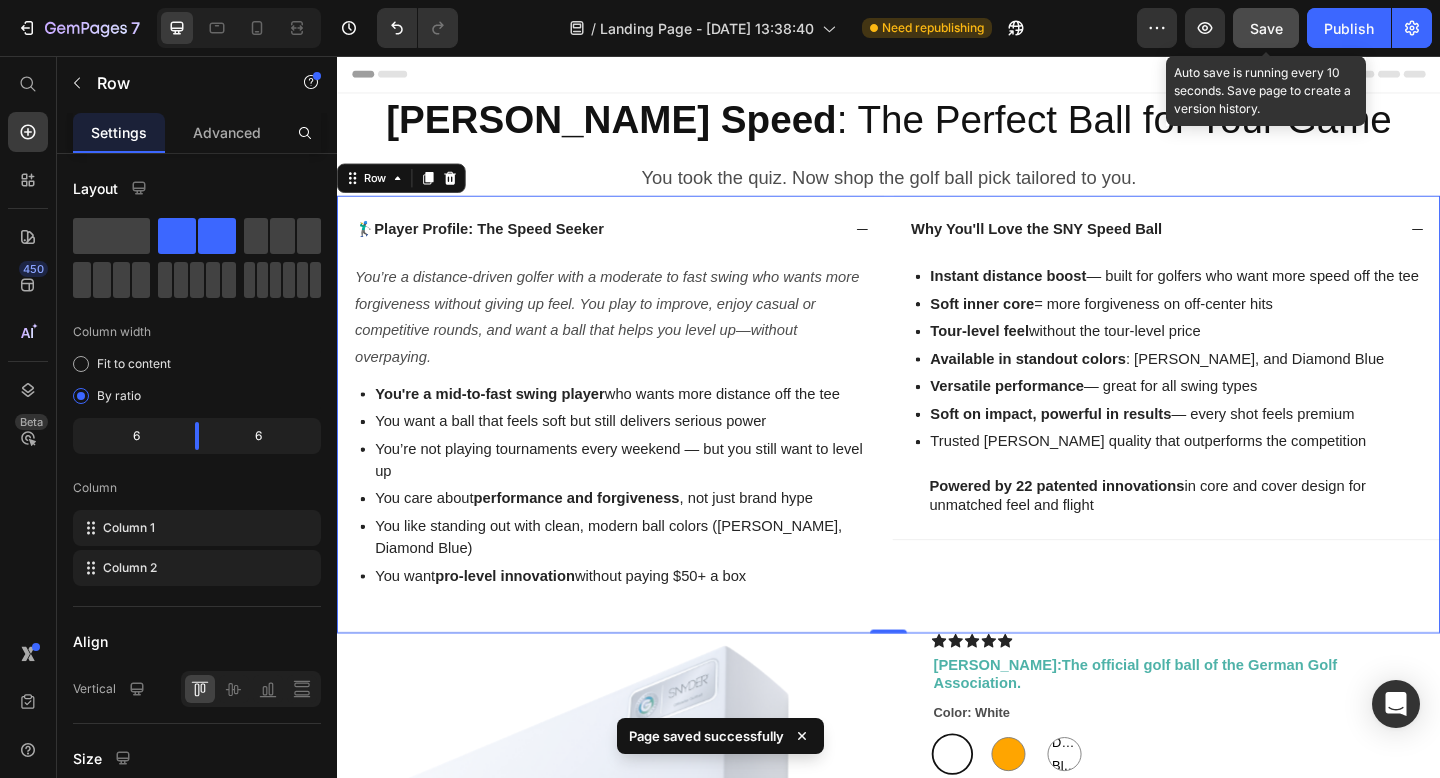 click on "Save" 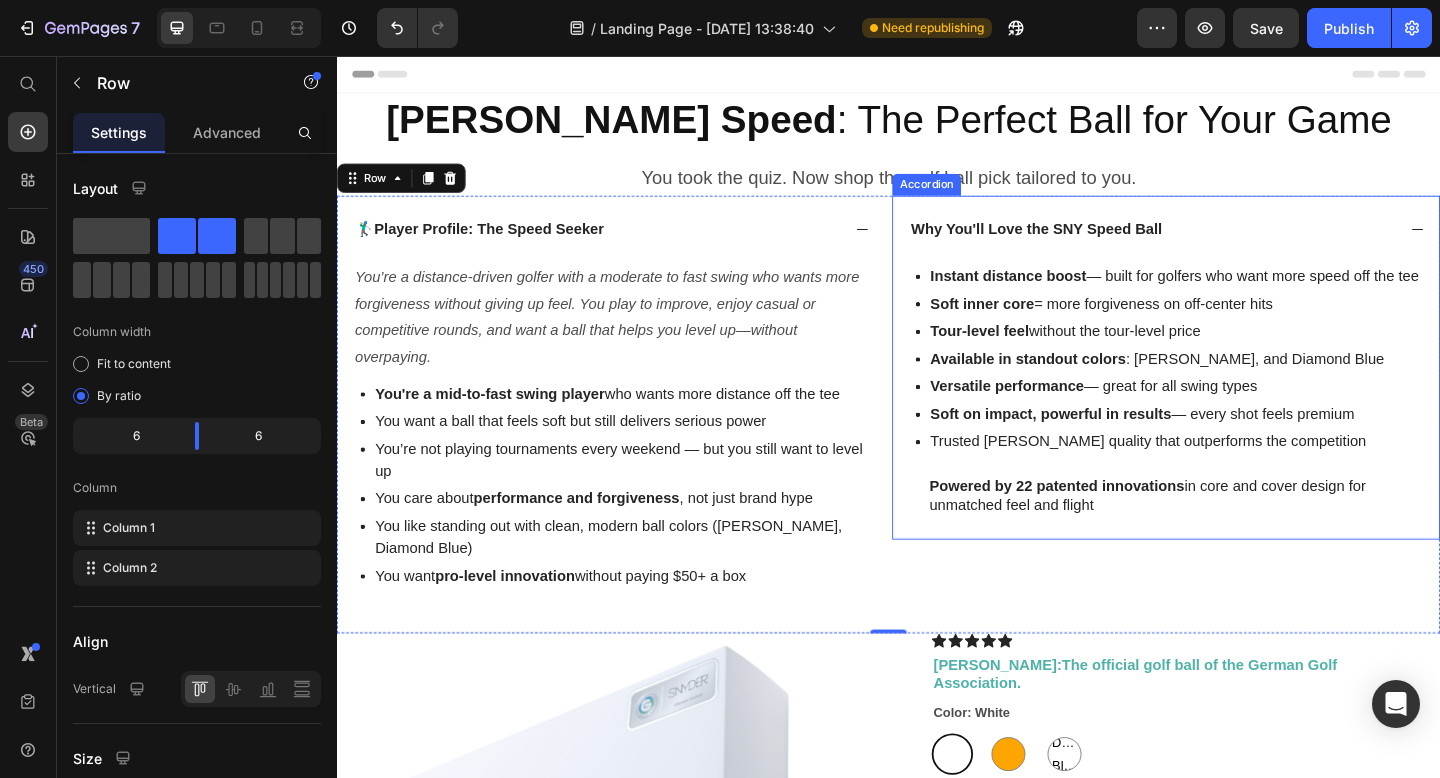 click on "Why You'll Love the SNY Speed Ball" at bounding box center [1097, 245] 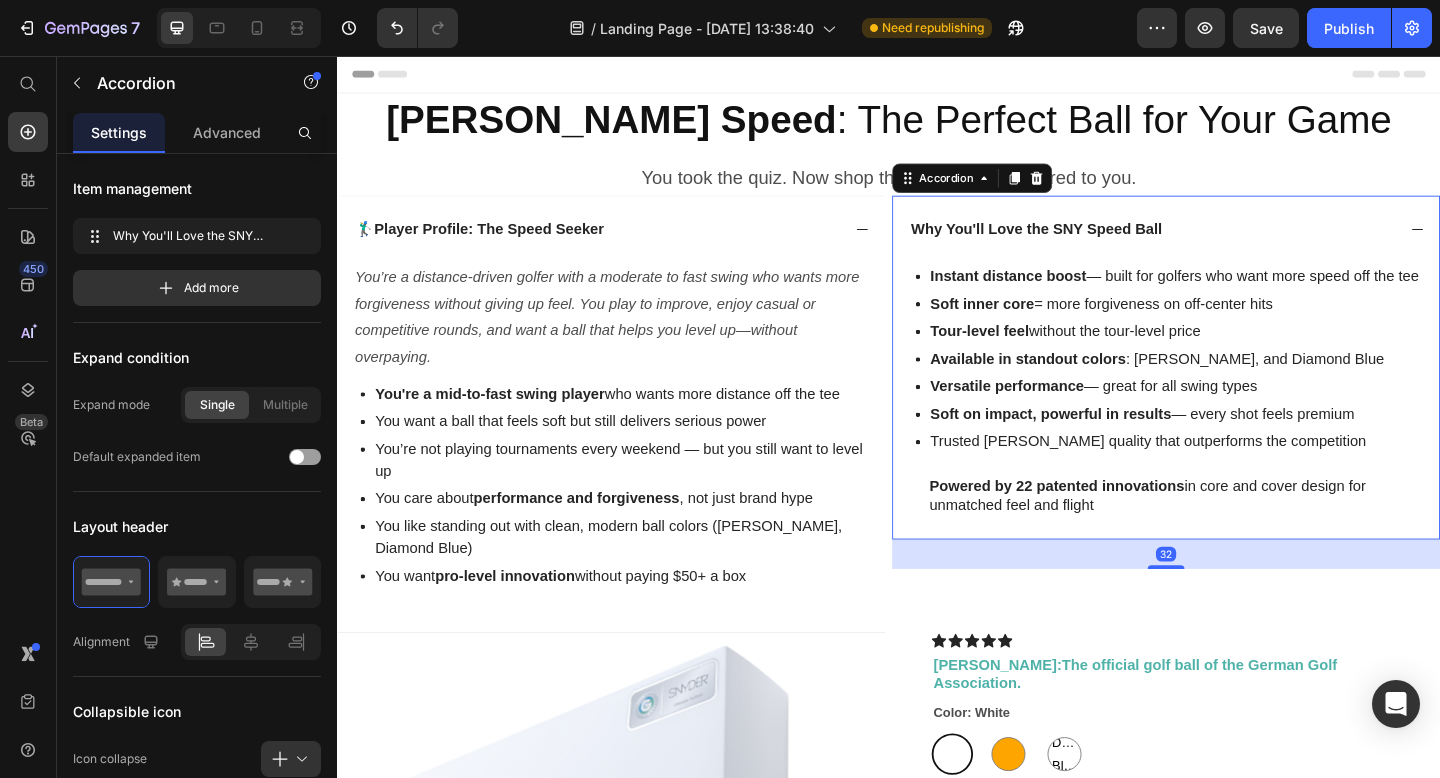 click on "Why You'll Love the SNY Speed Ball" at bounding box center (1239, 245) 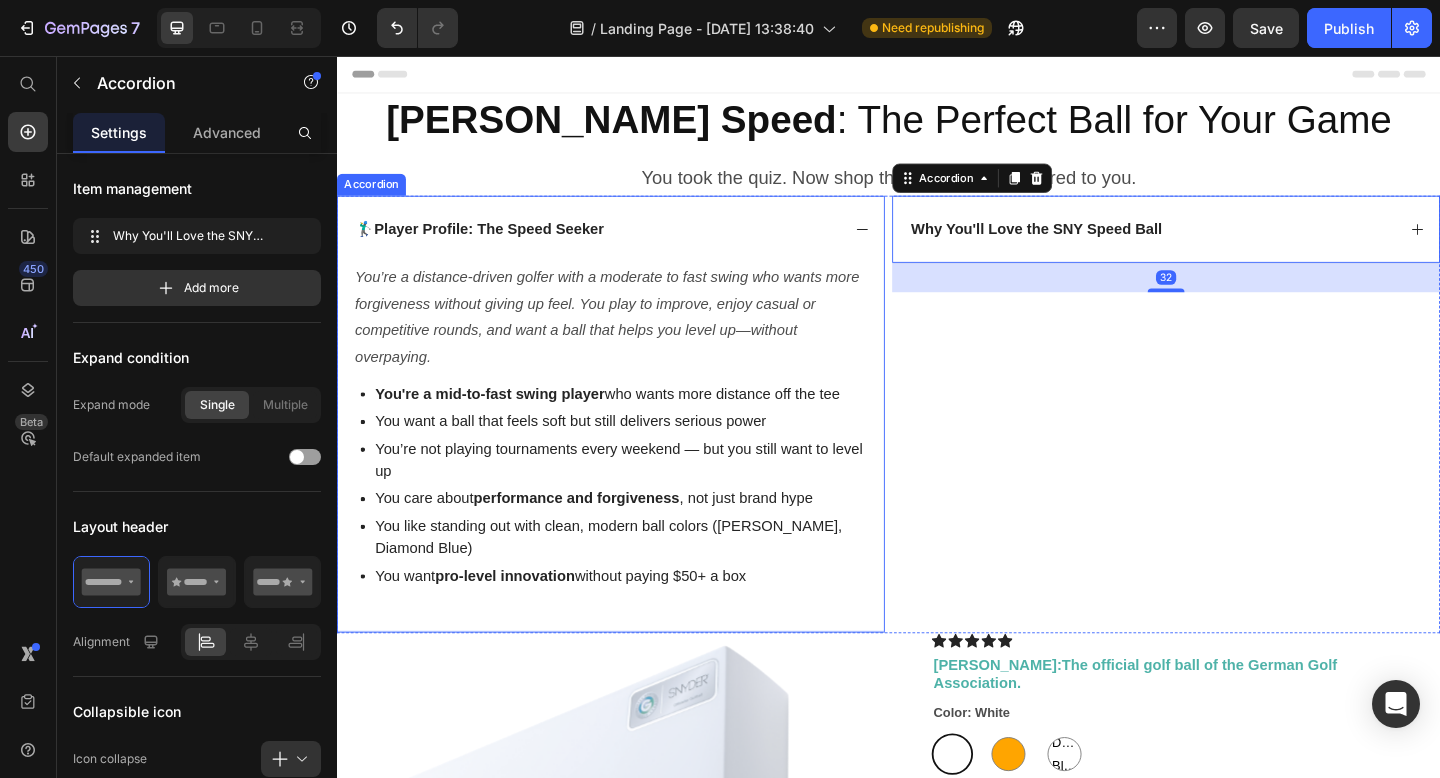 click on "🏌️‍♂️  Player Profile: The Speed Seeker" at bounding box center (619, 245) 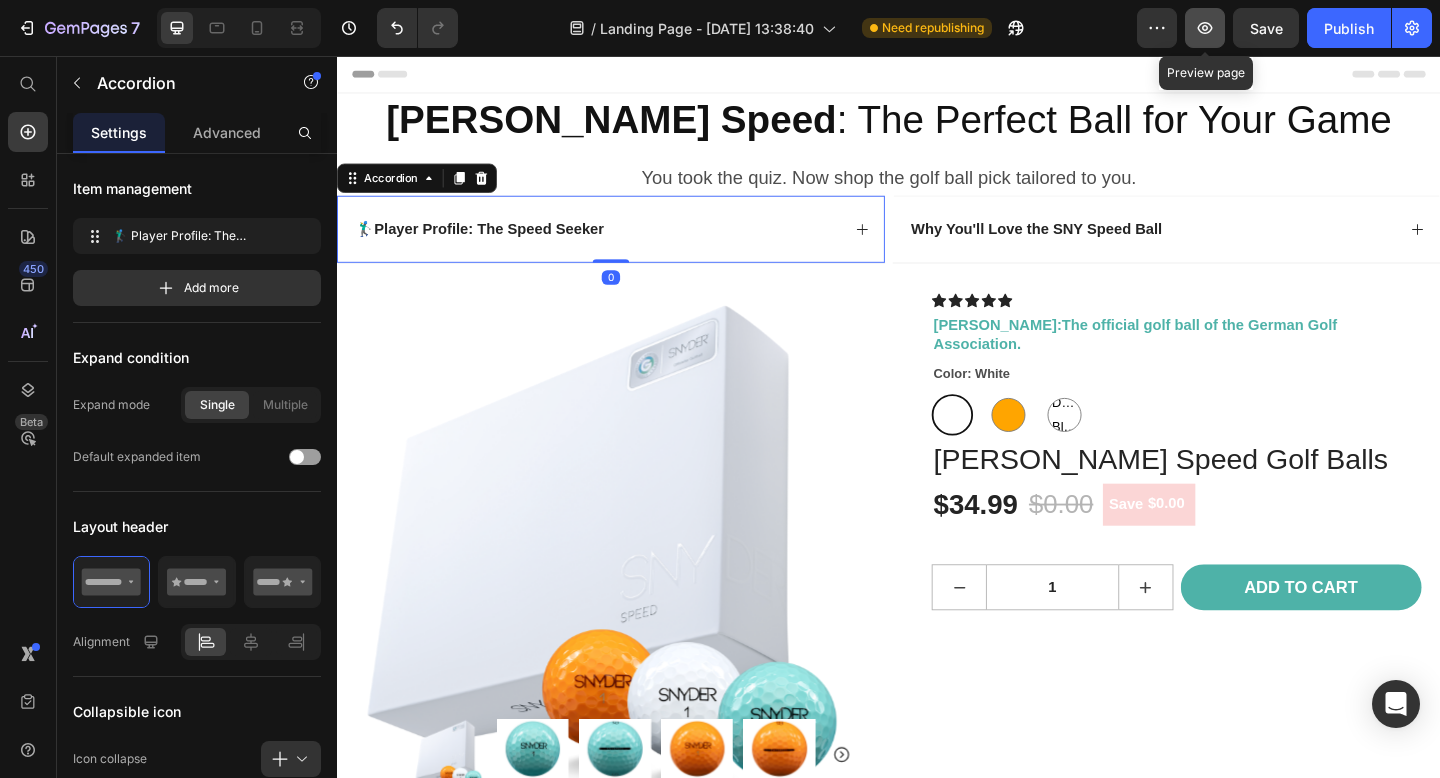 click 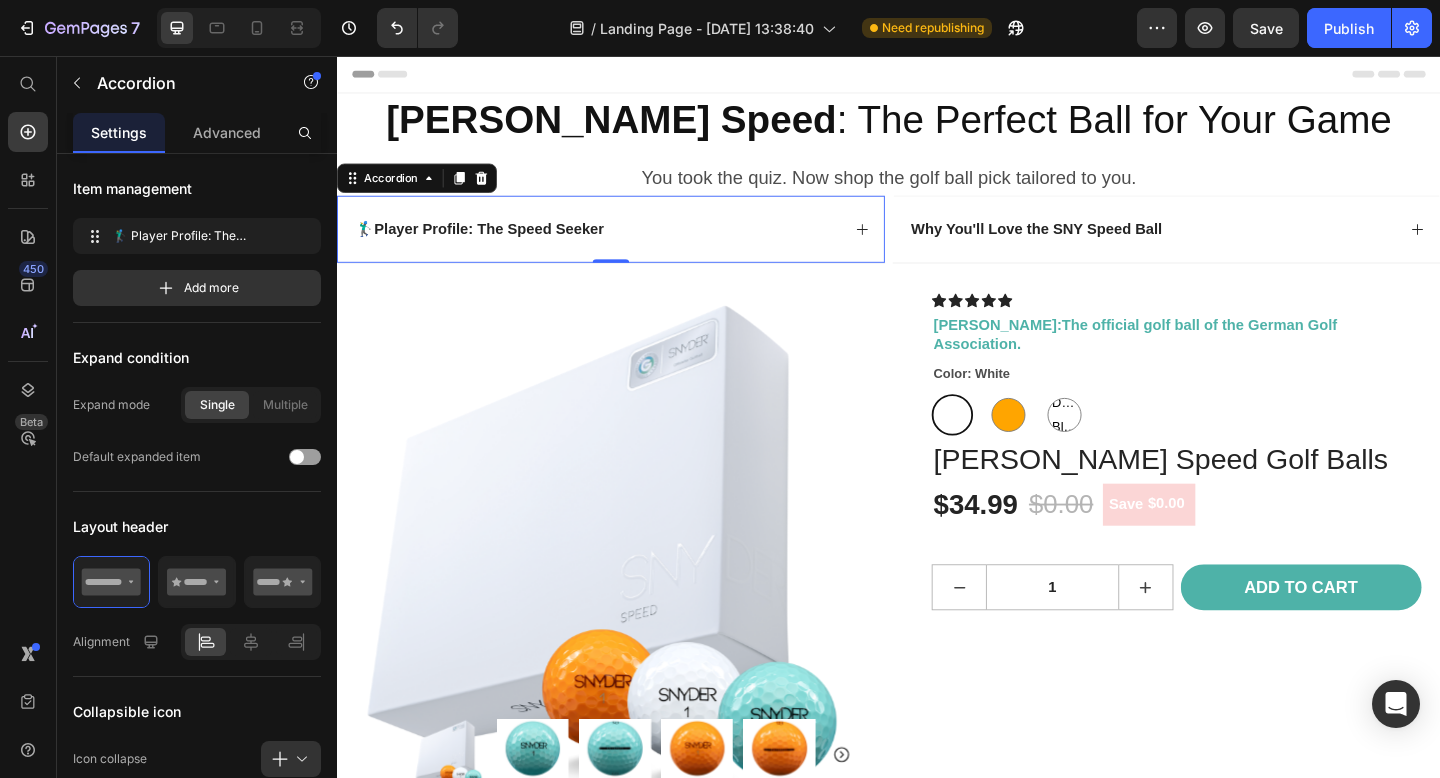 click on "🏌️‍♂️  Player Profile: The Speed Seeker" at bounding box center (635, 245) 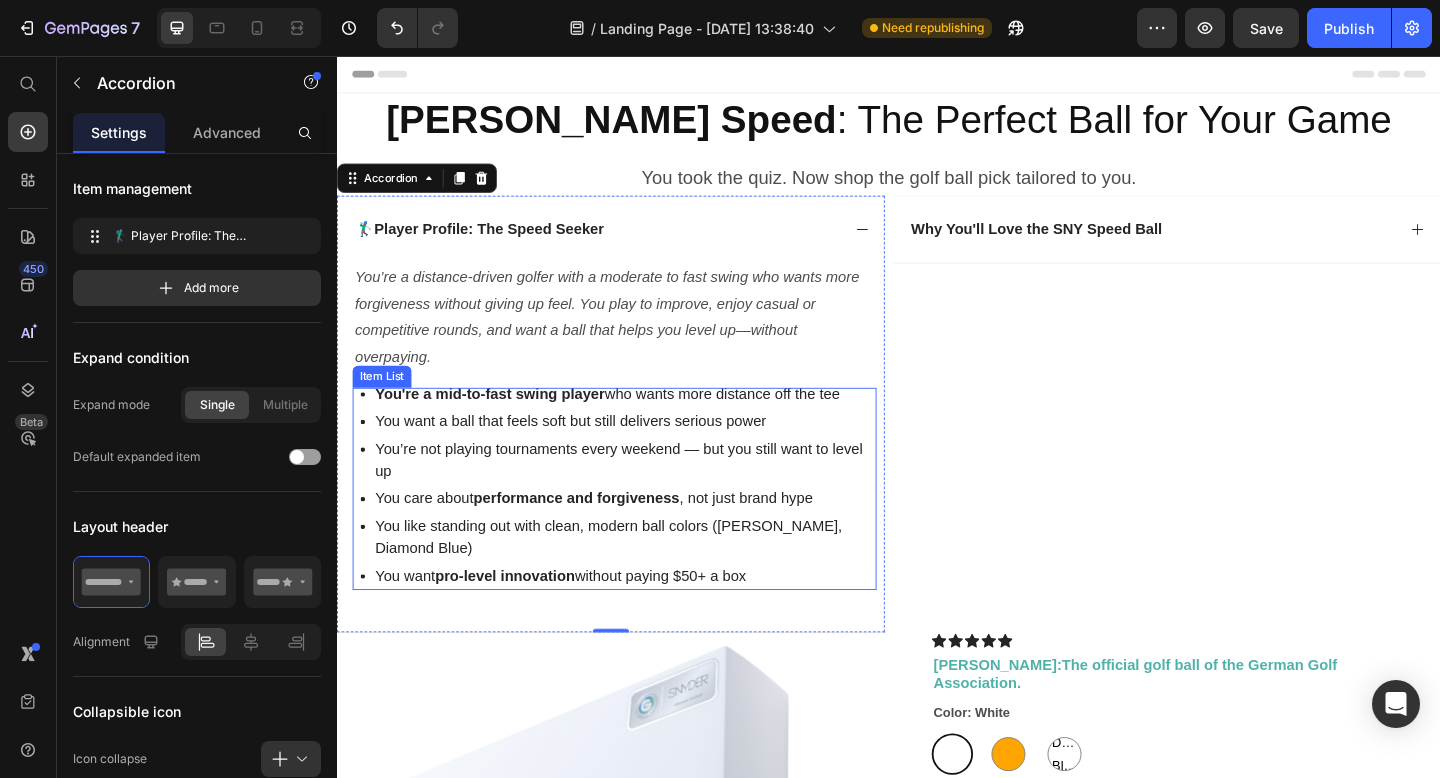 click on "You're a mid-to-fast swing player" at bounding box center (503, 423) 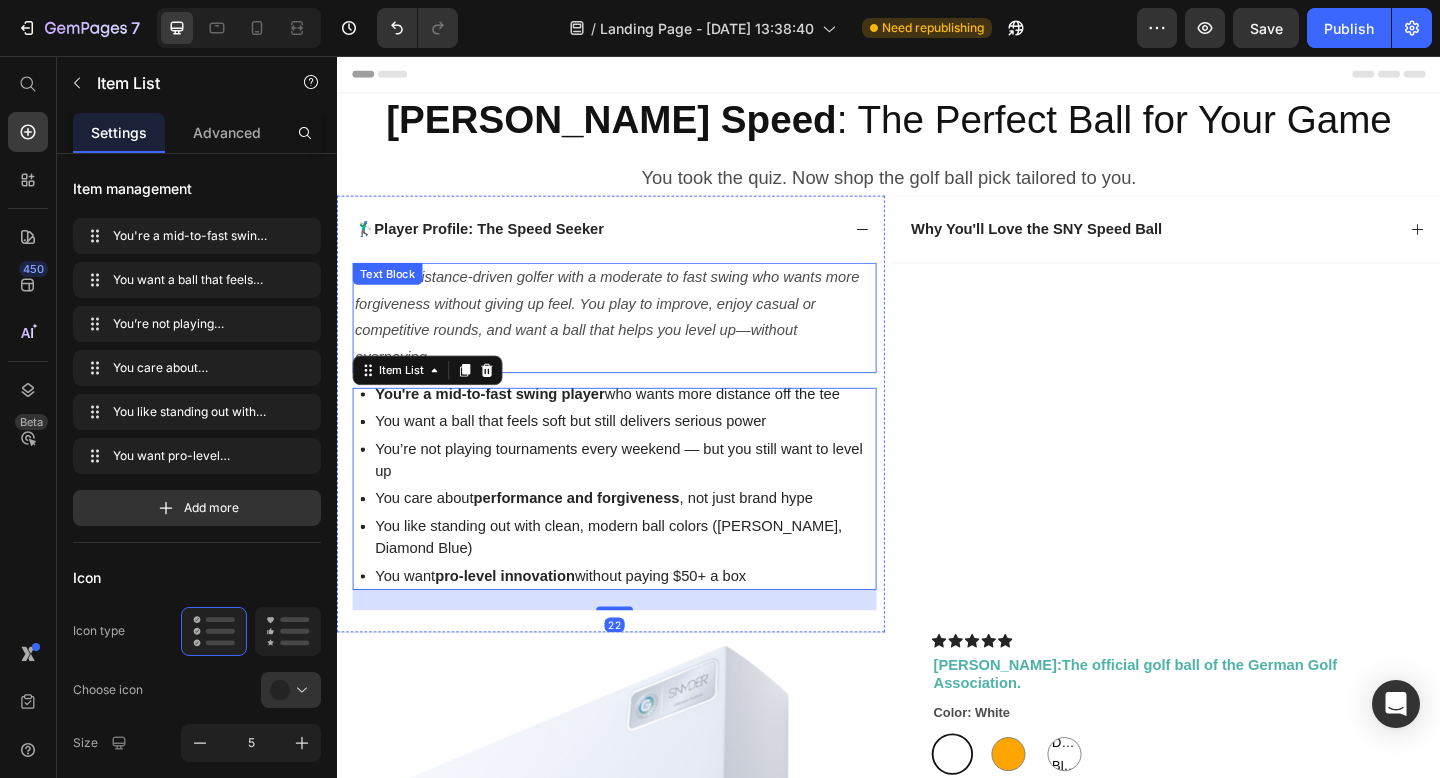 click on "You’re a distance-driven golfer with a moderate to fast swing who wants more forgiveness without giving up feel. You play to improve, enjoy casual or competitive rounds, and want a ball that helps you level up—without overpaying." at bounding box center (639, 340) 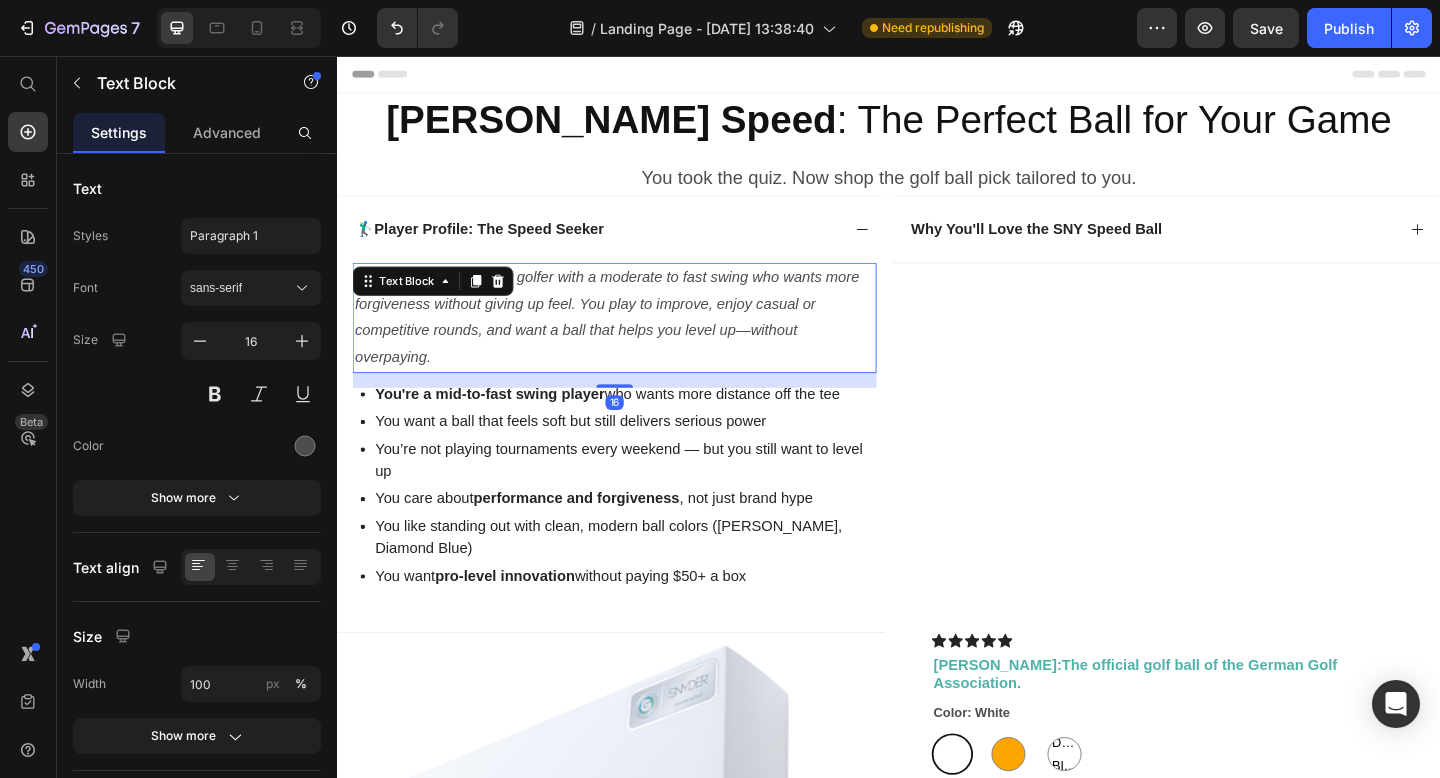 click 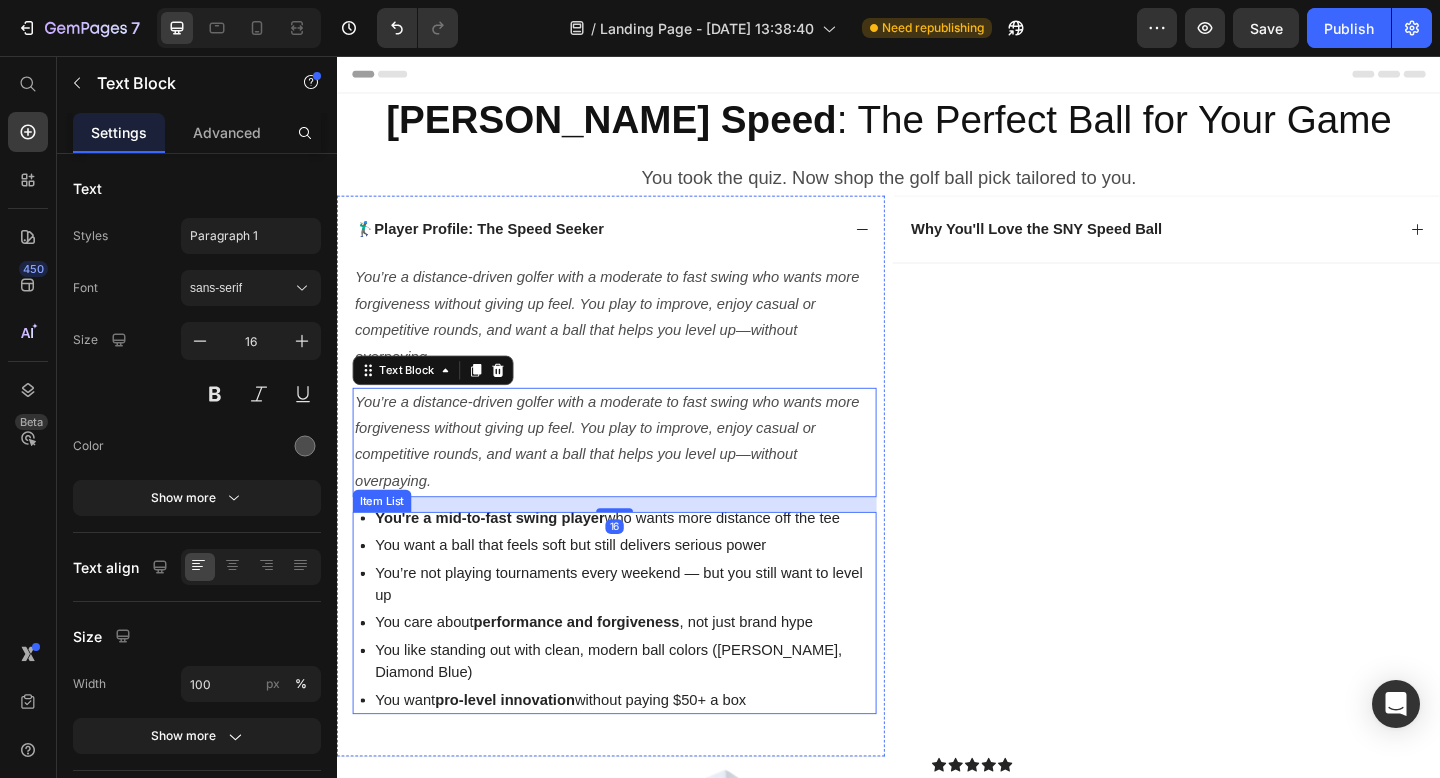 scroll, scrollTop: 87, scrollLeft: 0, axis: vertical 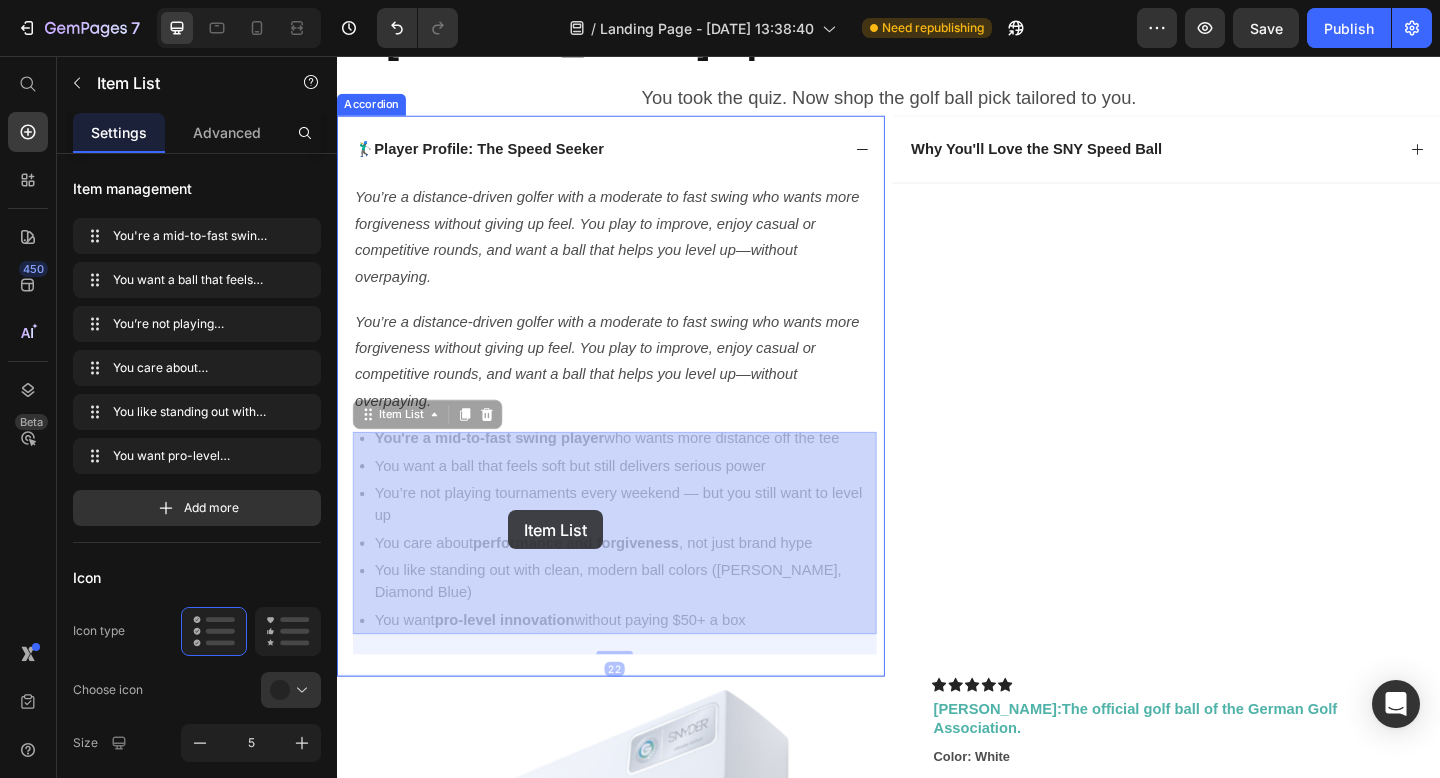drag, startPoint x: 800, startPoint y: 679, endPoint x: 430, endPoint y: 498, distance: 411.89926 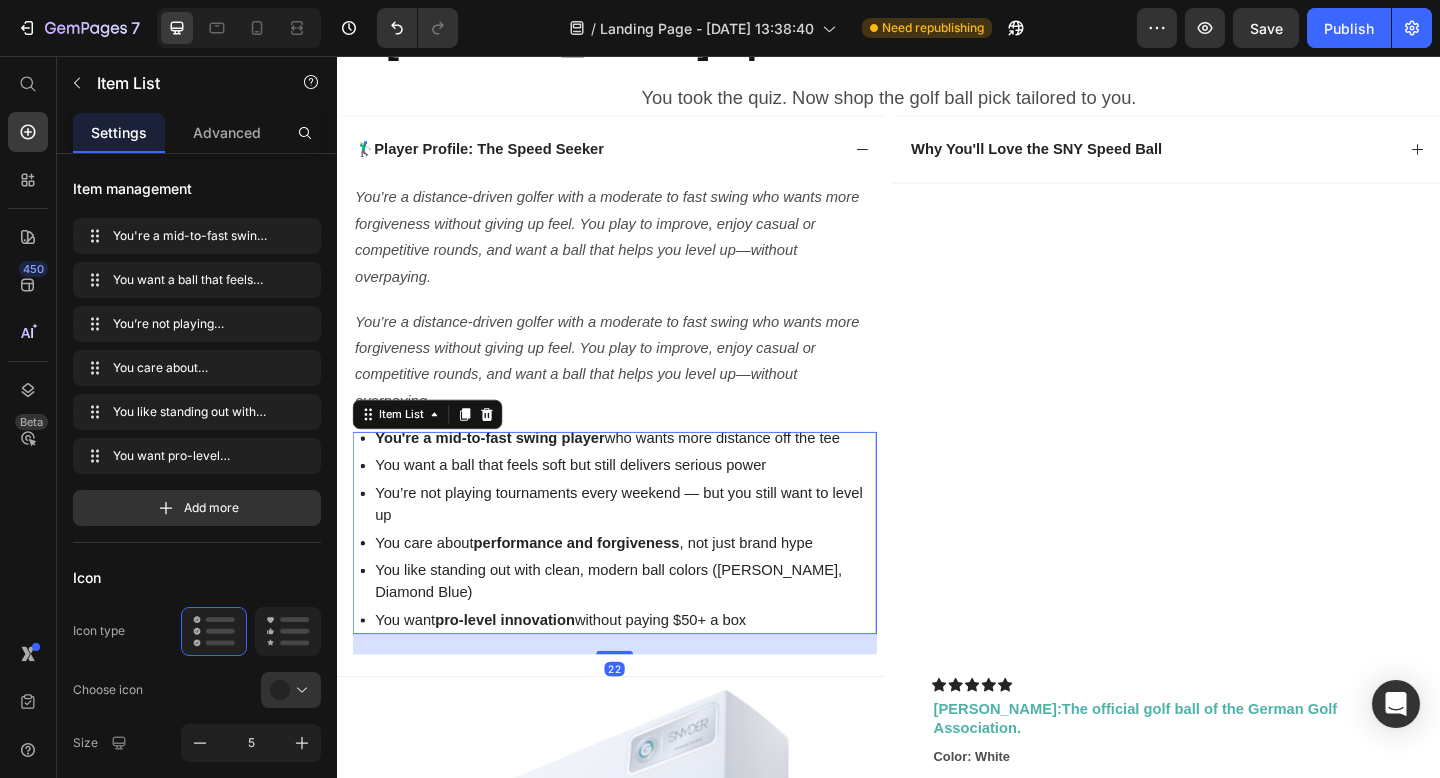 click on "You're a mid-to-fast swing player" at bounding box center [503, 471] 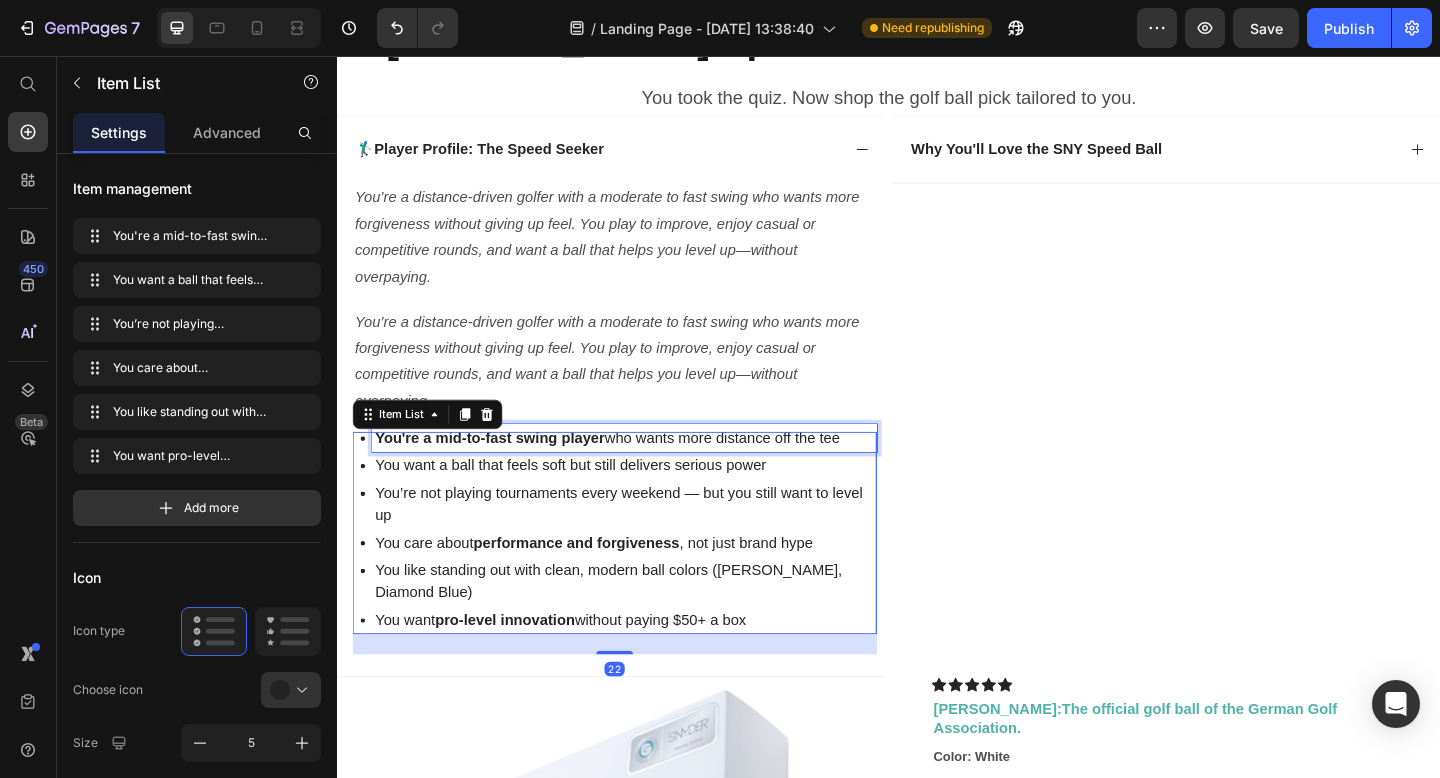 click on "You're a mid-to-fast swing player" at bounding box center [503, 471] 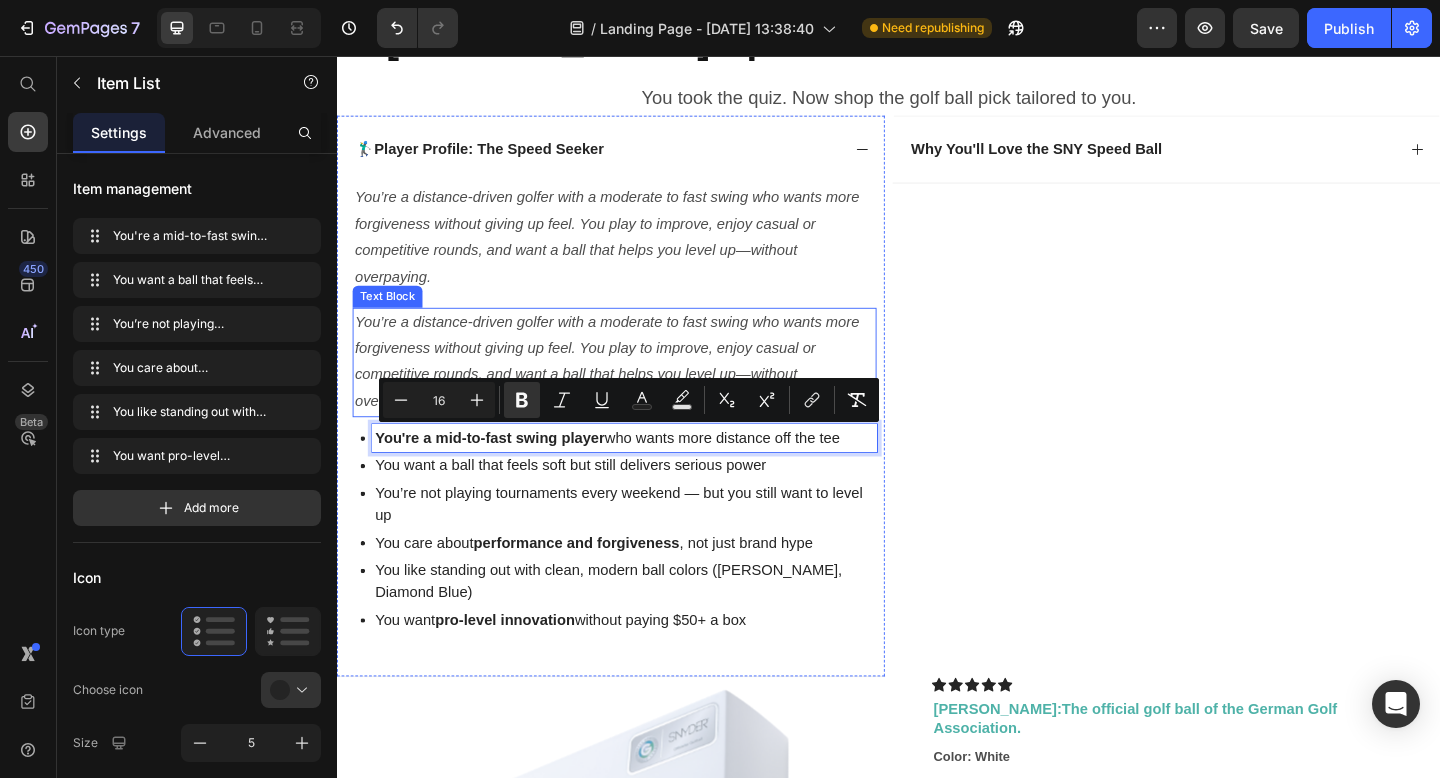 copy on "You're a mid-to-fast swing player  who wants more distance off the tee" 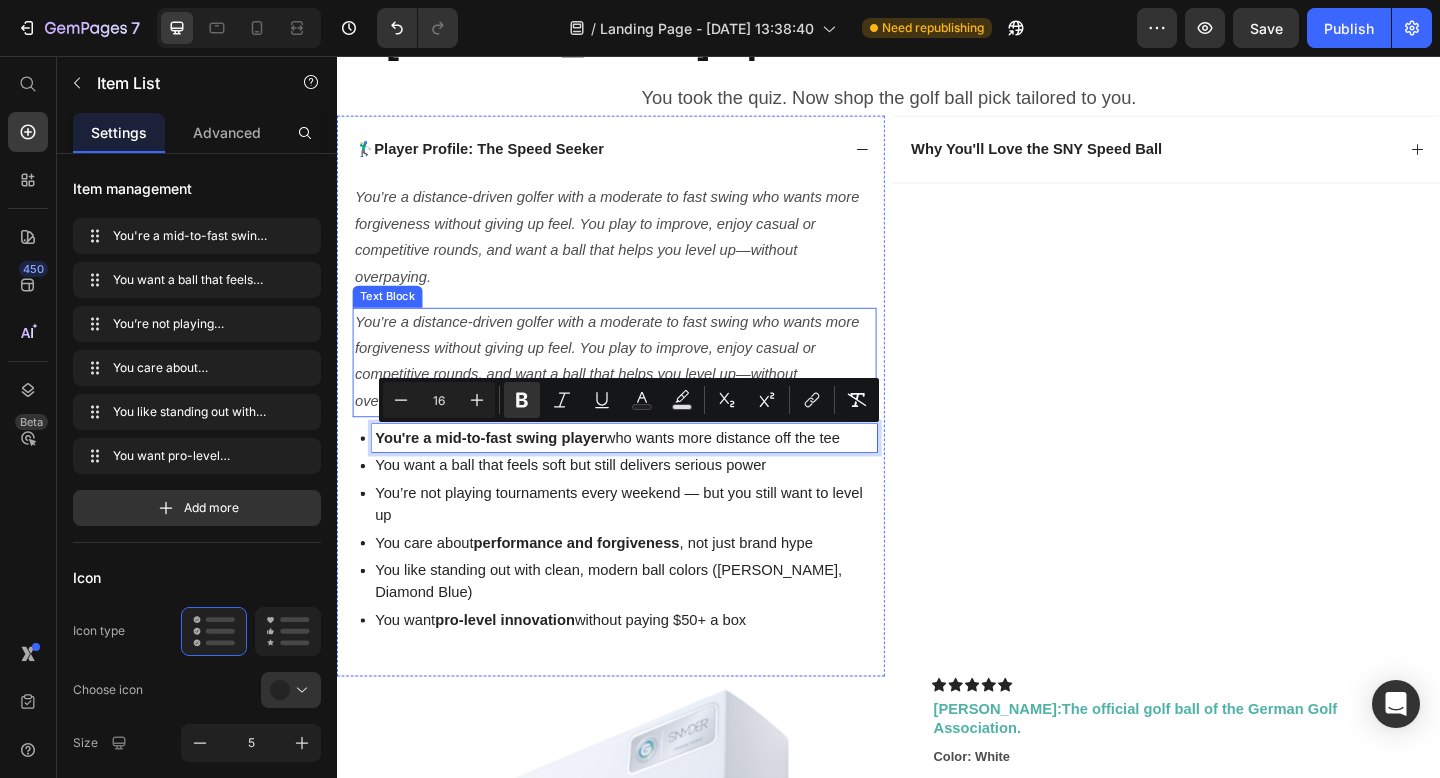 click on "You’re a distance-driven golfer with a moderate to fast swing who wants more forgiveness without giving up feel. You play to improve, enjoy casual or competitive rounds, and want a ball that helps you level up—without overpaying." at bounding box center (630, 388) 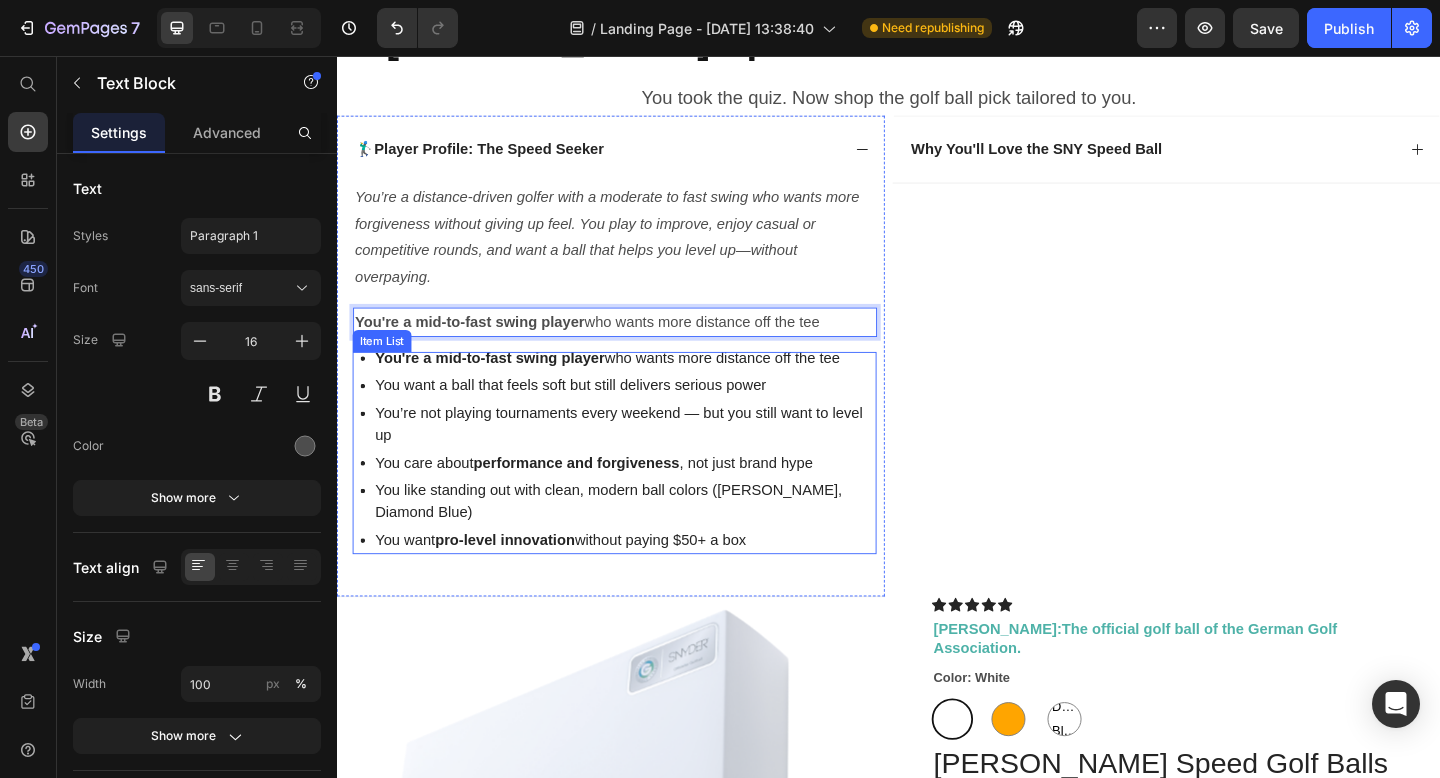 click on "You want a ball that feels soft but still delivers serious power" at bounding box center [649, 415] 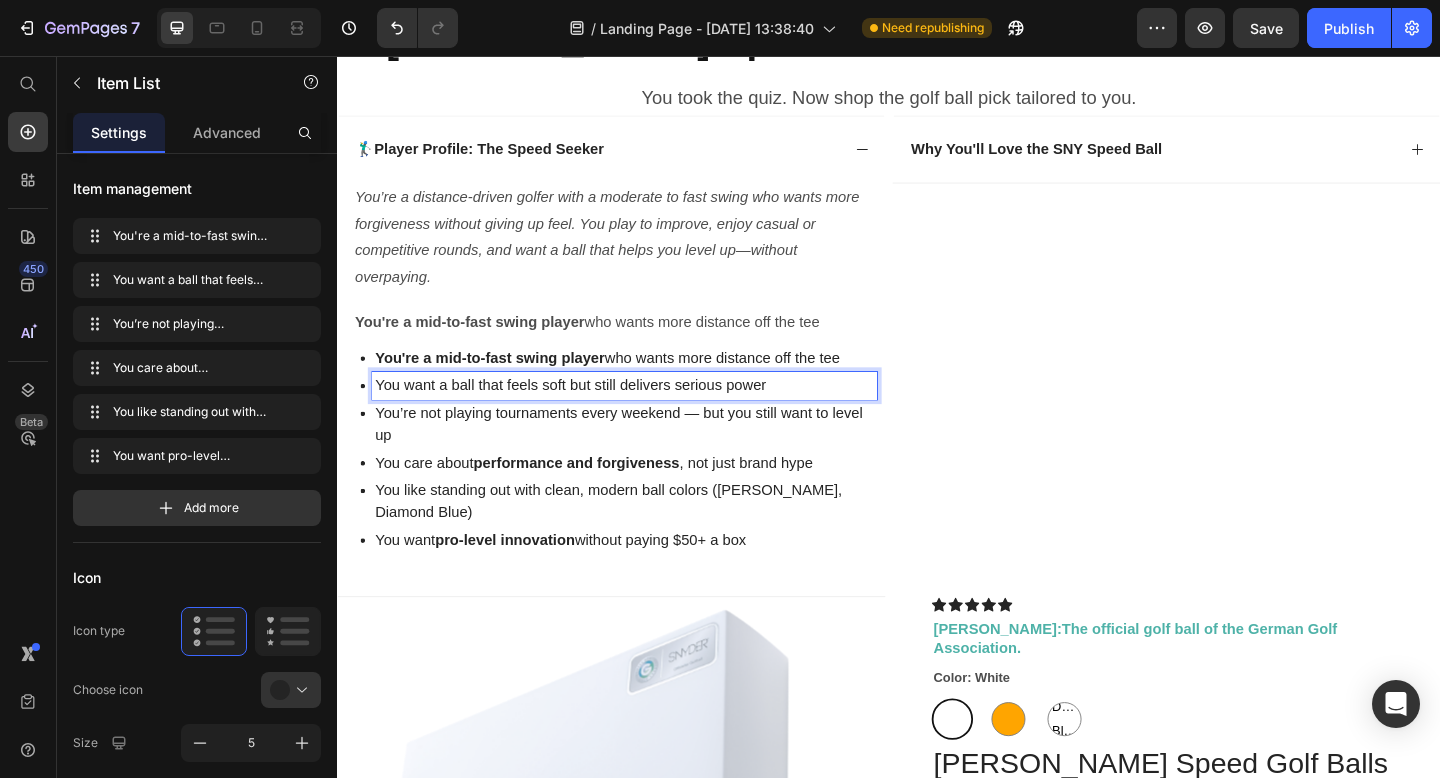 click on "You want a ball that feels soft but still delivers serious power" at bounding box center [649, 415] 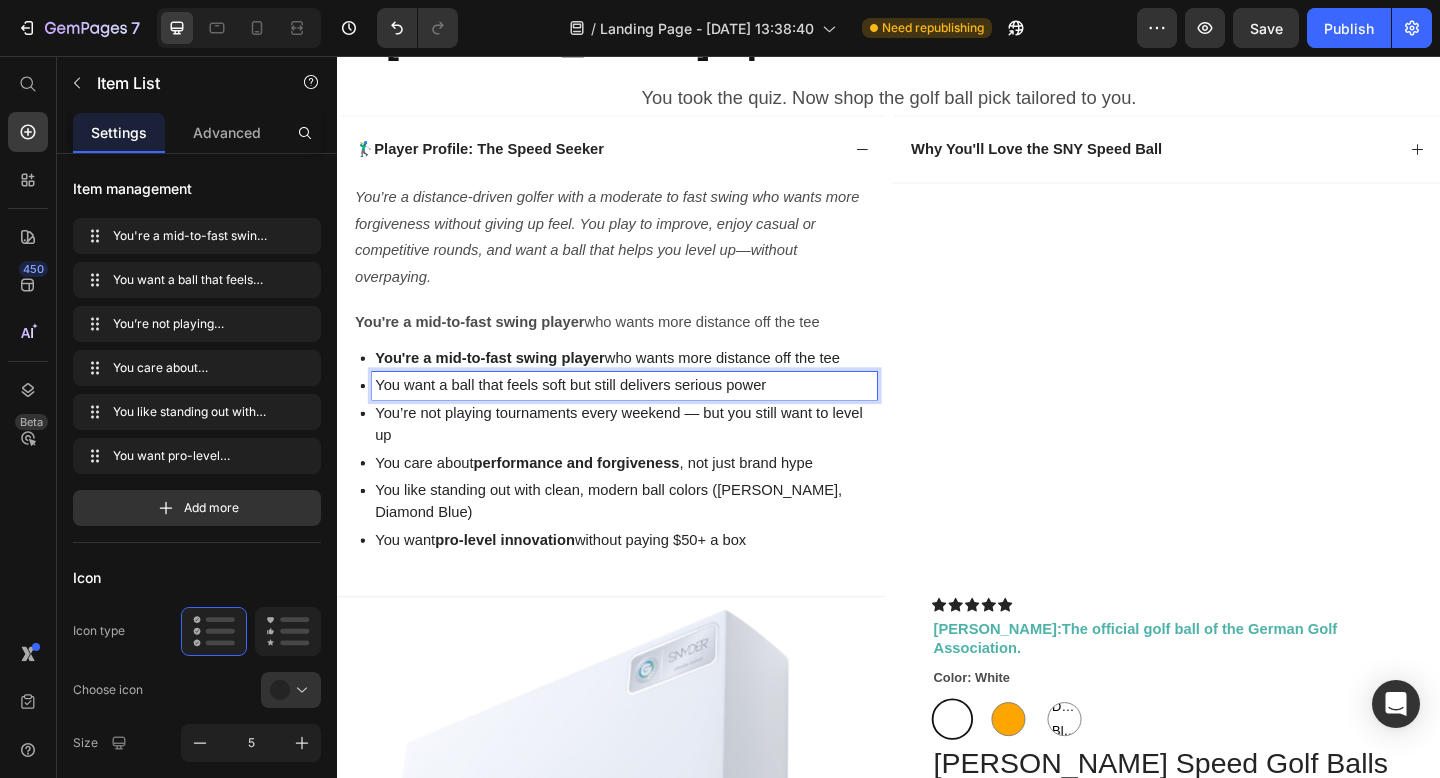 click on "You want a ball that feels soft but still delivers serious power" at bounding box center [649, 415] 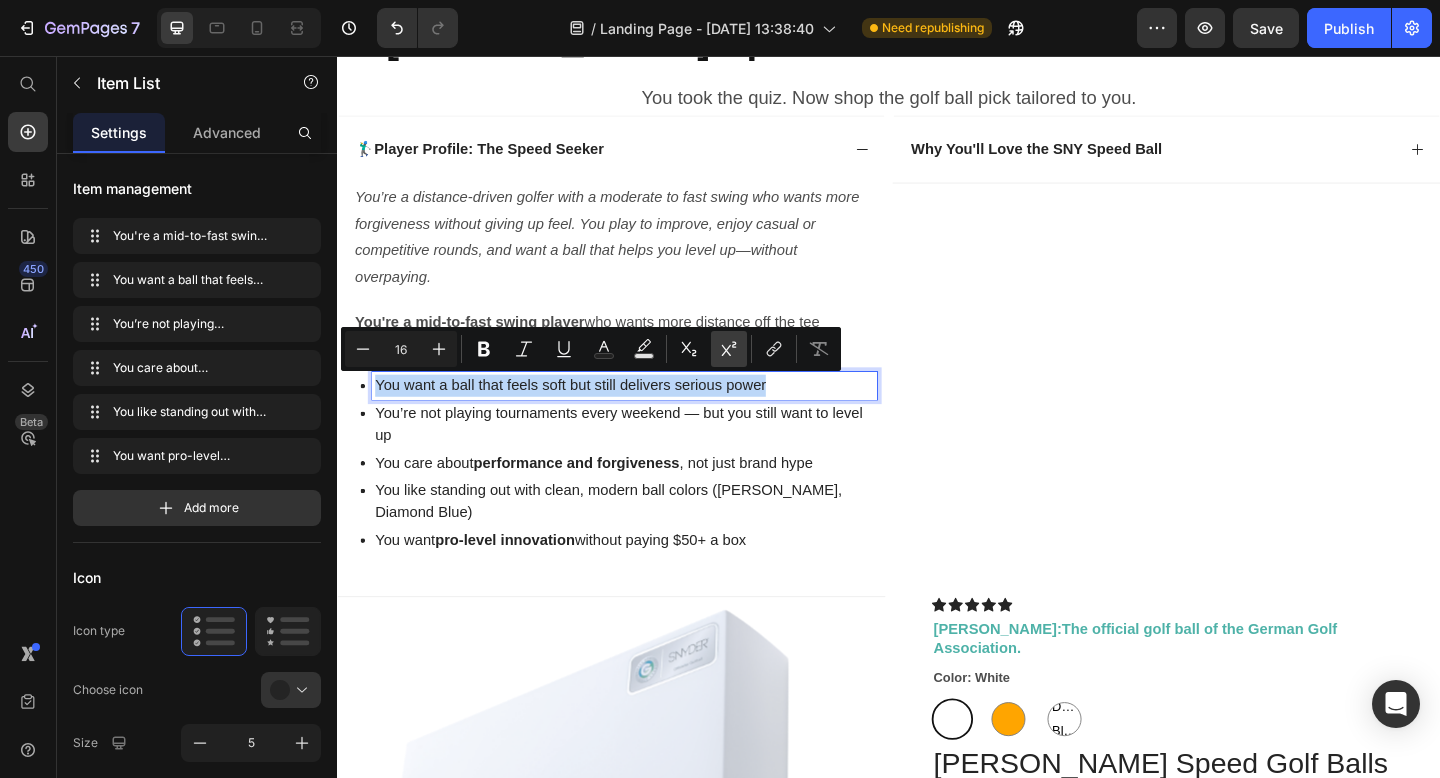 copy on "You want a ball that feels soft but still delivers serious power" 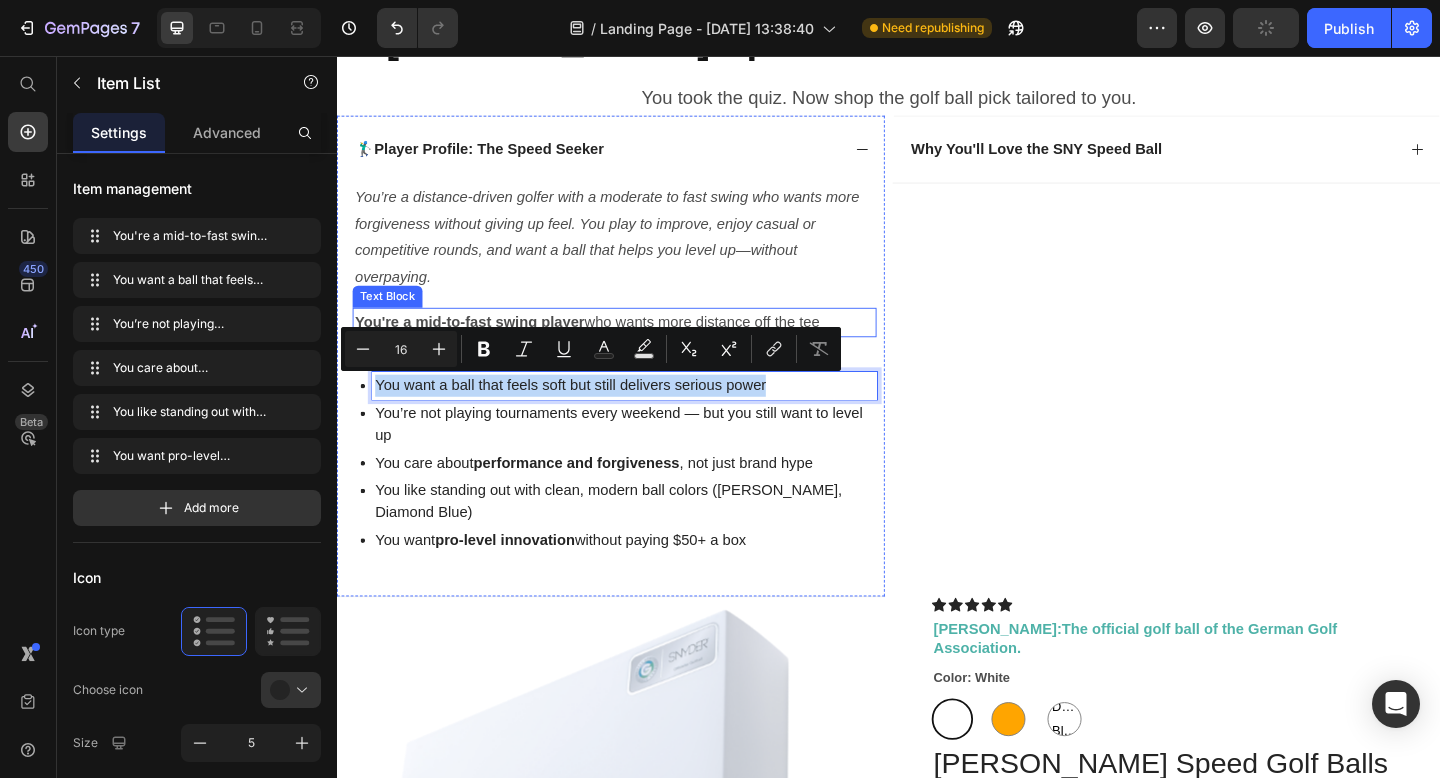 click on "You're a mid-to-fast swing player  who wants more distance off the tee" at bounding box center (639, 346) 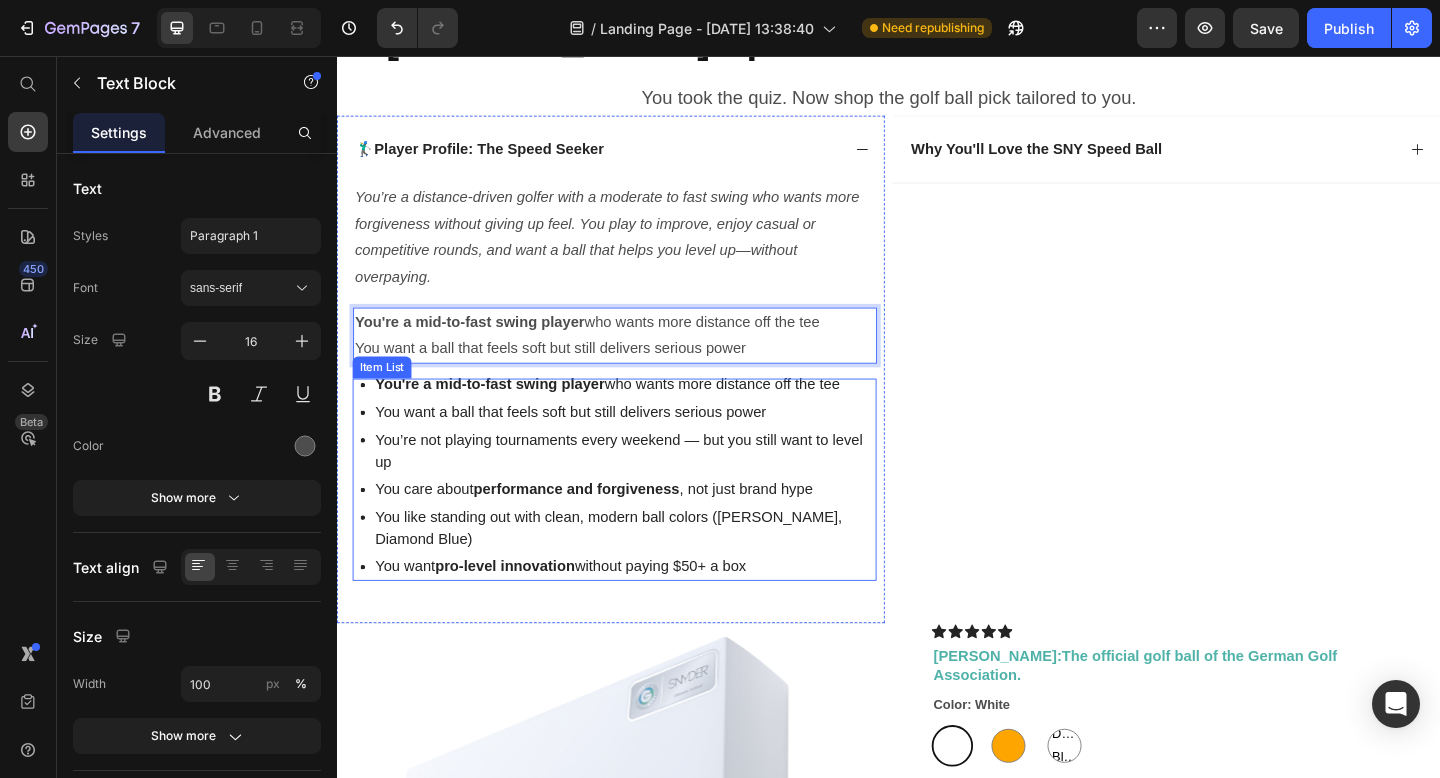 click on "You’re not playing tournaments every weekend — but you still want to level up" at bounding box center [649, 486] 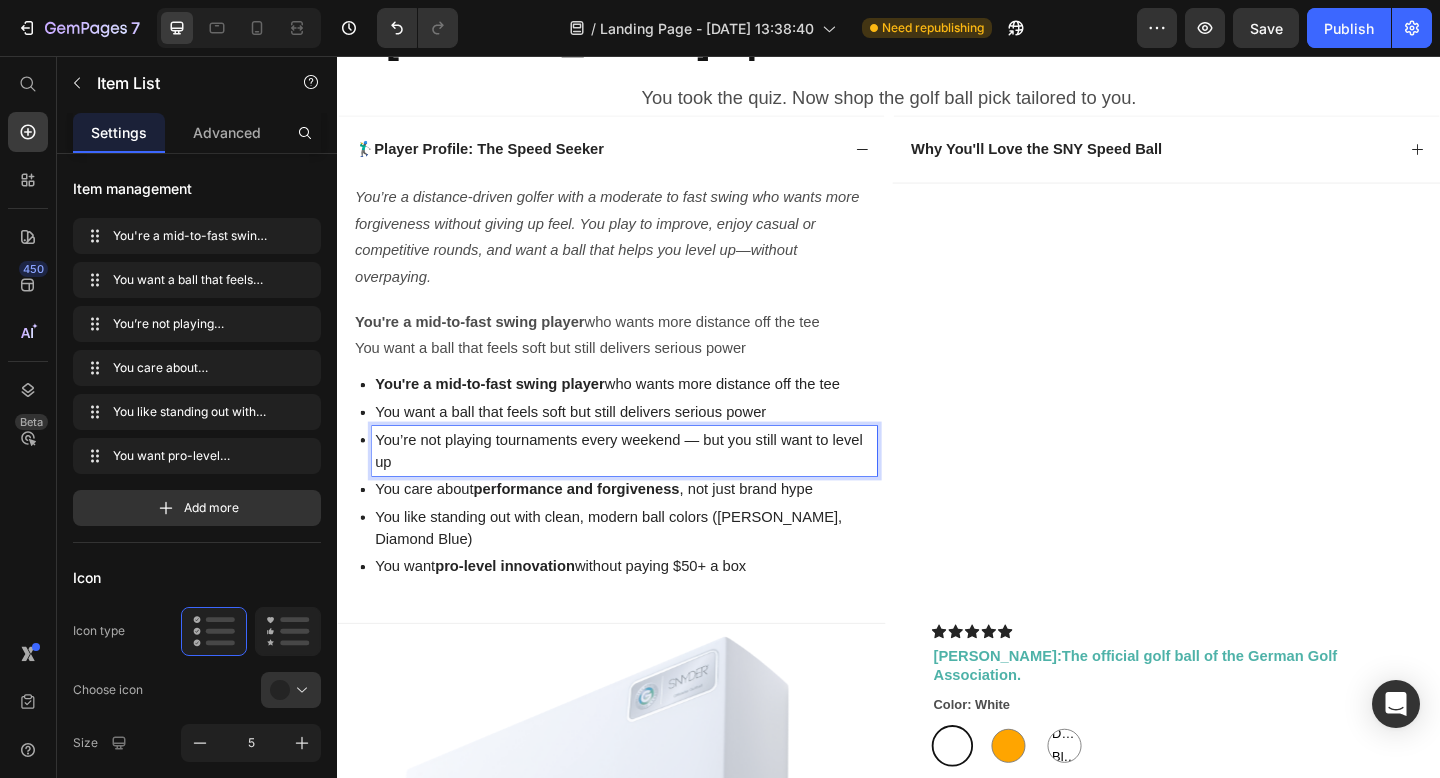 click on "You’re not playing tournaments every weekend — but you still want to level up" at bounding box center [649, 486] 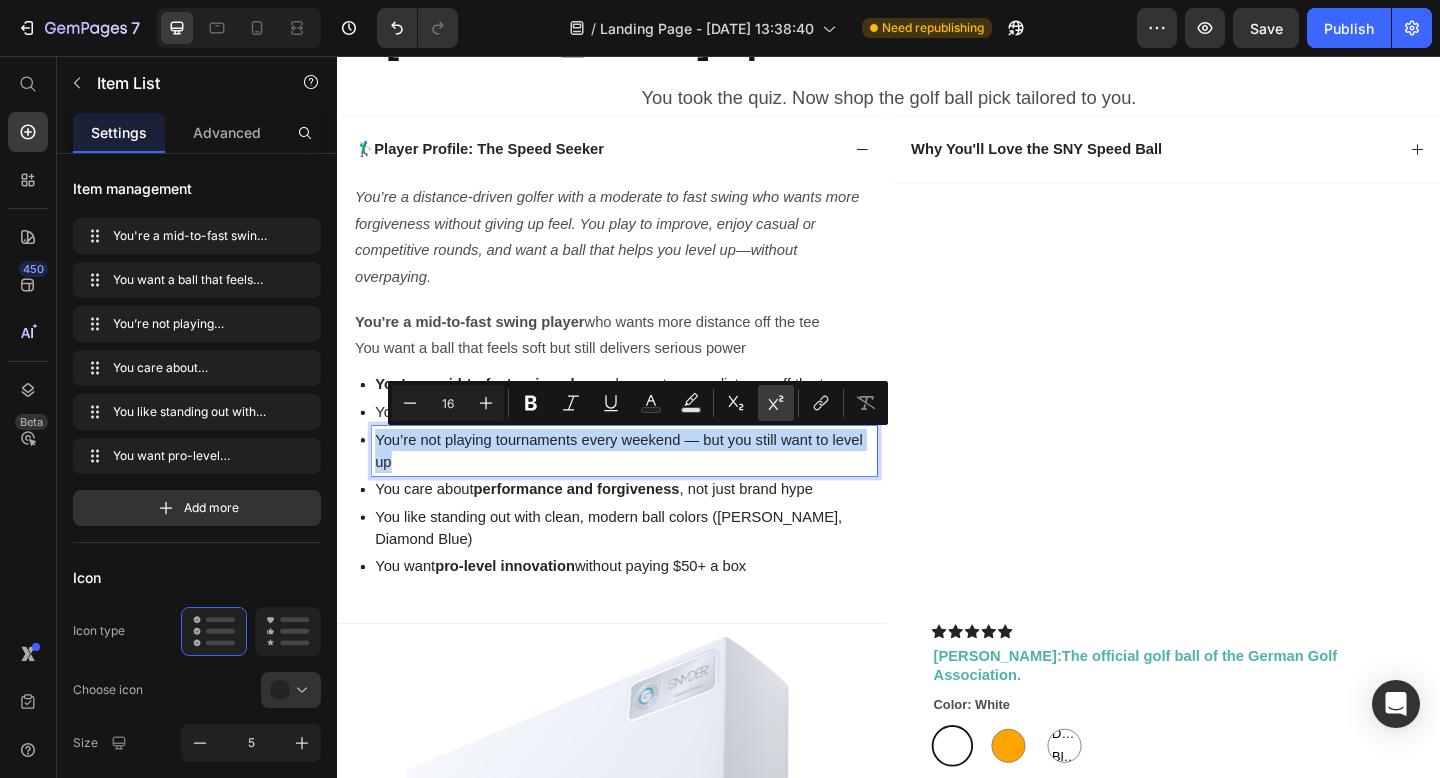 copy on "You’re not playing tournaments every weekend — but you still want to level up" 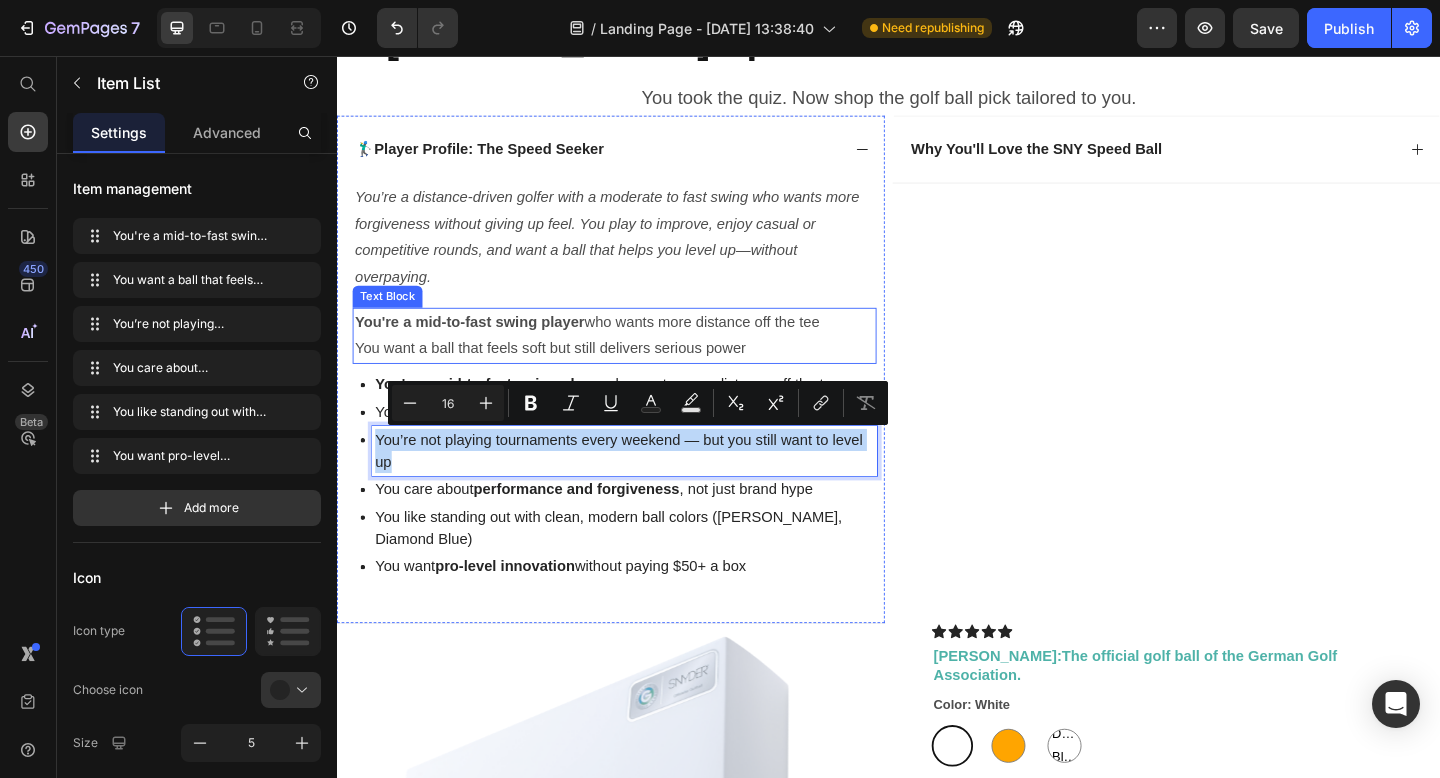 click on "You want a ball that feels soft but still delivers serious power" at bounding box center [639, 374] 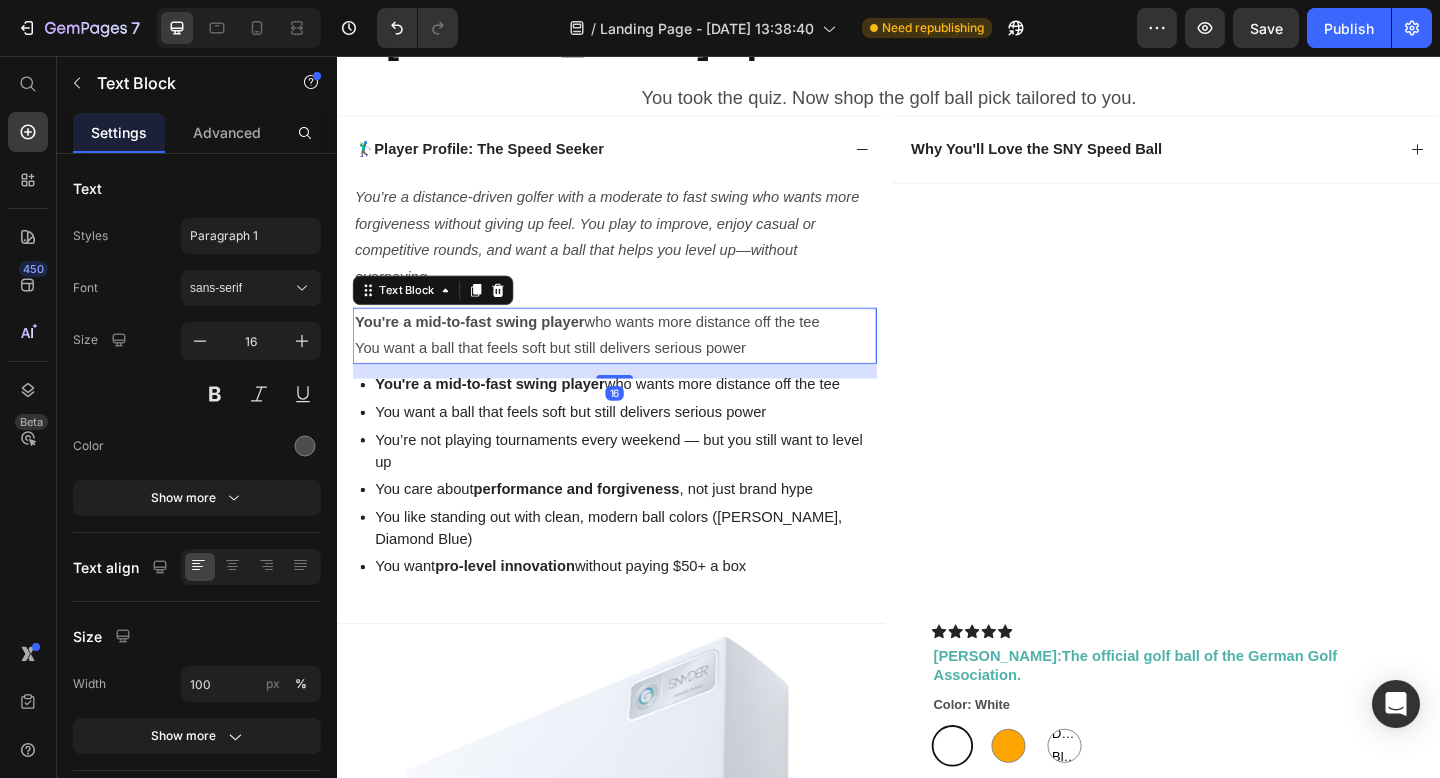 click on "You want a ball that feels soft but still delivers serious power" at bounding box center (639, 374) 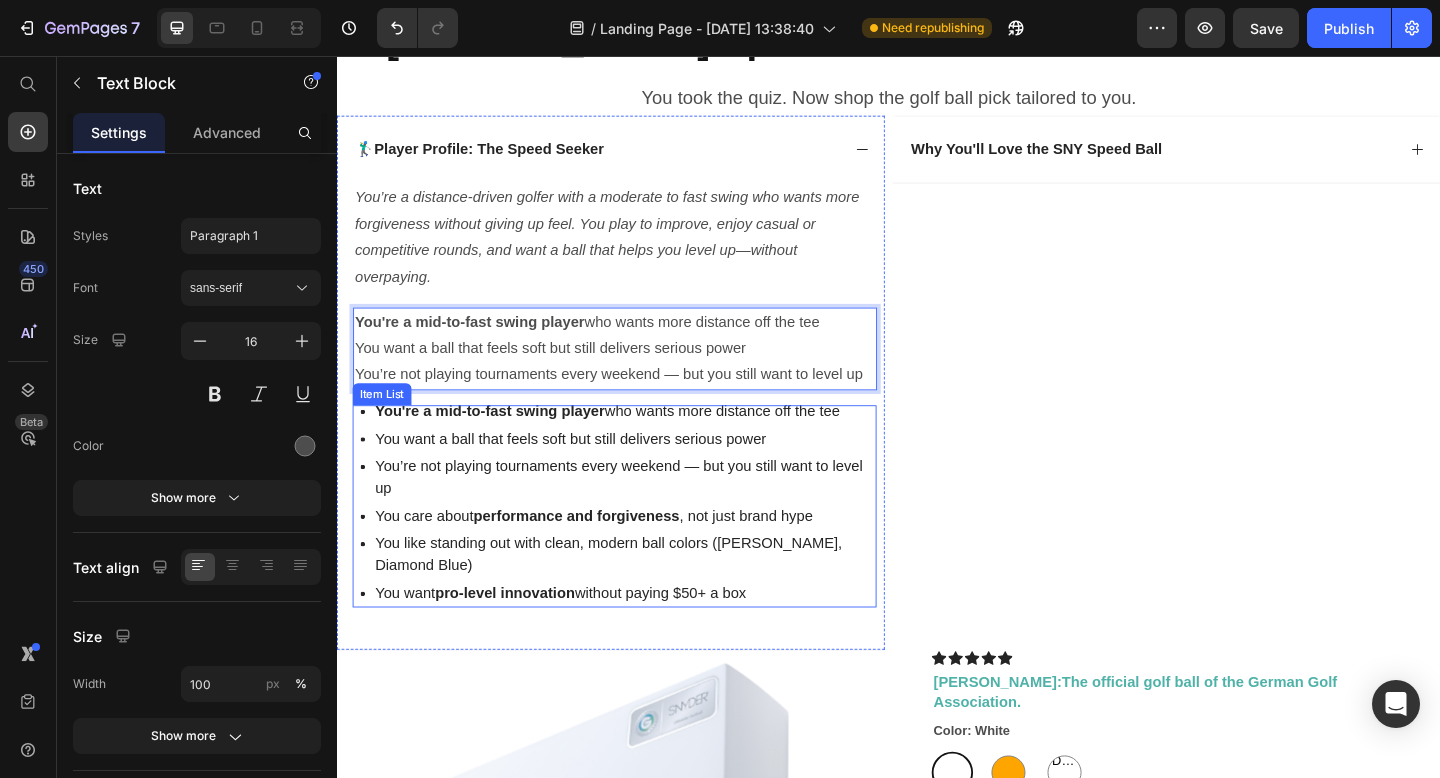 click on "You care about  performance and forgiveness , not just brand hype" at bounding box center [649, 557] 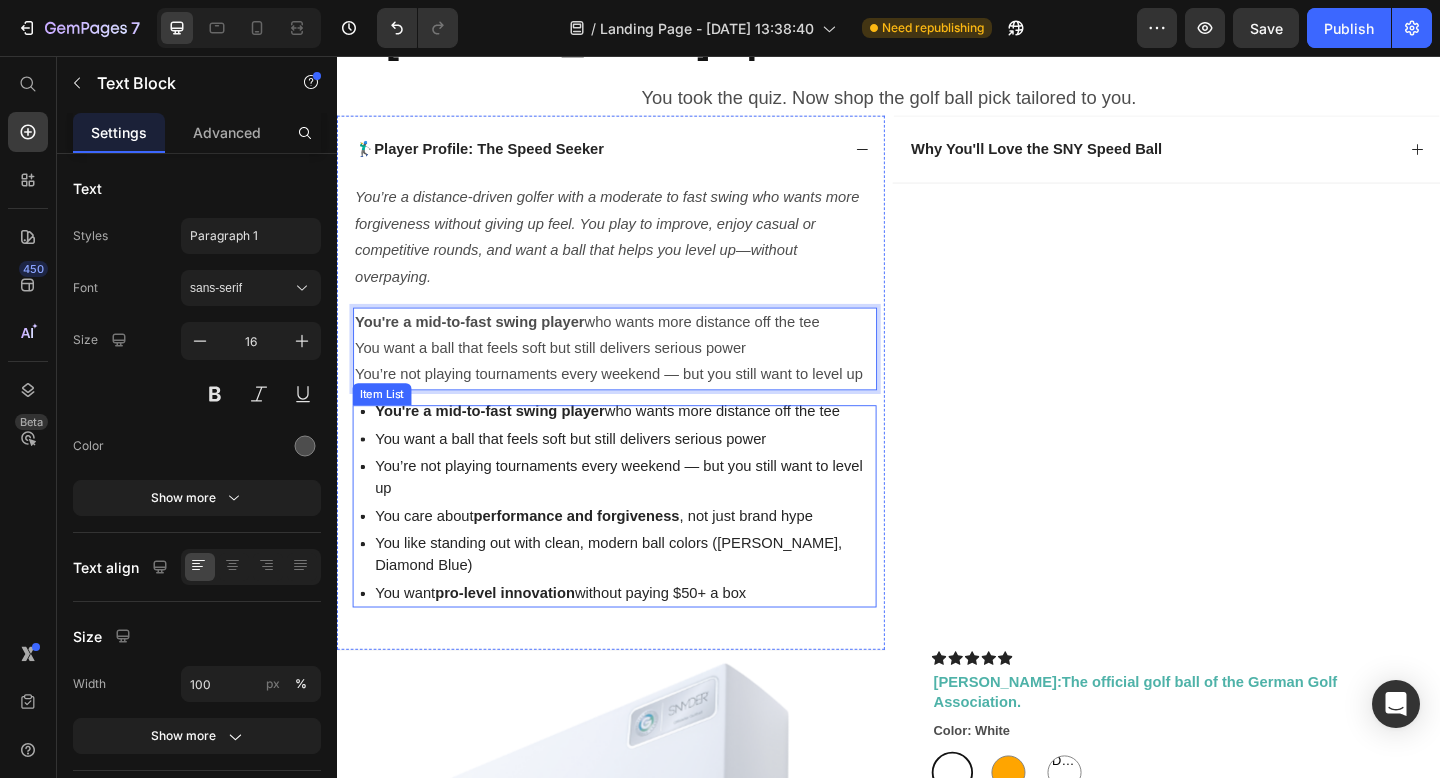 click on "You care about  performance and forgiveness , not just brand hype" at bounding box center [649, 557] 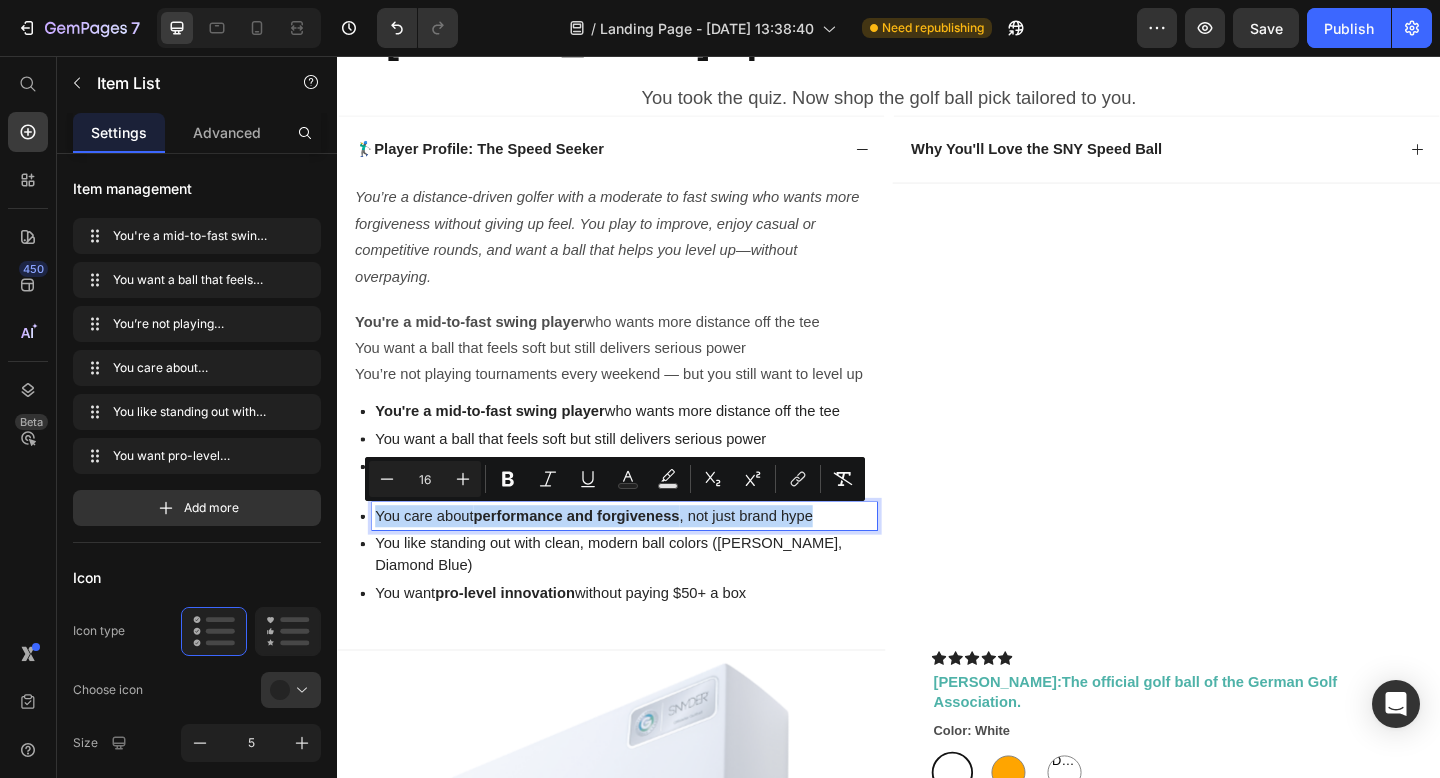 copy on "You care about  performance and forgiveness , not just brand hype" 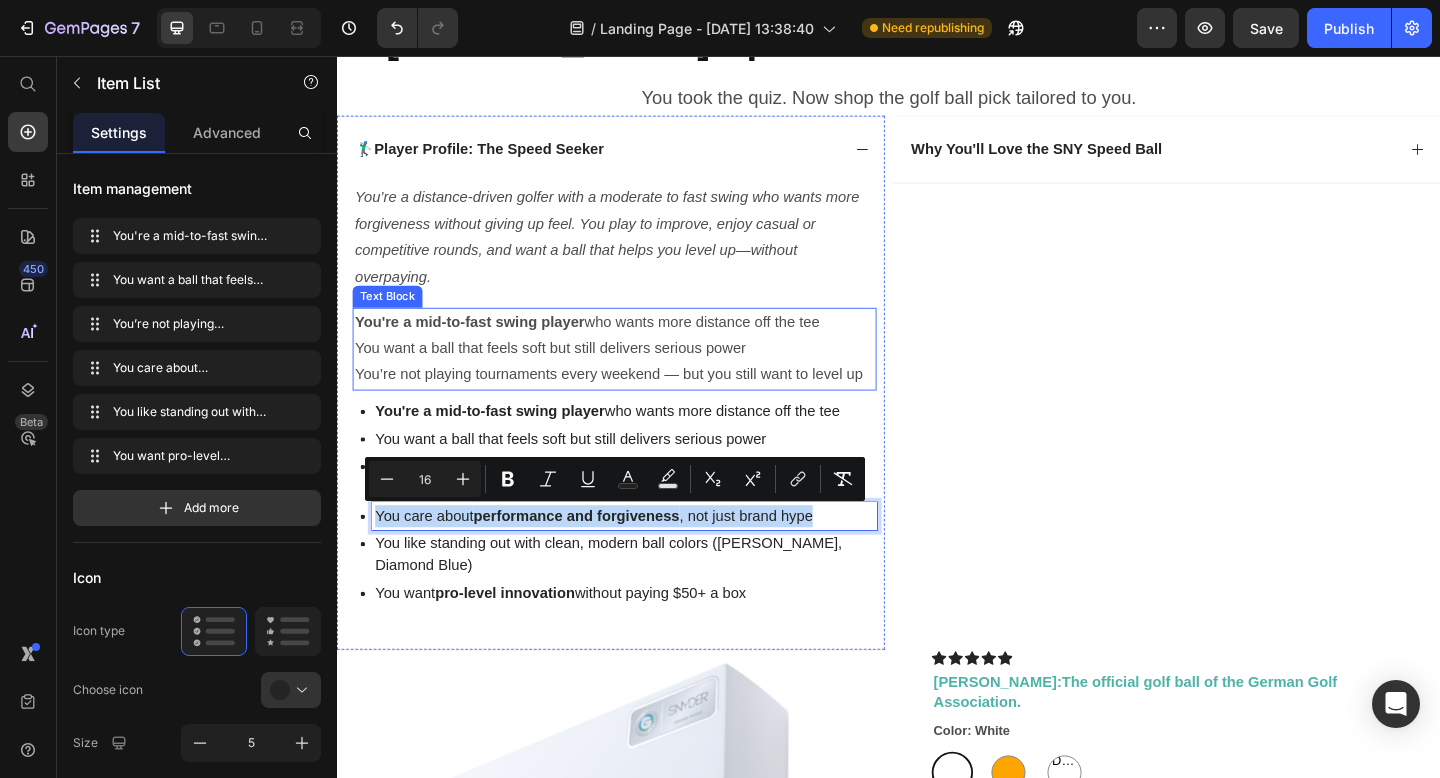 click on "You’re not playing tournaments every weekend — but you still want to level up" at bounding box center (639, 403) 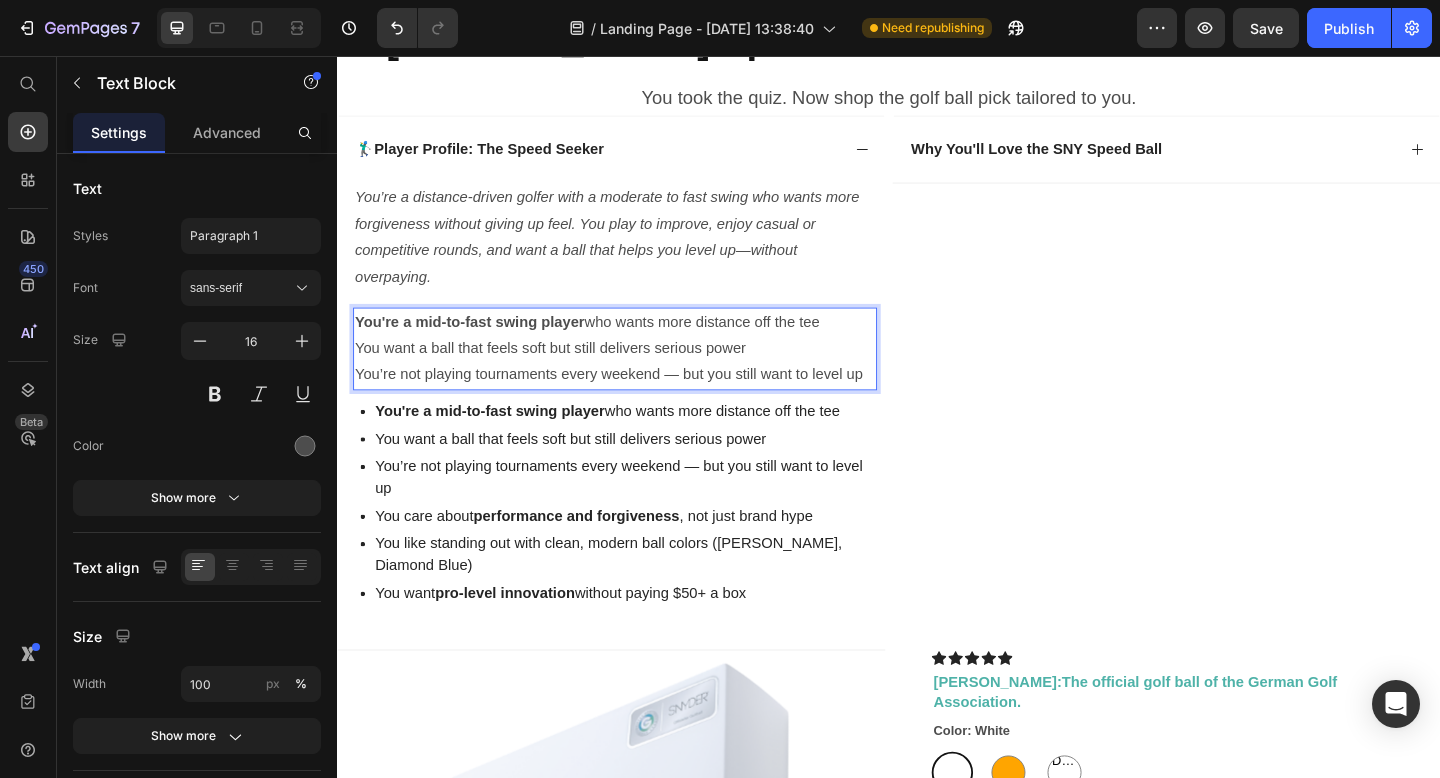 click on "You’re not playing tournaments every weekend — but you still want to level up" at bounding box center (639, 403) 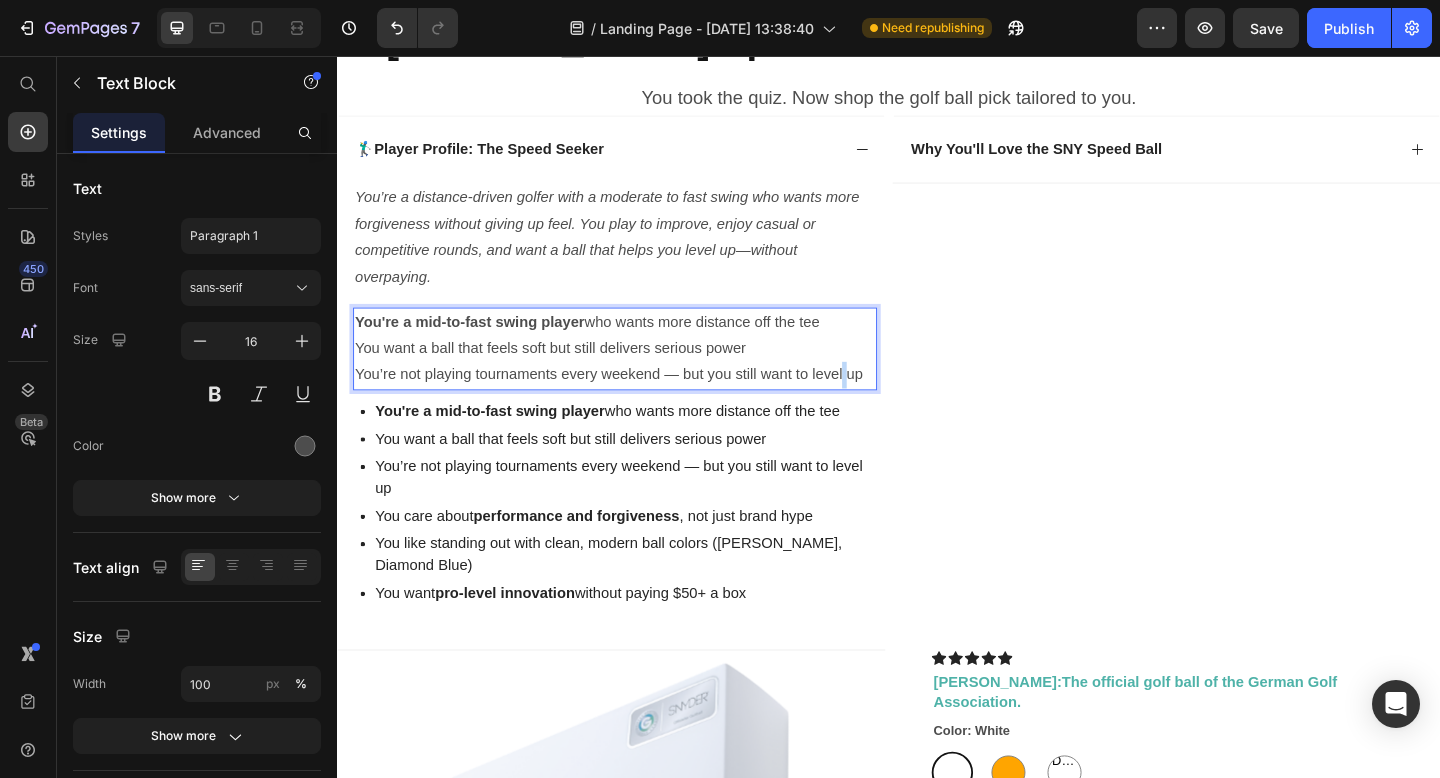 click on "You’re not playing tournaments every weekend — but you still want to level up" at bounding box center [639, 403] 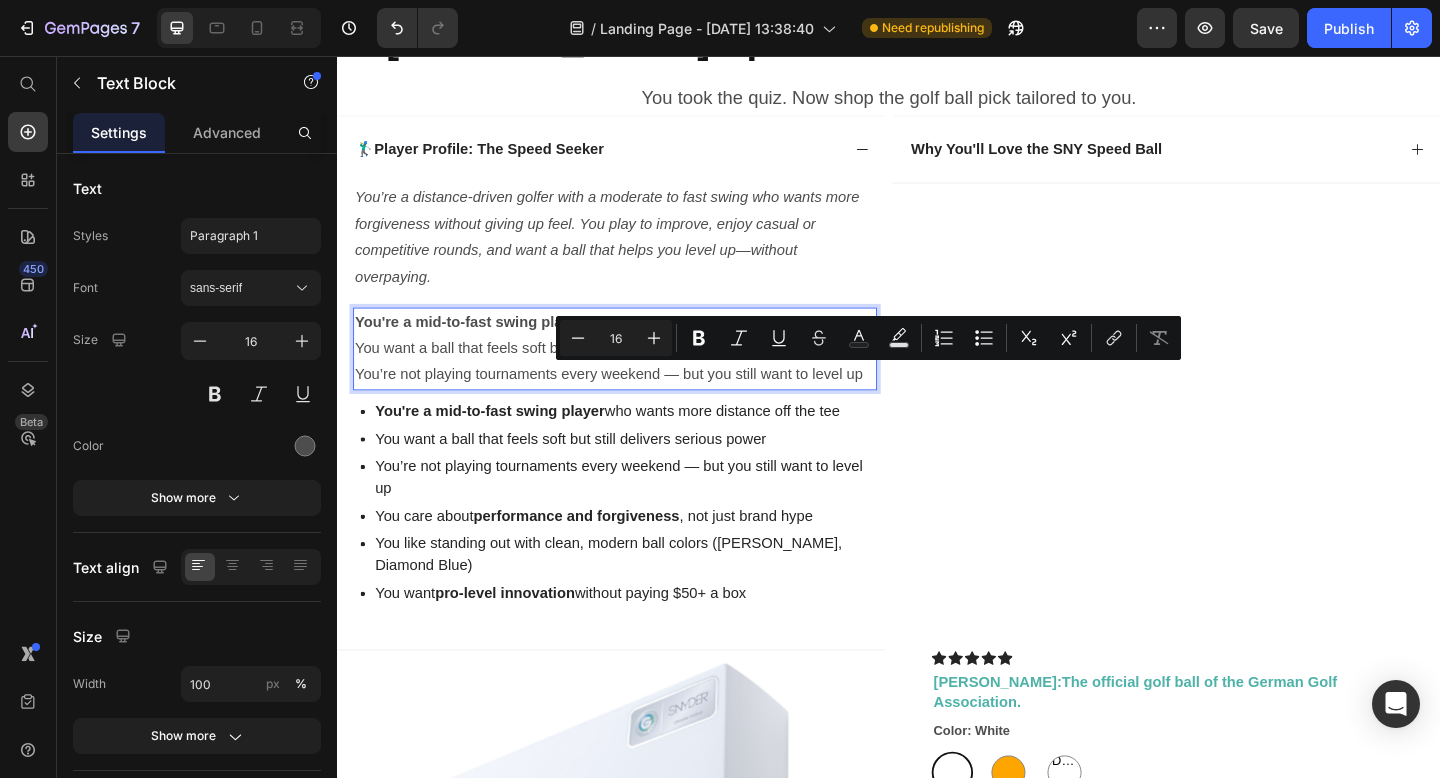 click on "You’re not playing tournaments every weekend — but you still want to level up" at bounding box center [639, 403] 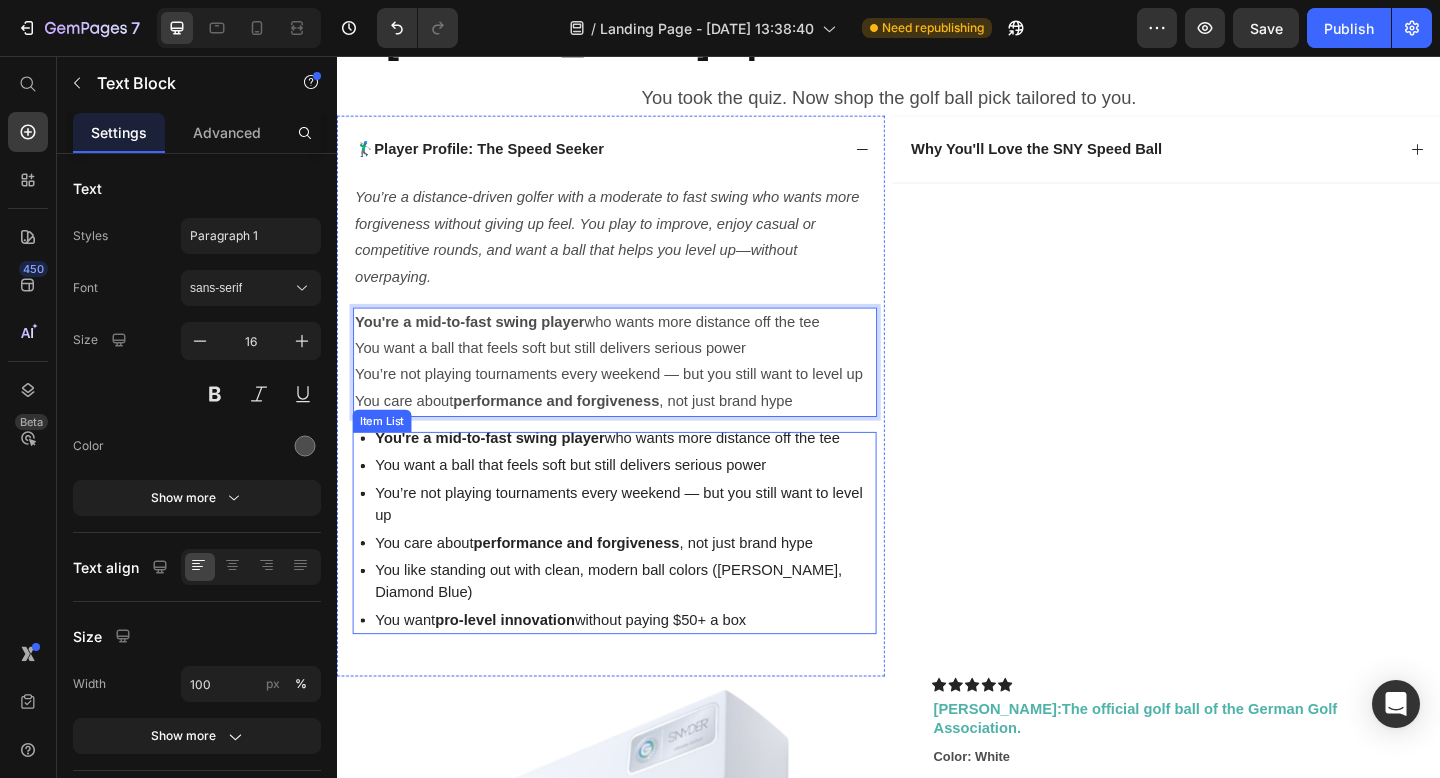 click on "You like standing out with clean, modern ball colors ([PERSON_NAME], Diamond Blue)" at bounding box center (649, 628) 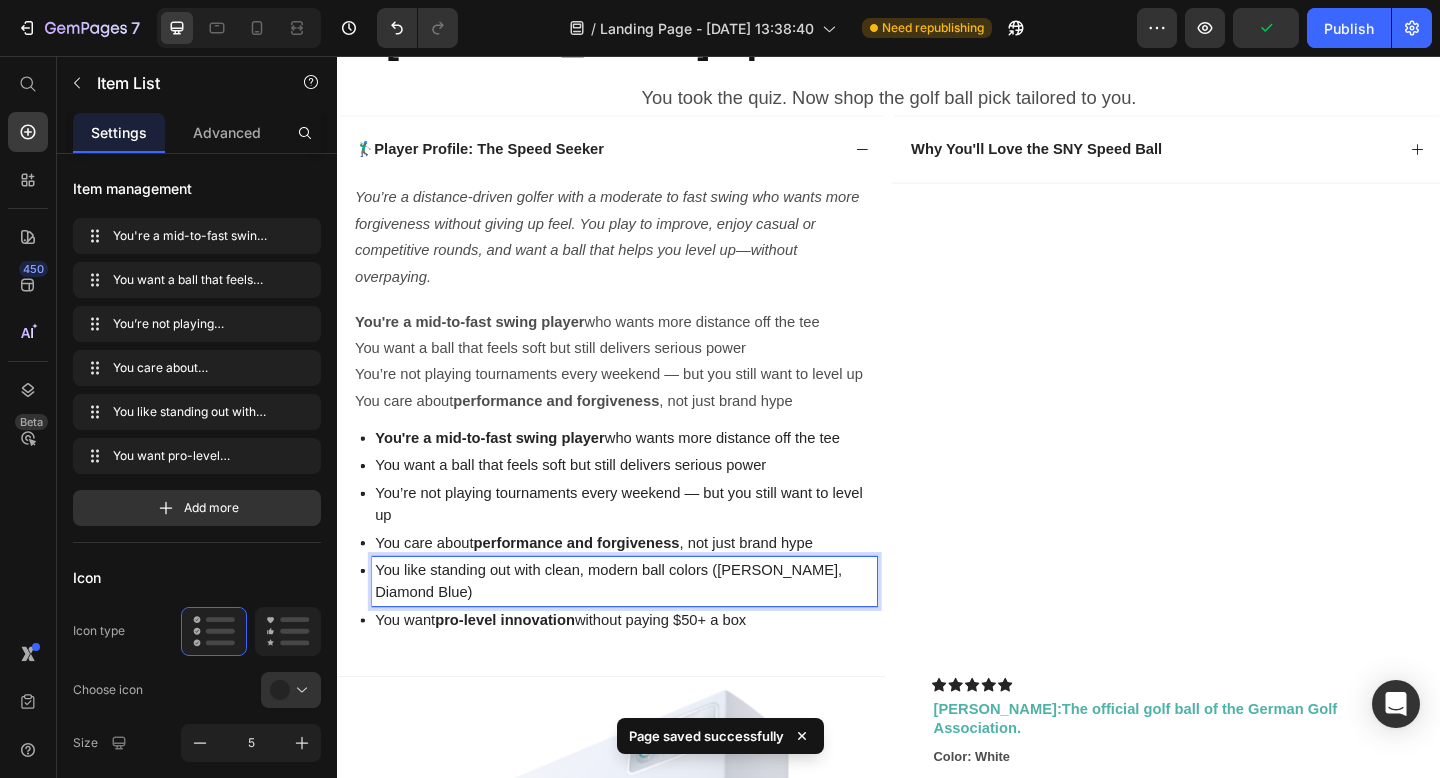 click on "You like standing out with clean, modern ball colors ([PERSON_NAME], Diamond Blue)" at bounding box center [649, 628] 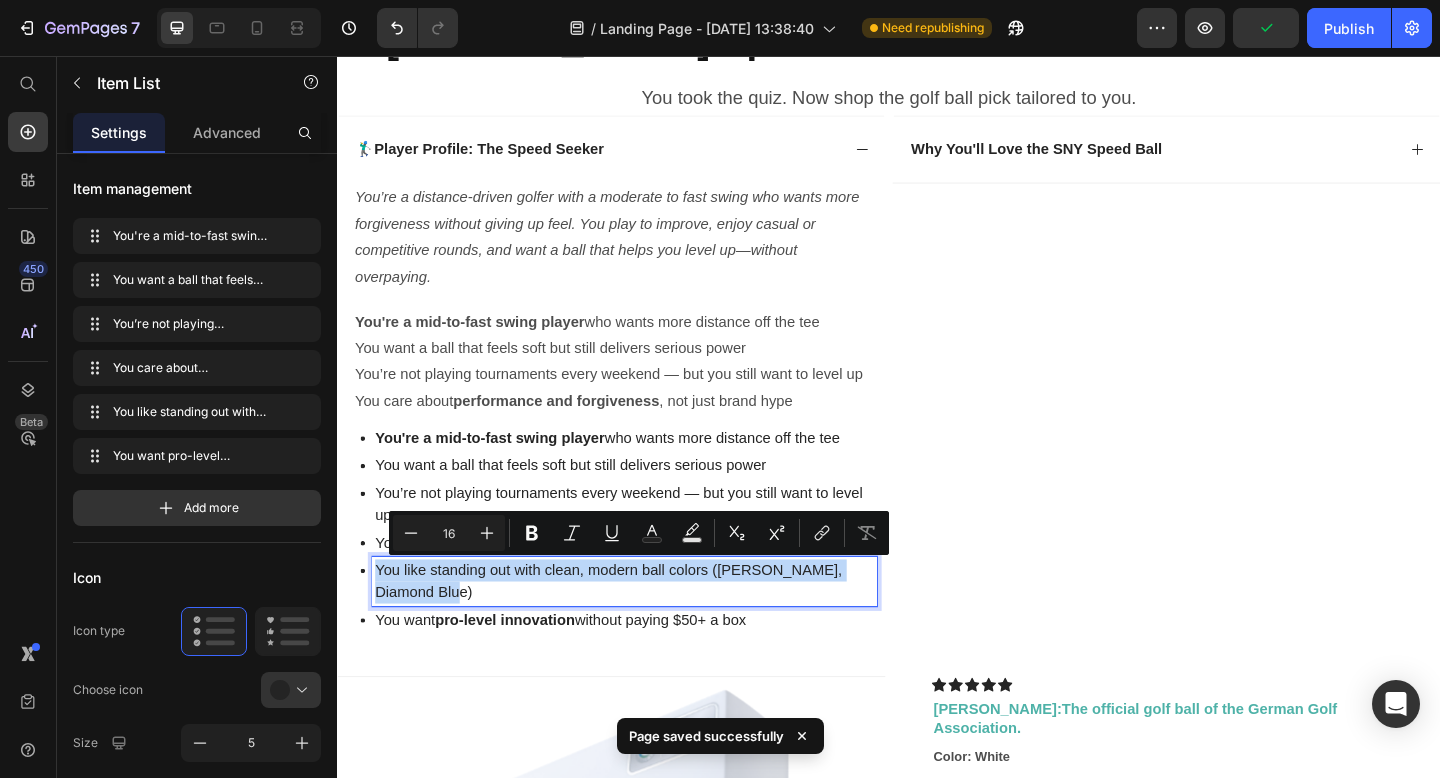 copy on "You like standing out with clean, modern ball colors ([PERSON_NAME], Diamond Blue)" 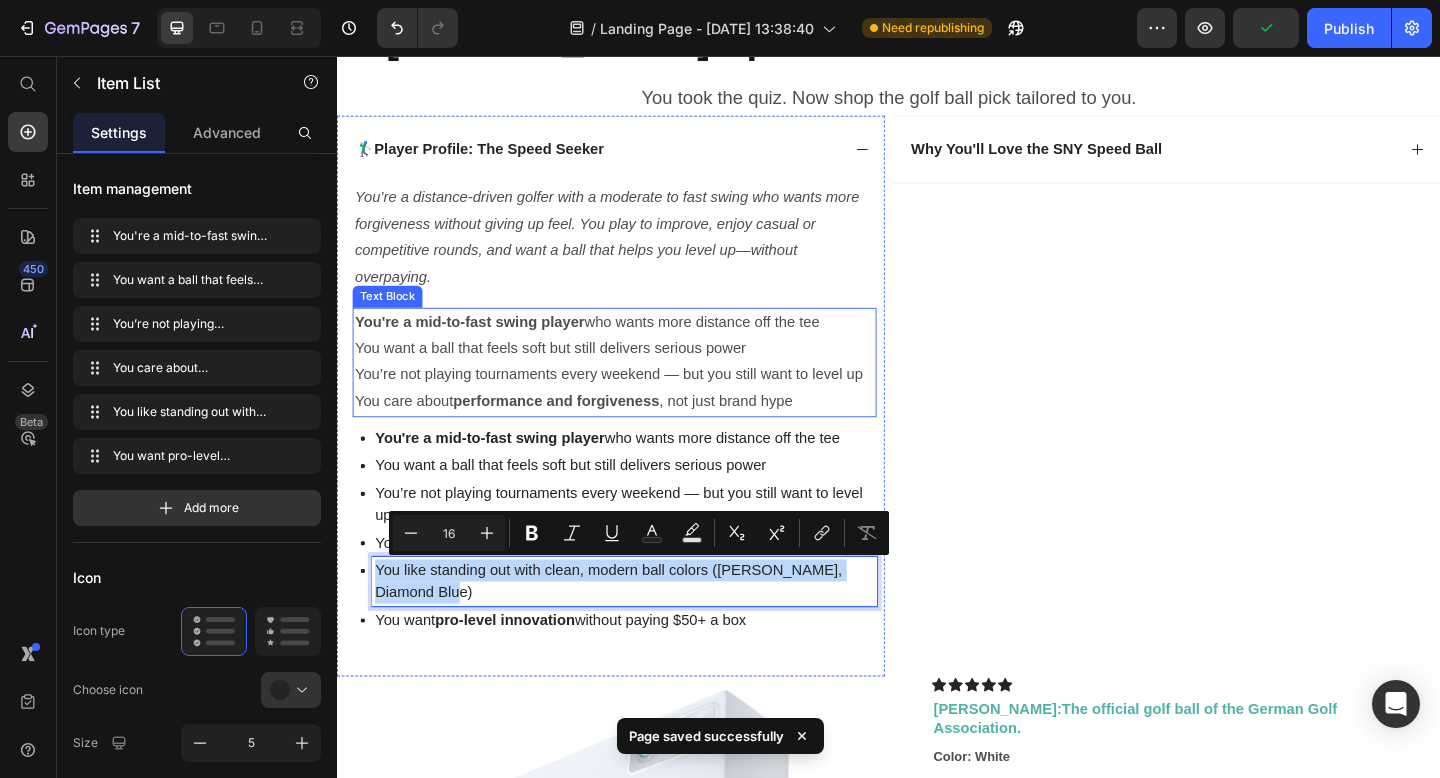 click on "You care about  performance and forgiveness , not just brand hype" at bounding box center [639, 432] 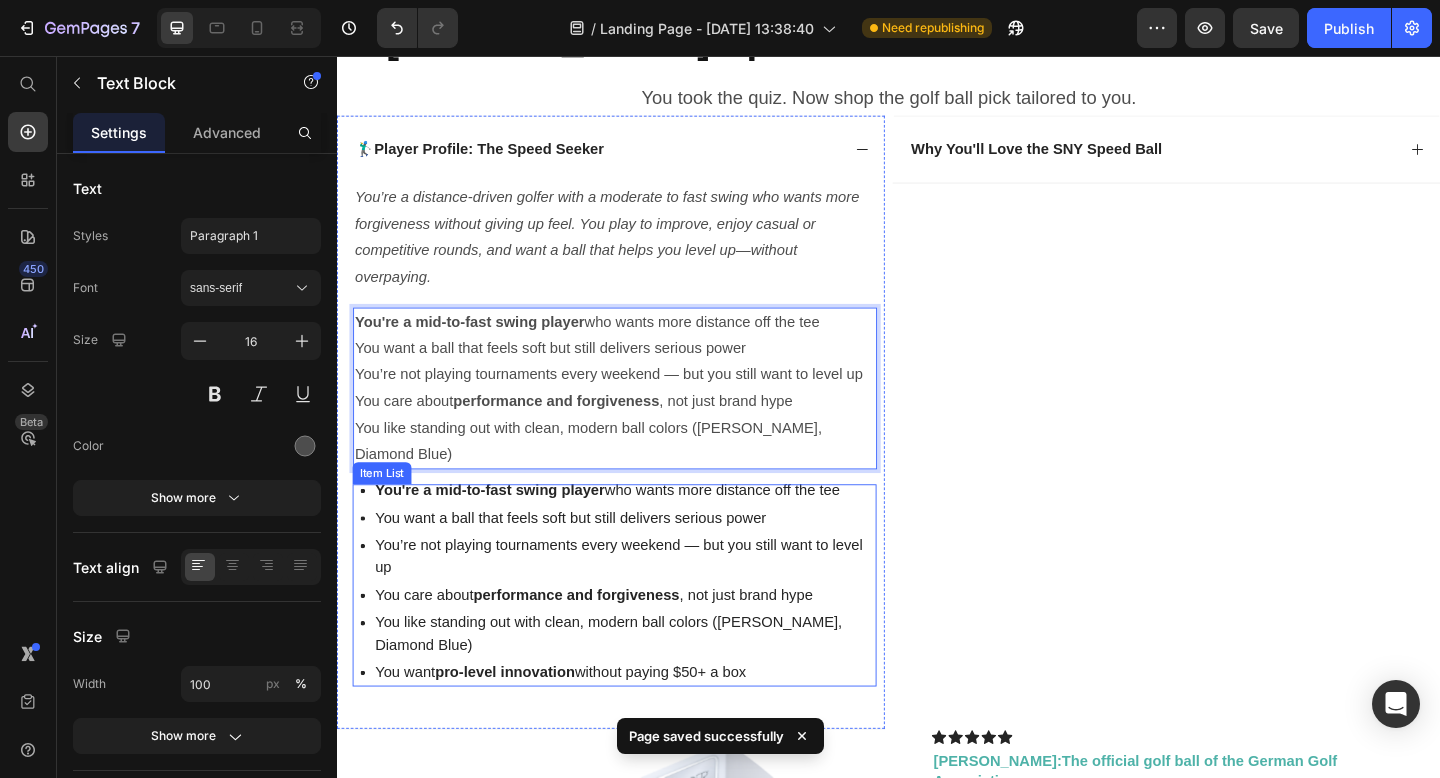 click on "pro-level innovation" at bounding box center [519, 726] 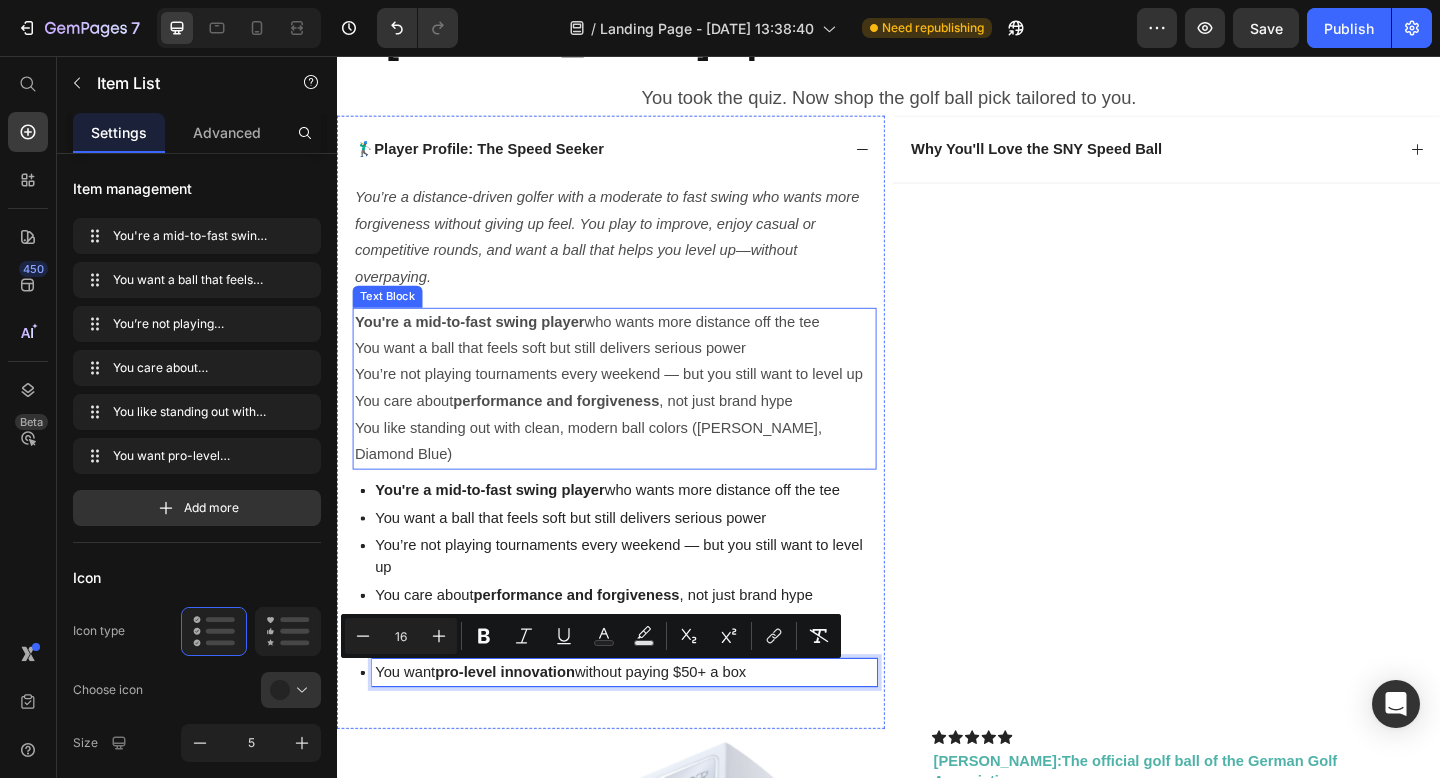 copy on "You want  pro-level innovation  without paying $50+ a box" 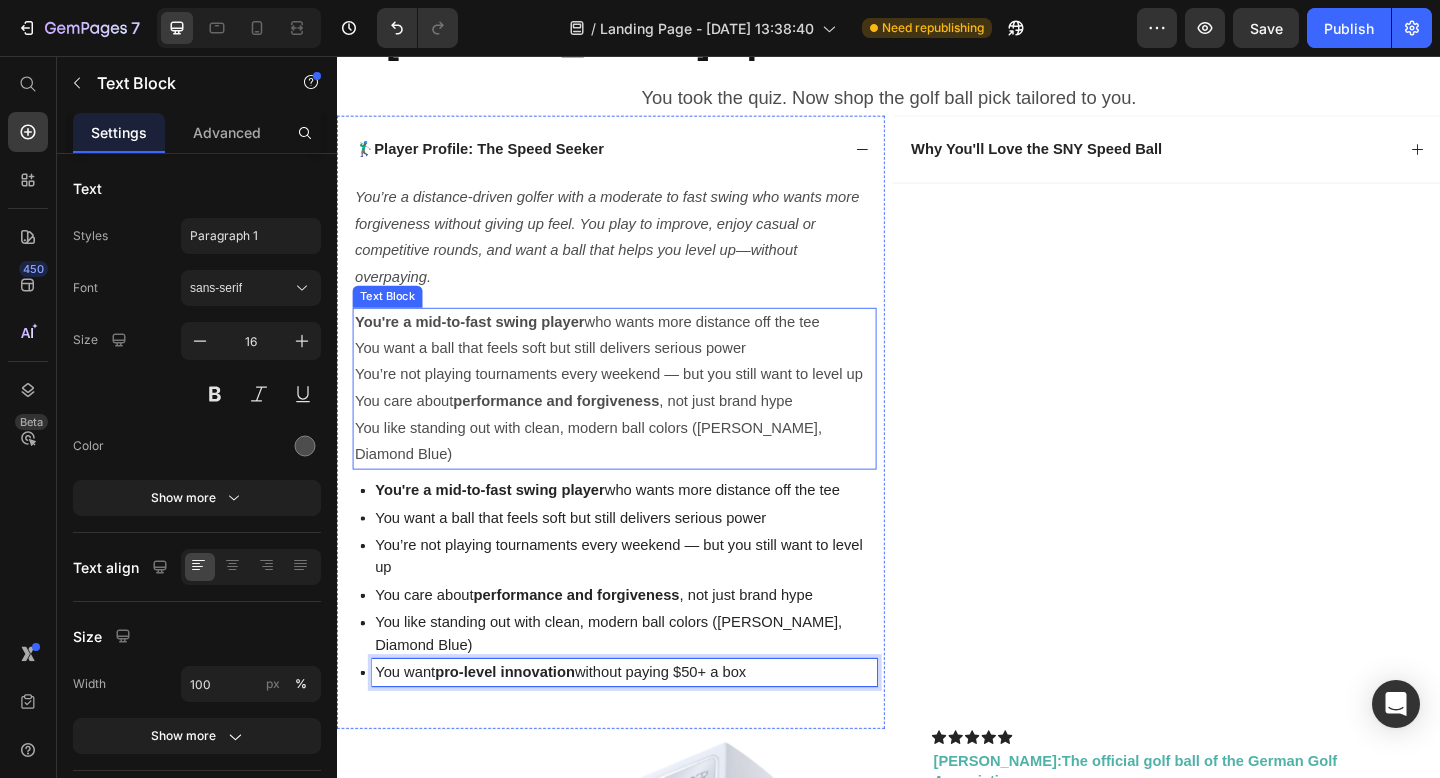 click on "You like standing out with clean, modern ball colors ([PERSON_NAME], Diamond Blue)" at bounding box center (639, 476) 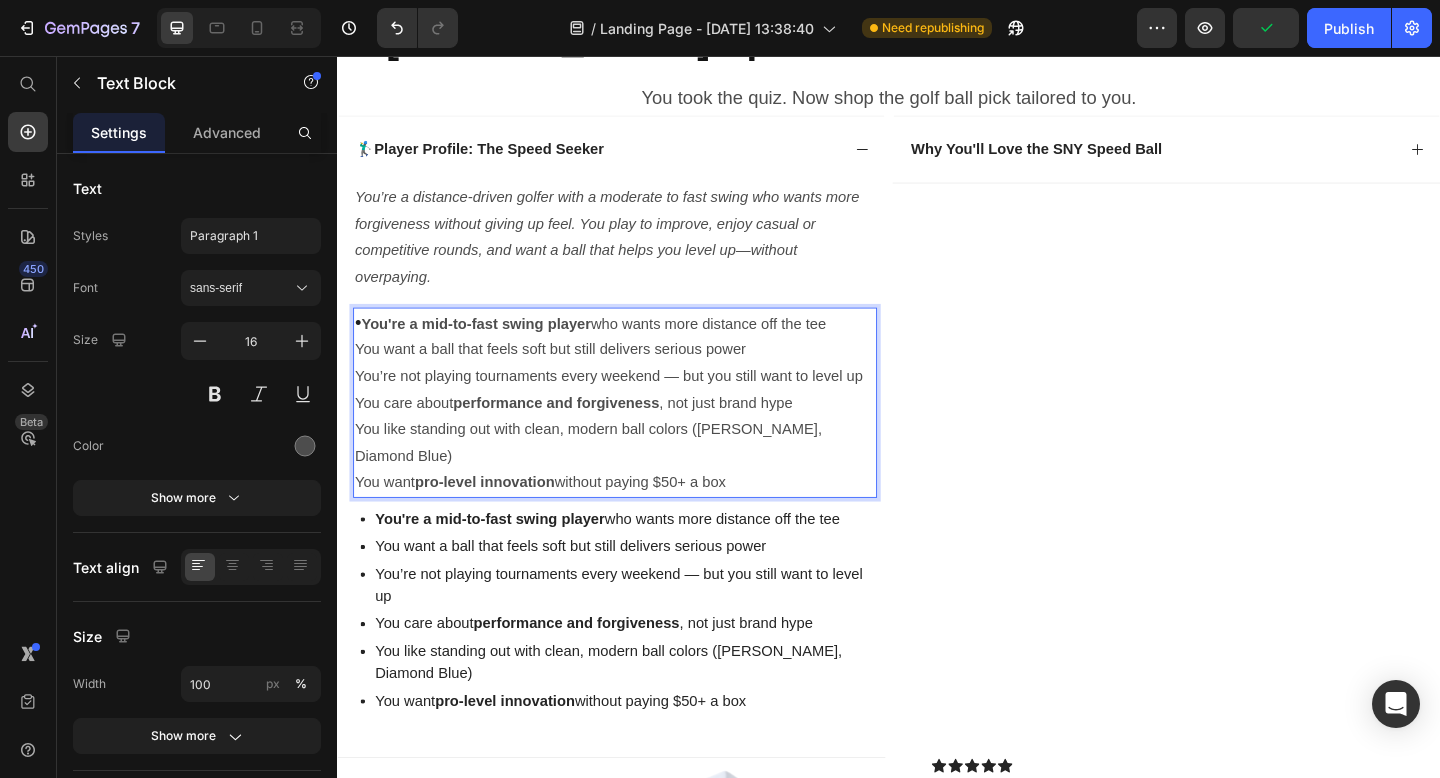 click on "You want a ball that feels soft but still delivers serious power" at bounding box center [639, 376] 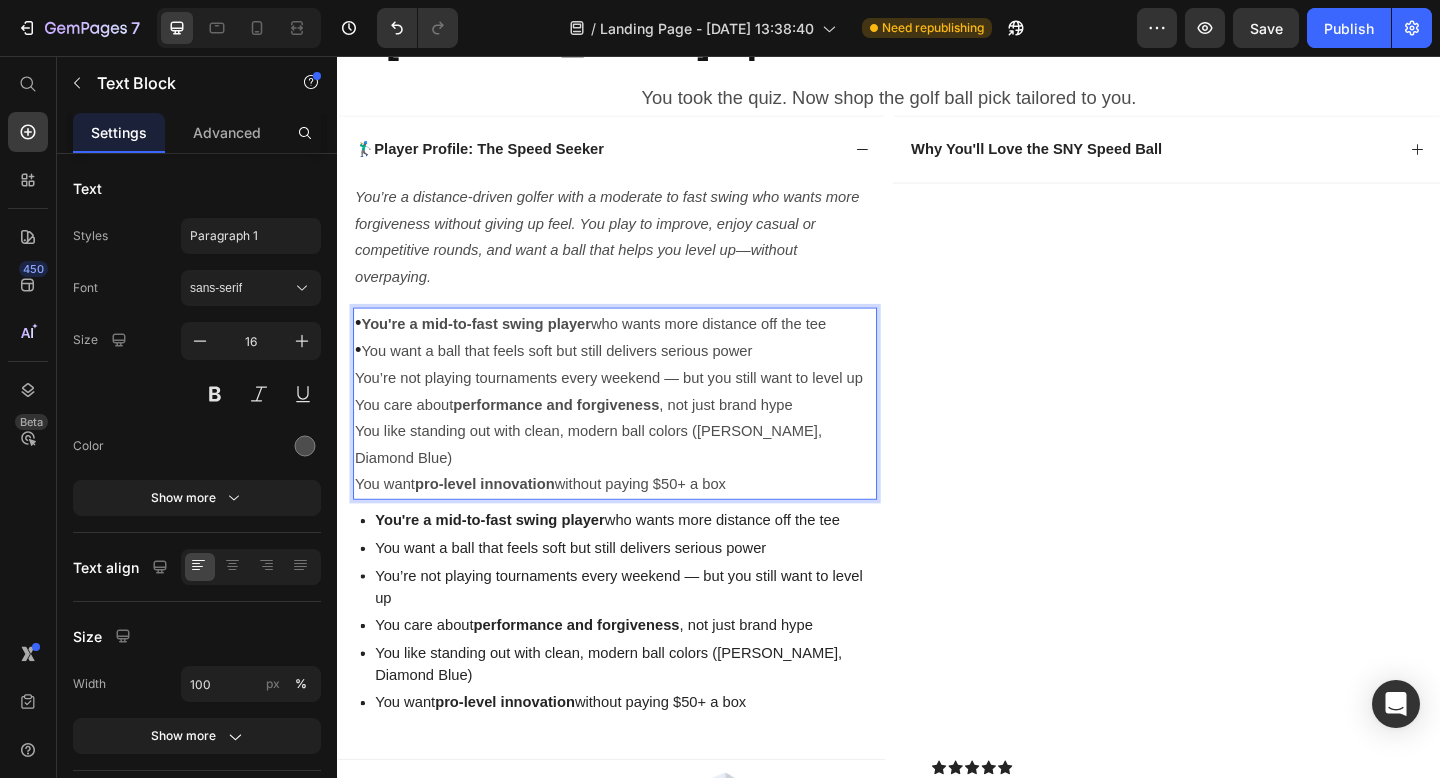 click on "You’re not playing tournaments every weekend — but you still want to level up" at bounding box center (639, 407) 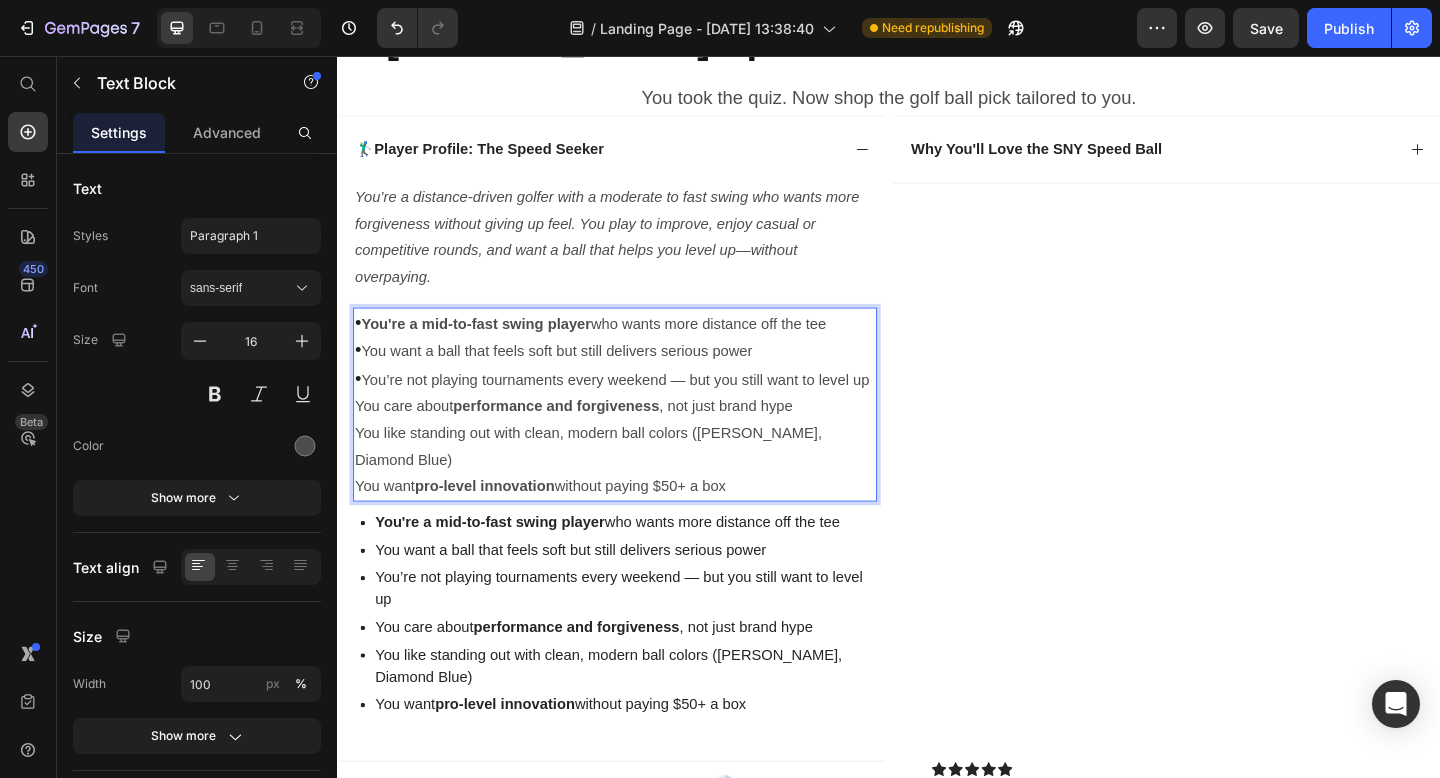 click on "You care about  performance and forgiveness , not just brand hype" at bounding box center (639, 438) 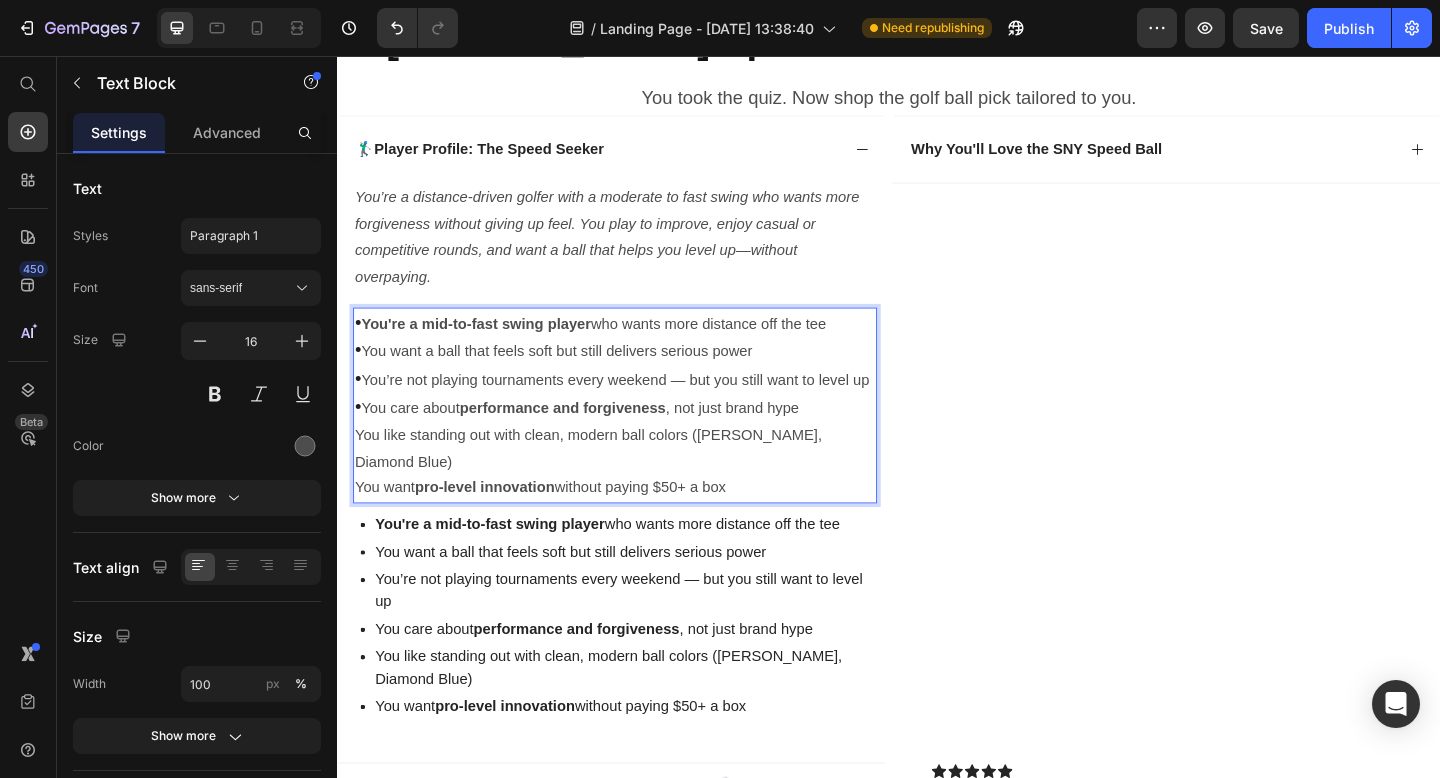 click on "You like standing out with clean, modern ball colors ([PERSON_NAME], Diamond Blue)" at bounding box center [639, 484] 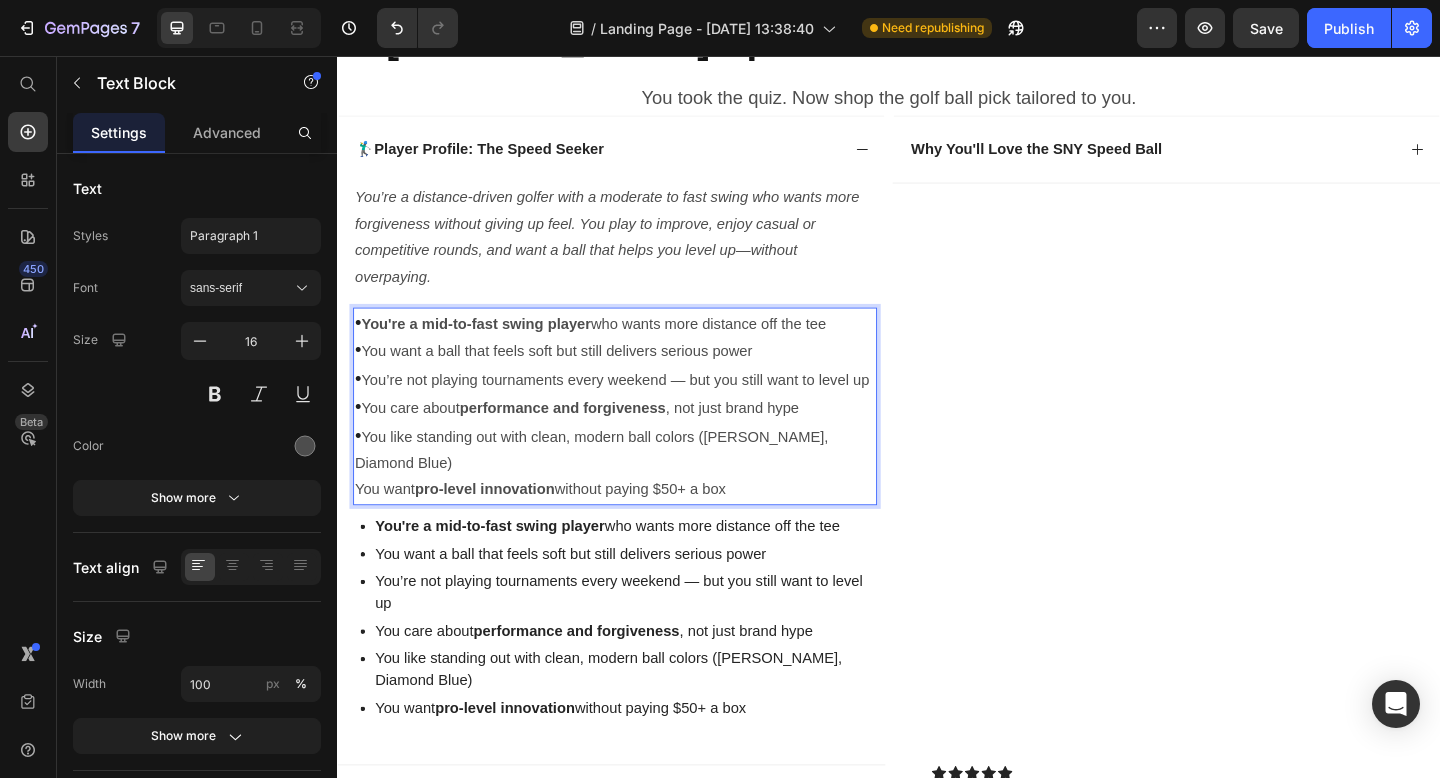 click on "You want  pro-level innovation  without paying $50+ a box" at bounding box center (639, 528) 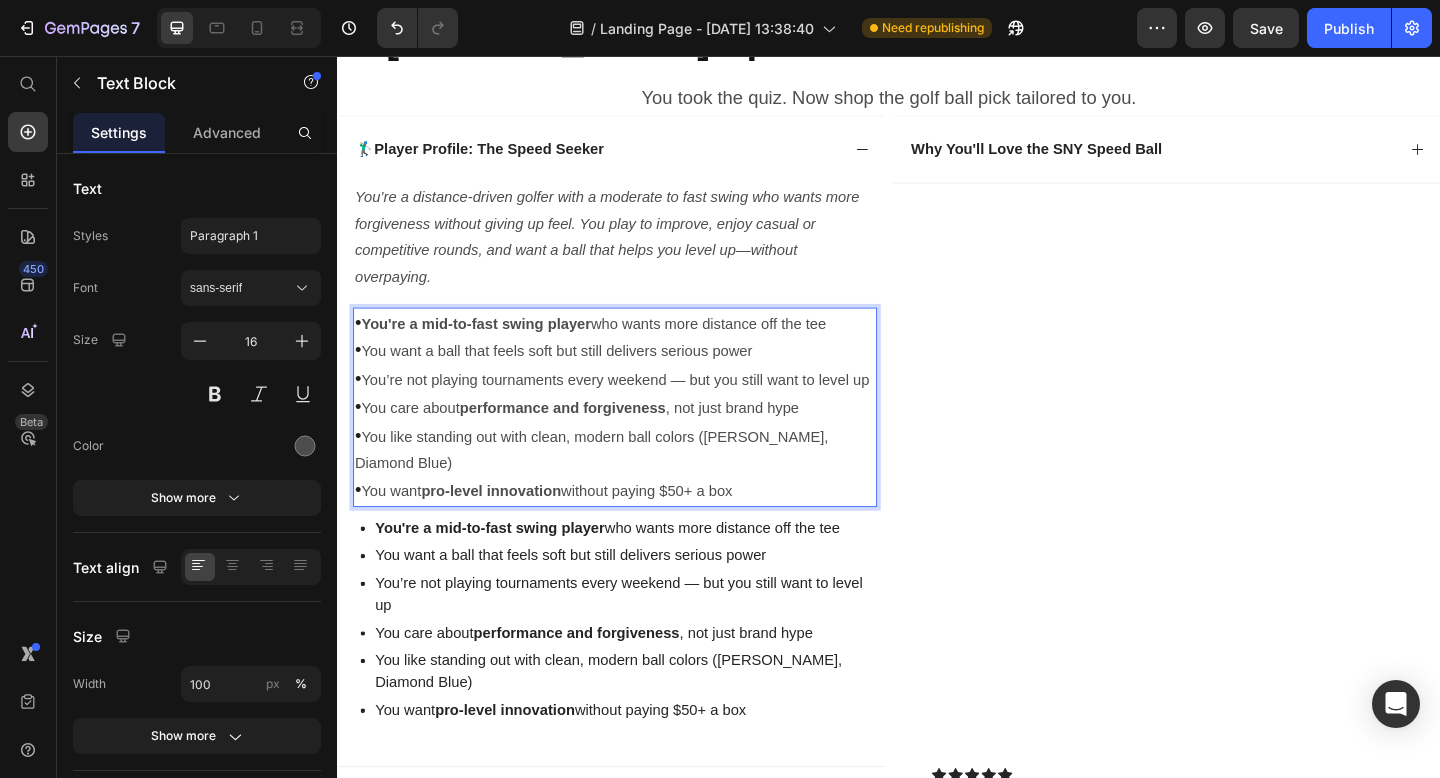 click on "•  You like standing out with clean, modern ball colors ([PERSON_NAME], Diamond Blue)" at bounding box center [639, 485] 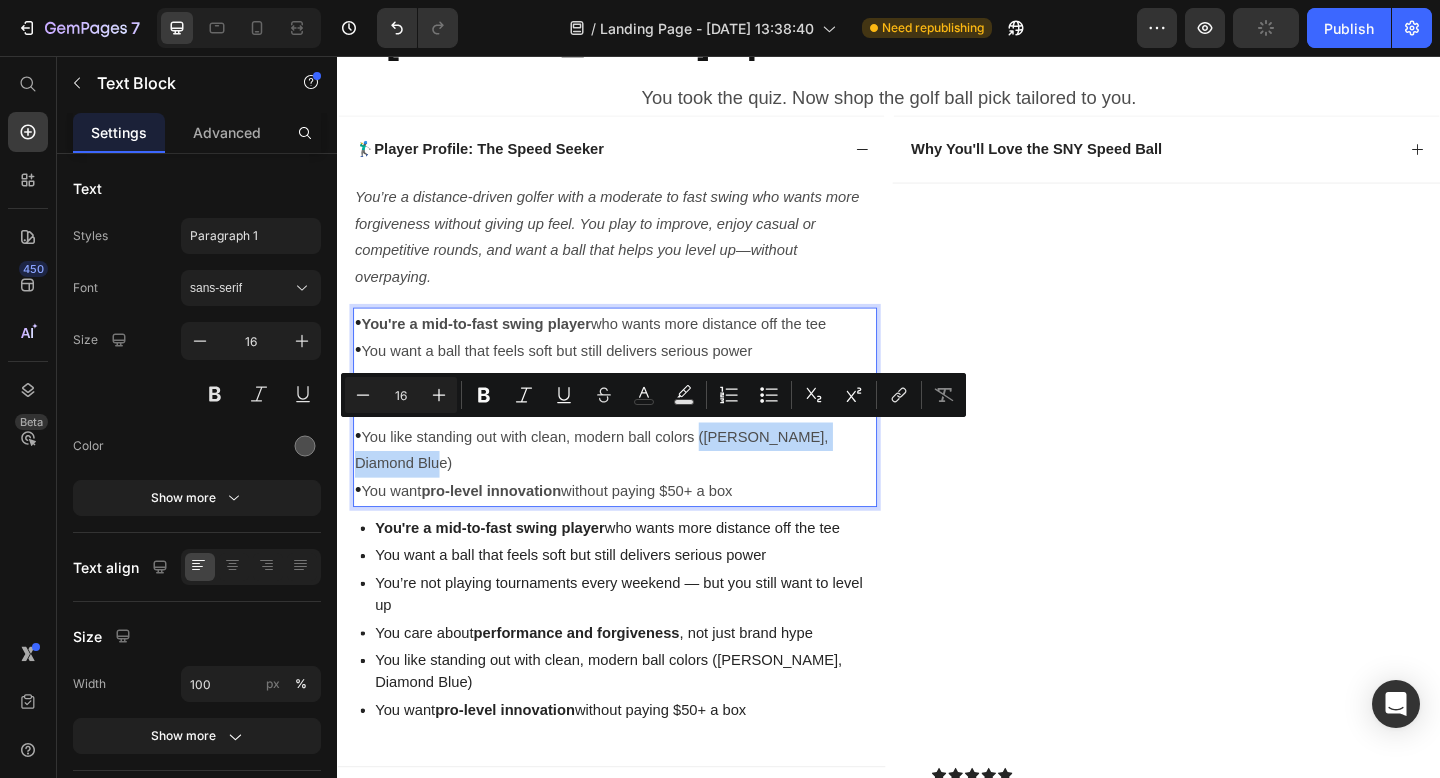 drag, startPoint x: 806, startPoint y: 487, endPoint x: 736, endPoint y: 465, distance: 73.37575 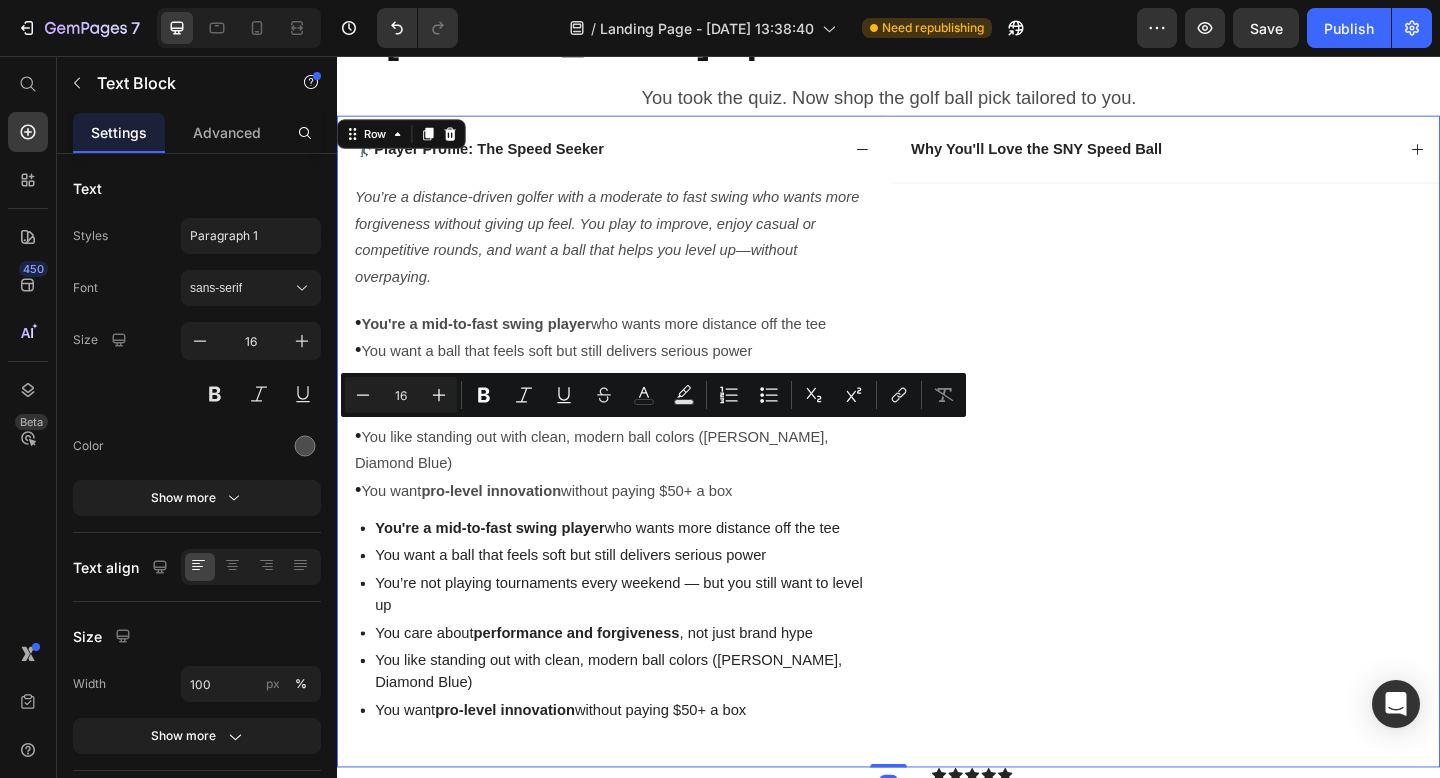 click on "Why You'll Love the SNY Speed Ball Accordion" at bounding box center [1239, 476] 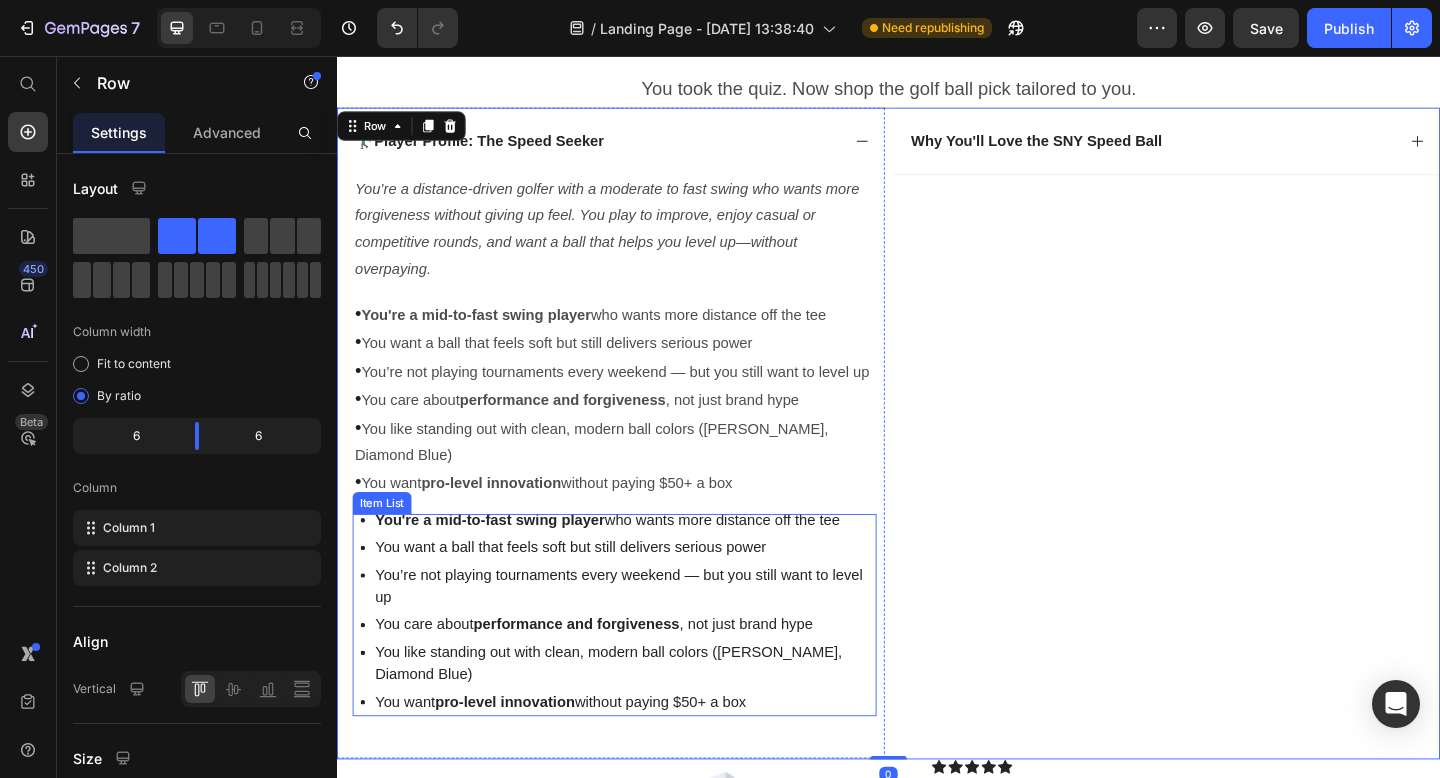 scroll, scrollTop: 144, scrollLeft: 0, axis: vertical 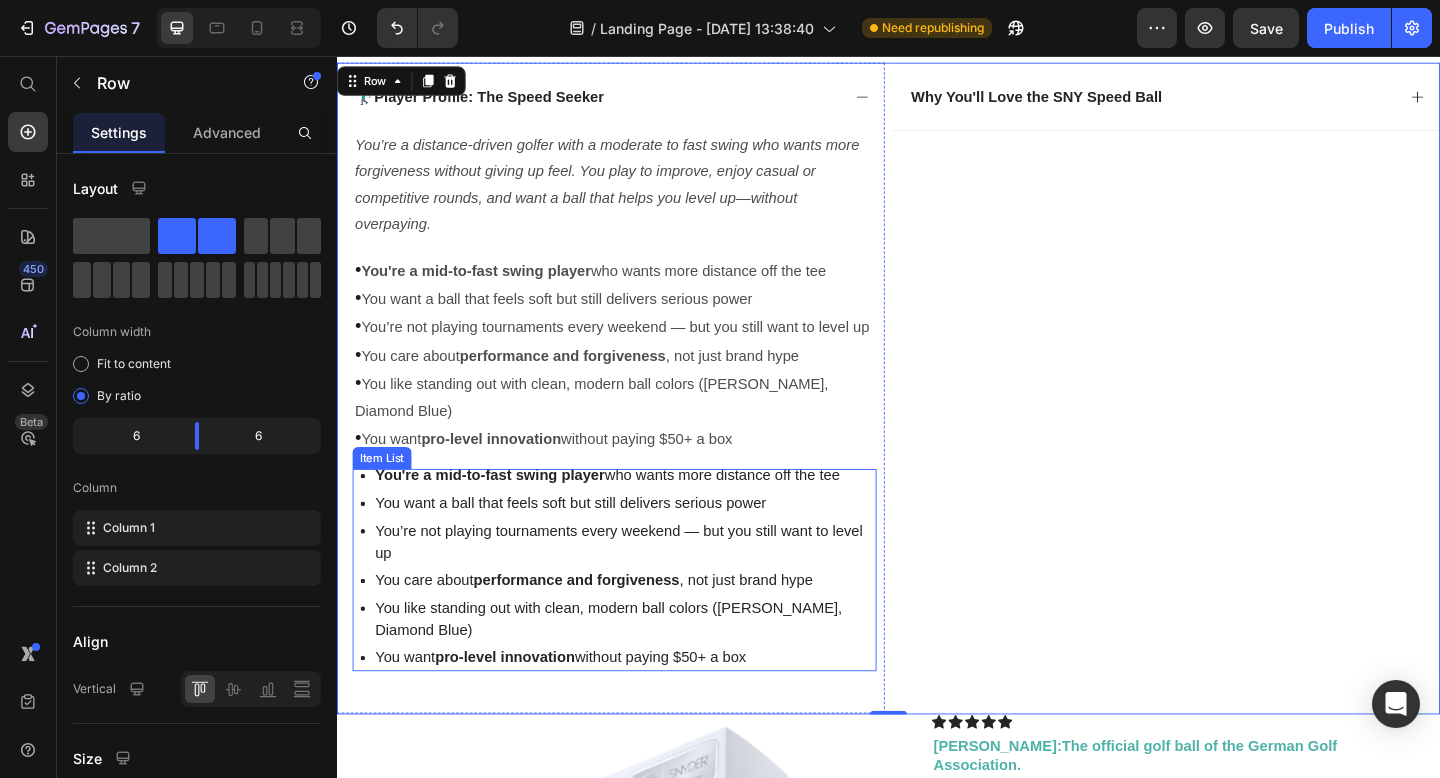 click on "Item List" at bounding box center [386, 494] 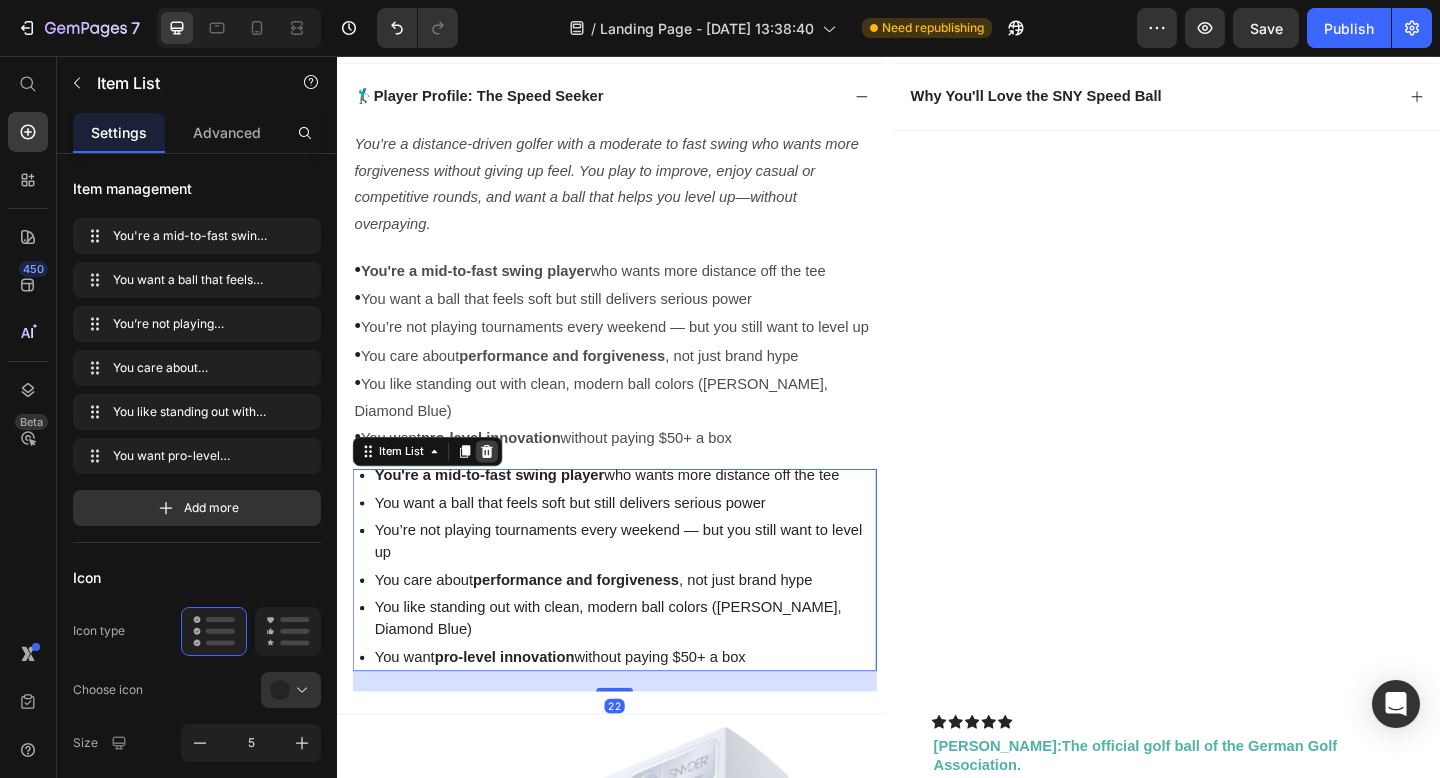 click 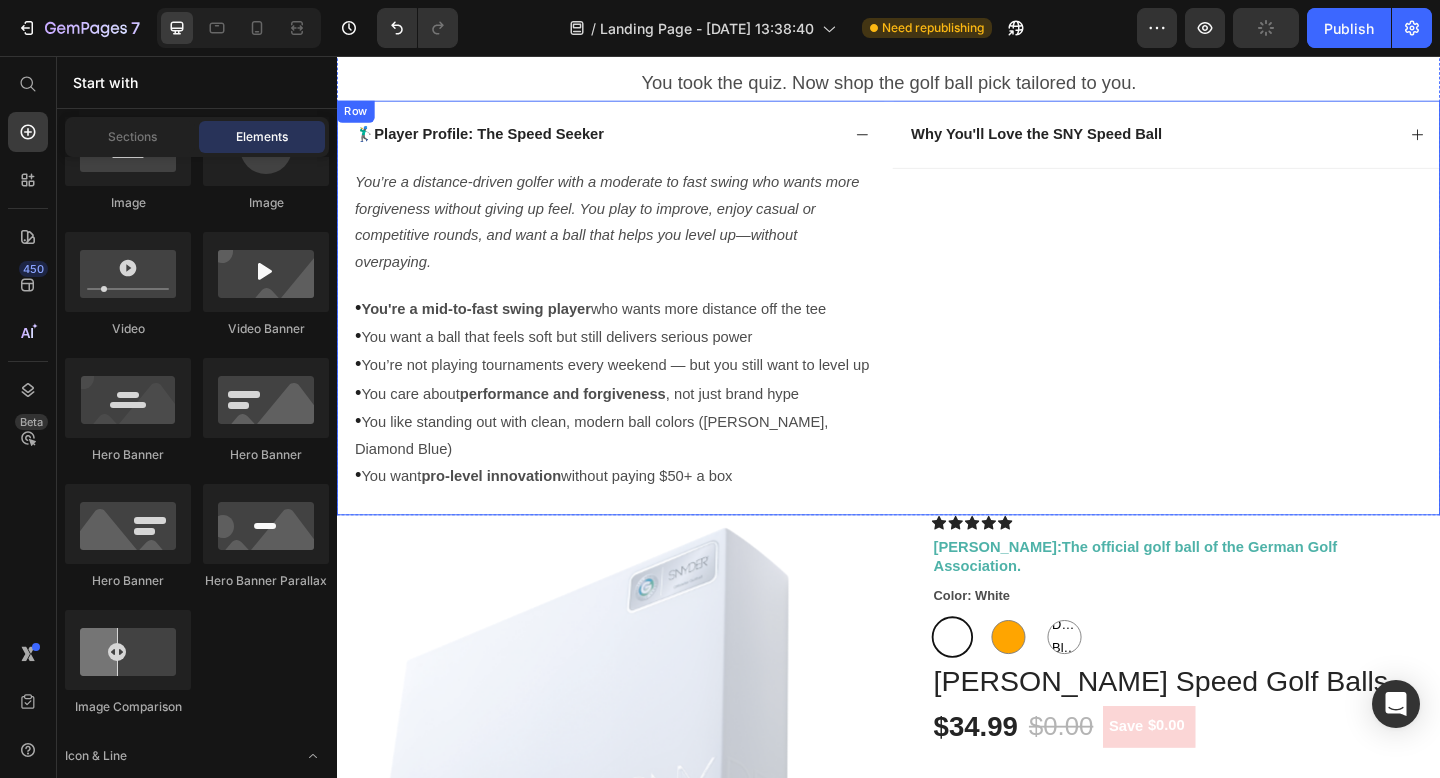 scroll, scrollTop: 65, scrollLeft: 0, axis: vertical 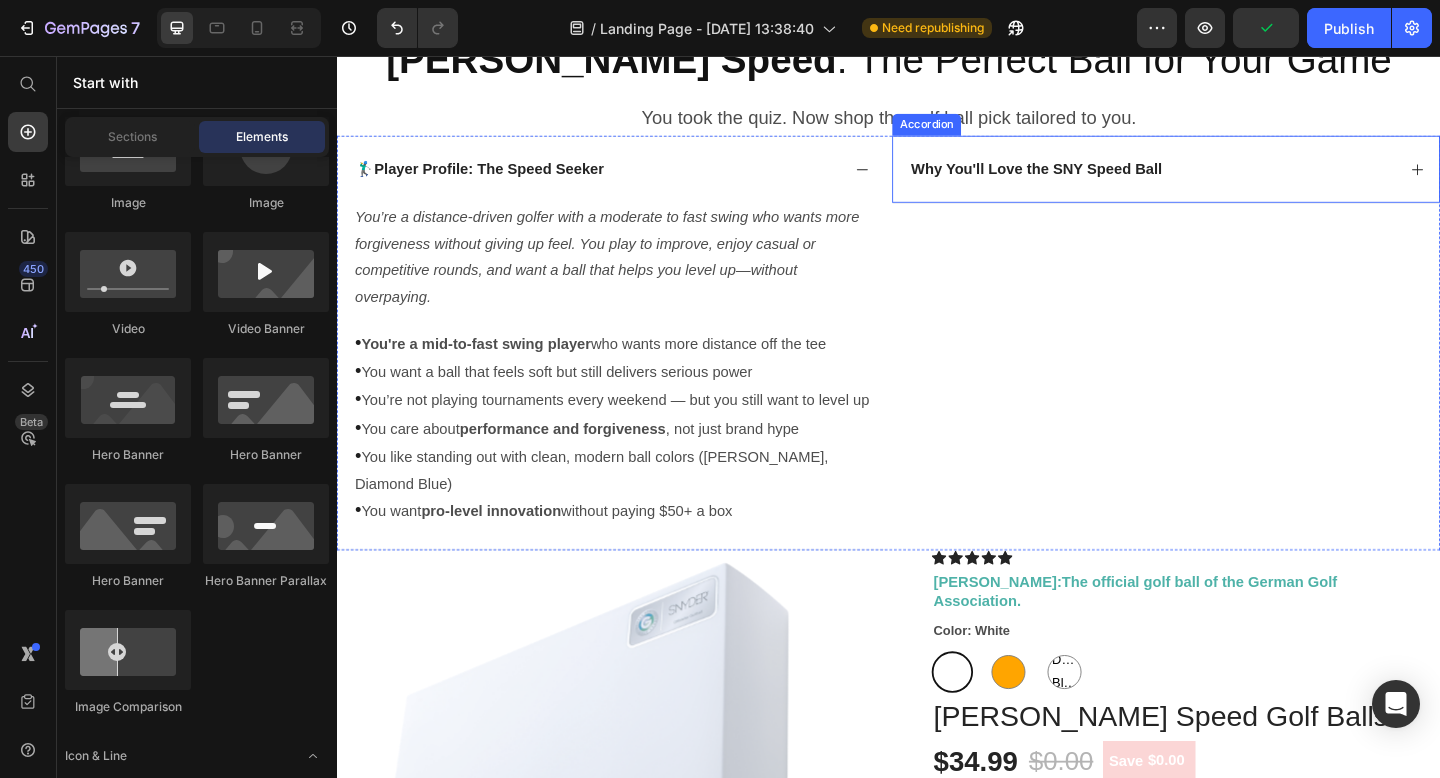 click on "Why You'll Love the SNY Speed Ball" at bounding box center (1097, 180) 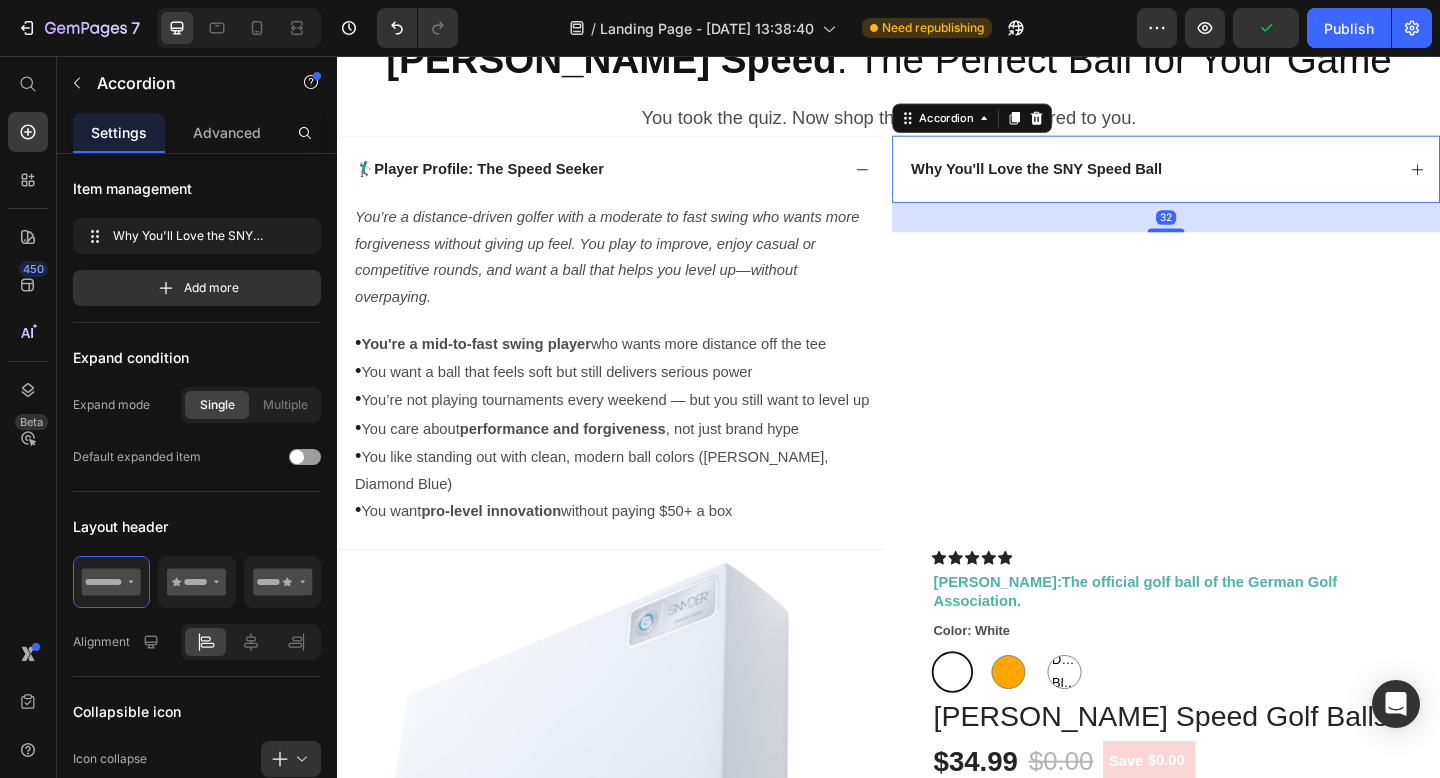 click on "Why You'll Love the SNY Speed Ball" at bounding box center (1223, 180) 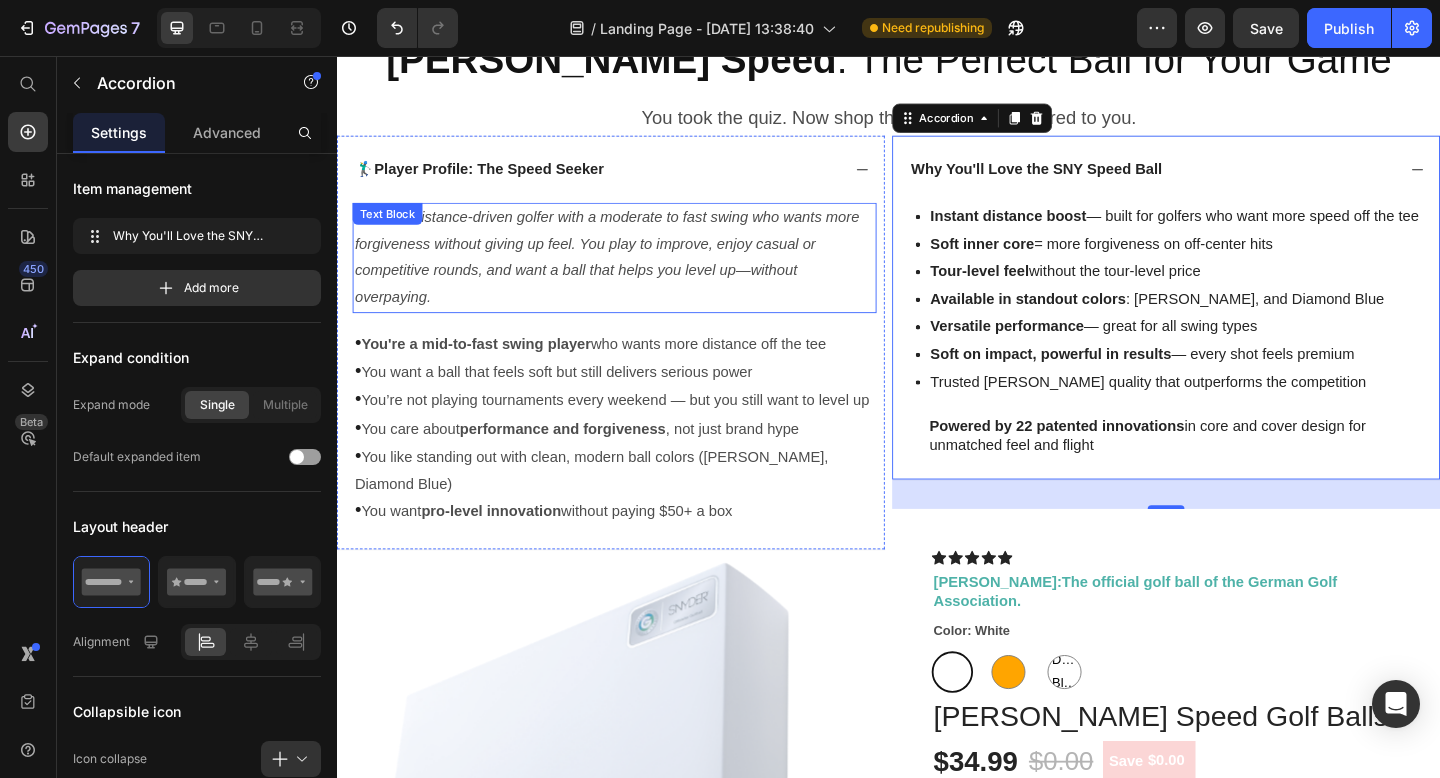 click on "You’re a distance-driven golfer with a moderate to fast swing who wants more forgiveness without giving up feel. You play to improve, enjoy casual or competitive rounds, and want a ball that helps you level up—without overpaying." at bounding box center [630, 274] 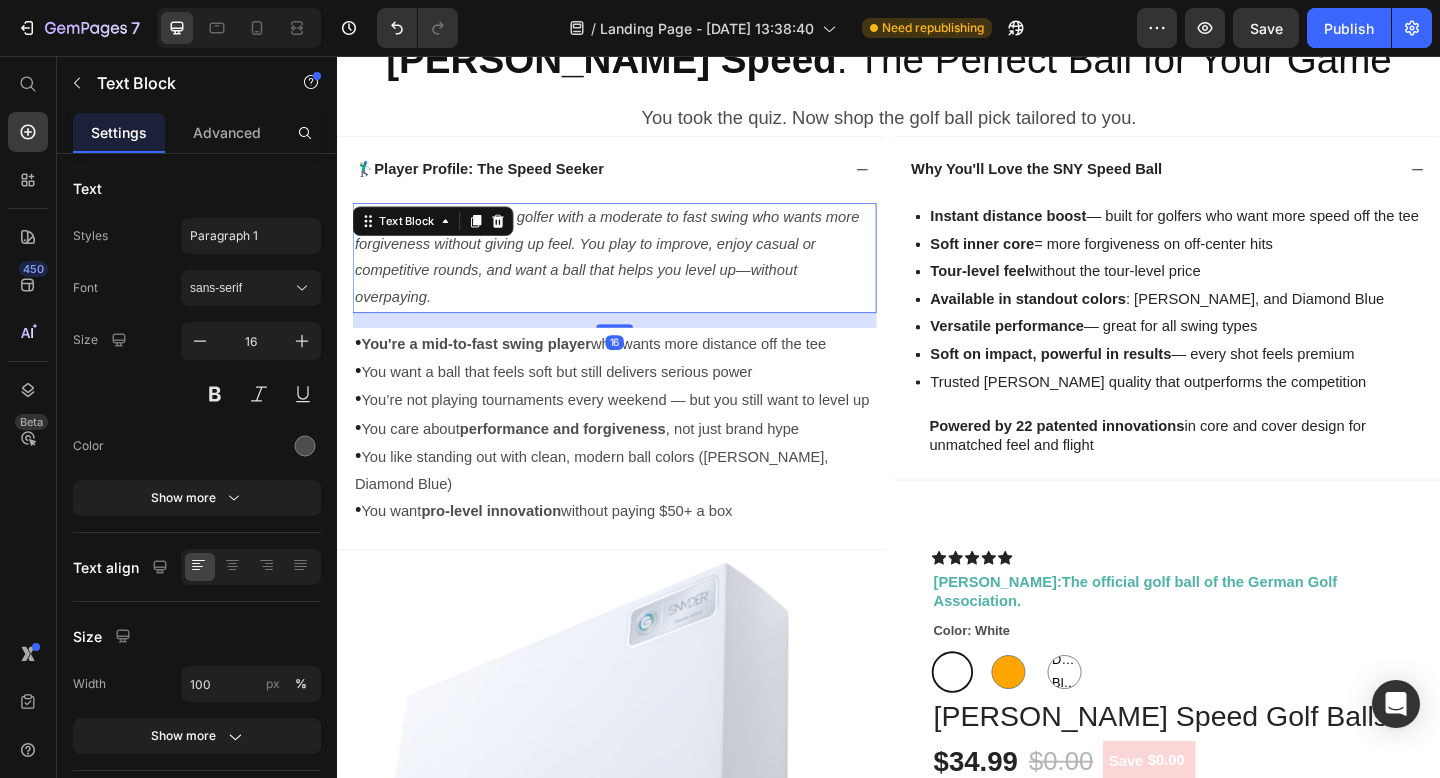 click 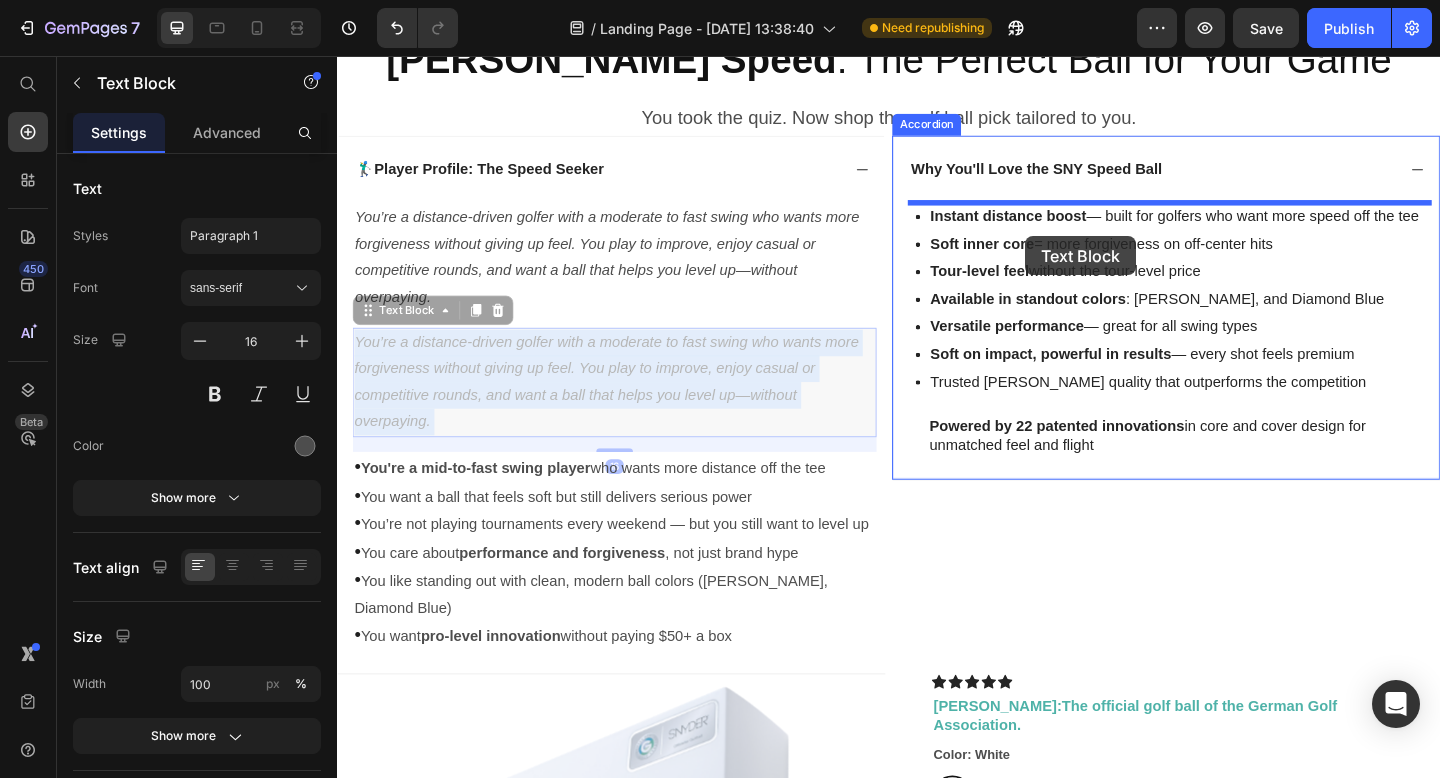 drag, startPoint x: 660, startPoint y: 361, endPoint x: 1105, endPoint y: 243, distance: 460.37918 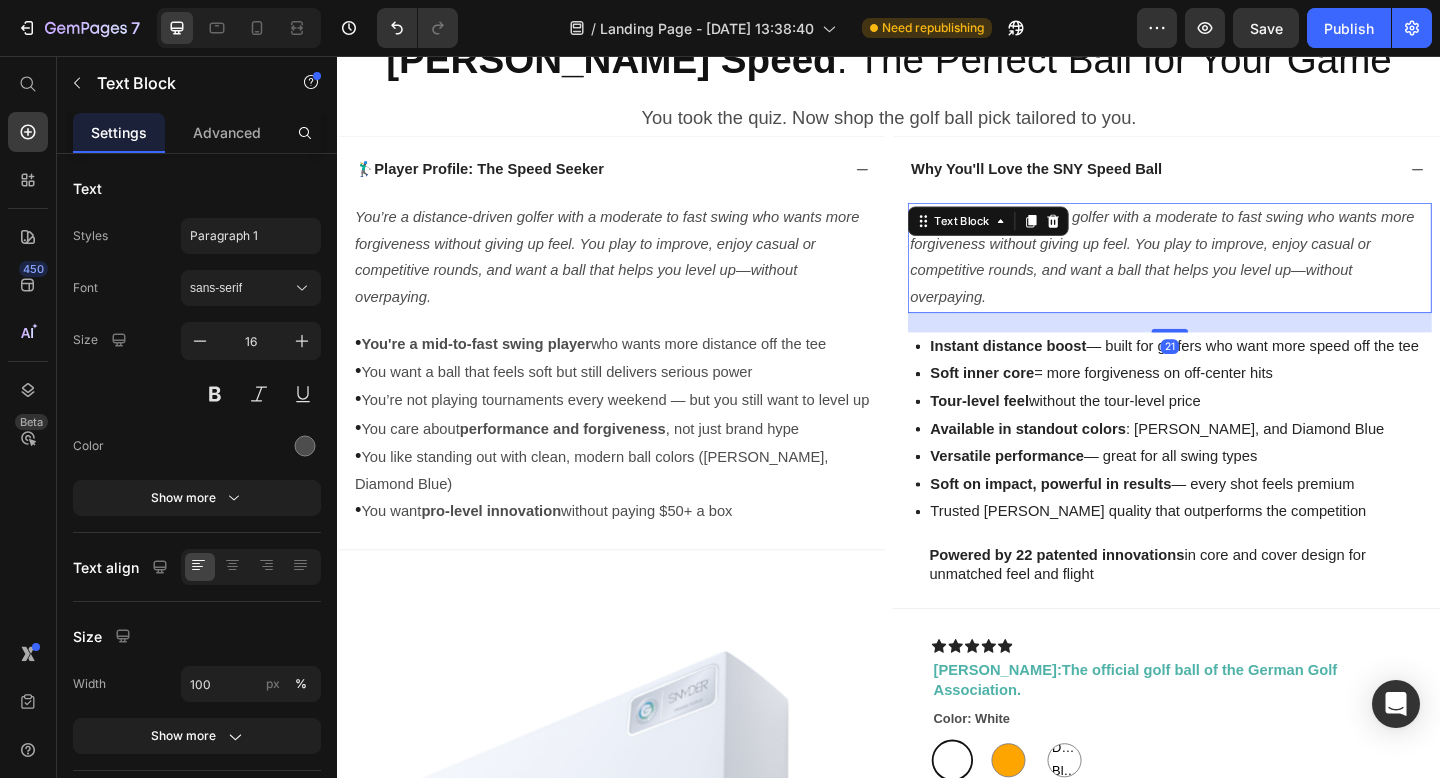 click on "You’re a distance-driven golfer with a moderate to fast swing who wants more forgiveness without giving up feel. You play to improve, enjoy casual or competitive rounds, and want a ball that helps you level up—without overpaying." at bounding box center (1234, 274) 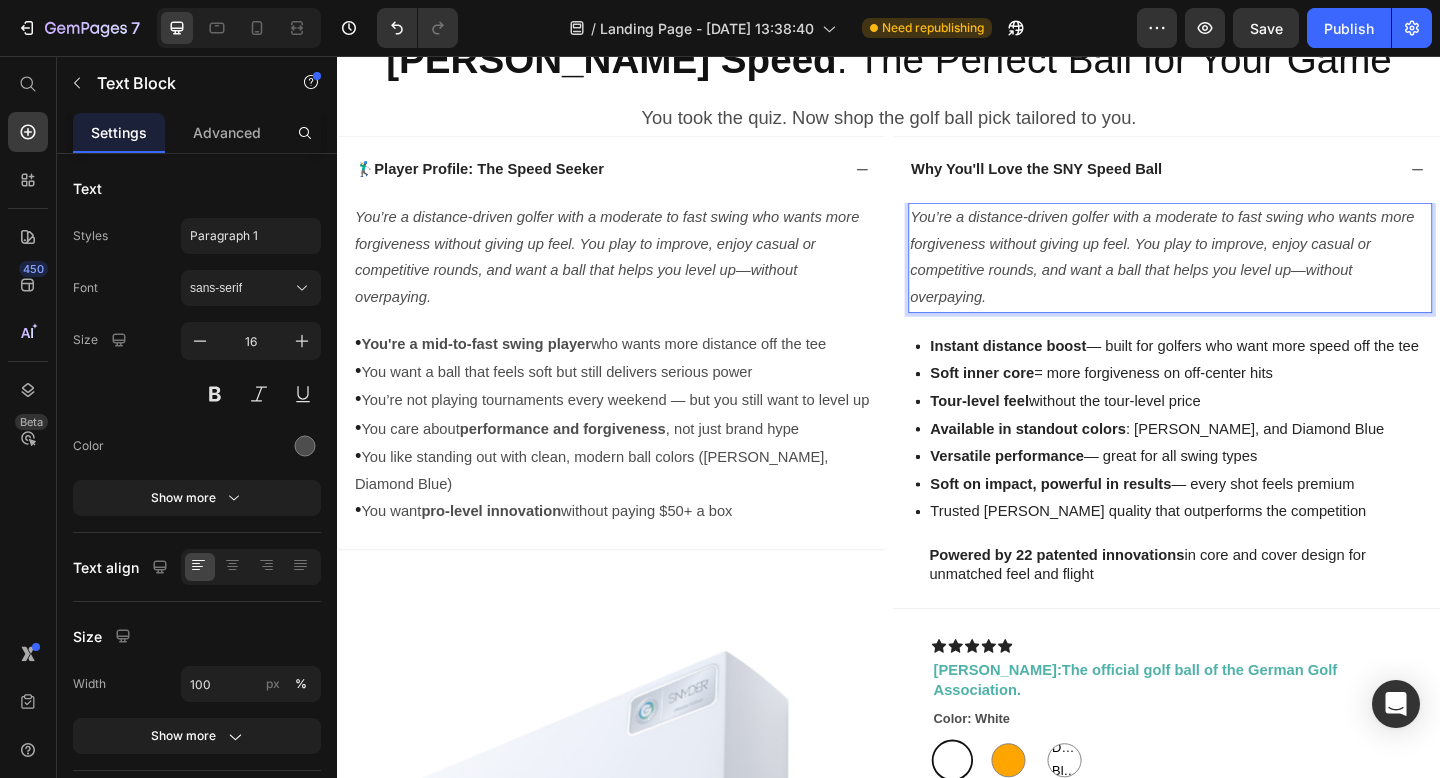 click on "You’re a distance-driven golfer with a moderate to fast swing who wants more forgiveness without giving up feel. You play to improve, enjoy casual or competitive rounds, and want a ball that helps you level up—without overpaying." at bounding box center (1234, 274) 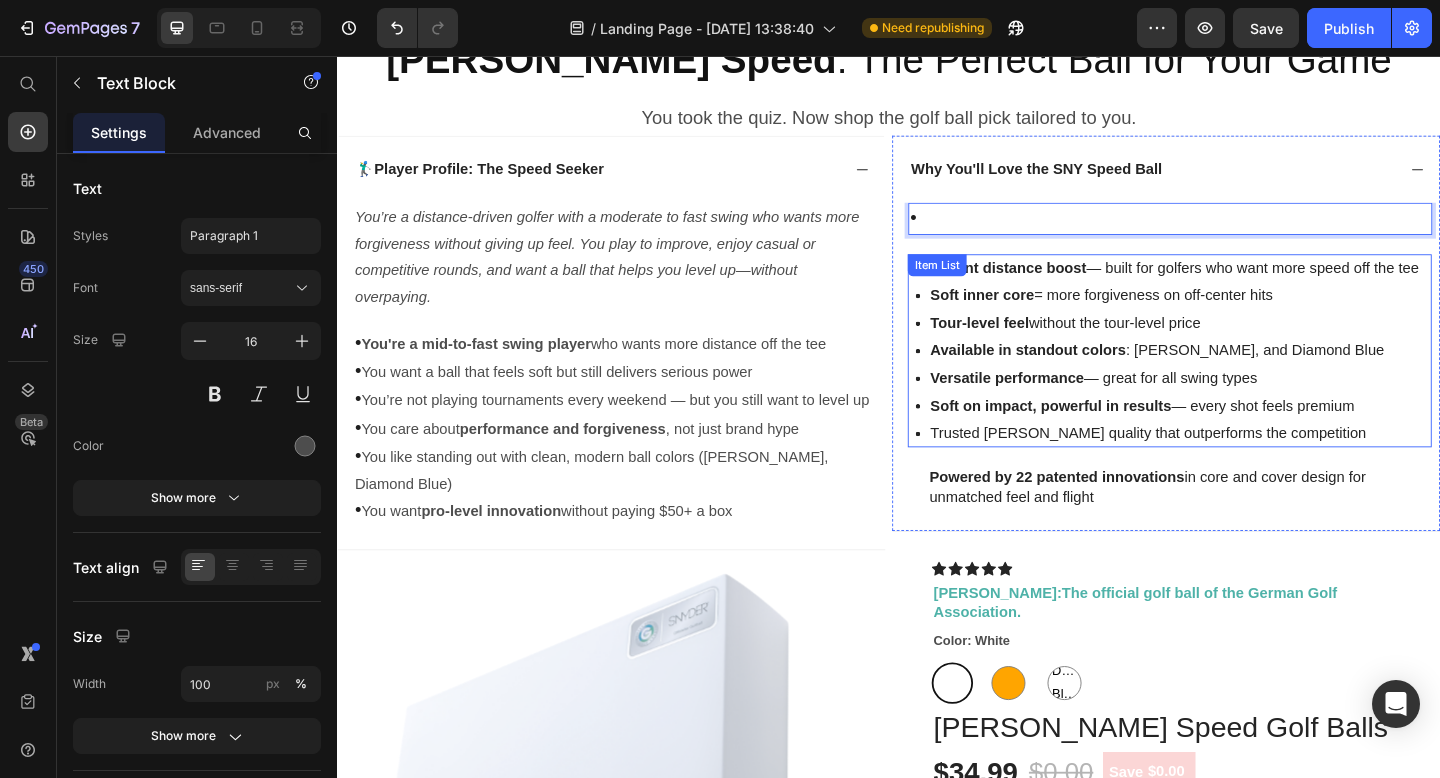 click on "Instant distance boost" at bounding box center [1067, 286] 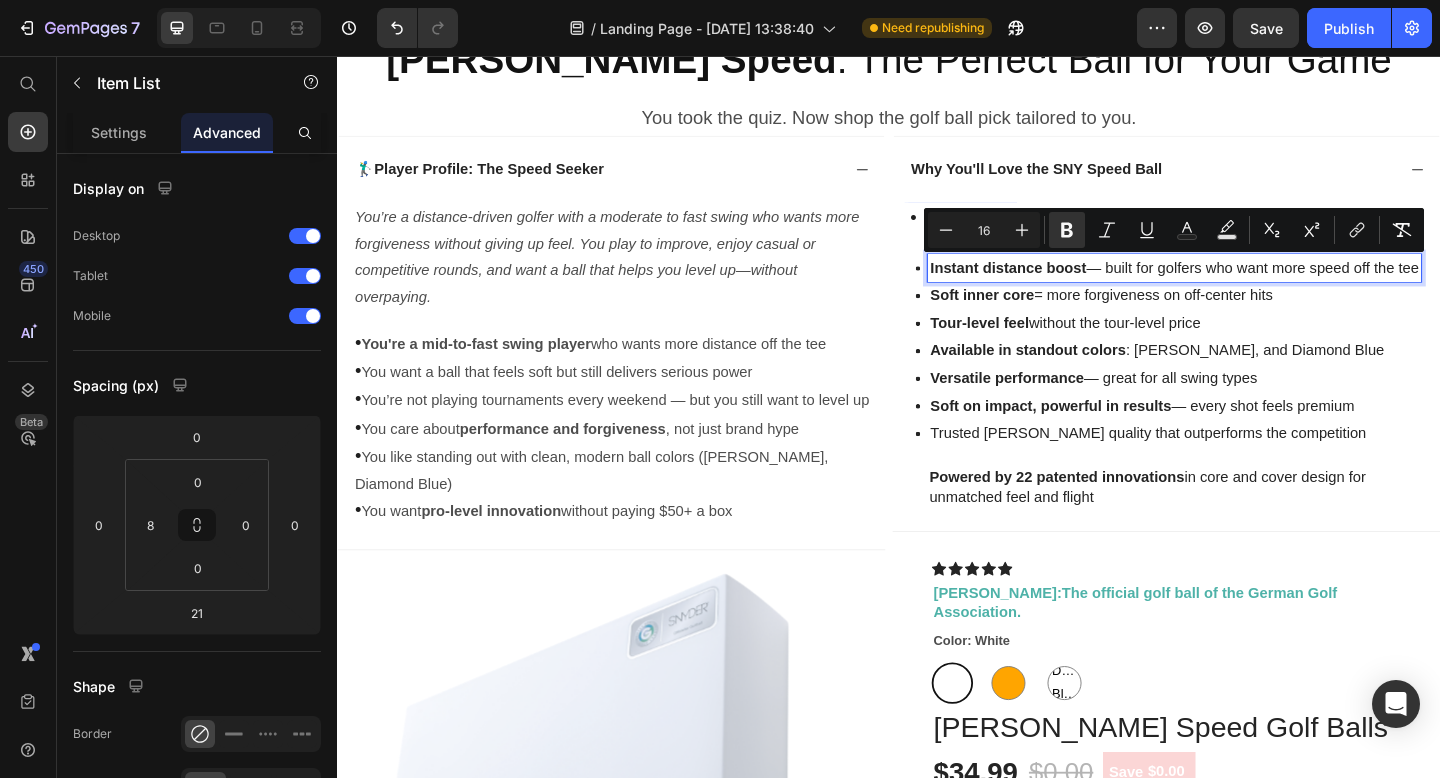 copy on "Instant distance boost  — built for golfers who want more speed off the tee" 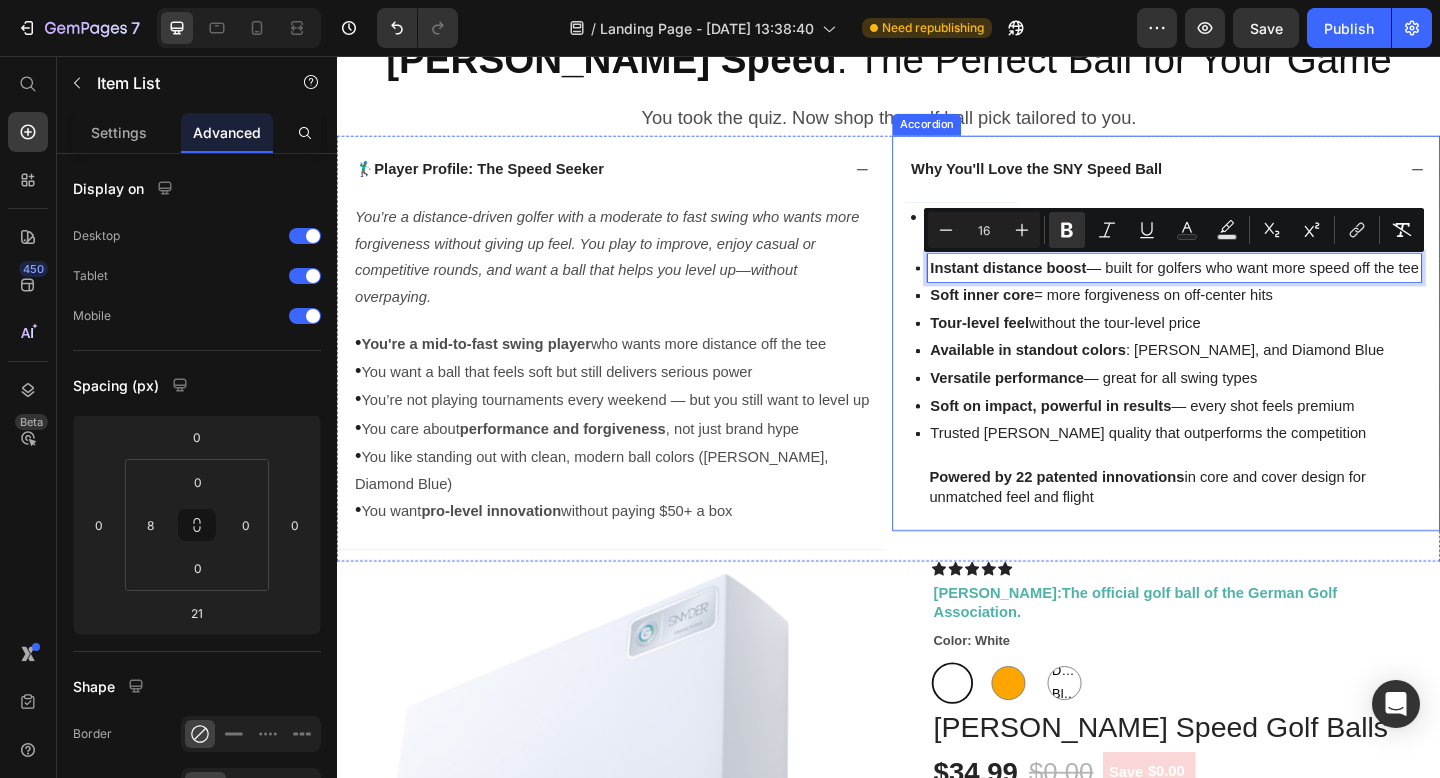 click on "Why You'll Love the SNY Speed Ball" at bounding box center [1097, 180] 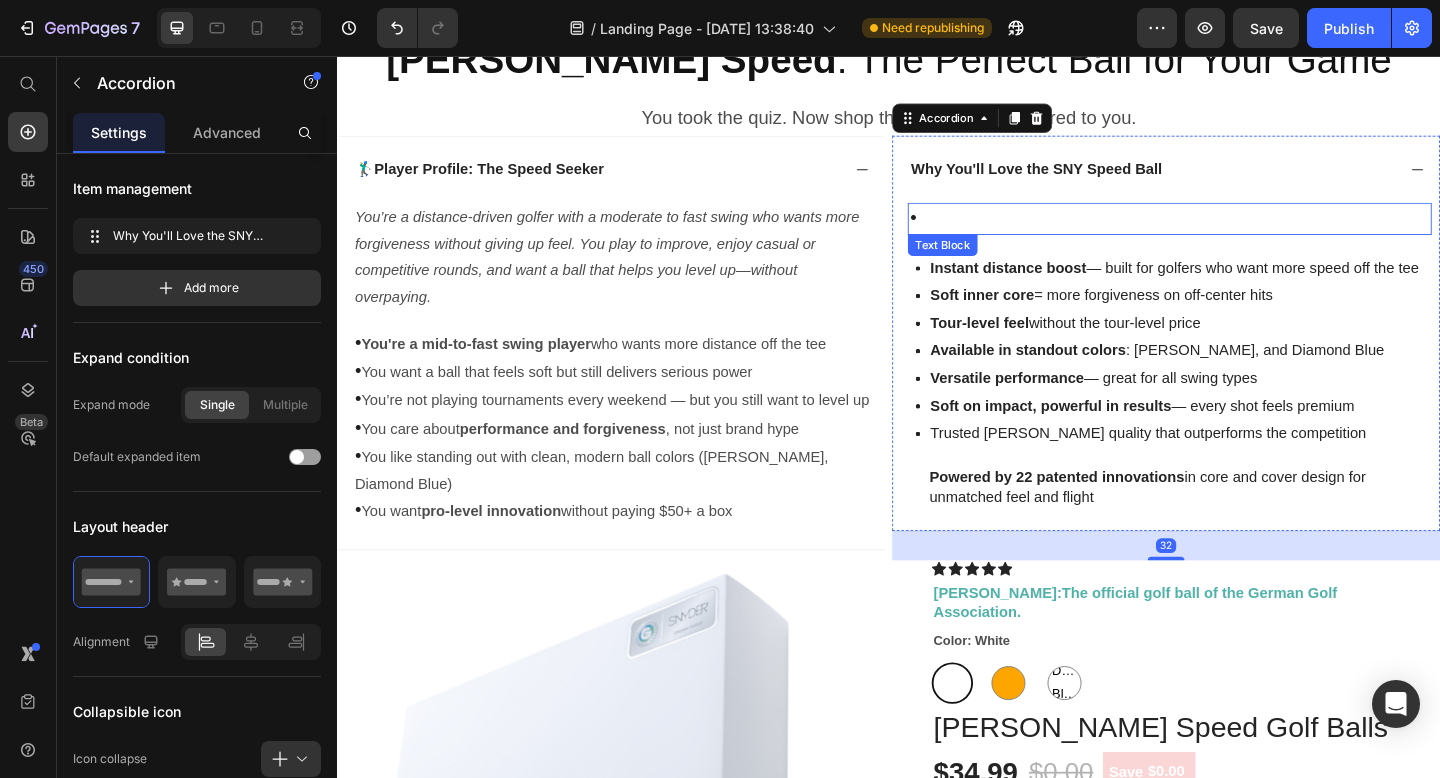click on "•" at bounding box center (1243, 233) 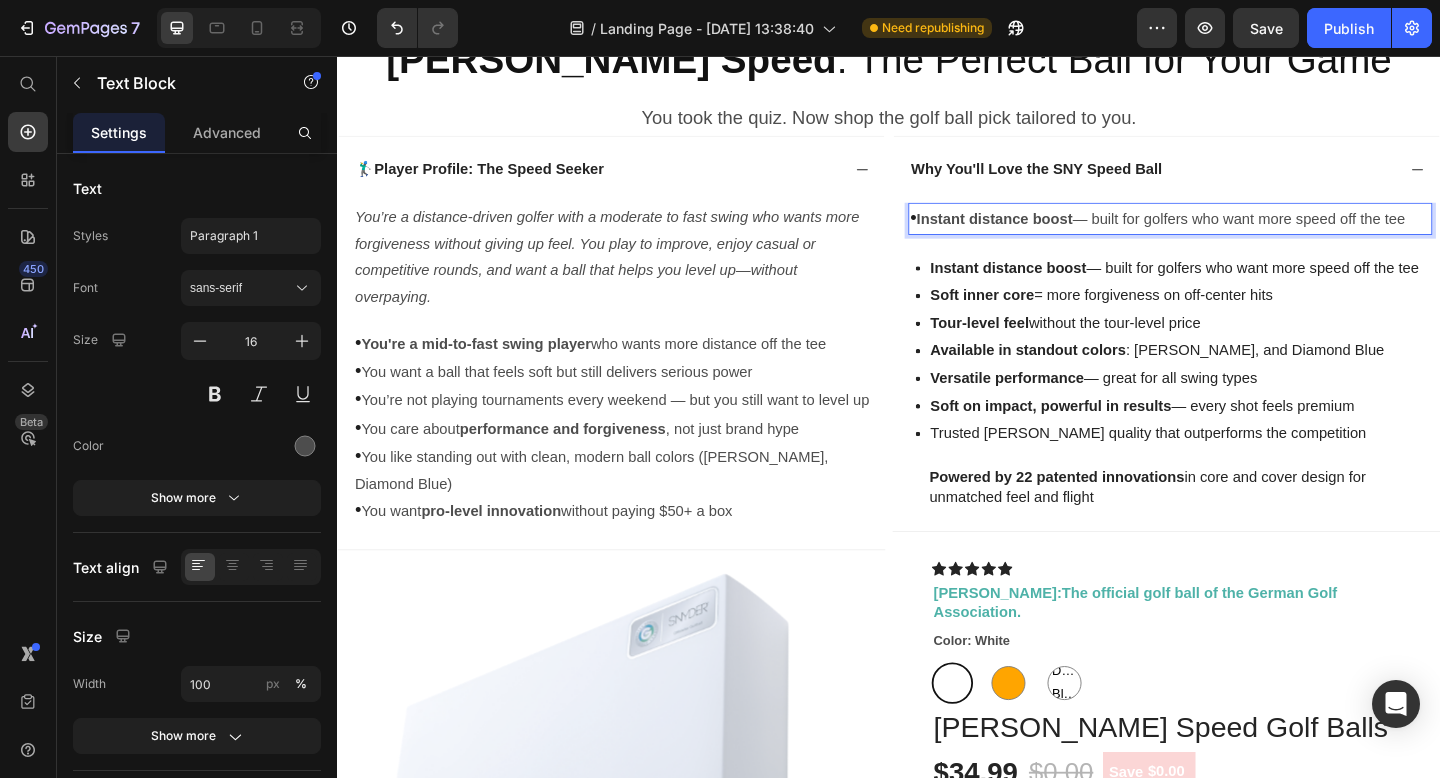 click on "•" at bounding box center [963, 232] 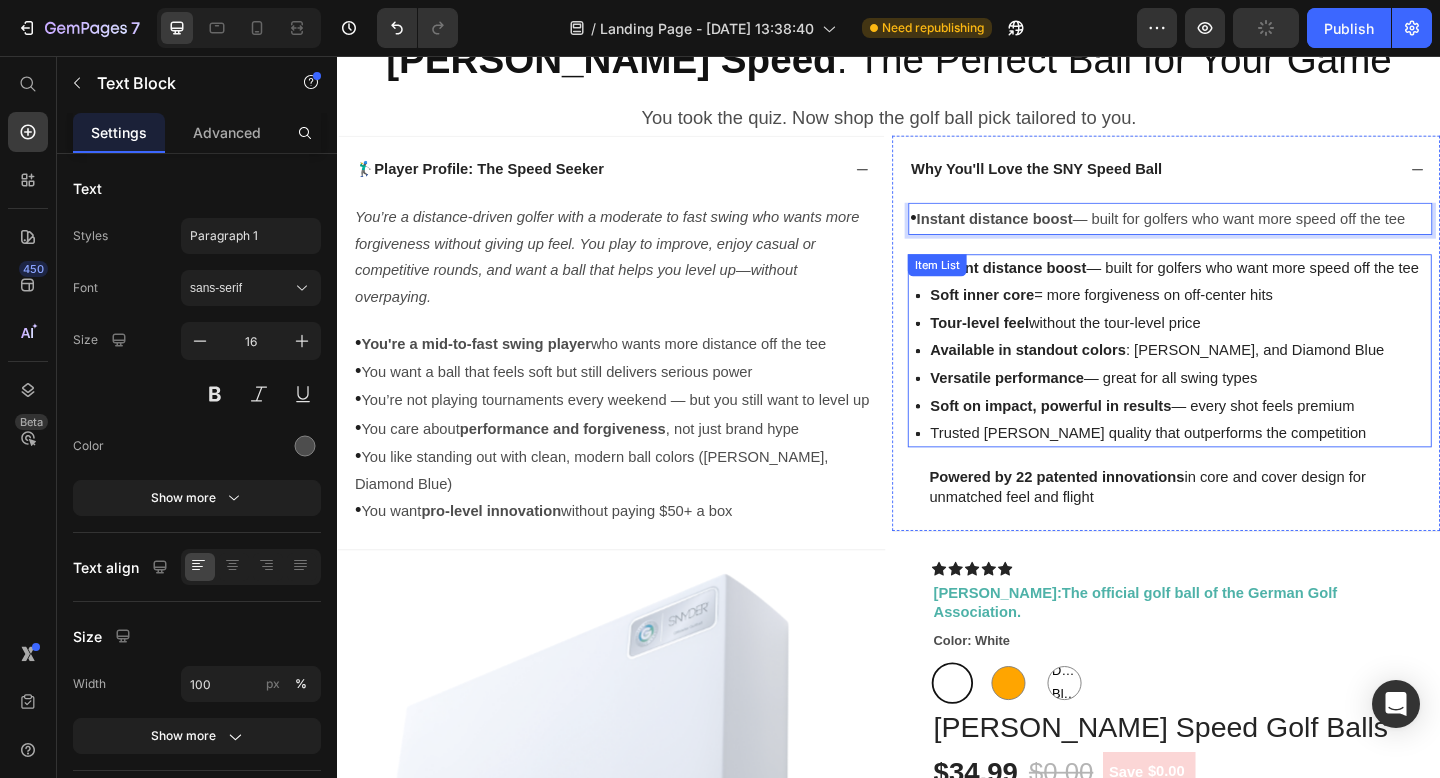 click on "Soft inner core" at bounding box center (1038, 316) 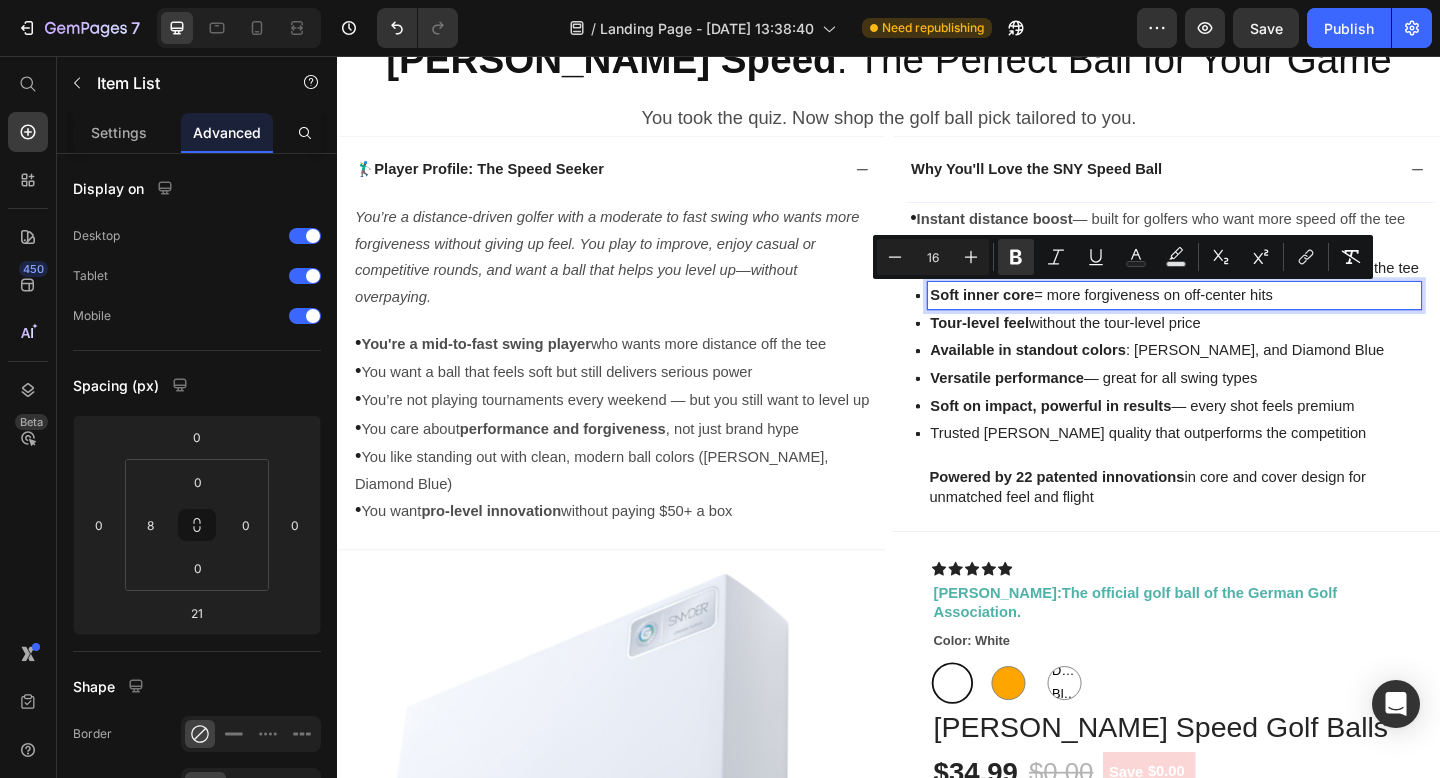 copy on "Soft inner core  = more forgiveness on off-center hits" 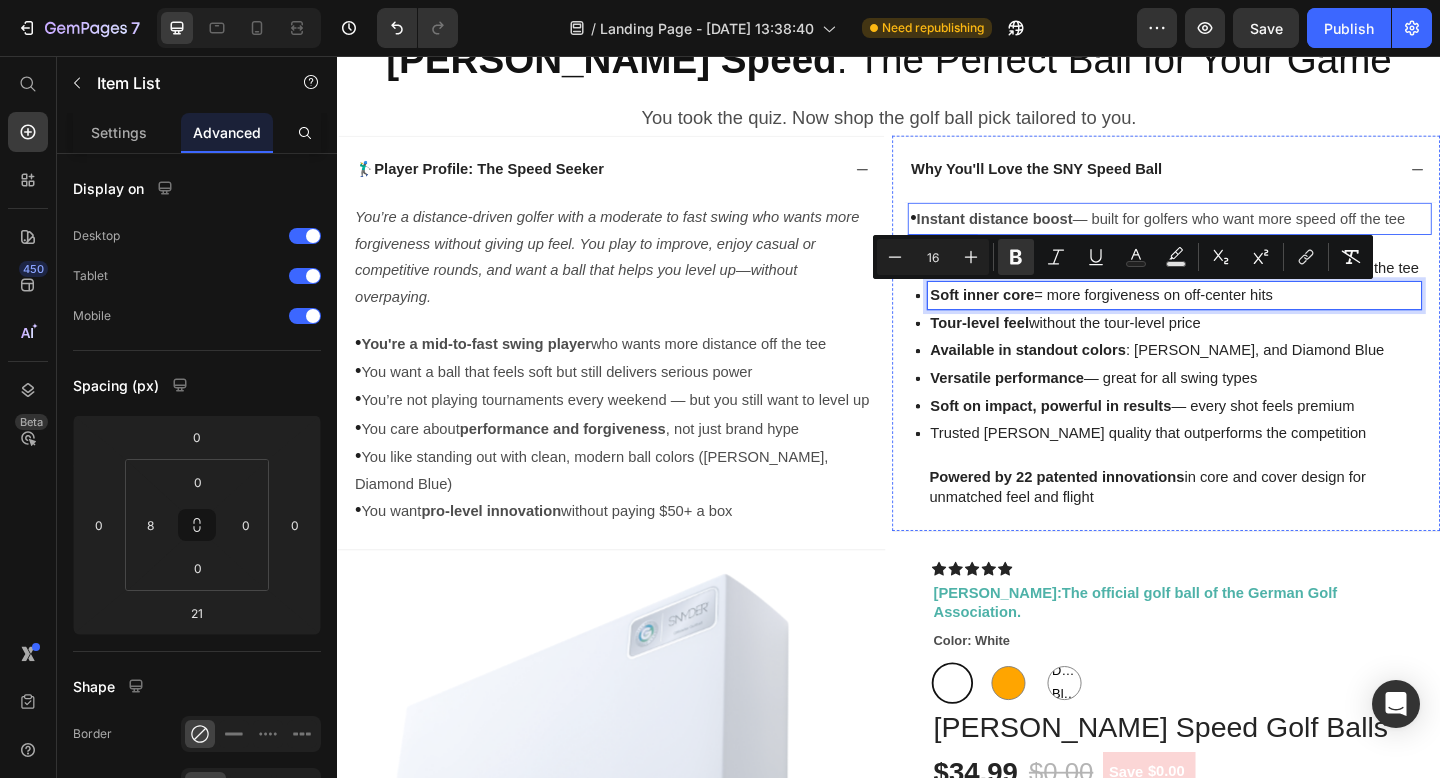 click on "•  Instant distance boost  — built for golfers who want more speed off the tee" at bounding box center (1243, 233) 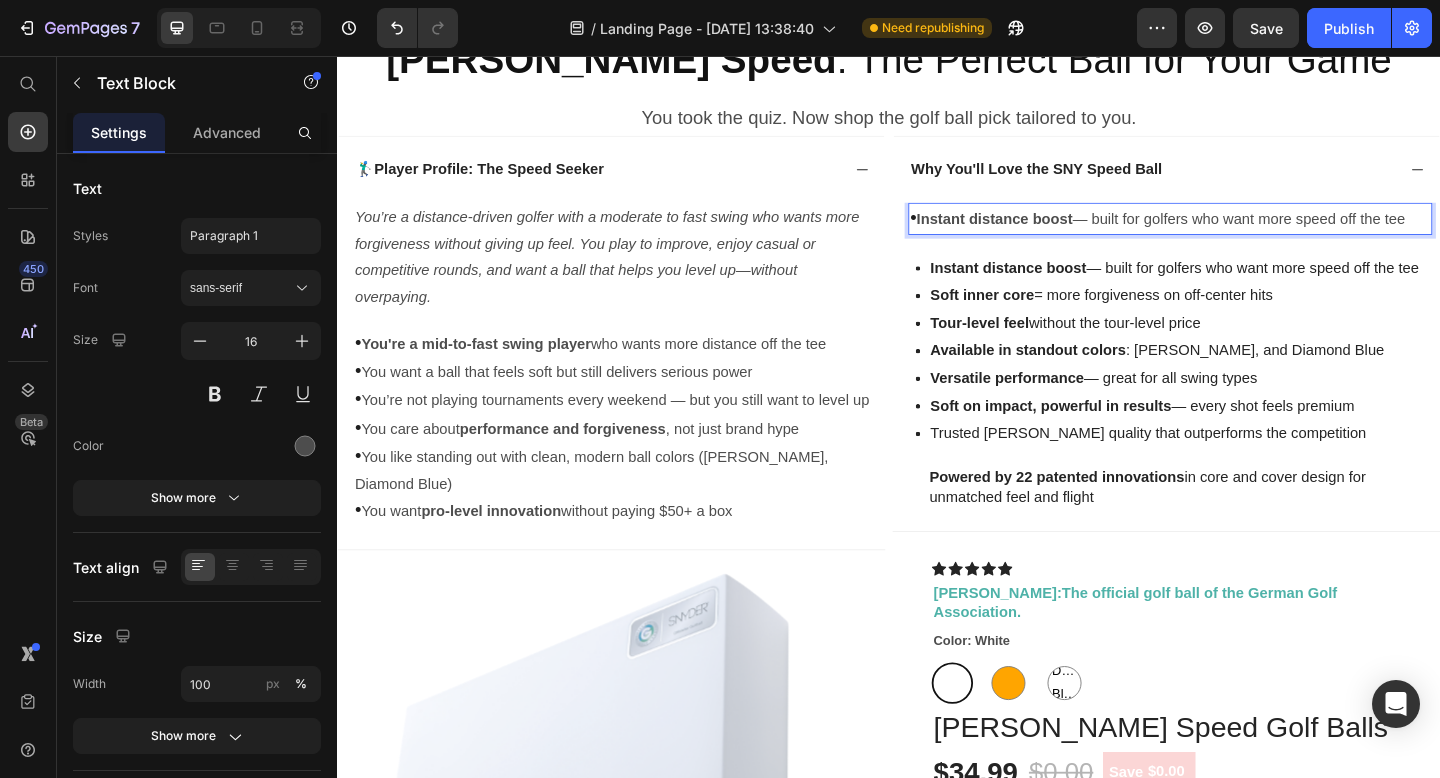click on "•  Instant distance boost  — built for golfers who want more speed off the tee" at bounding box center (1243, 233) 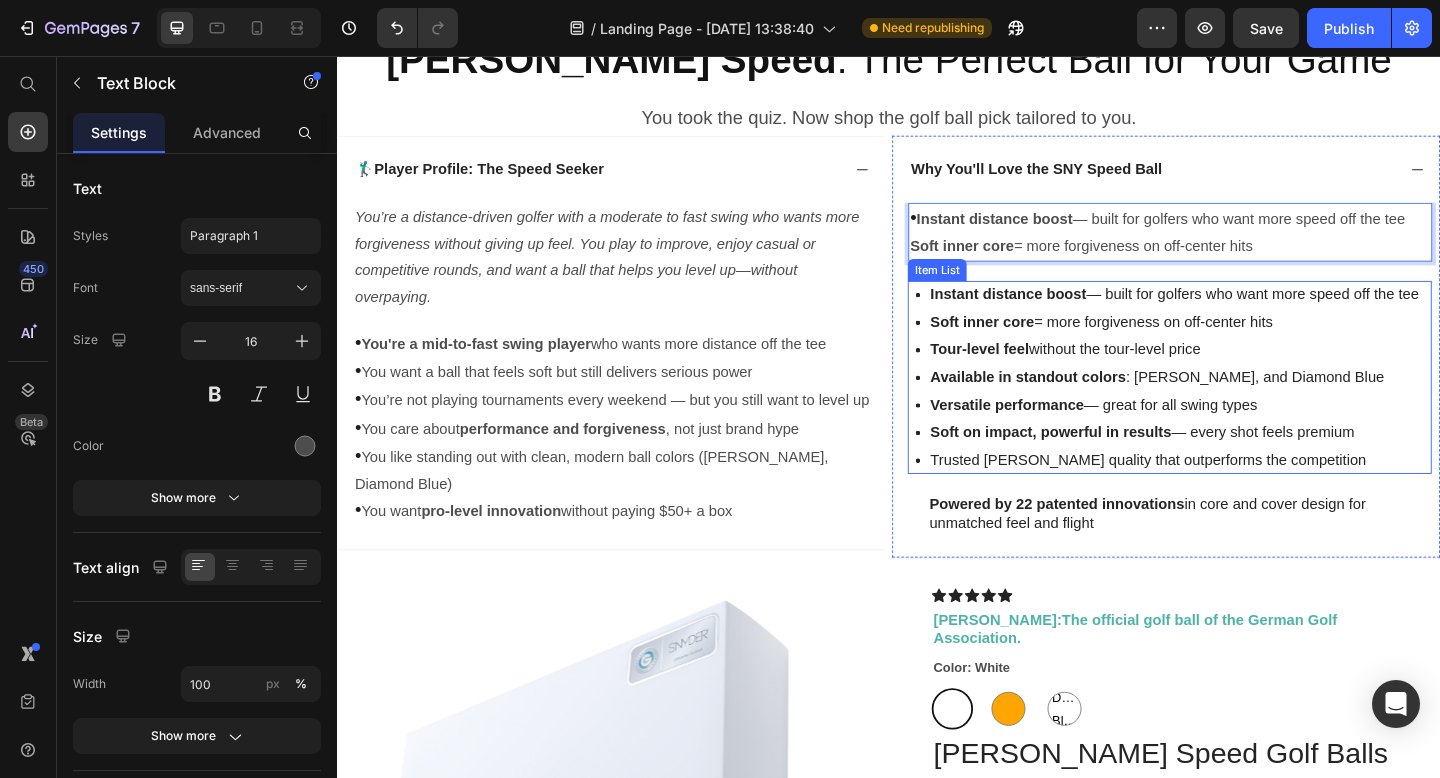 click on "Tour-level feel  without the tour-level price" at bounding box center [1247, 376] 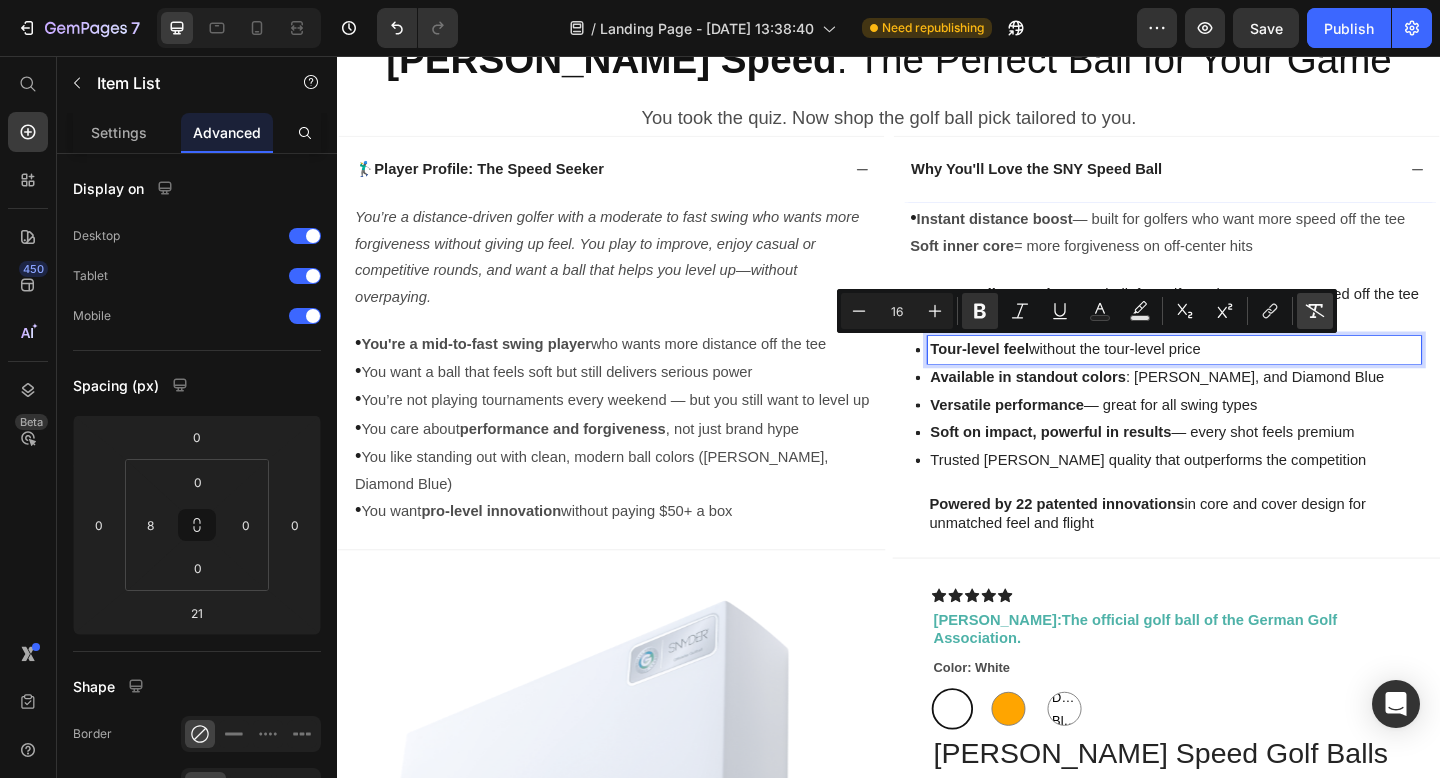 copy on "Tour-level feel  without the tour-level price" 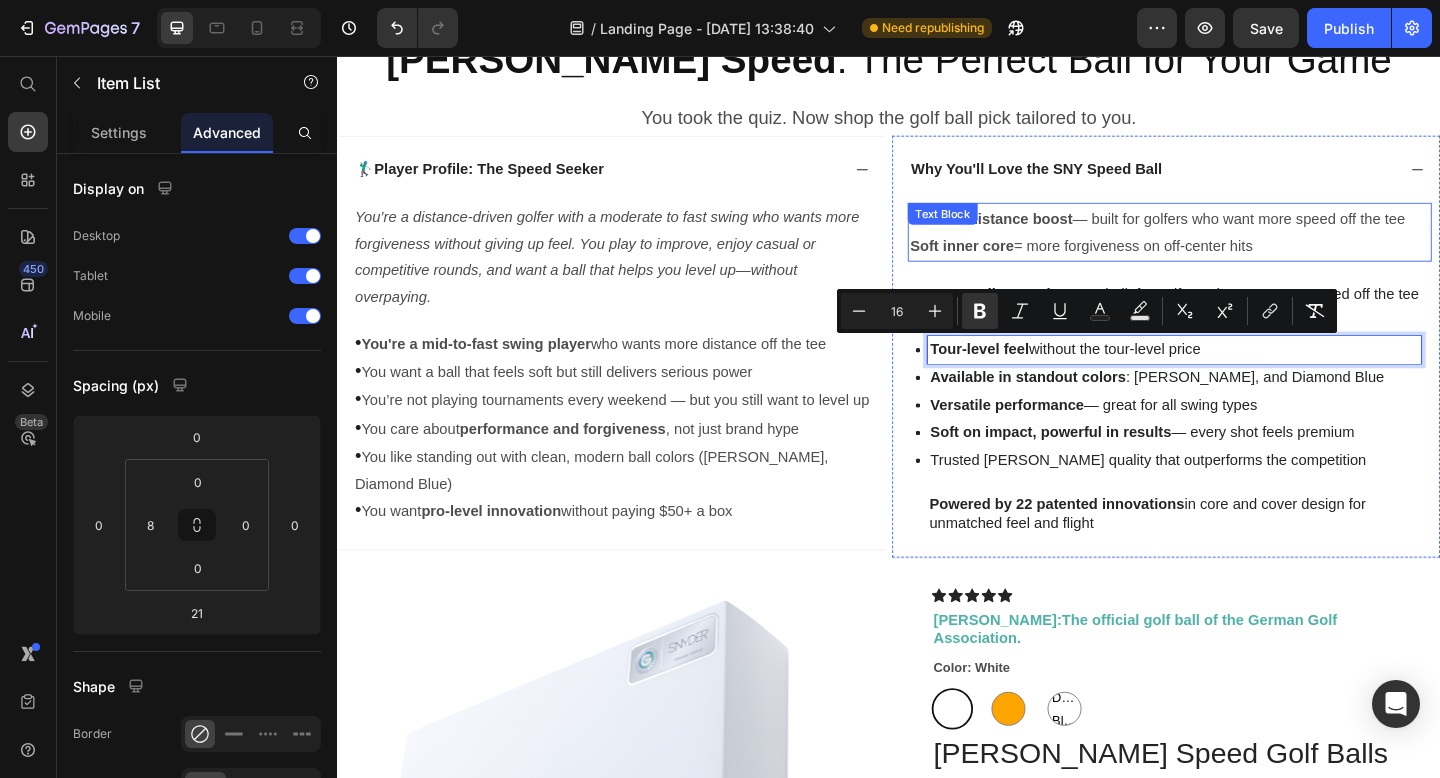 click on "Soft inner core  = more forgiveness on off-center hits" at bounding box center [1243, 263] 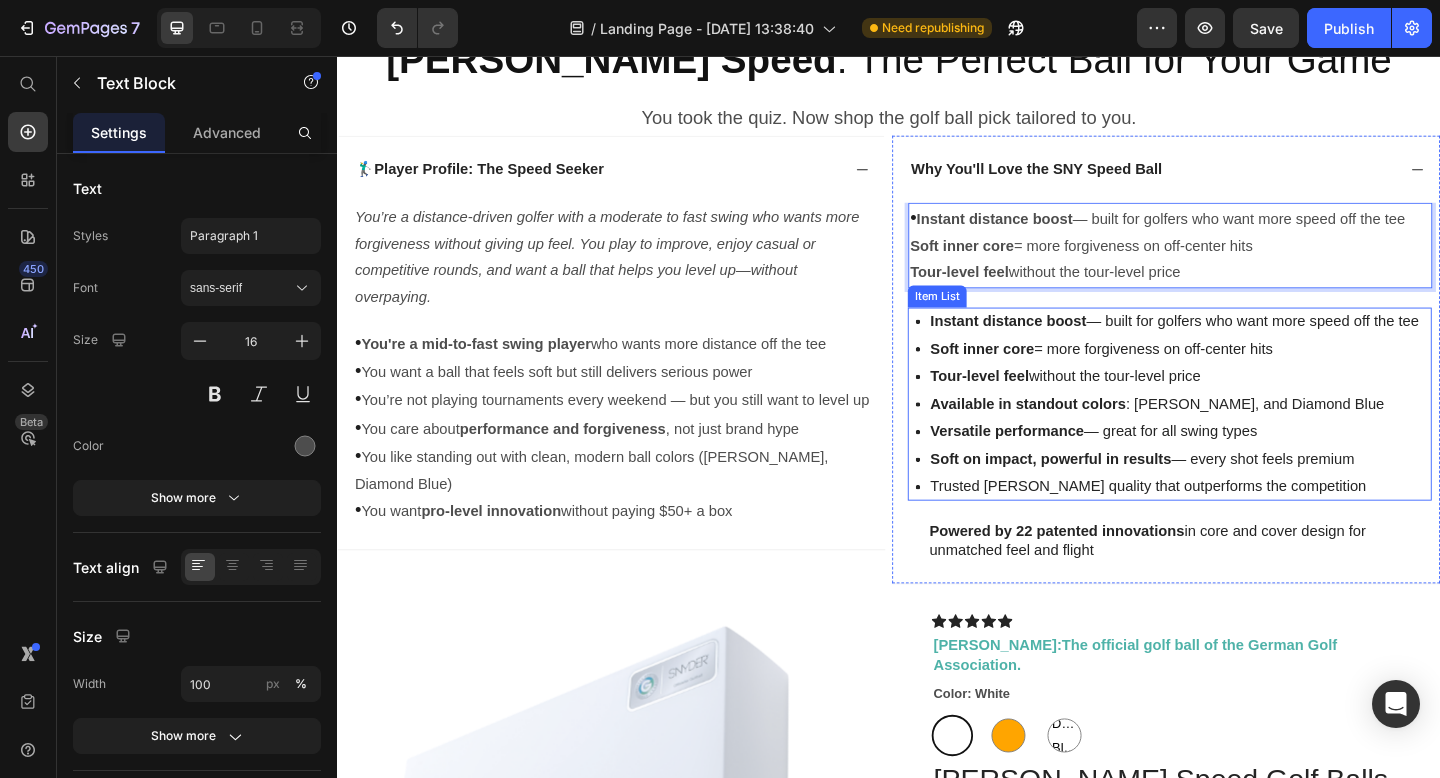 click on "Available in standout colors : [PERSON_NAME], and Diamond Blue" at bounding box center [1247, 435] 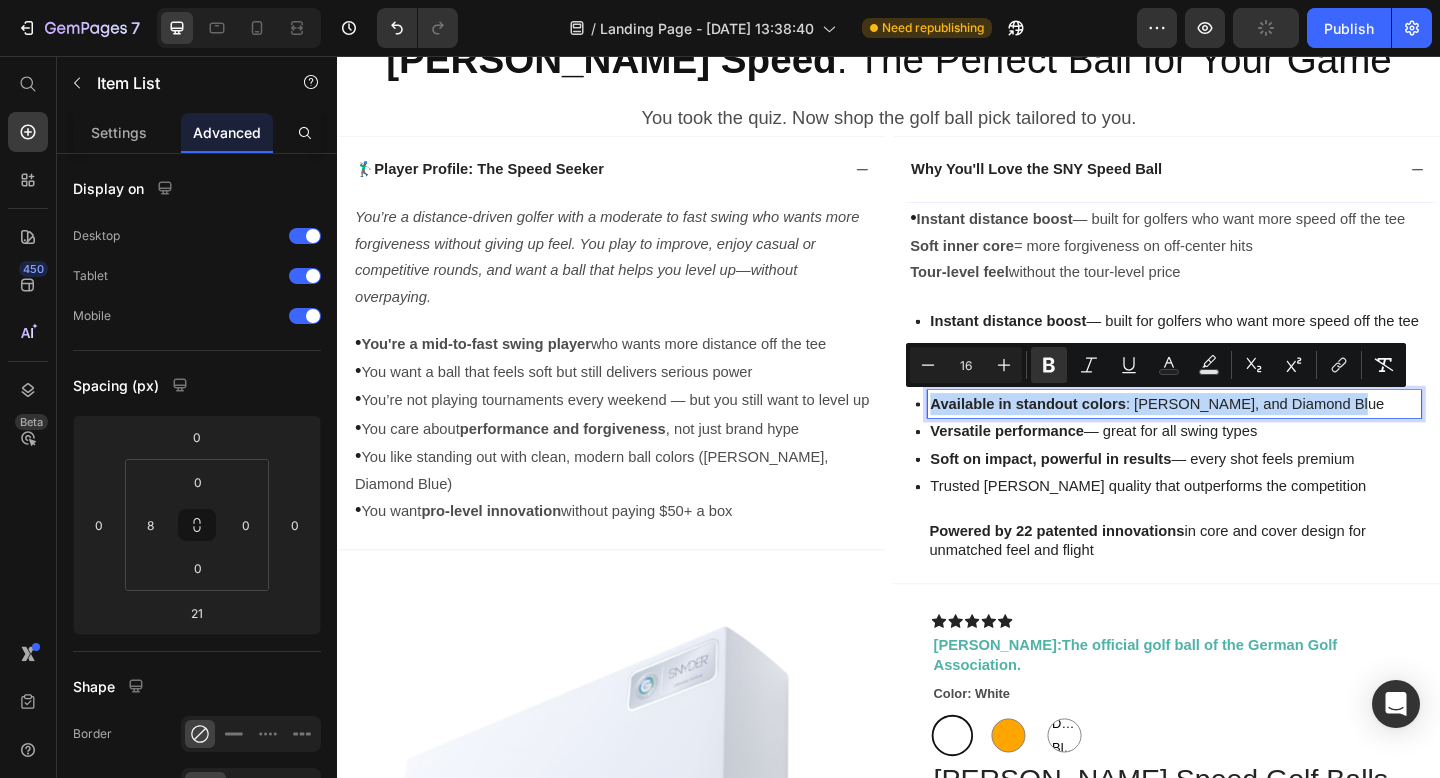 copy on "Available in standout colors : [PERSON_NAME], and Diamond Blue" 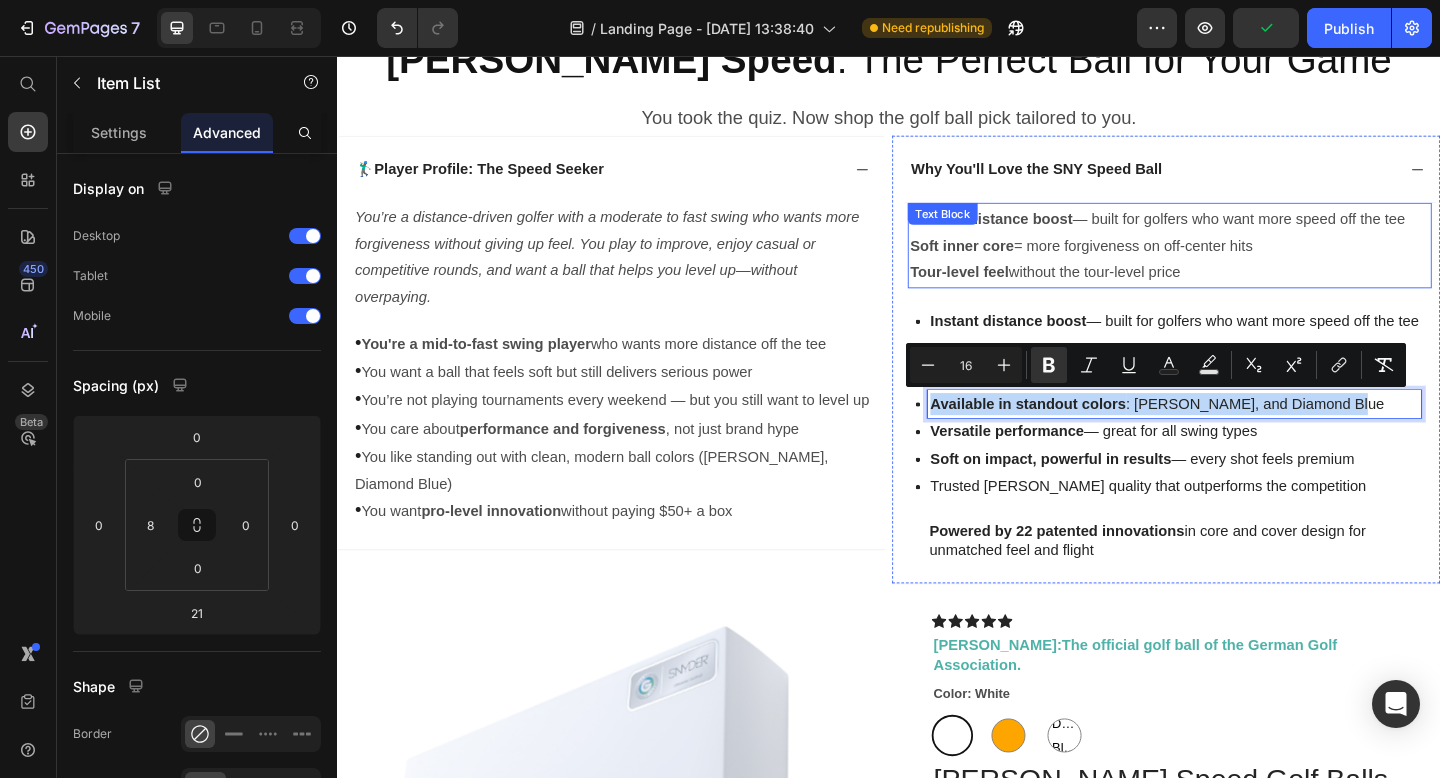 click on "Tour-level feel  without the tour-level price" at bounding box center [1243, 292] 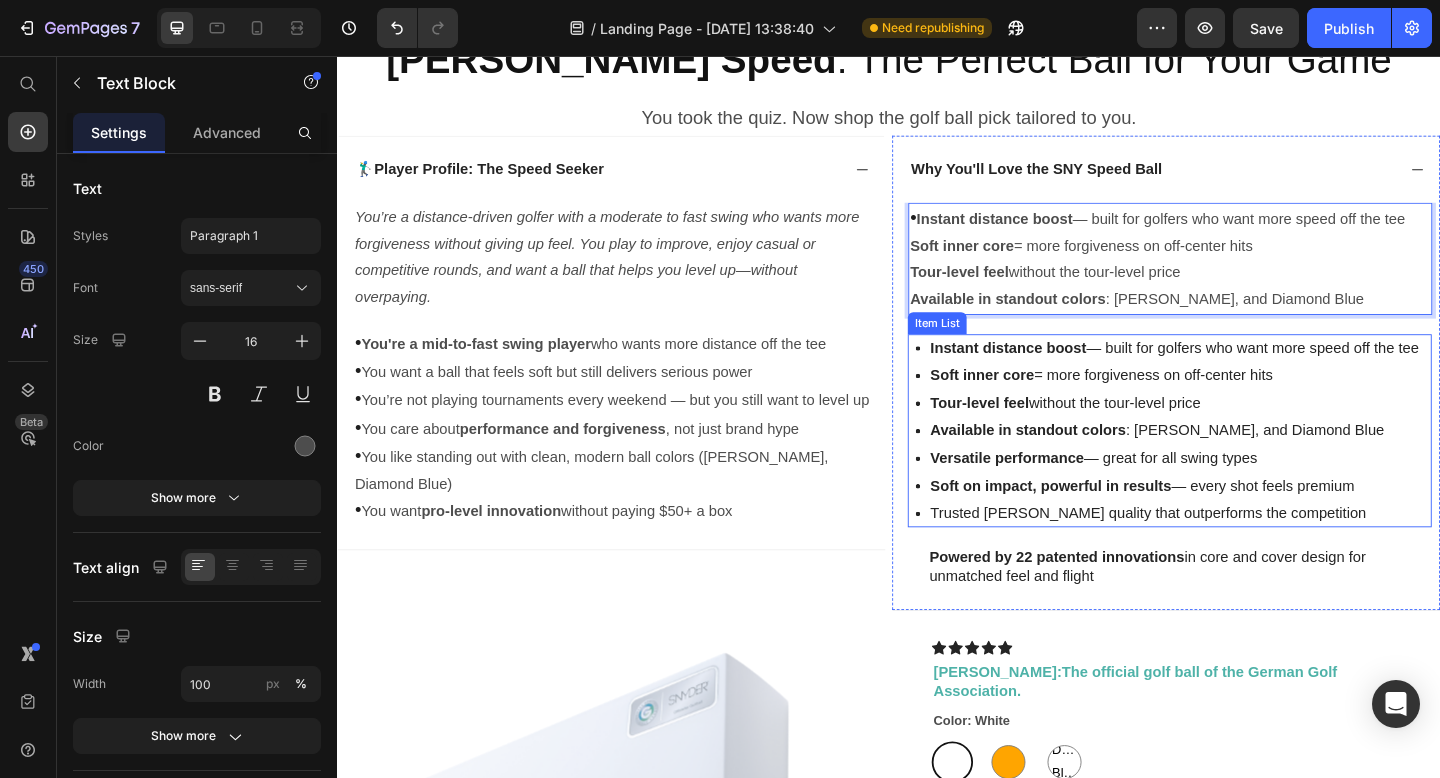 click on "Versatile performance  — great for all swing types" at bounding box center (1247, 494) 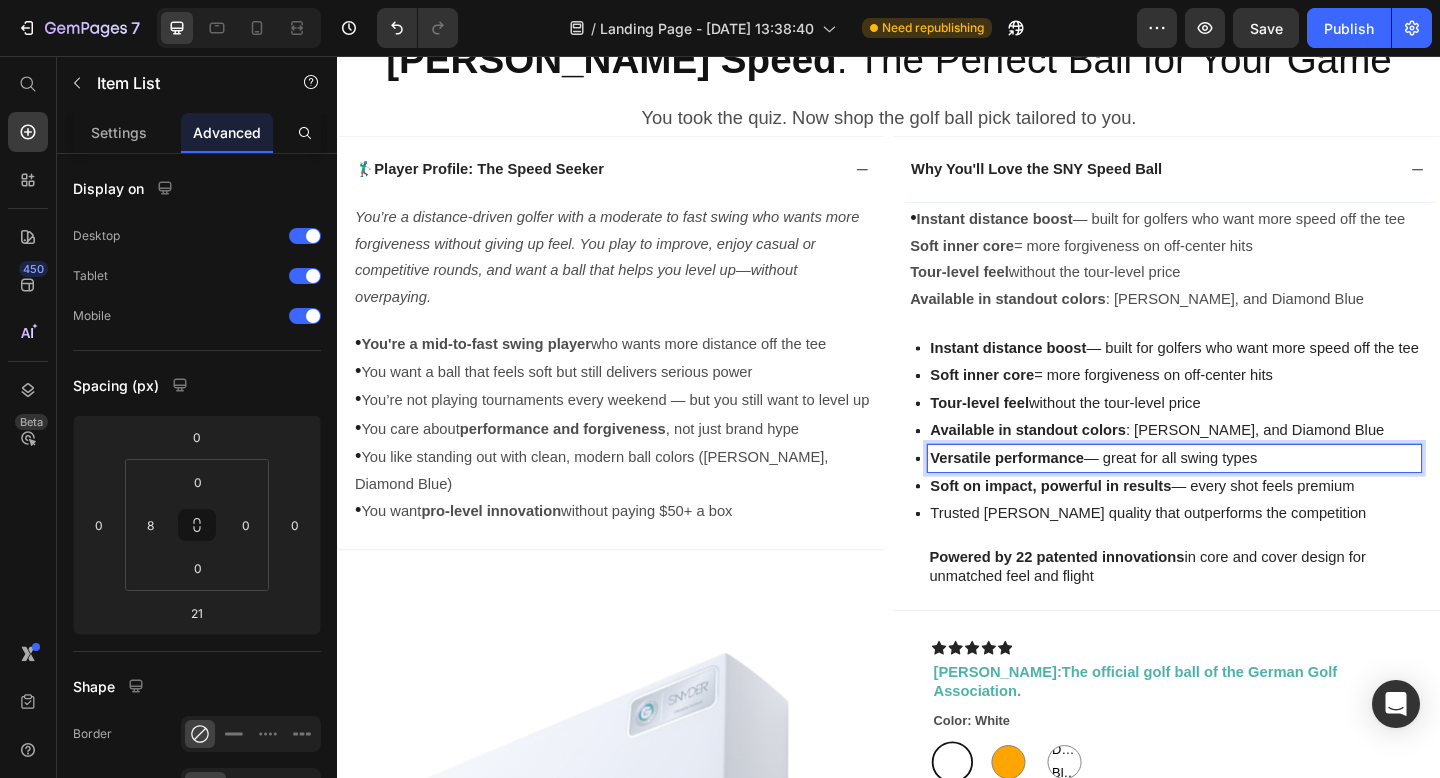 click on "Versatile performance  — great for all swing types" at bounding box center [1247, 494] 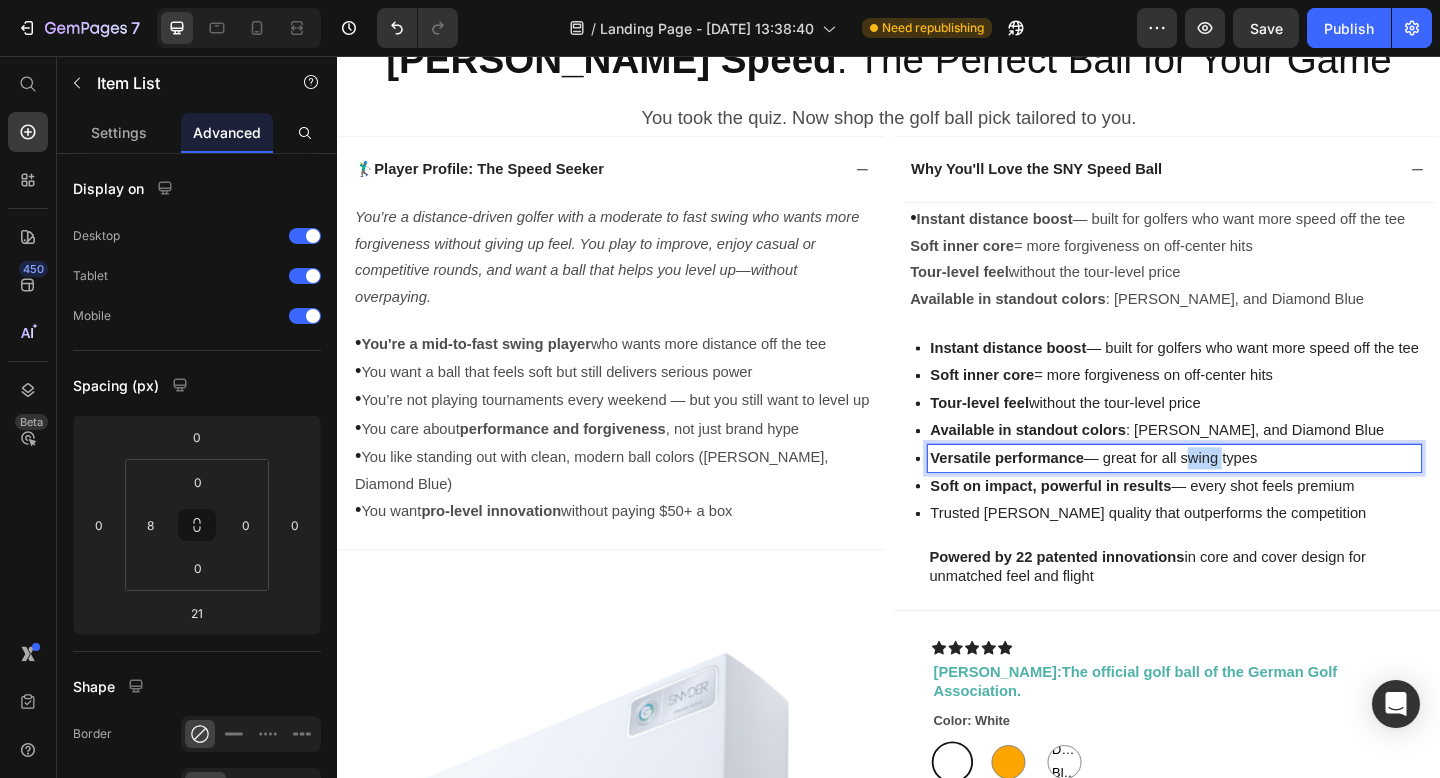 click on "Versatile performance  — great for all swing types" at bounding box center [1247, 494] 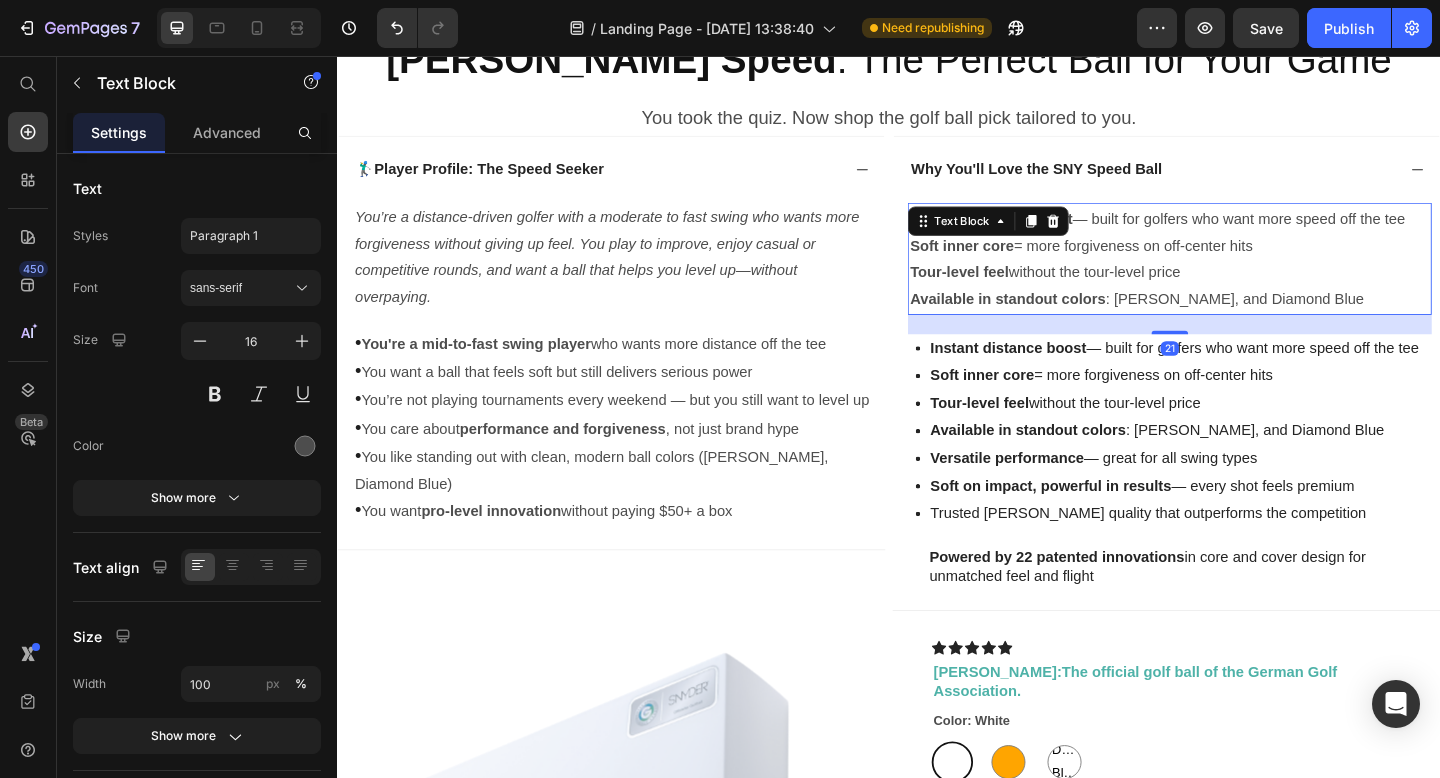 click on "Available in standout colors : [PERSON_NAME], and Diamond Blue" at bounding box center (1243, 321) 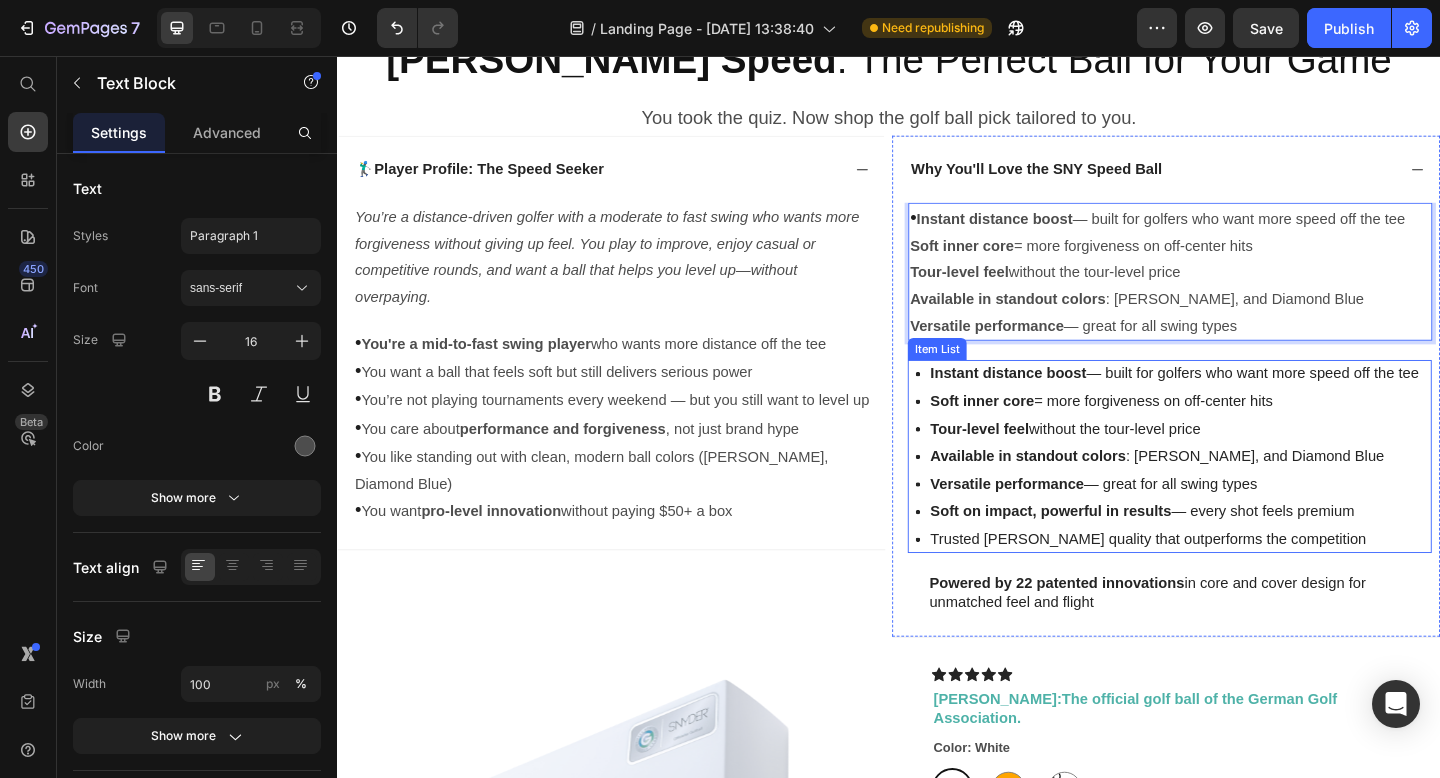 click on "Soft on impact, powerful in results  — every shot feels premium" at bounding box center [1247, 552] 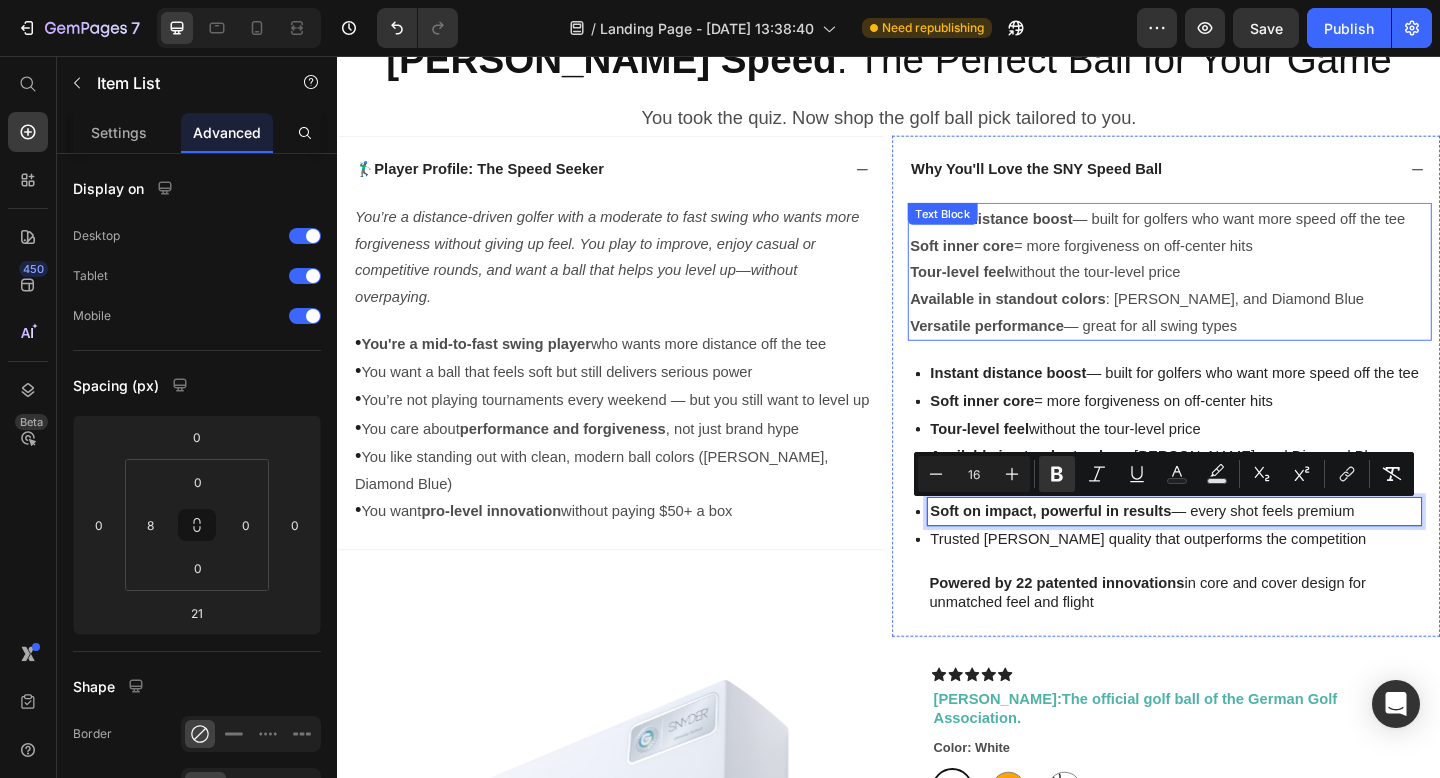 click on "Versatile performance  — great for all swing types" at bounding box center (1243, 350) 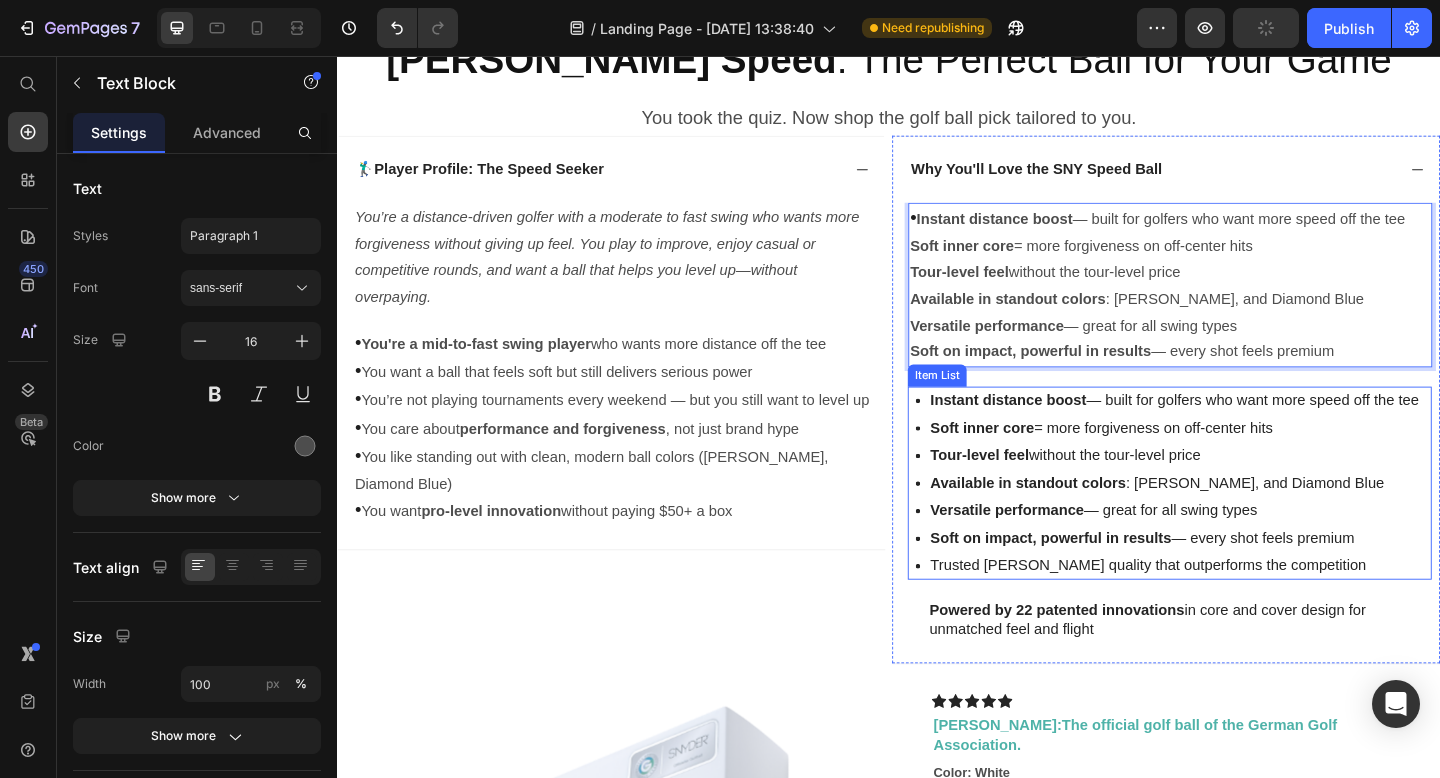 click on "Trusted [PERSON_NAME] quality that outperforms the competition" at bounding box center (1247, 611) 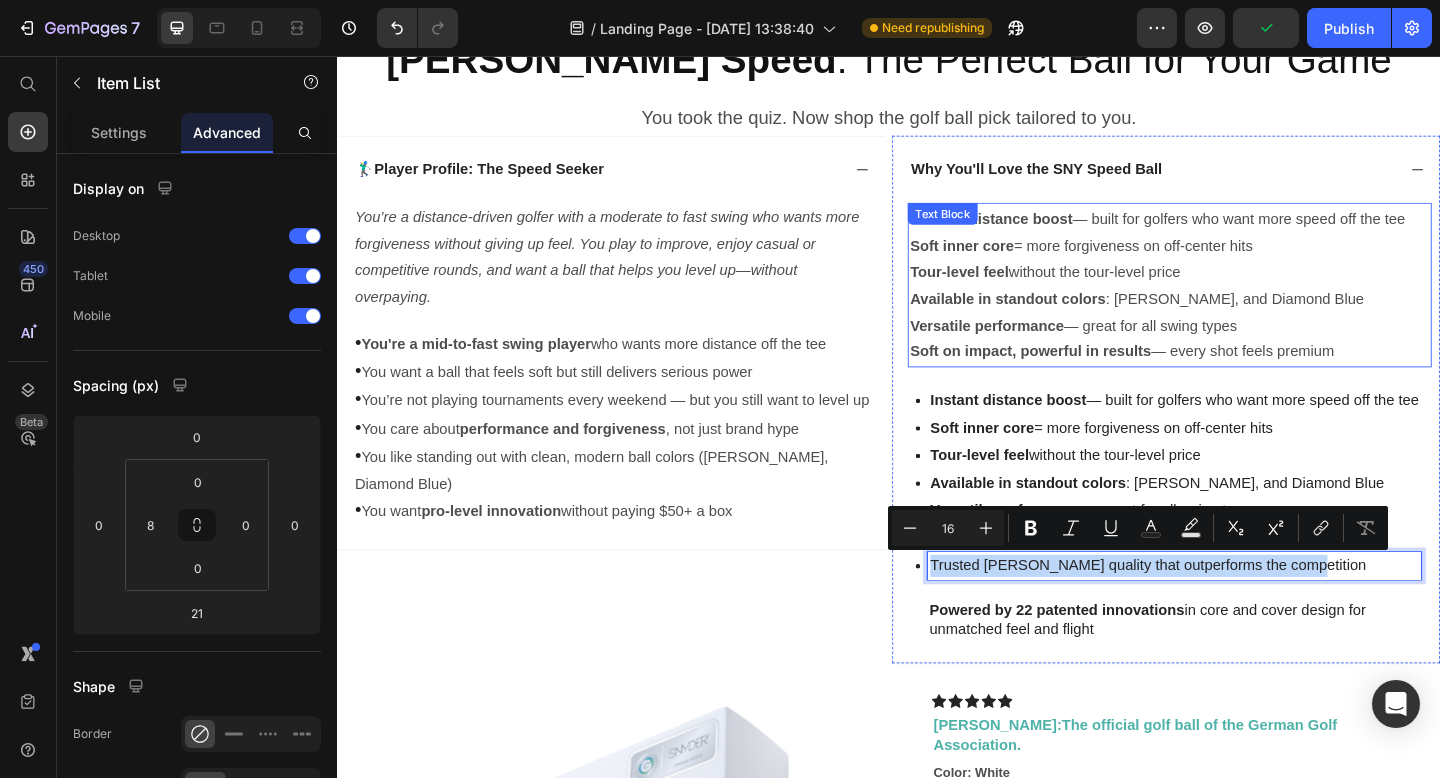 click on "Soft on impact, powerful in results  — every shot feels premium" at bounding box center [1243, 378] 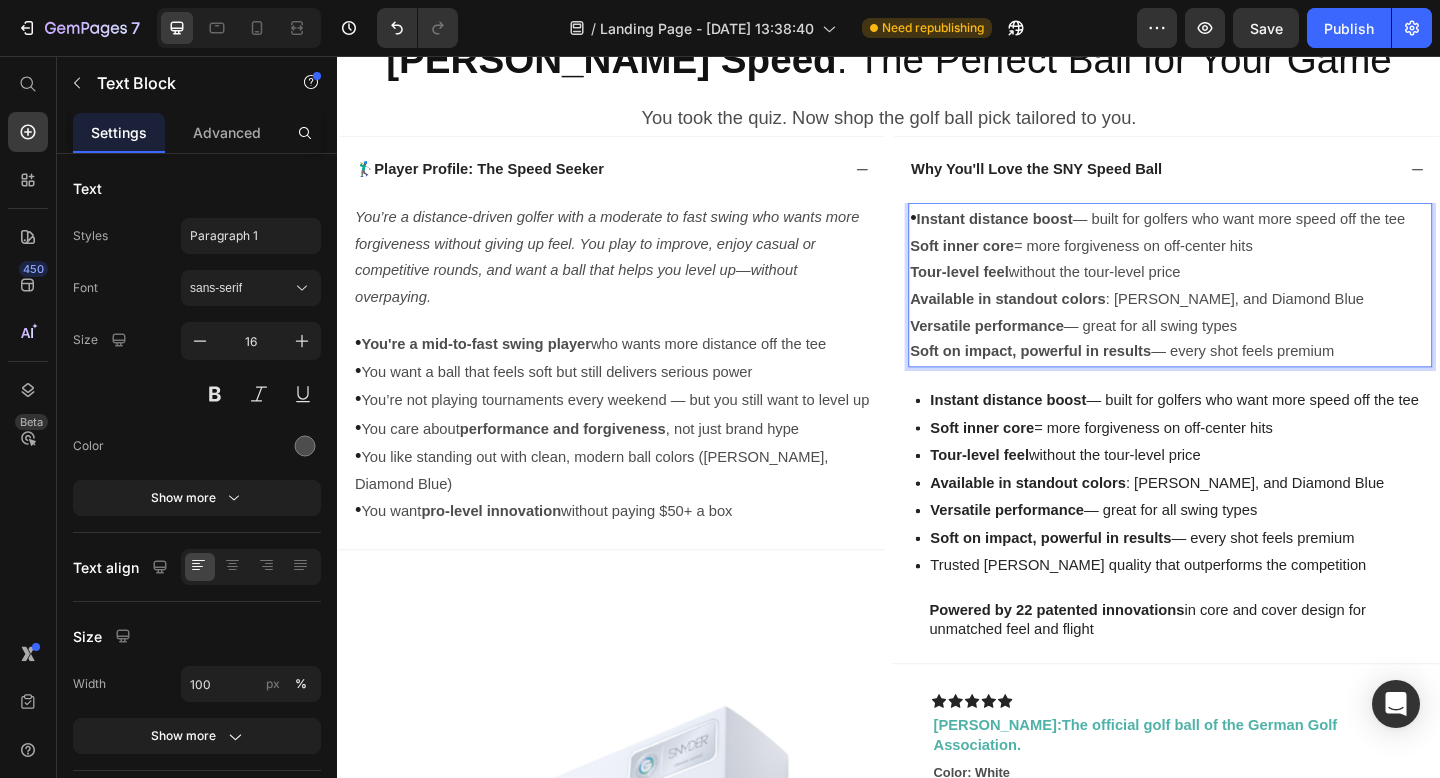 click on "Soft on impact, powerful in results  — every shot feels premium" at bounding box center (1243, 378) 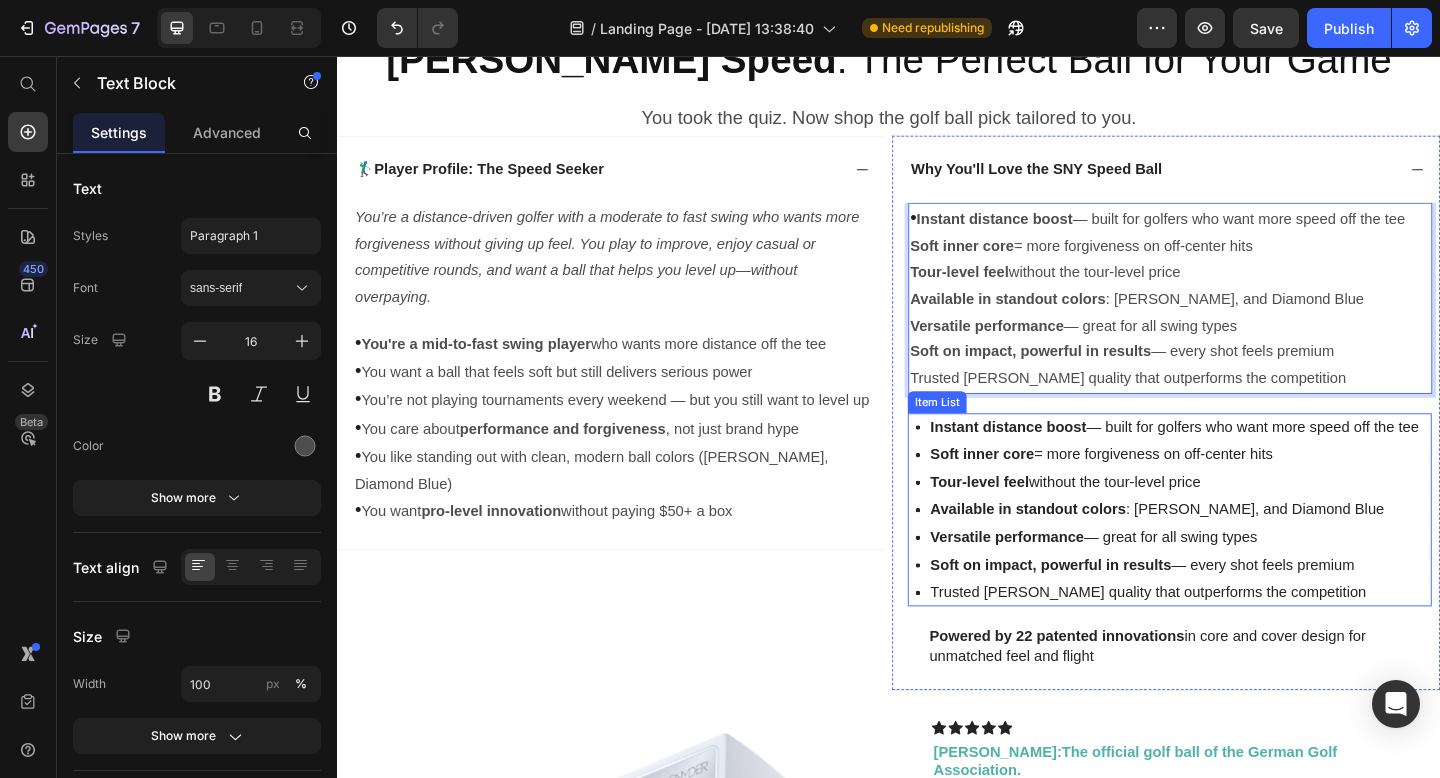 click on "Instant distance boost  — built for golfers who want more speed off the tee" at bounding box center (1247, 460) 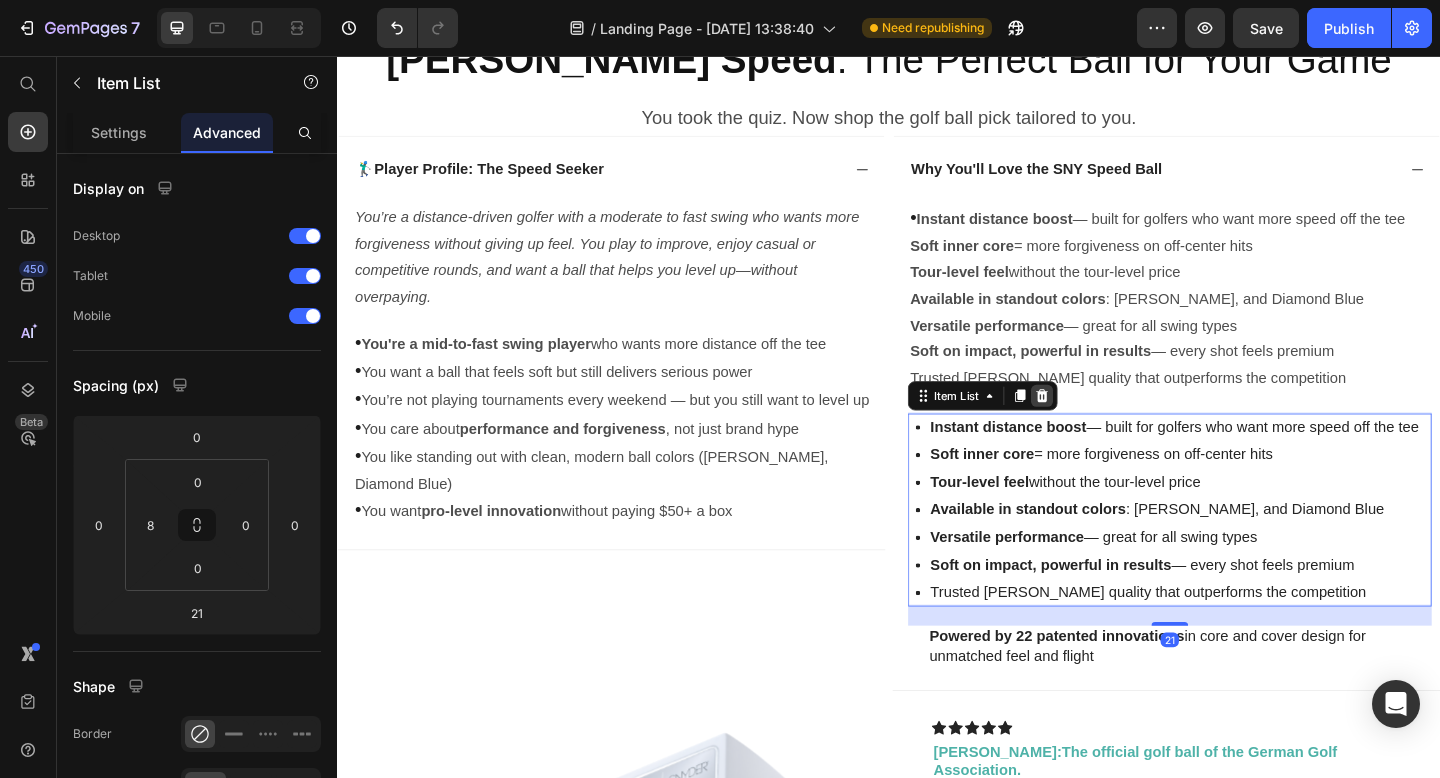 click 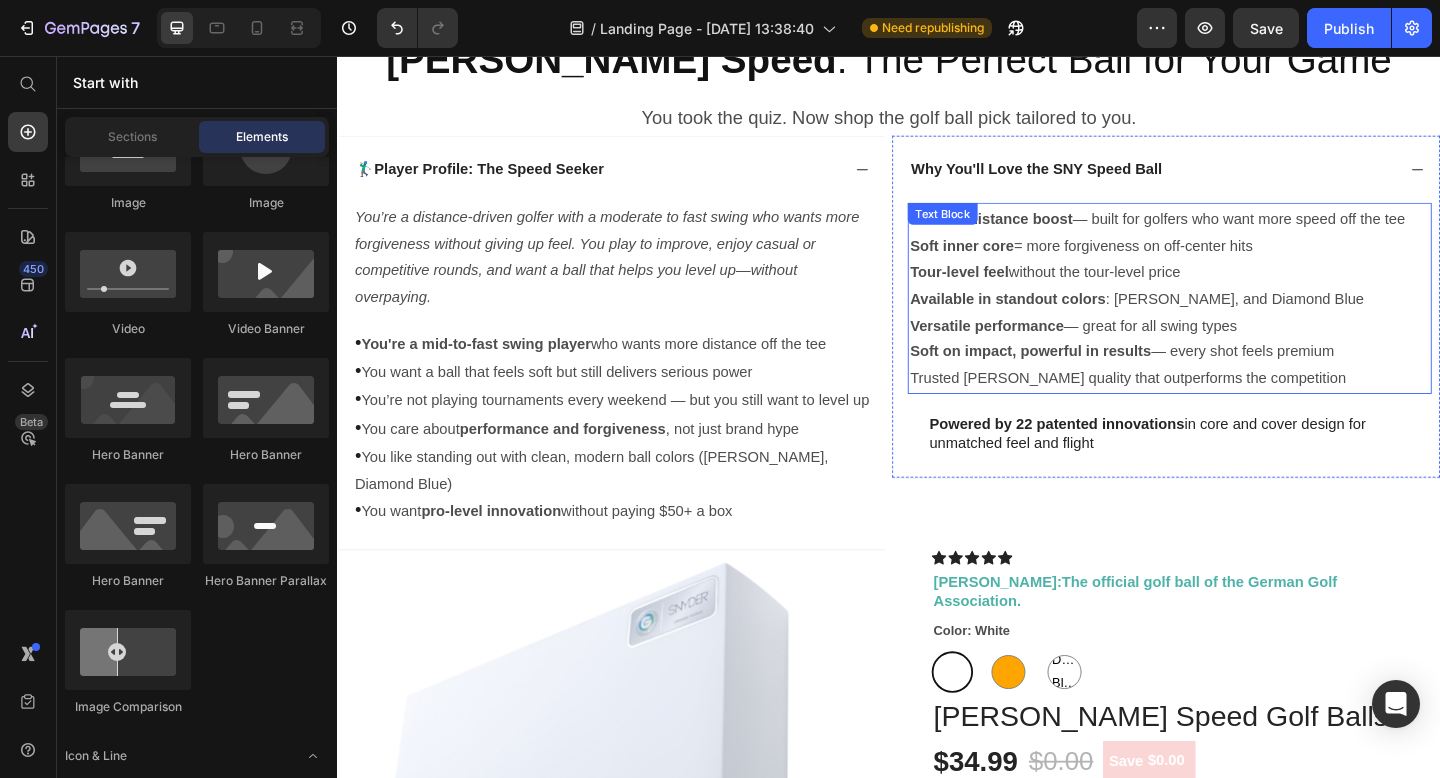 click on "Soft inner core" at bounding box center [1016, 262] 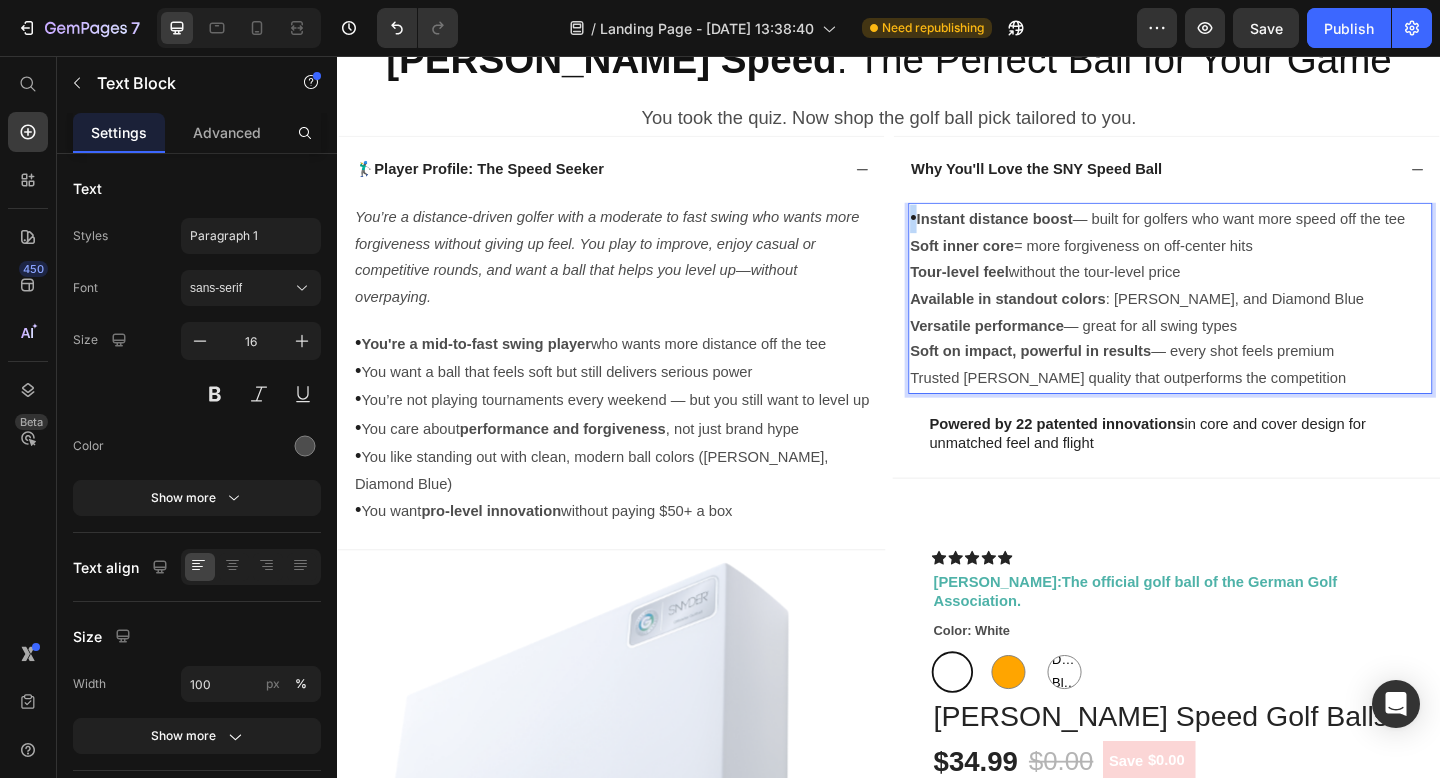 drag, startPoint x: 970, startPoint y: 229, endPoint x: 960, endPoint y: 230, distance: 10.049875 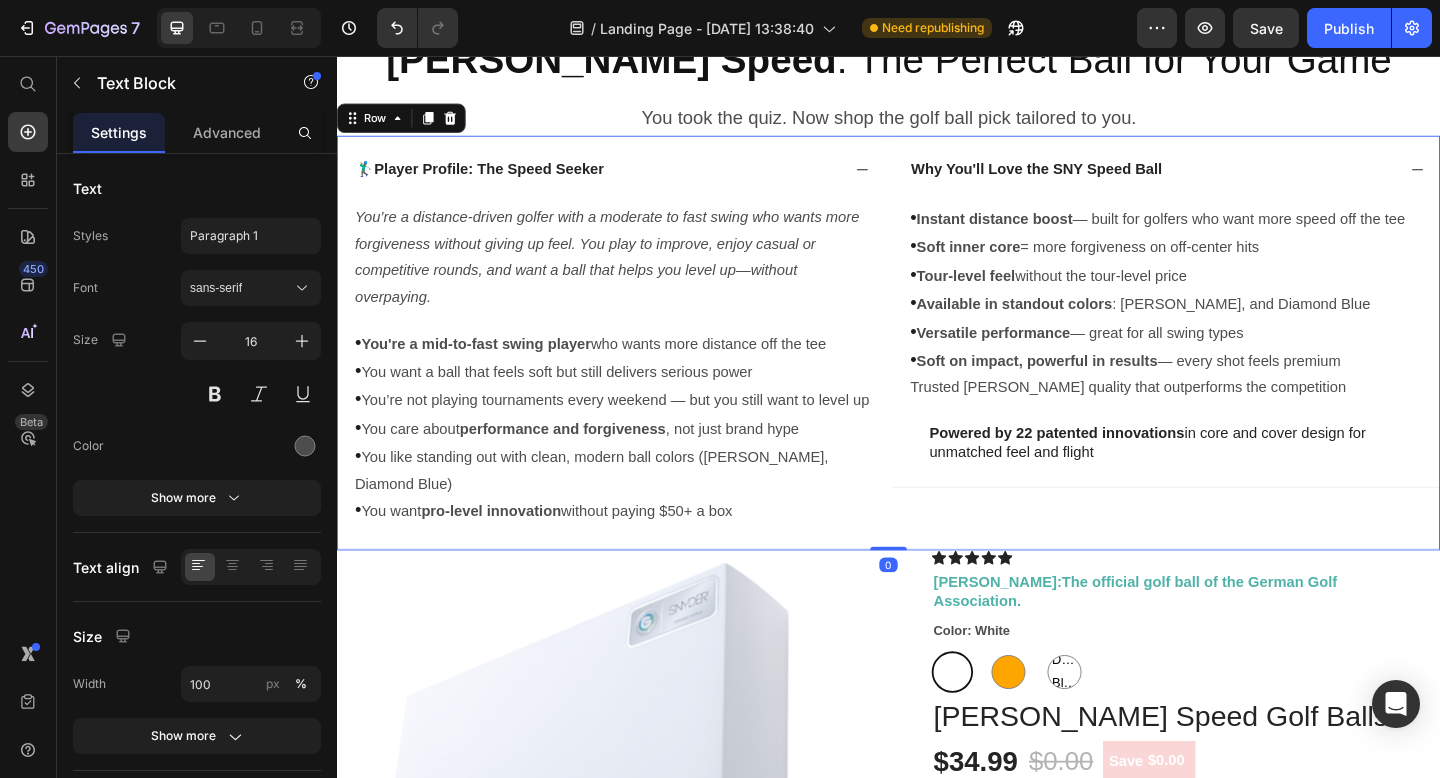 click on "Why You'll Love the SNY Speed Ball •  Instant distance boost  — built for golfers who want more speed off the tee •  Soft inner core  = more forgiveness on off-center hits •  Tour-level feel  without the tour-level price •  Available in standout colors : [PERSON_NAME], and Diamond Blue •  Versatile performance  — great for all swing types •  Soft on impact, powerful in results  — every shot feels premium Trusted [PERSON_NAME] quality that outperforms the competition Text Block Powered by 22 patented innovations  in core and cover design for unmatched feel and flight Text Block Accordion" at bounding box center (1239, 369) 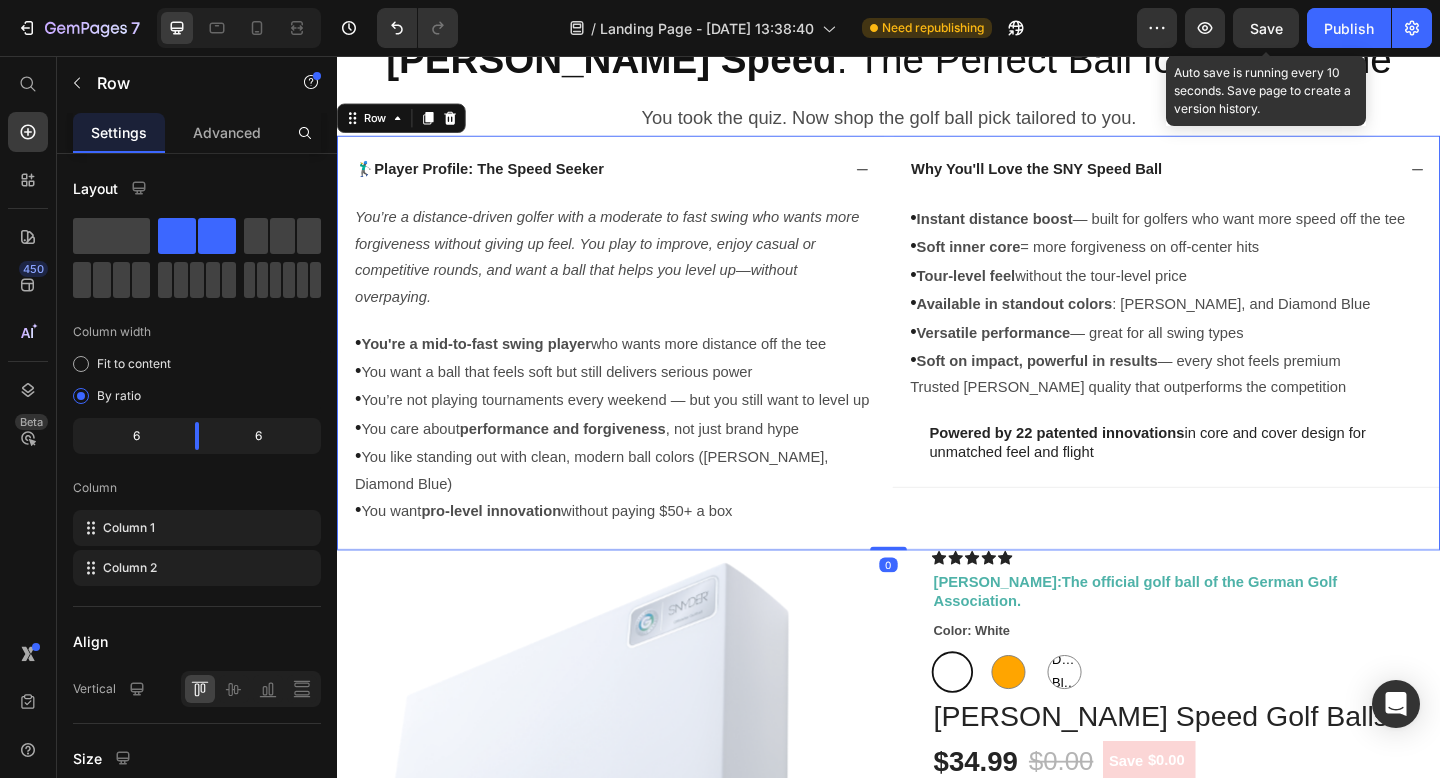 click on "Save" 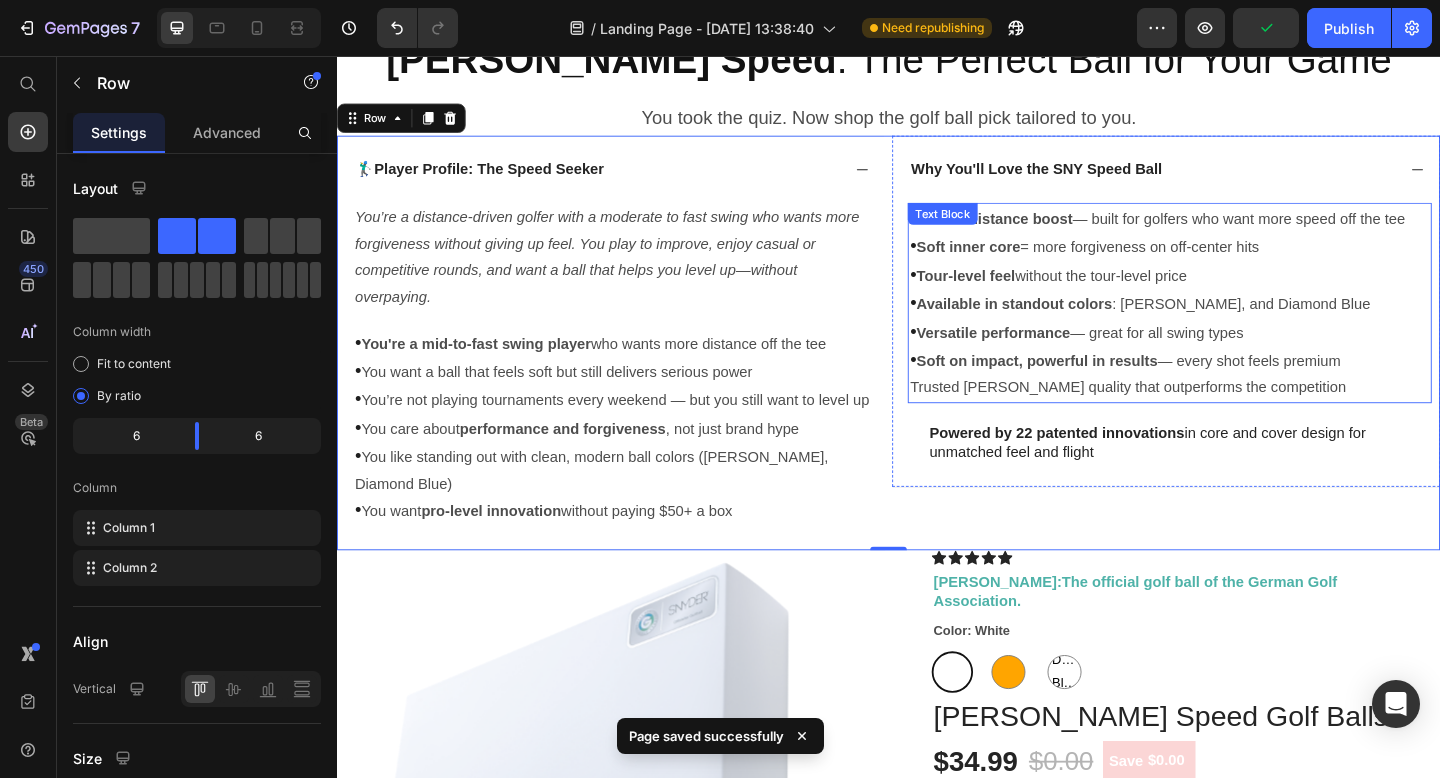 click on "Trusted [PERSON_NAME] quality that outperforms the competition" at bounding box center [1243, 417] 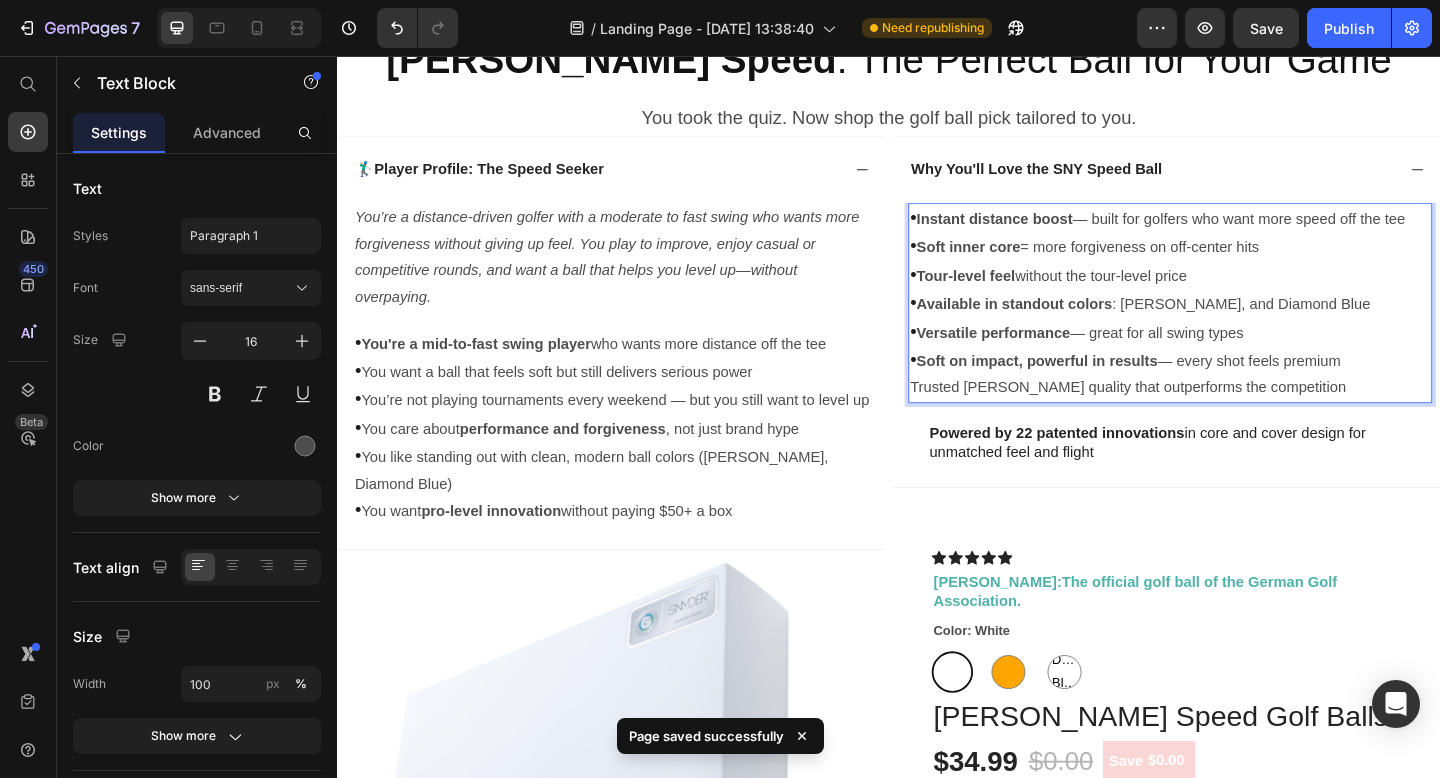 click on "Trusted [PERSON_NAME] quality that outperforms the competition" at bounding box center (1243, 417) 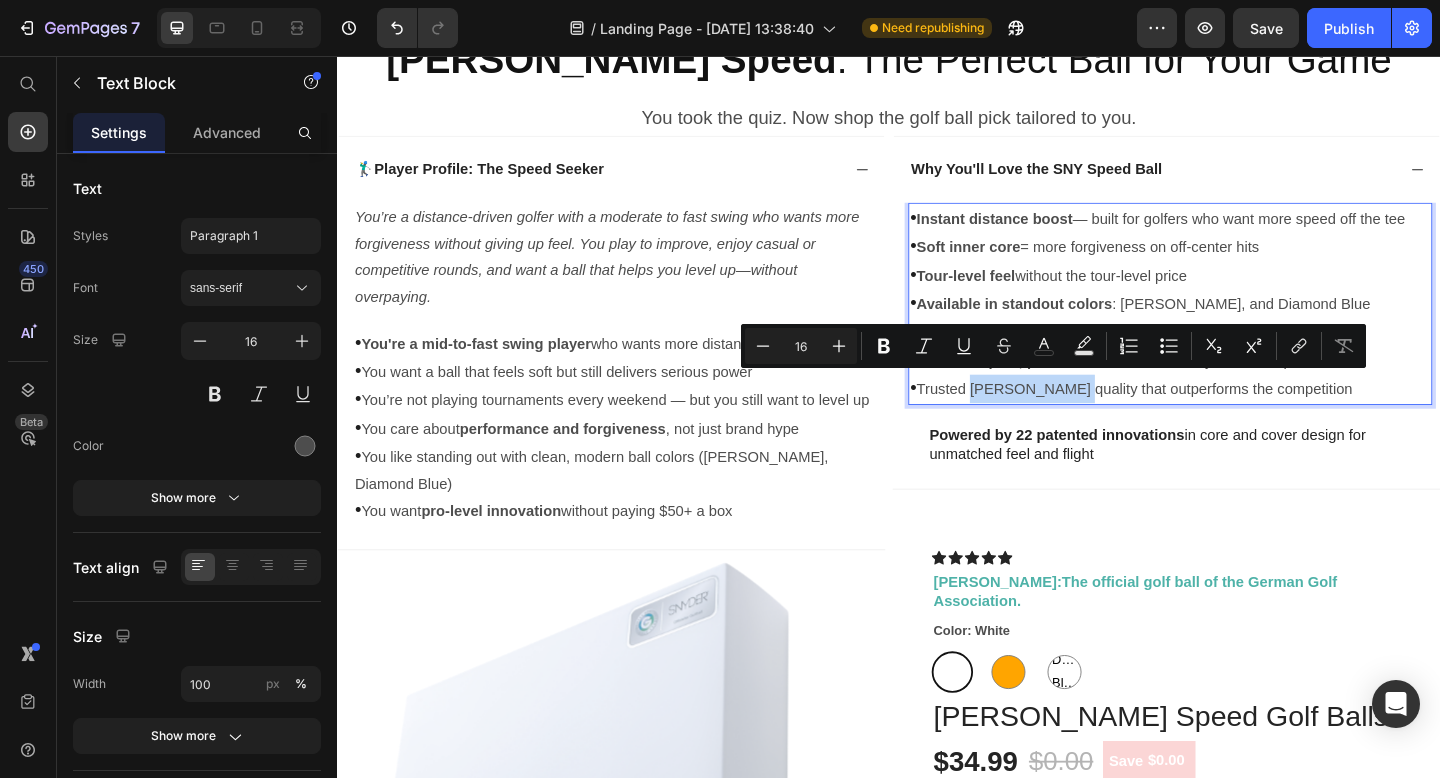 drag, startPoint x: 1034, startPoint y: 409, endPoint x: 1148, endPoint y: 410, distance: 114.00439 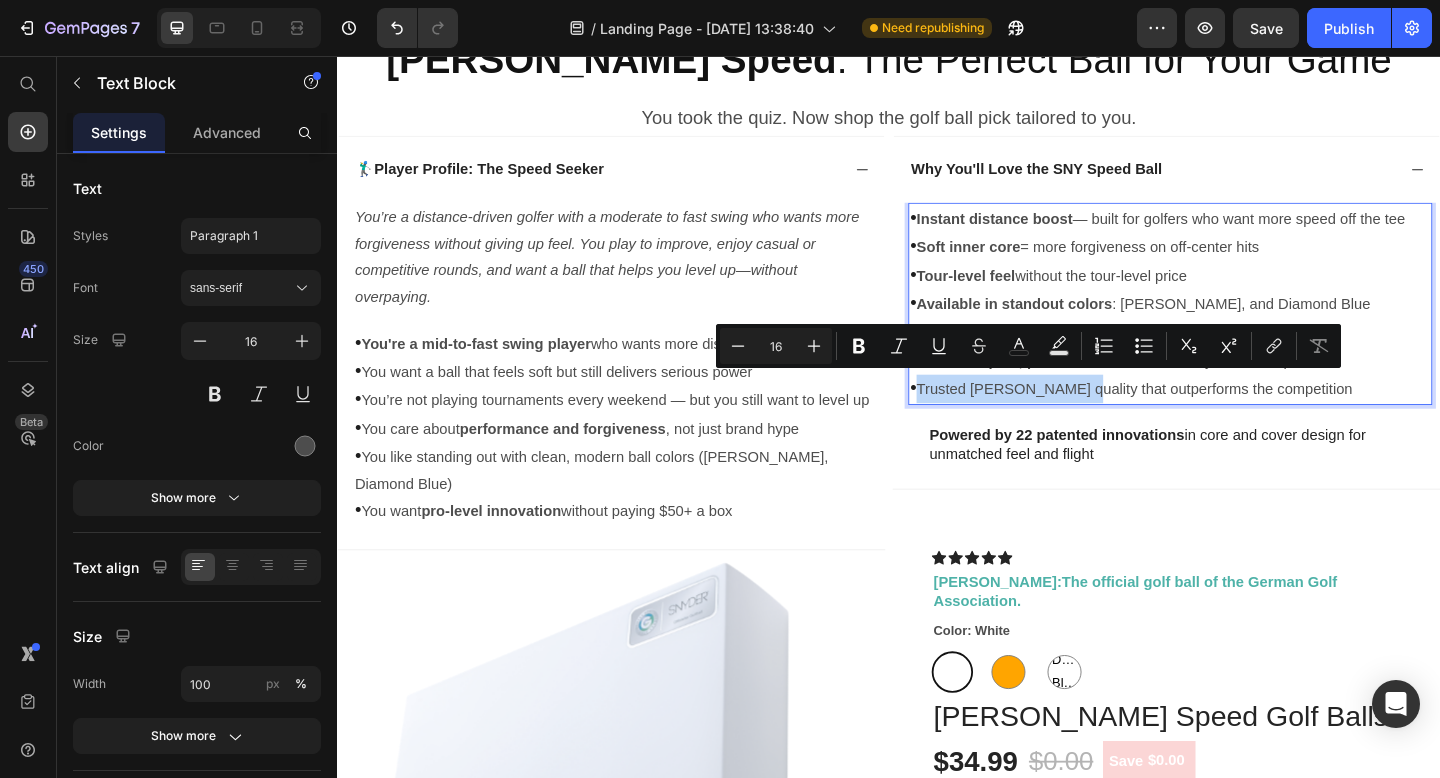drag, startPoint x: 1148, startPoint y: 410, endPoint x: 995, endPoint y: 410, distance: 153 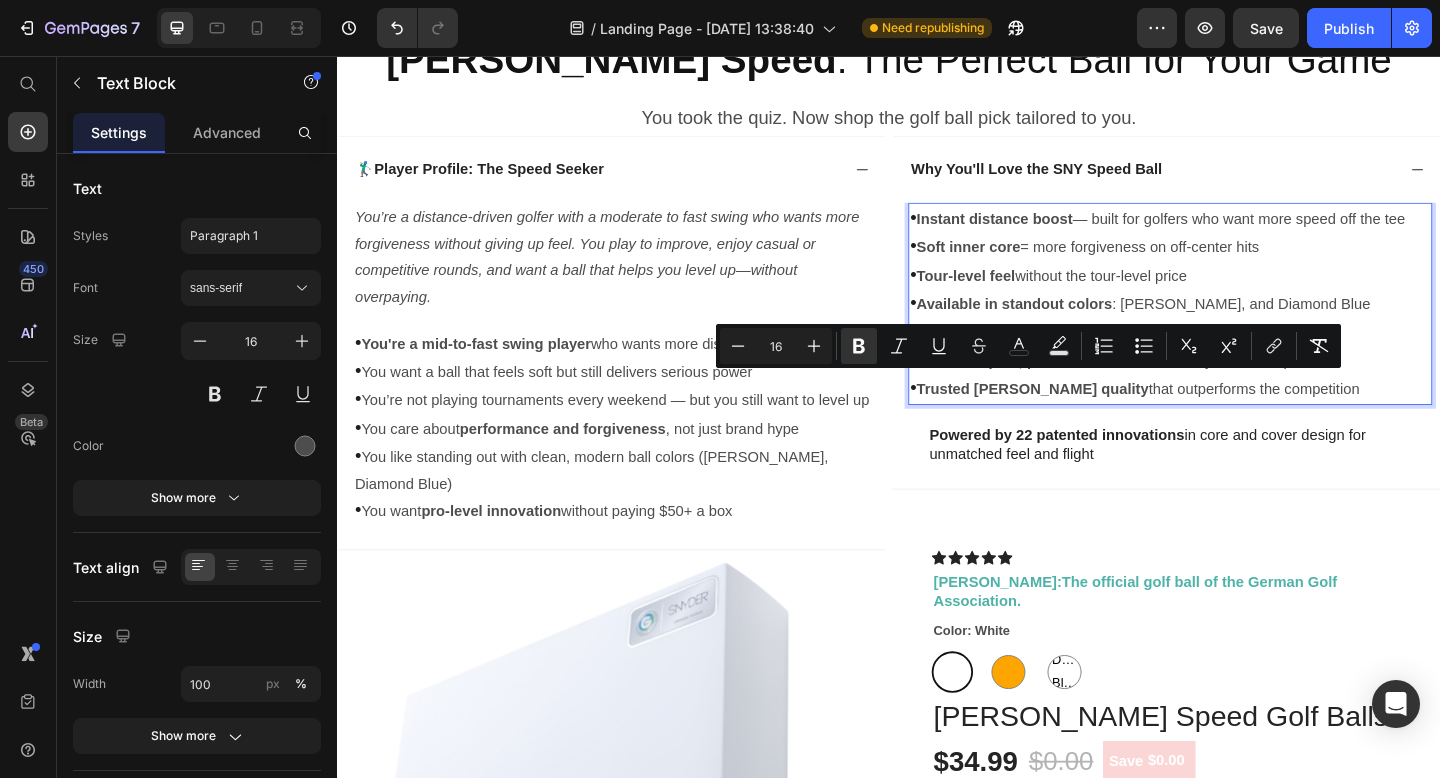 click on "•  Trusted [PERSON_NAME] quality  that outperforms the competition" at bounding box center (1243, 418) 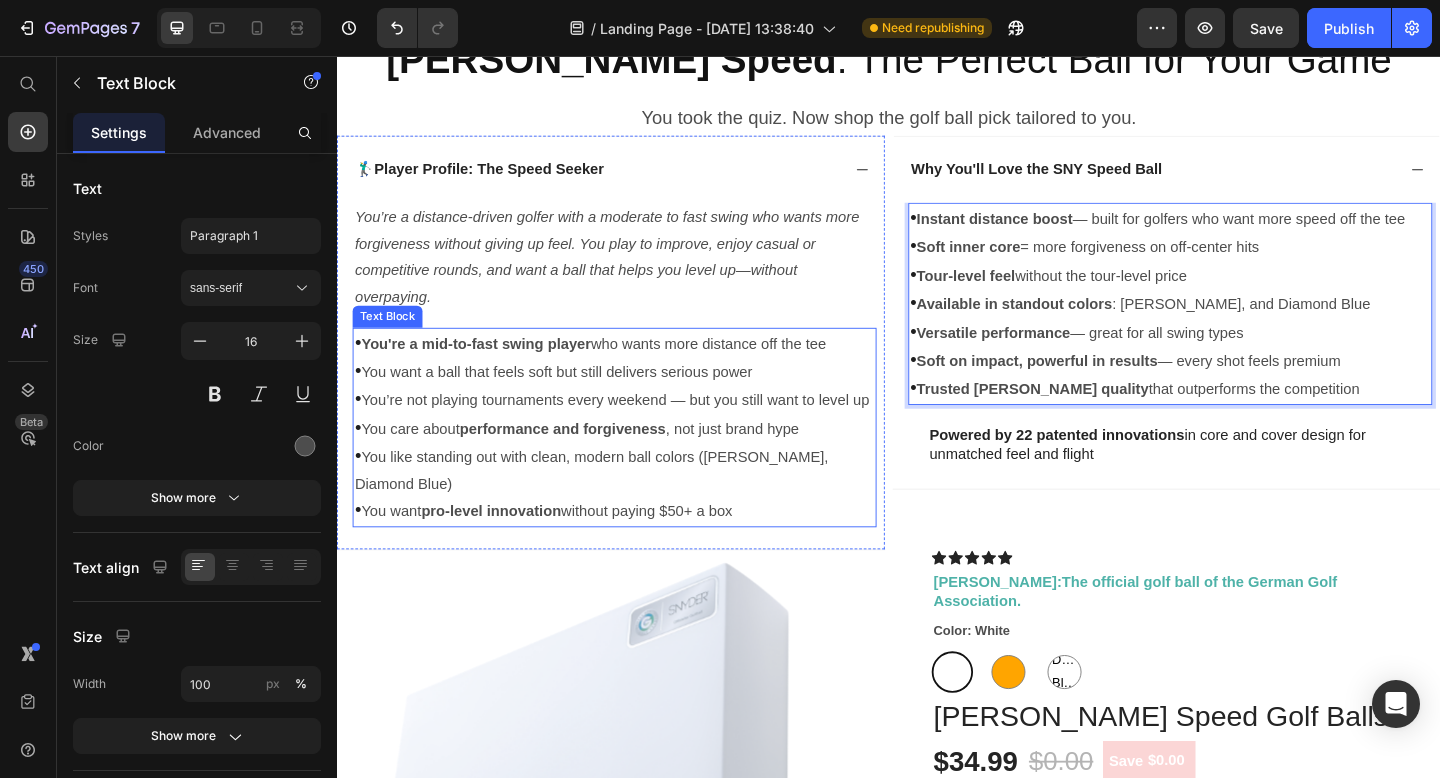 click on "•  You want a ball that feels soft but still delivers serious power" at bounding box center (639, 399) 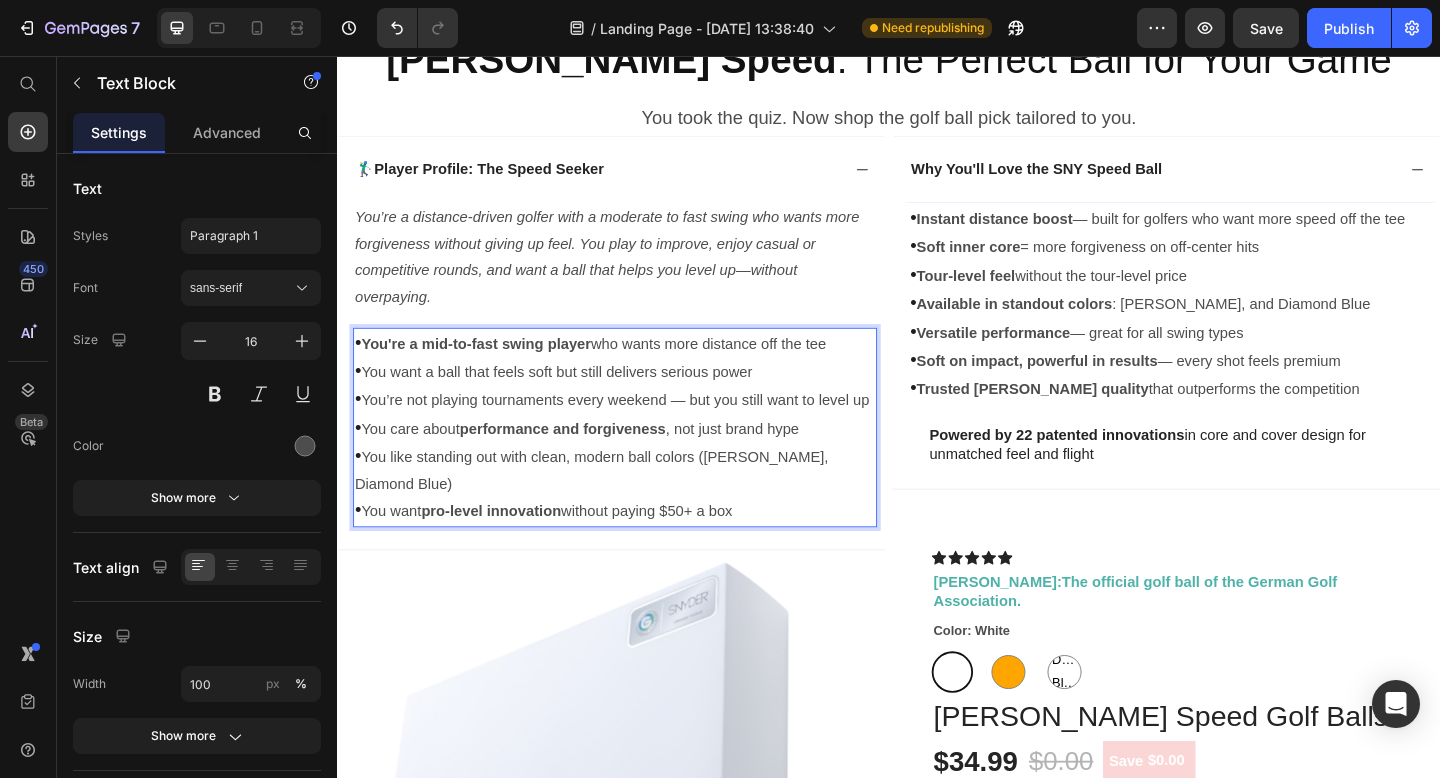 click on "•  You want a ball that feels soft but still delivers serious power" at bounding box center [639, 399] 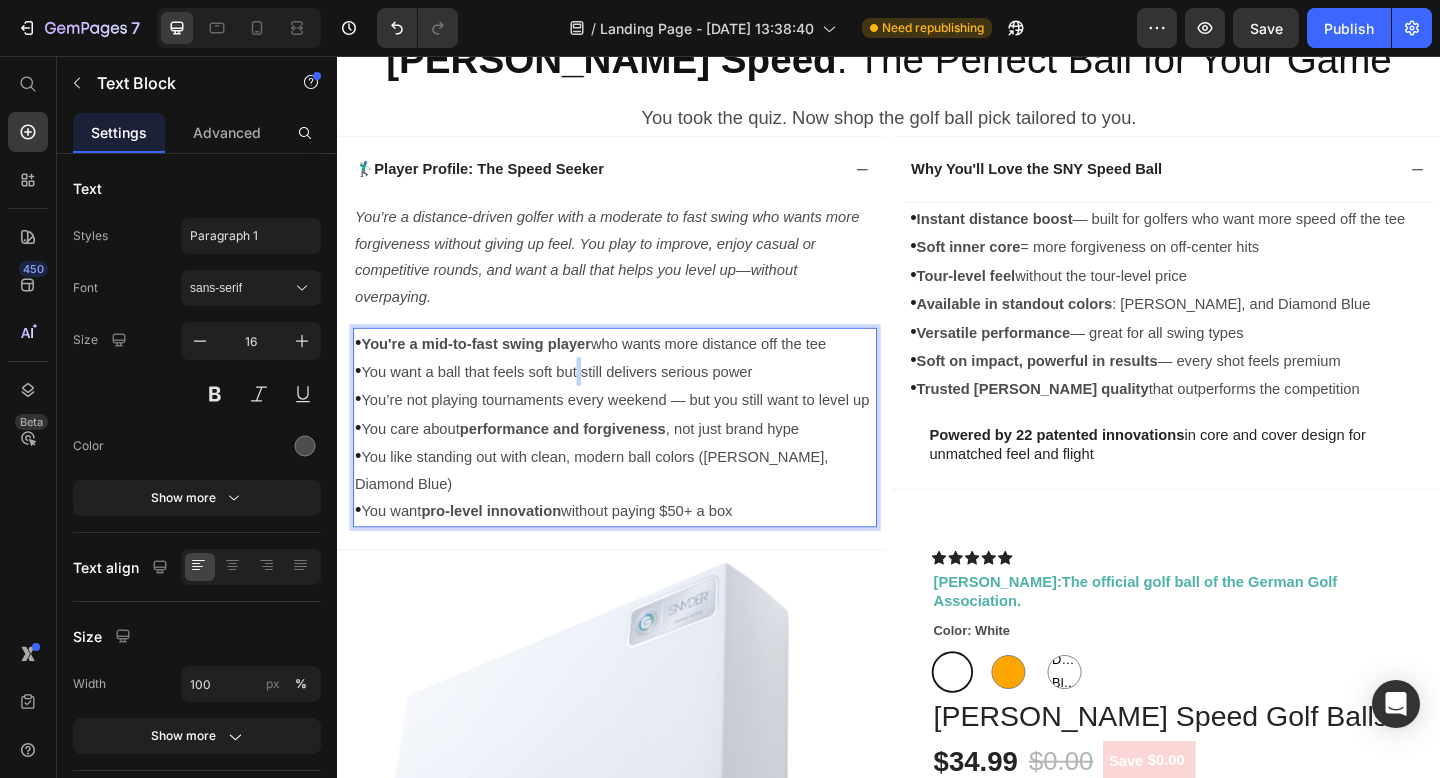 click on "•  You want a ball that feels soft but still delivers serious power" at bounding box center (639, 399) 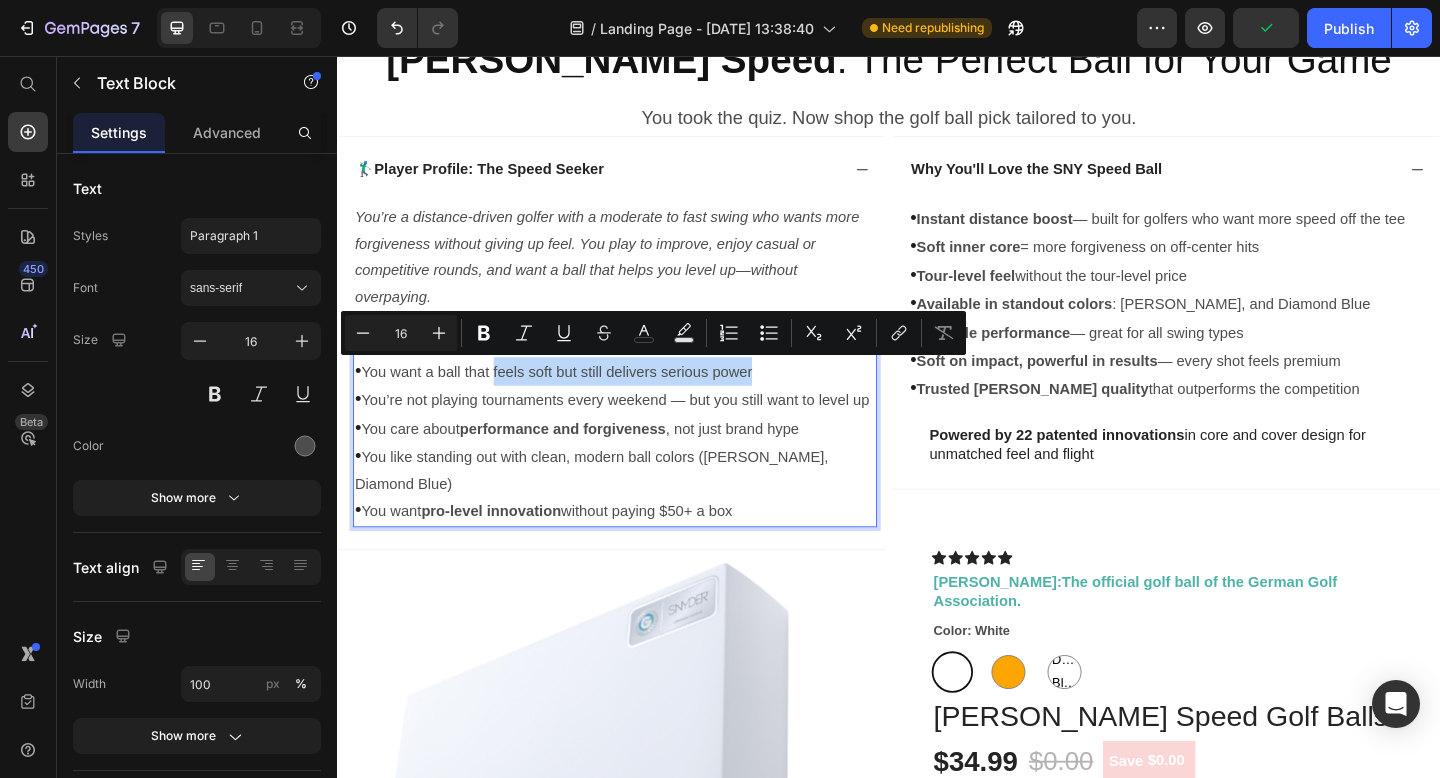 drag, startPoint x: 793, startPoint y: 395, endPoint x: 511, endPoint y: 398, distance: 282.01596 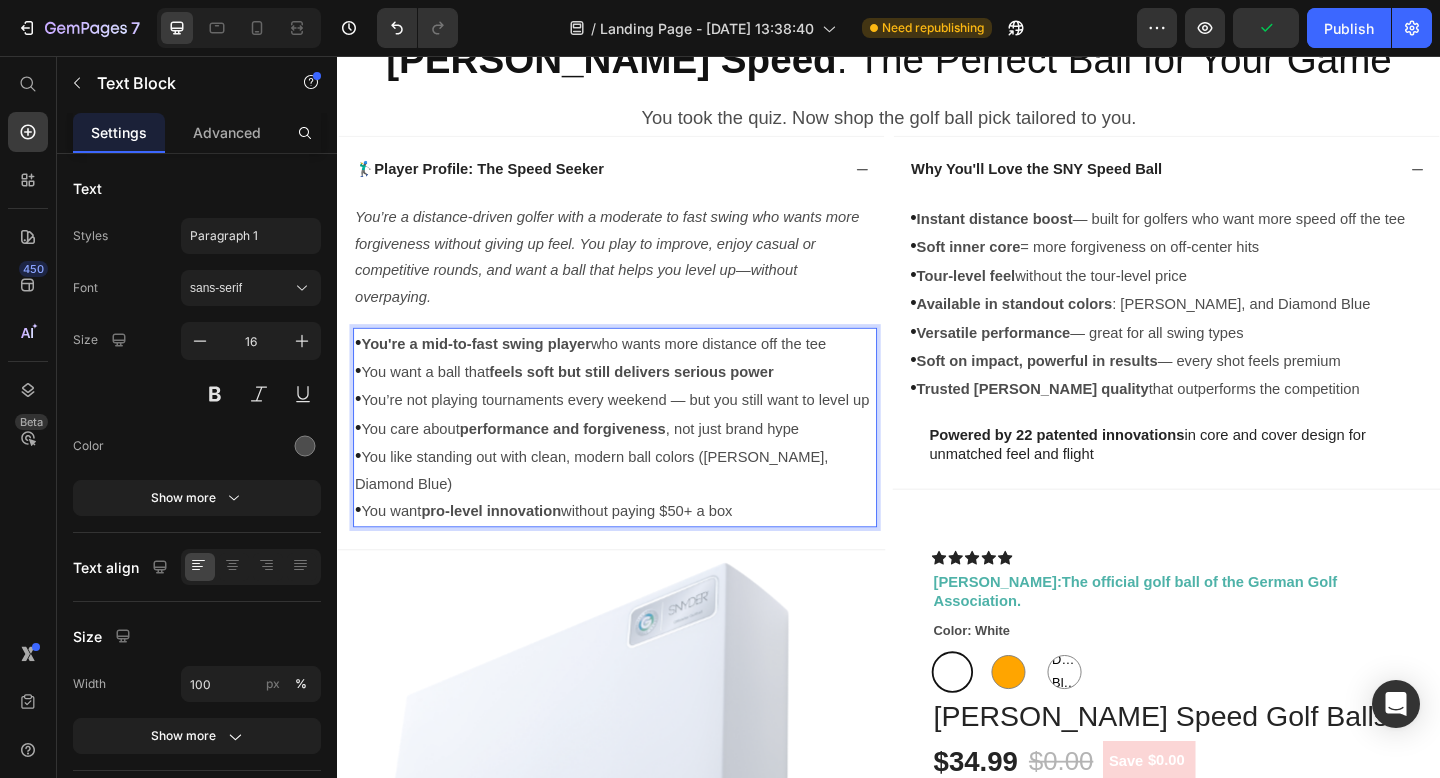 click on "•  You’re not playing tournaments every weekend — but you still want to level up" at bounding box center [639, 430] 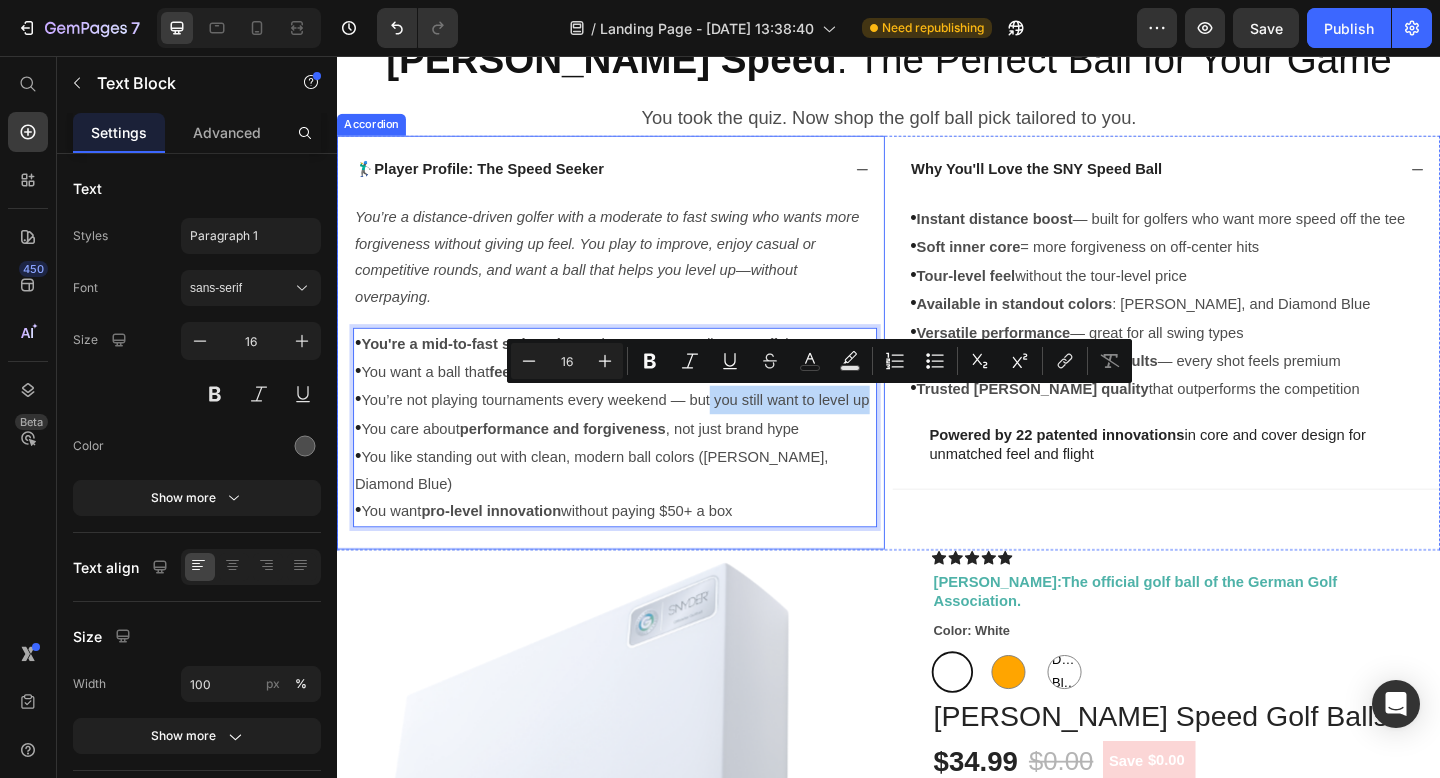 drag, startPoint x: 749, startPoint y: 429, endPoint x: 924, endPoint y: 431, distance: 175.01143 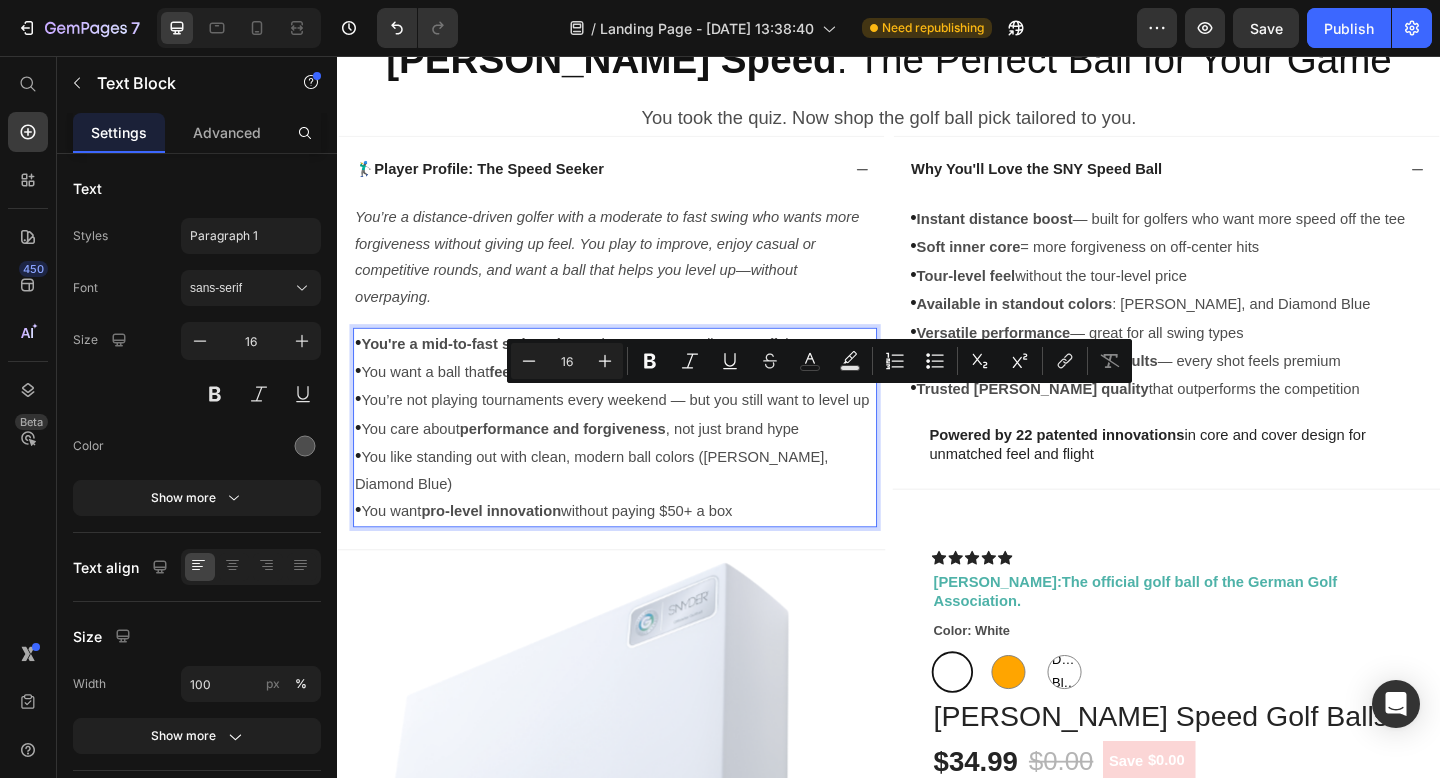 click on "•  You care about  performance and forgiveness , not just brand hype" at bounding box center [639, 461] 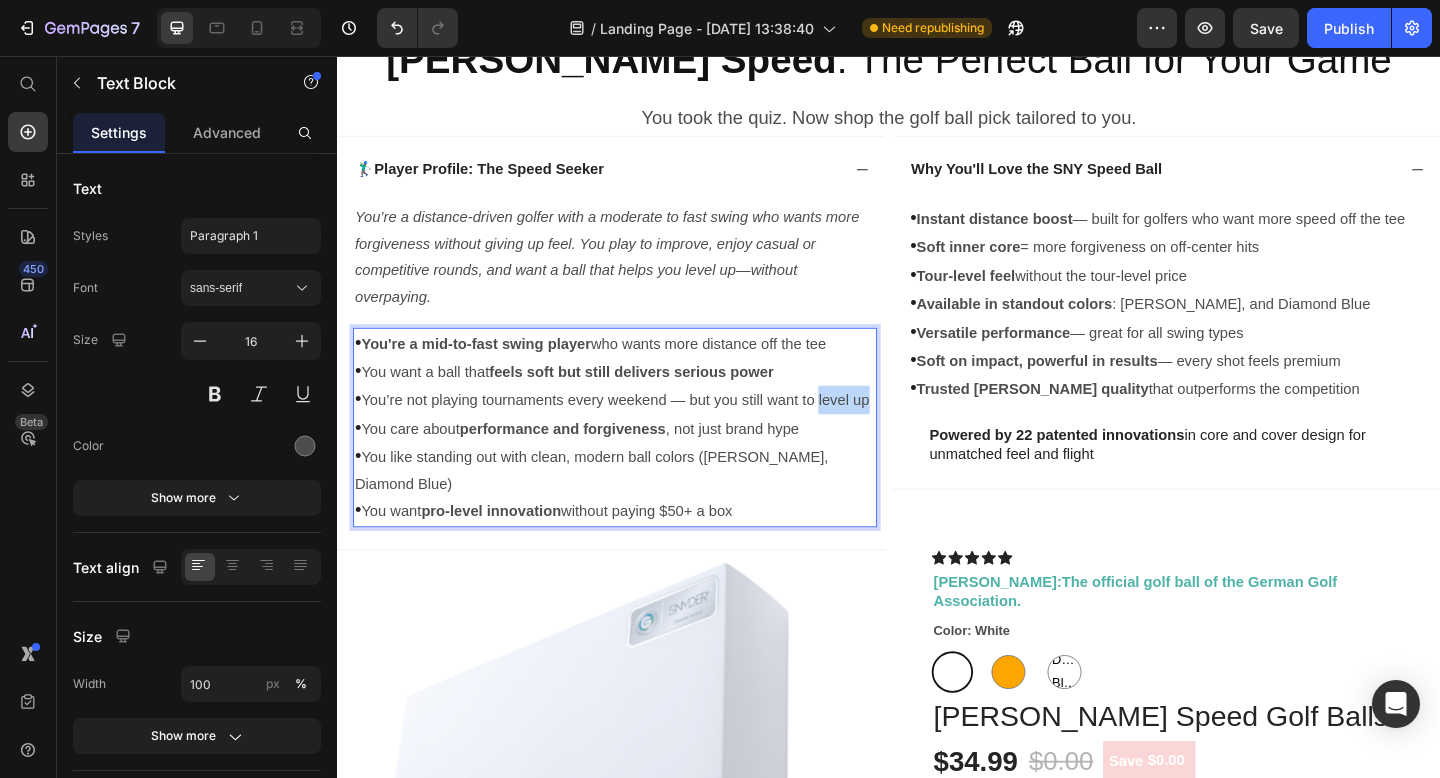 drag, startPoint x: 865, startPoint y: 429, endPoint x: 920, endPoint y: 429, distance: 55 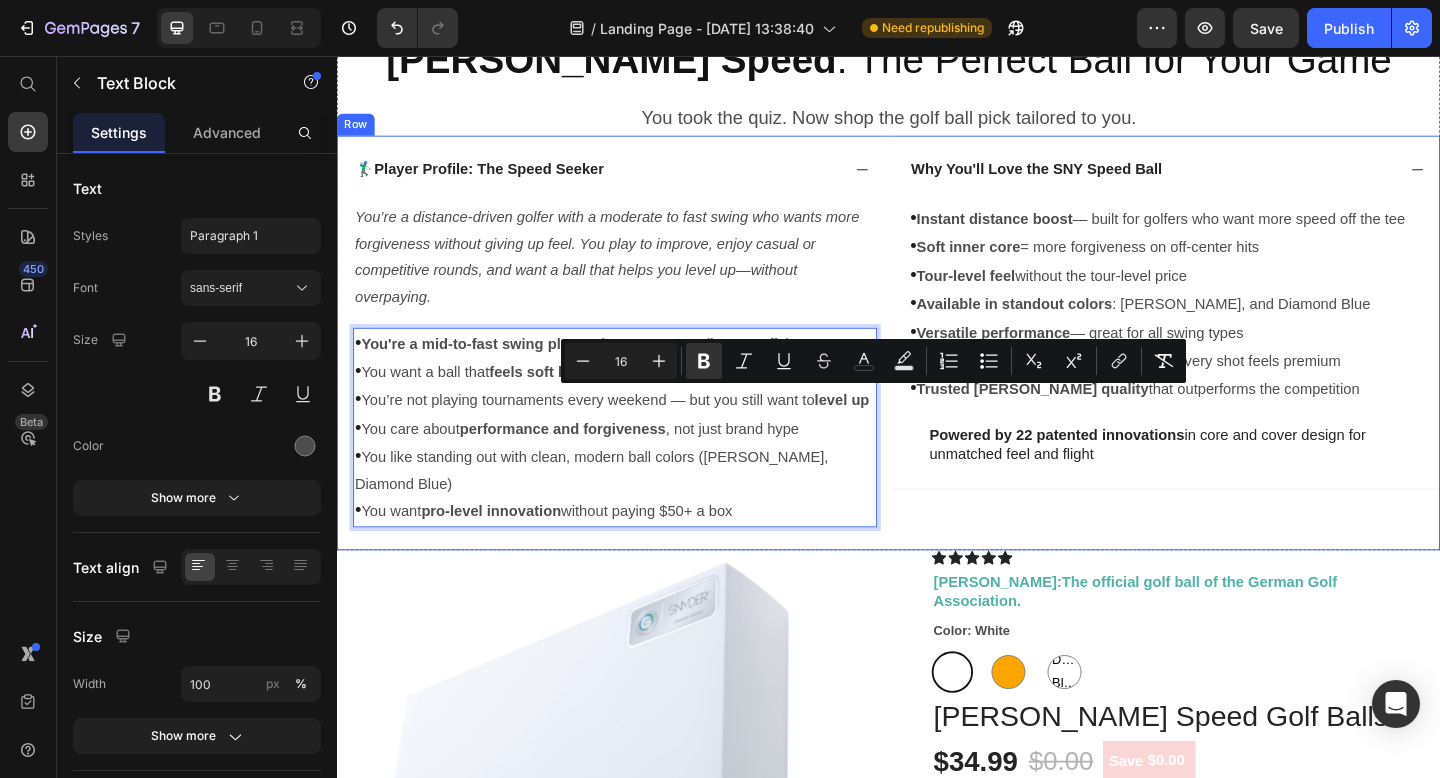 click on "🏌️‍♂️  Player Profile: The Speed Seeker You’re a distance-driven golfer with a moderate to fast swing who wants more forgiveness without giving up feel. You play to improve, enjoy casual or competitive rounds, and want a ball that helps you level up—without overpaying. Text Block •  You're a mid-to-fast swing player  who wants more distance off the tee •  You want a ball that  feels soft but still delivers serious power •  You’re not playing tournaments every weekend — but you still want to  level up •  You care about  performance and forgiveness , not just brand hype •  You like standing out with clean, modern ball colors ([PERSON_NAME], Diamond Blue) •  You want  pro-level innovation  without paying $50+ a box Text Block   0 Accordion
Why You'll Love the SNY Speed Ball •  Instant distance boost  — built for golfers who want more speed off the tee •  Soft inner core •  Tour-level feel" at bounding box center [937, 369] 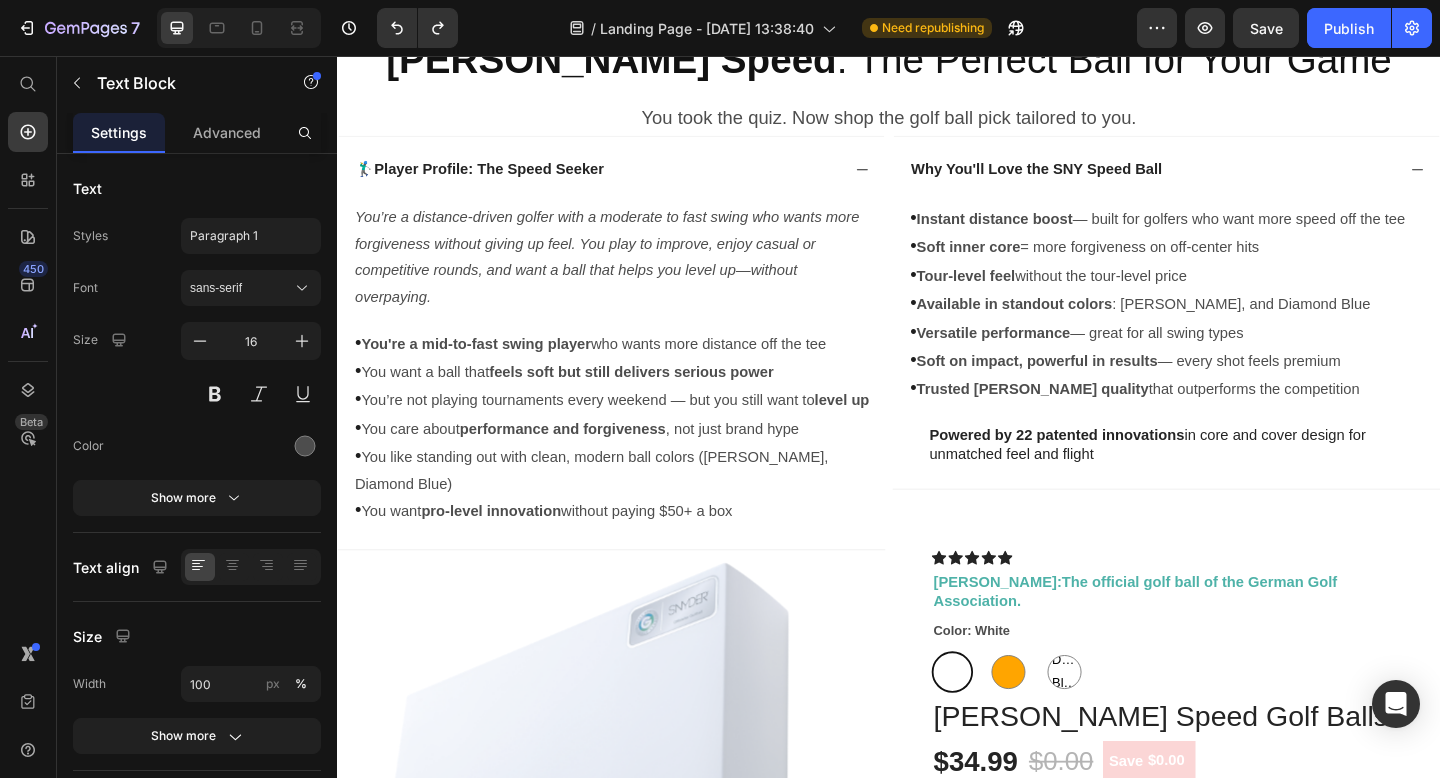 click on "•  You’re not playing tournaments every weekend — but you still want to  level up" at bounding box center [639, 430] 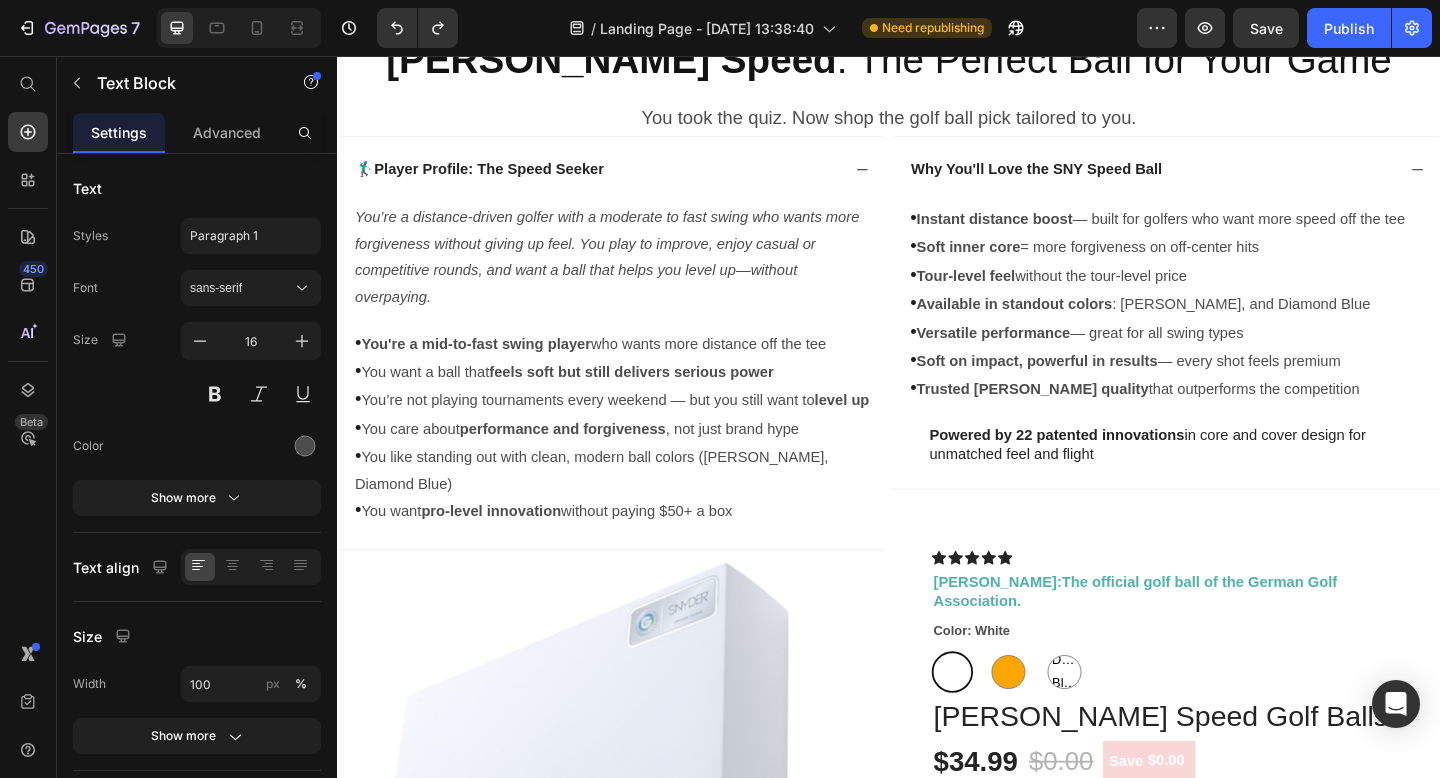 click on "•  You’re not playing tournaments every weekend — but you still want to  level up" at bounding box center (639, 430) 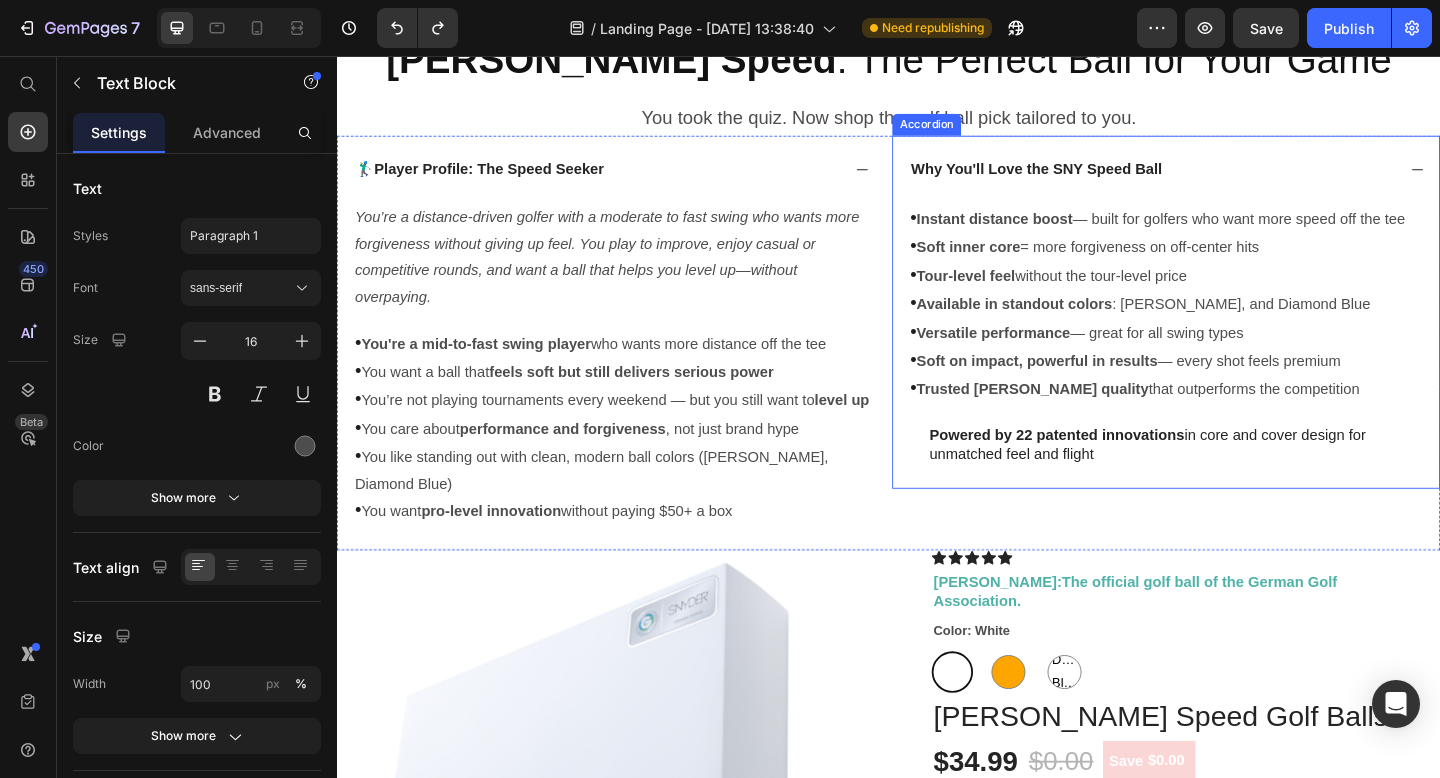 click on "•  Instant distance boost  — built for golfers who want more speed off the tee •  Soft inner core  = more forgiveness on off-center hits •  Tour-level feel  without the tour-level price •  Available in standout colors : [PERSON_NAME], and Diamond Blue •  Versatile performance  — great for all swing types •  Soft on impact, powerful in results  — every shot feels premium •  Trusted [PERSON_NAME] quality  that outperforms the competition Text Block Powered by 22 patented innovations  in core and cover design for unmatched feel and flight Text Block" at bounding box center [1243, 359] 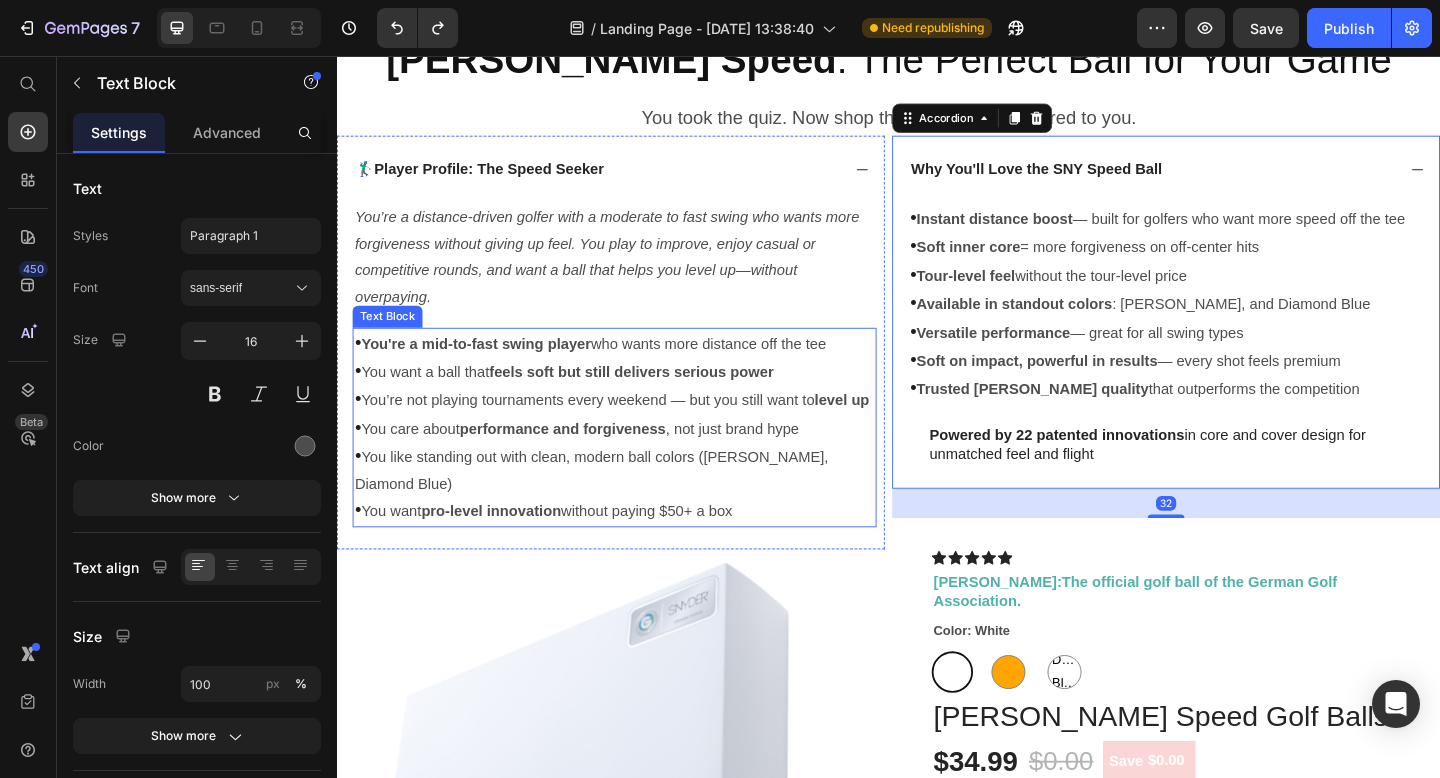 click on "level up" at bounding box center (886, 430) 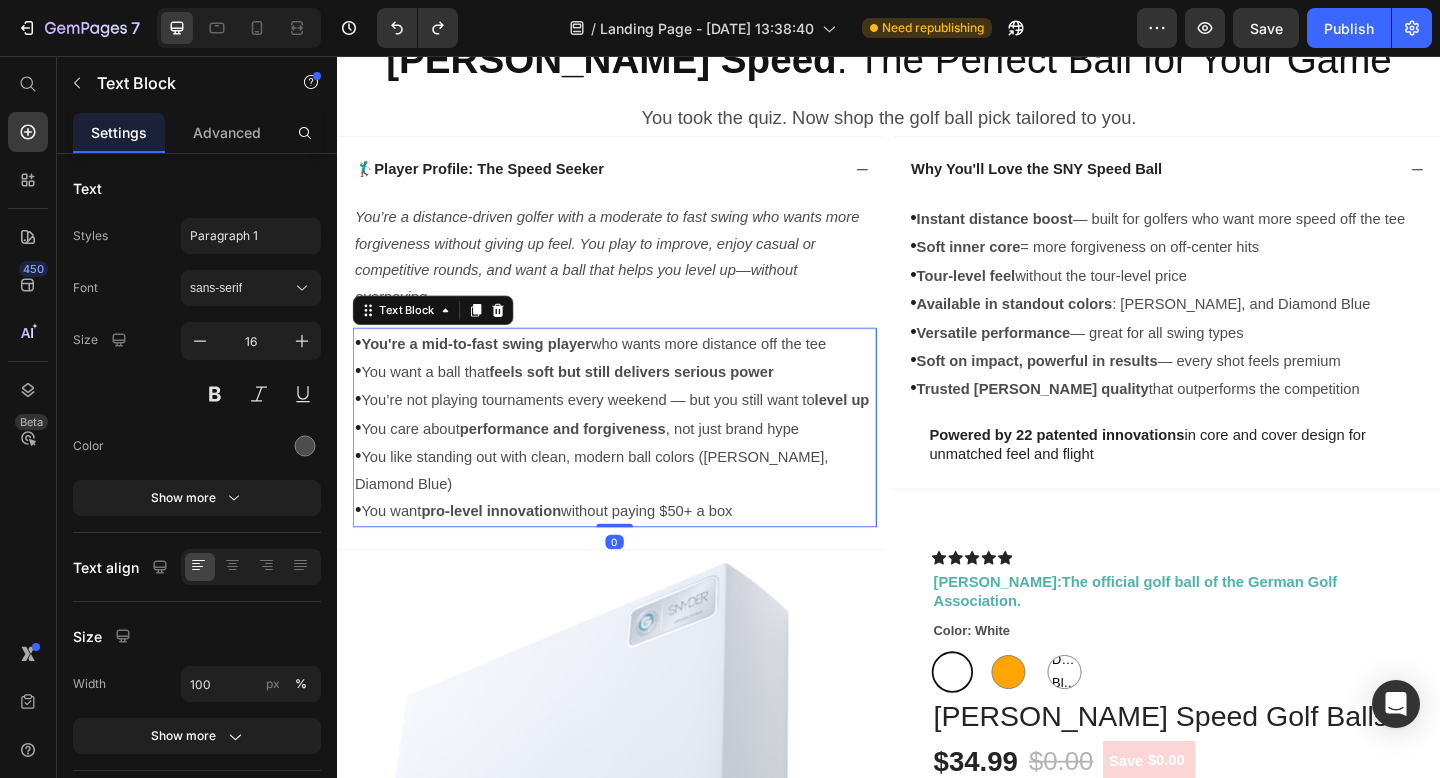 click on "•  You’re not playing tournaments every weekend — but you still want to  level up" at bounding box center (639, 430) 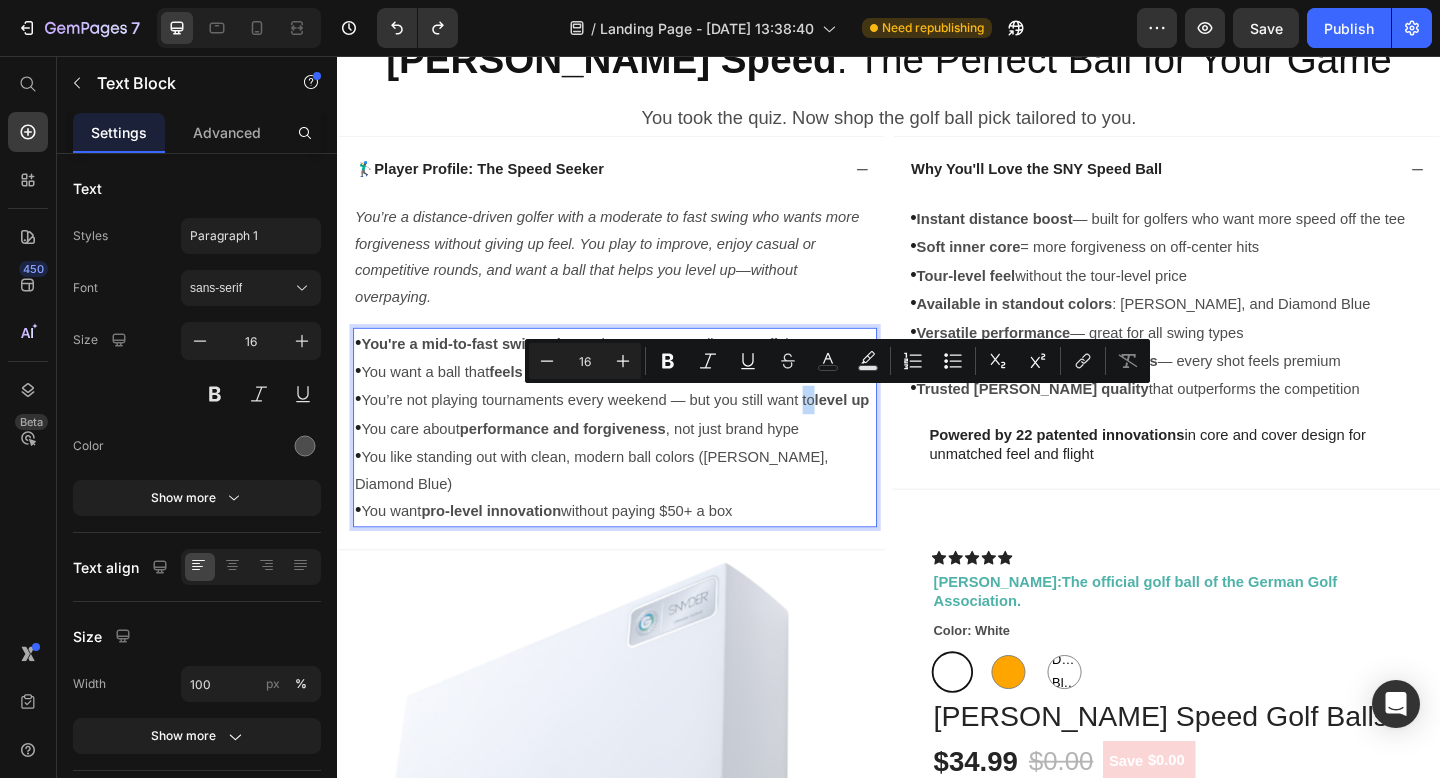 click on "•  You’re not playing tournaments every weekend — but you still want to  level up" at bounding box center [639, 430] 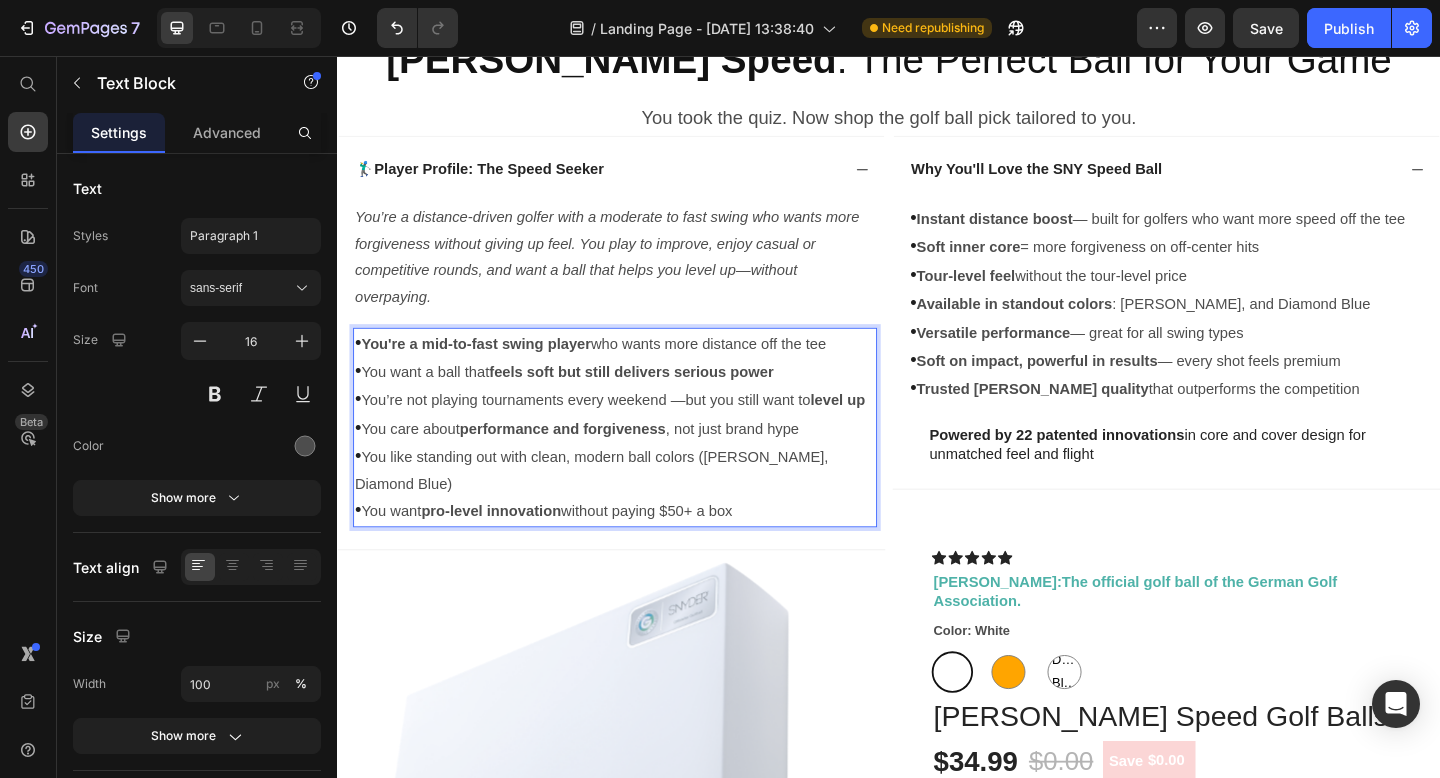 click on "•  You’re not playing tournaments every weekend —but you still want to  level up" at bounding box center (639, 430) 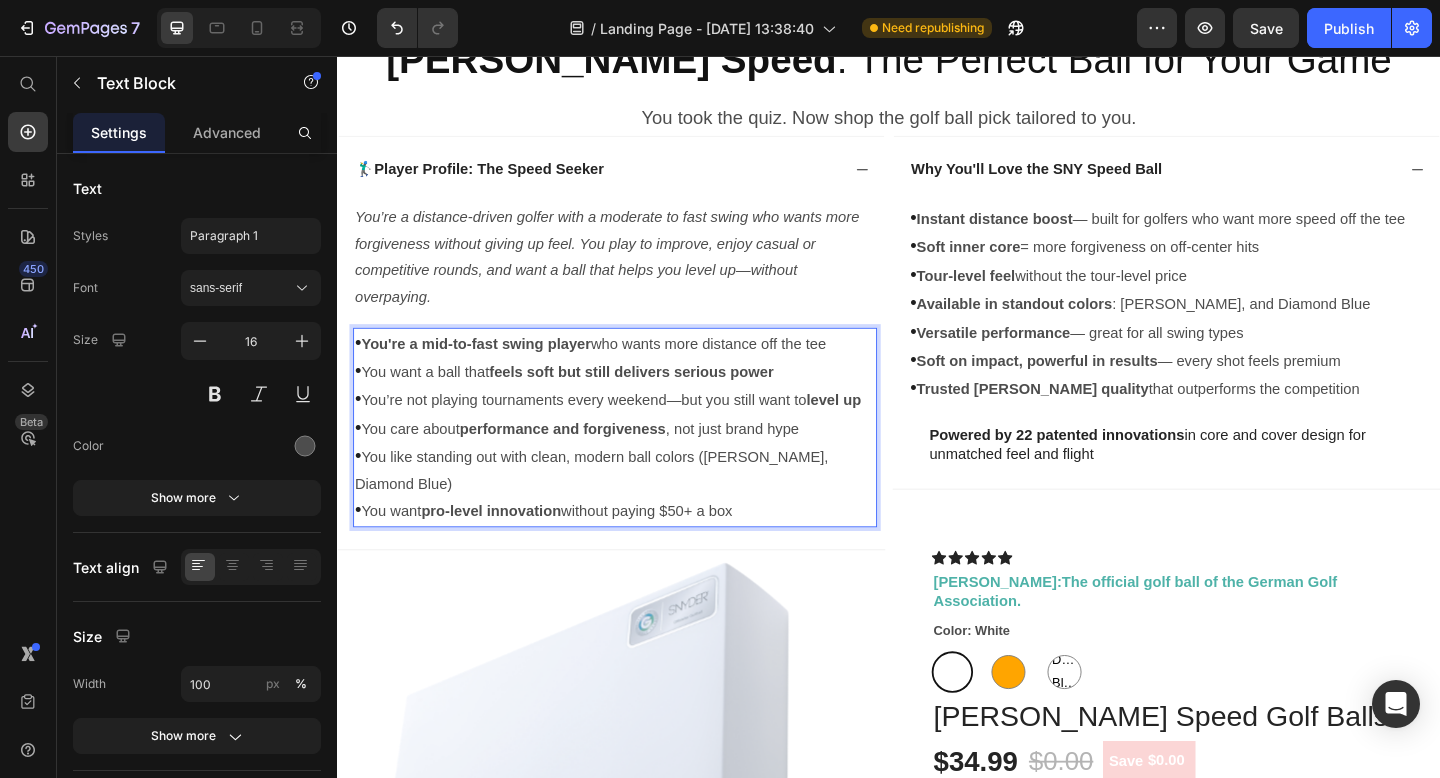 click on "•  You like standing out with clean, modern ball colors ([PERSON_NAME], Diamond Blue)" at bounding box center [639, 507] 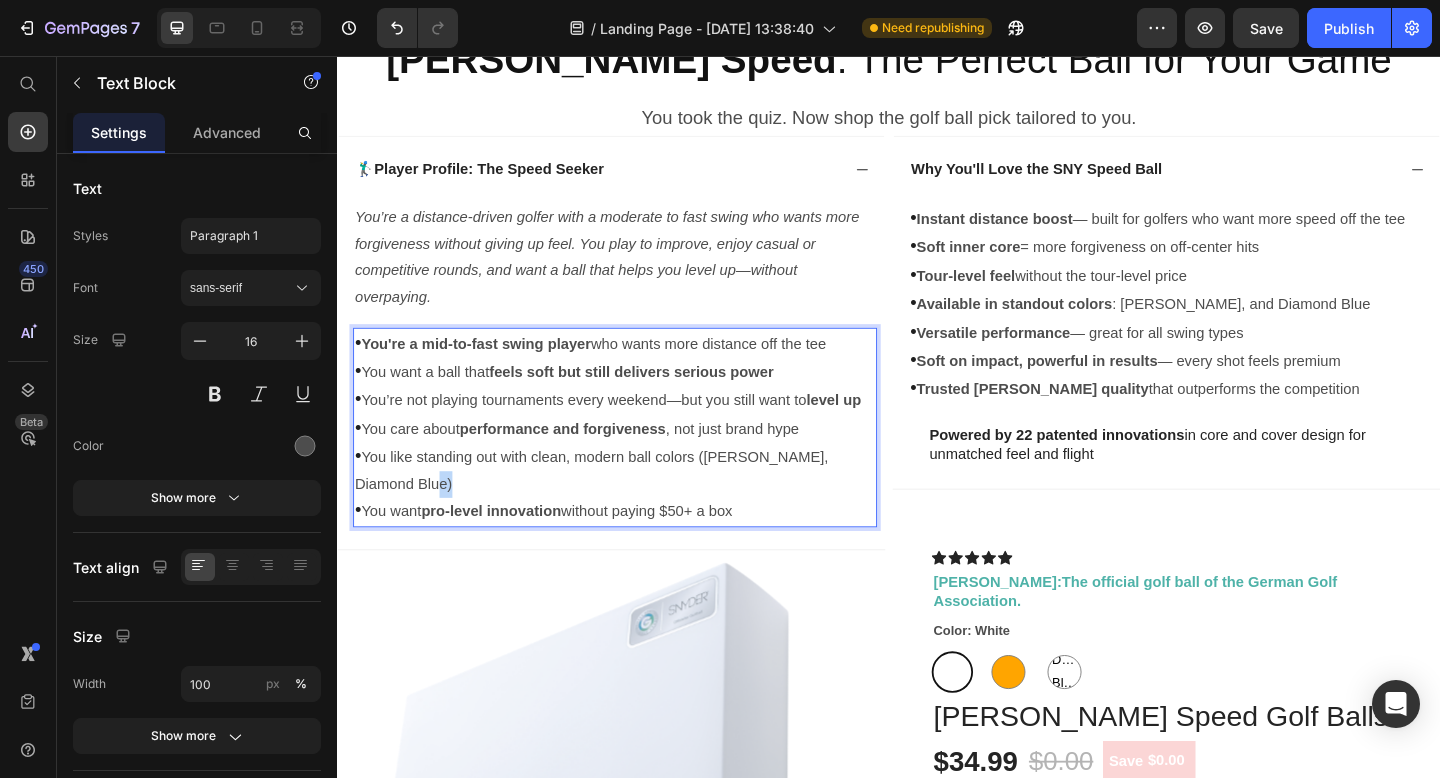 click on "•  You like standing out with clean, modern ball colors ([PERSON_NAME], Diamond Blue)" at bounding box center (639, 507) 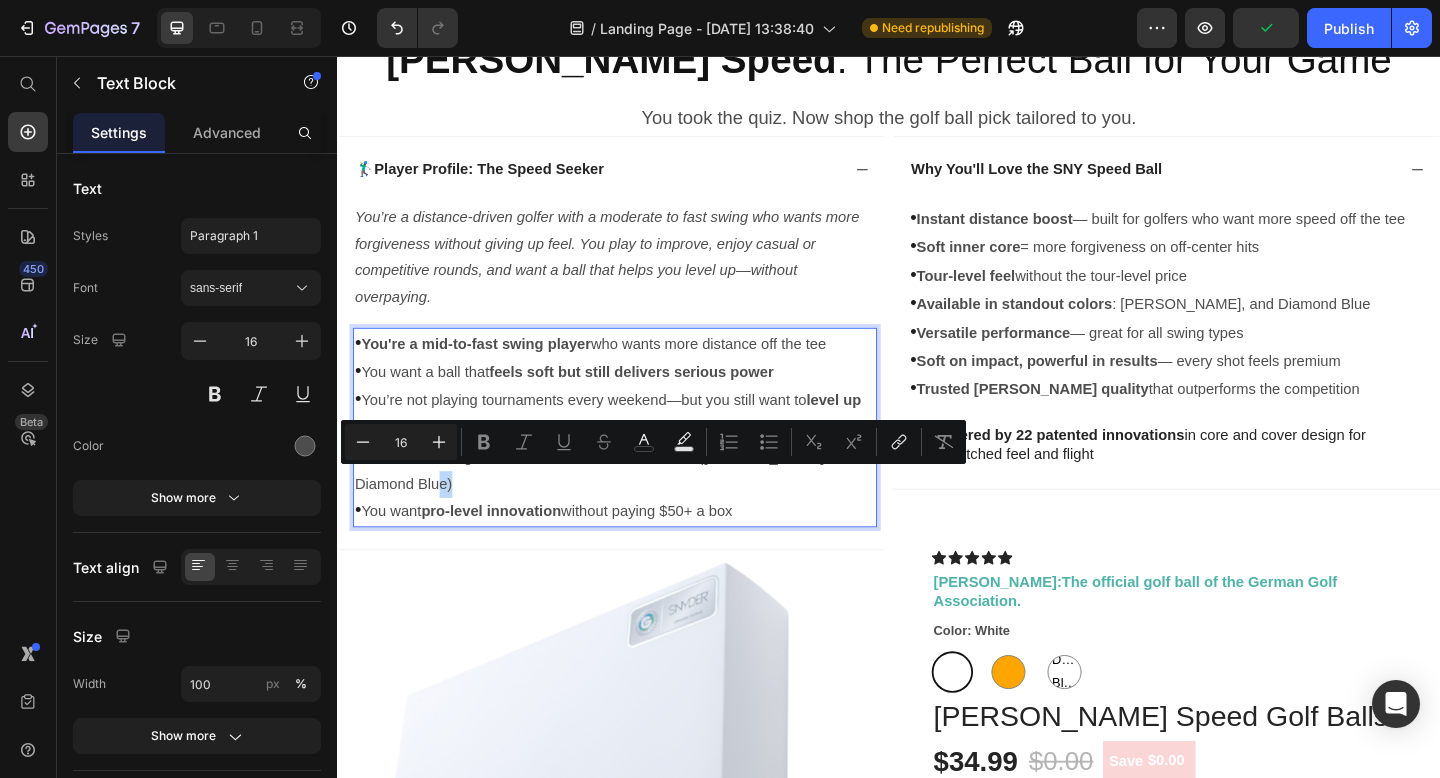 click on "•  You like standing out with clean, modern ball colors ([PERSON_NAME], Diamond Blue)" at bounding box center [639, 507] 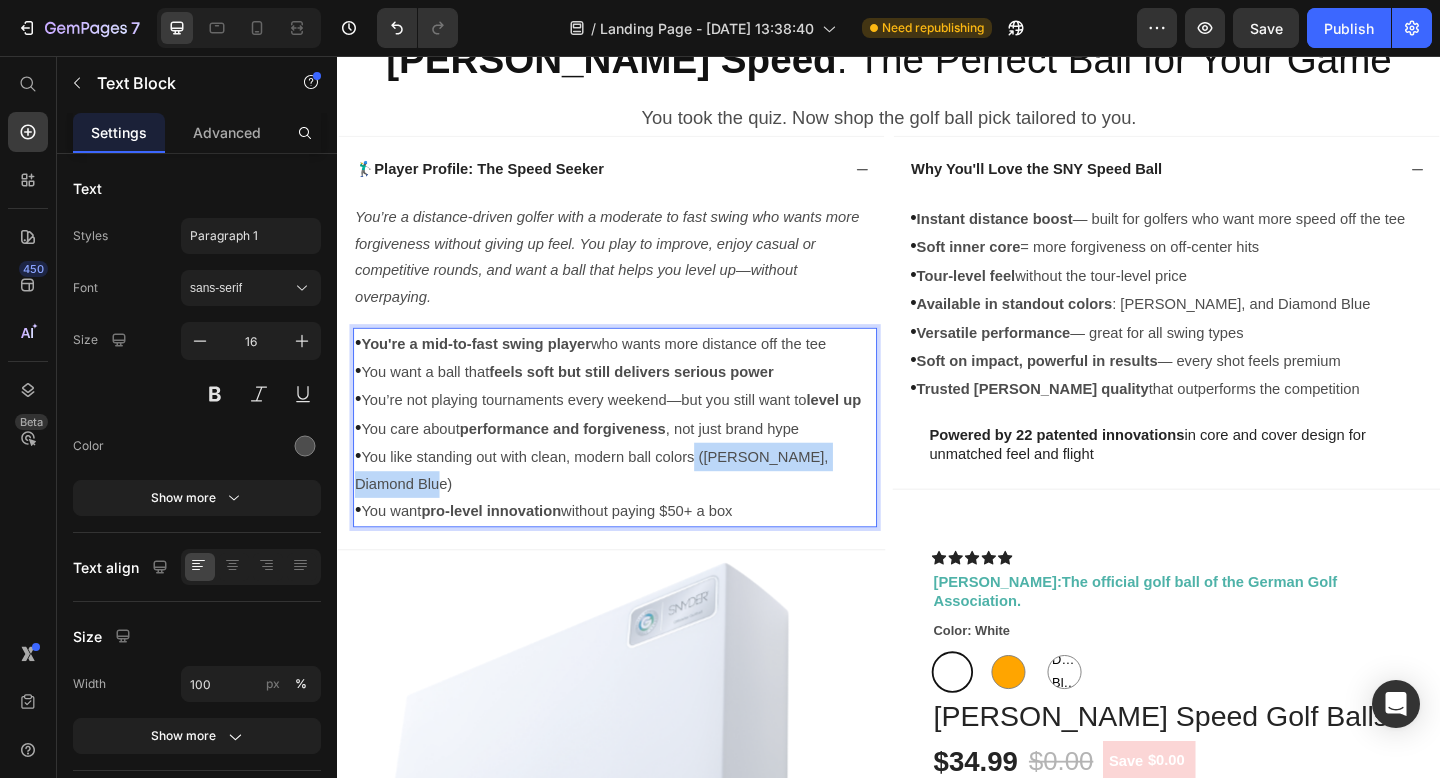 drag, startPoint x: 732, startPoint y: 509, endPoint x: 733, endPoint y: 496, distance: 13.038404 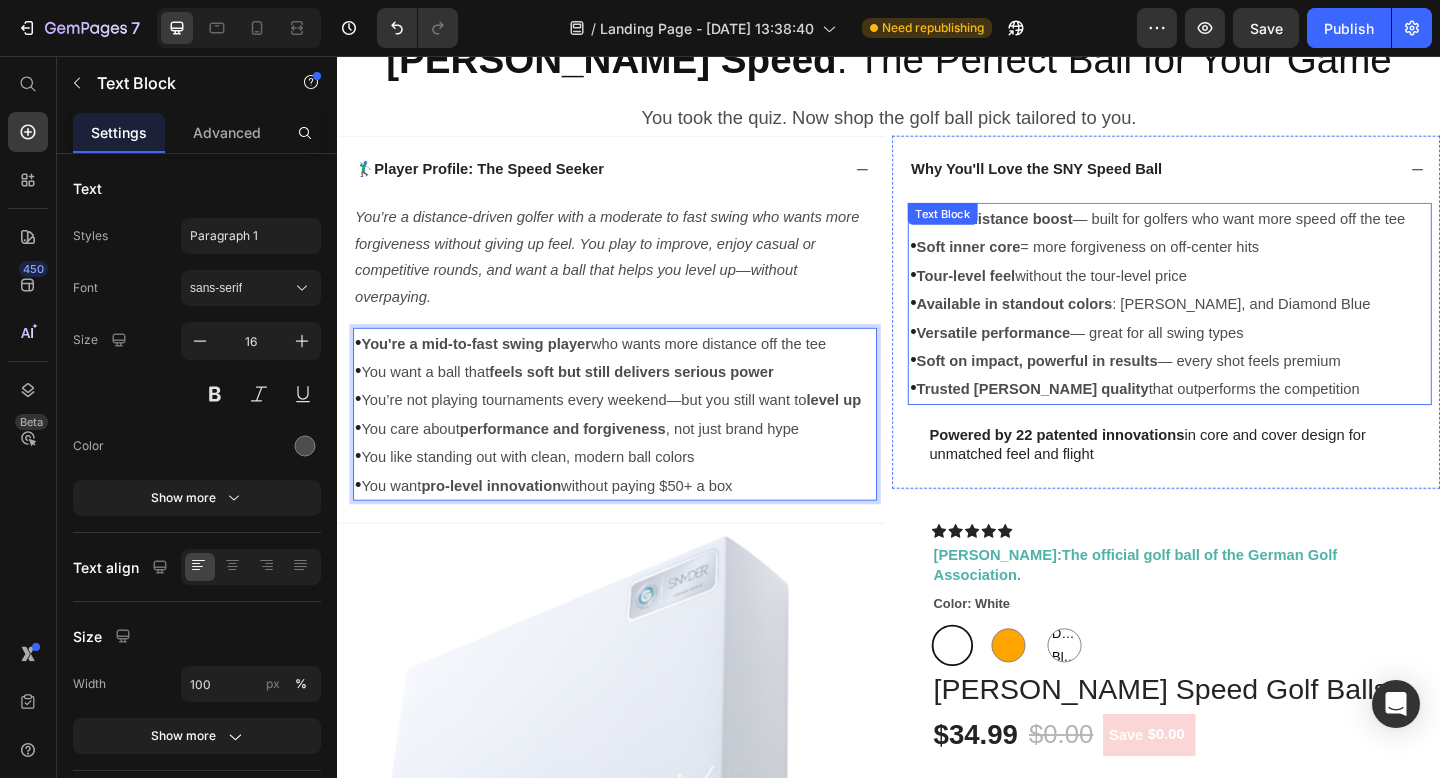 click on "Available in standout colors" at bounding box center (1073, 326) 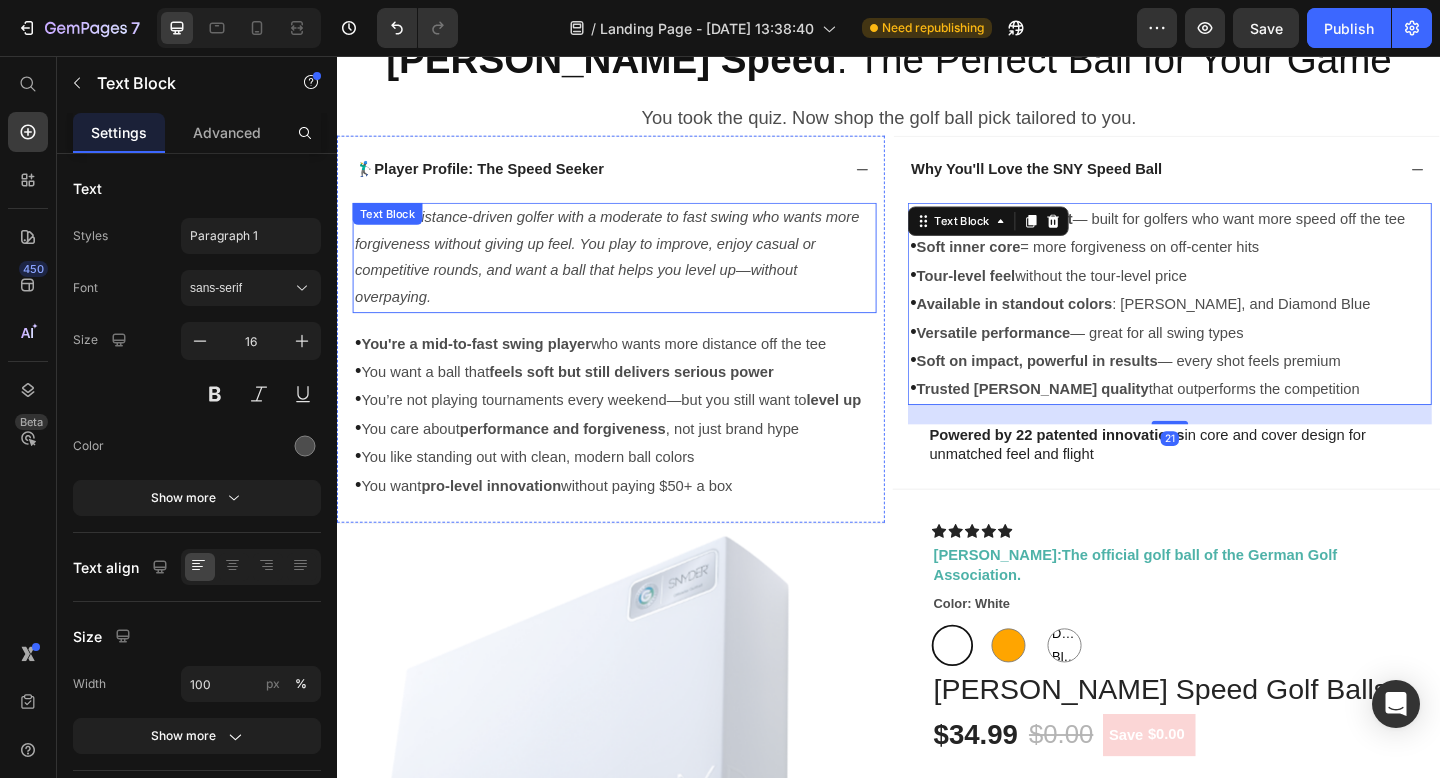 click on "You’re a distance-driven golfer with a moderate to fast swing who wants more forgiveness without giving up feel. You play to improve, enjoy casual or competitive rounds, and want a ball that helps you level up—without overpaying." at bounding box center (639, 275) 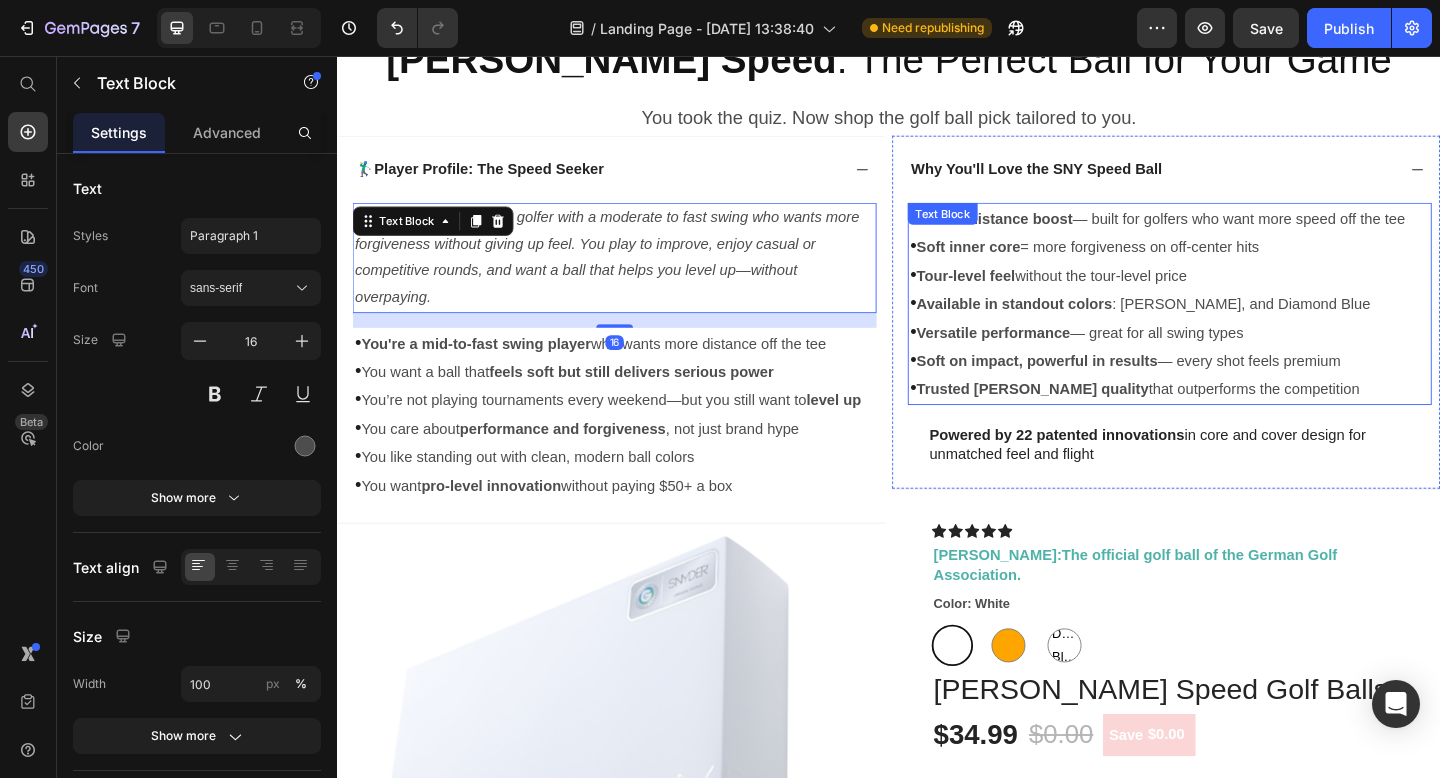 click on "•  Instant distance boost  — built for golfers who want more speed off the tee" at bounding box center [1243, 233] 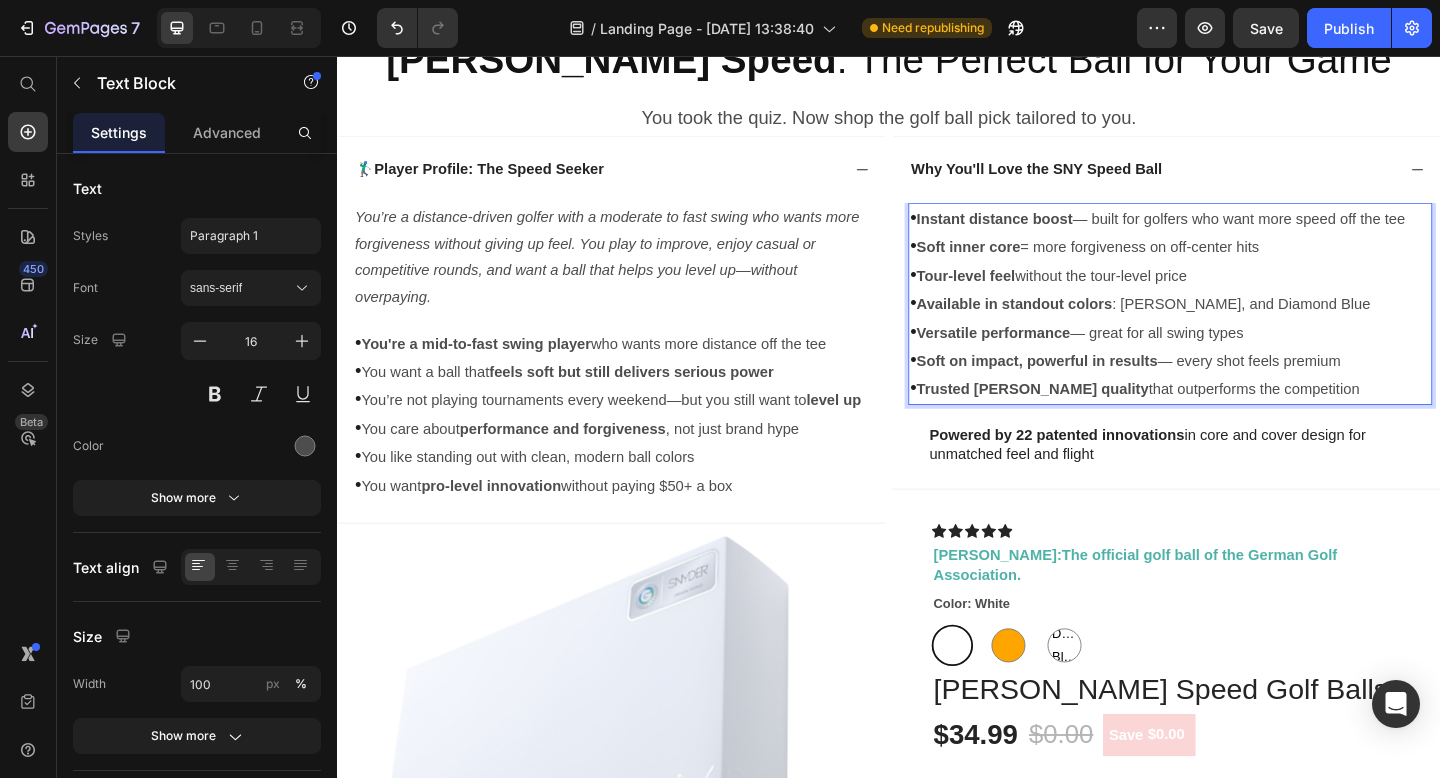 click on "•  Instant distance boost  — built for golfers who want more speed off the tee" at bounding box center (1243, 233) 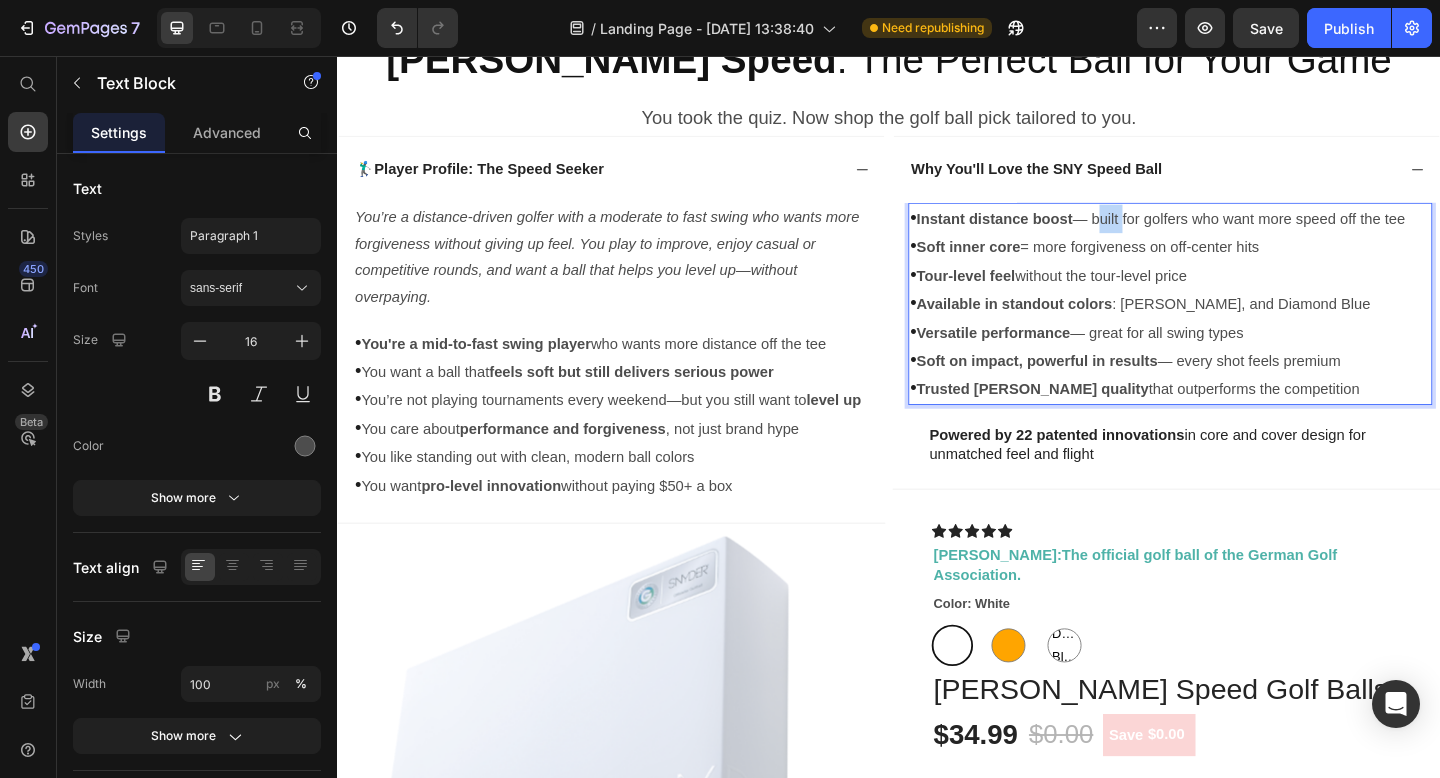 click on "•  Instant distance boost  — built for golfers who want more speed off the tee" at bounding box center (1243, 233) 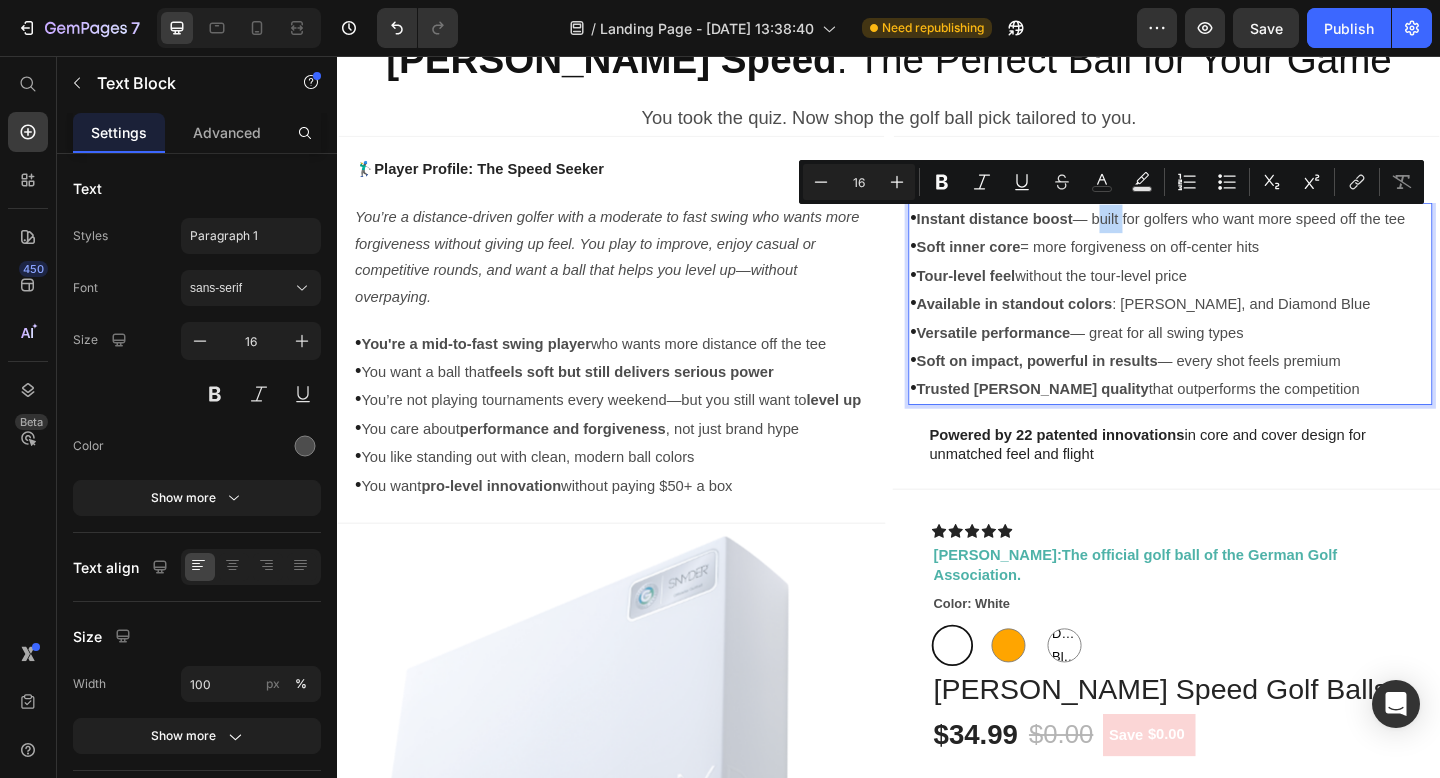 click on "•  Instant distance boost  — built for golfers who want more speed off the tee" at bounding box center [1243, 233] 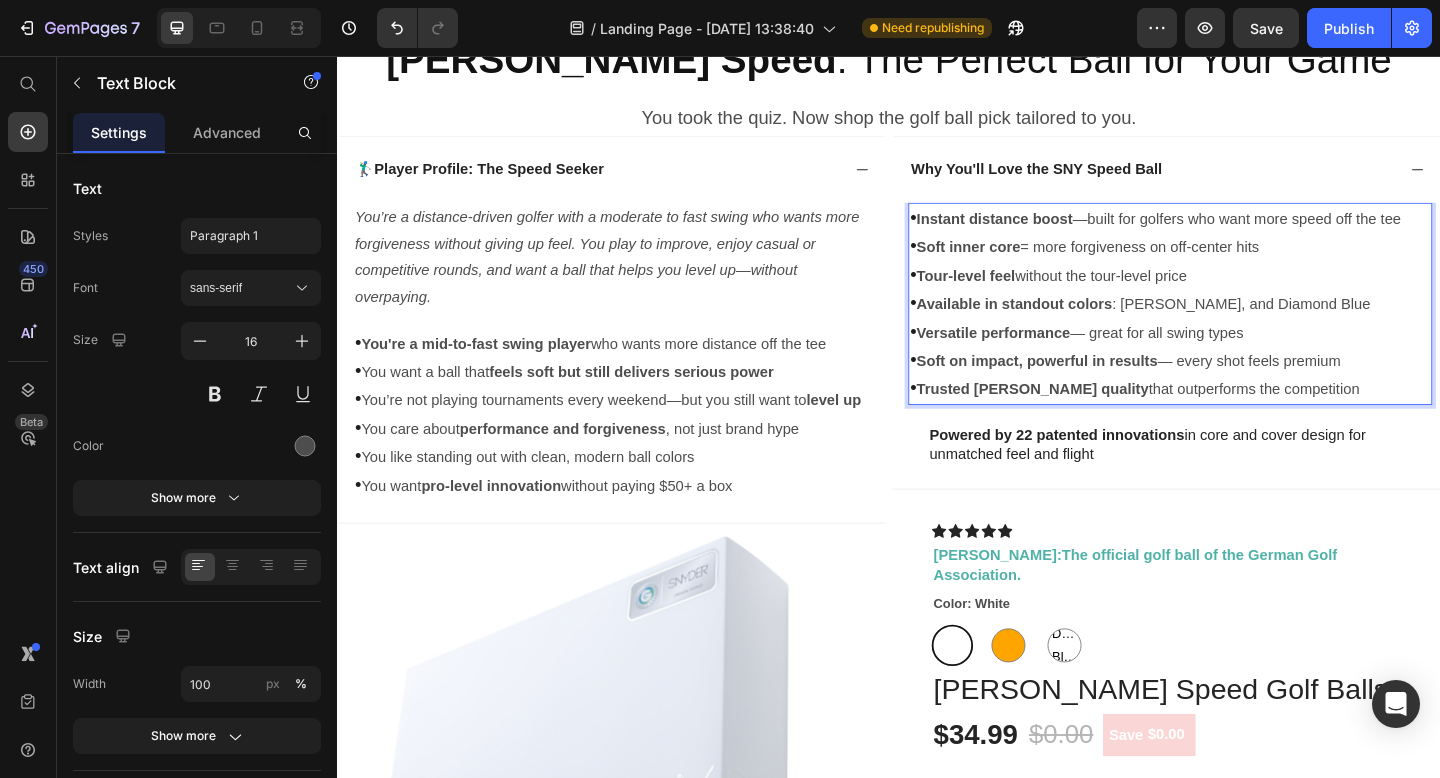 click on "•  Instant distance boost  —built for golfers who want more speed off the tee" at bounding box center [1243, 233] 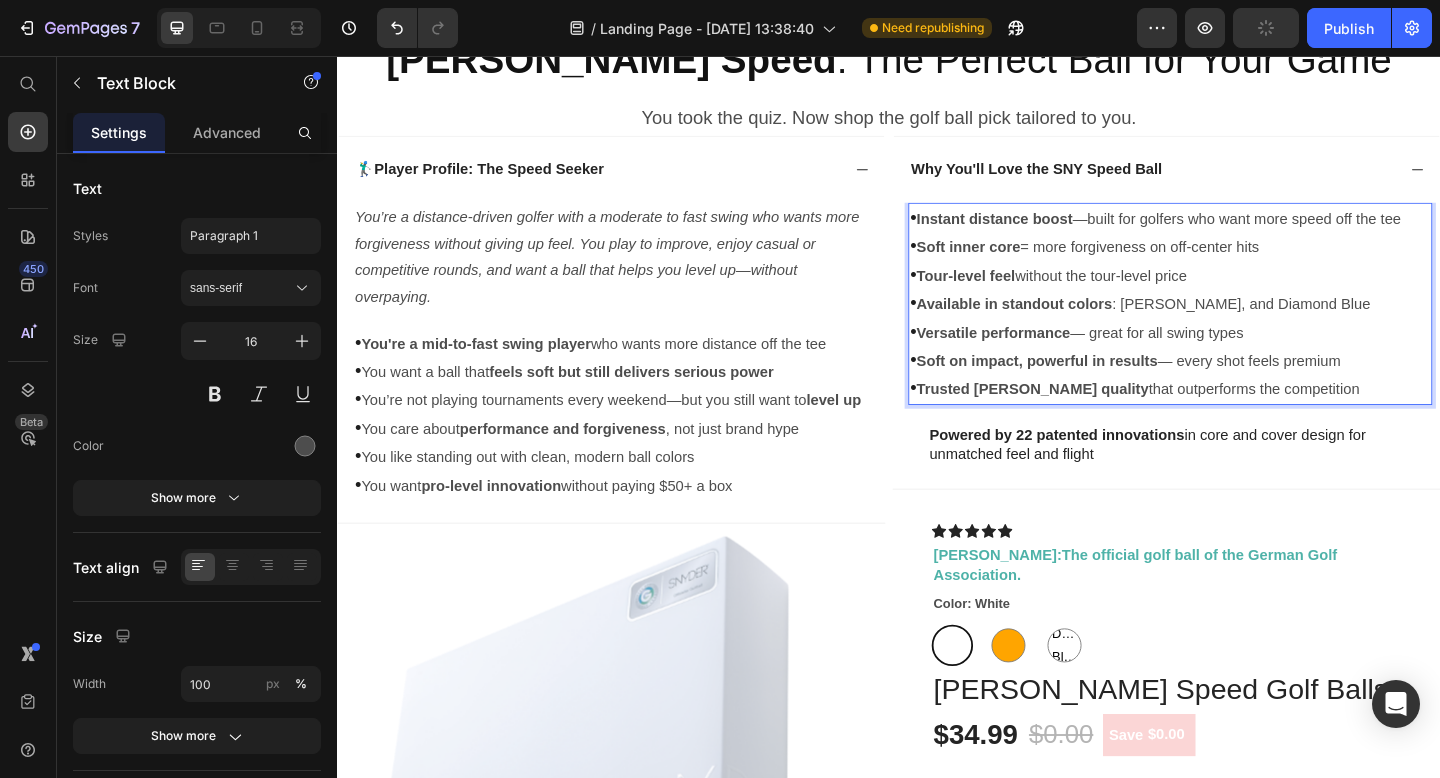 click on "•  Versatile performance  — great for all swing types" at bounding box center (1243, 357) 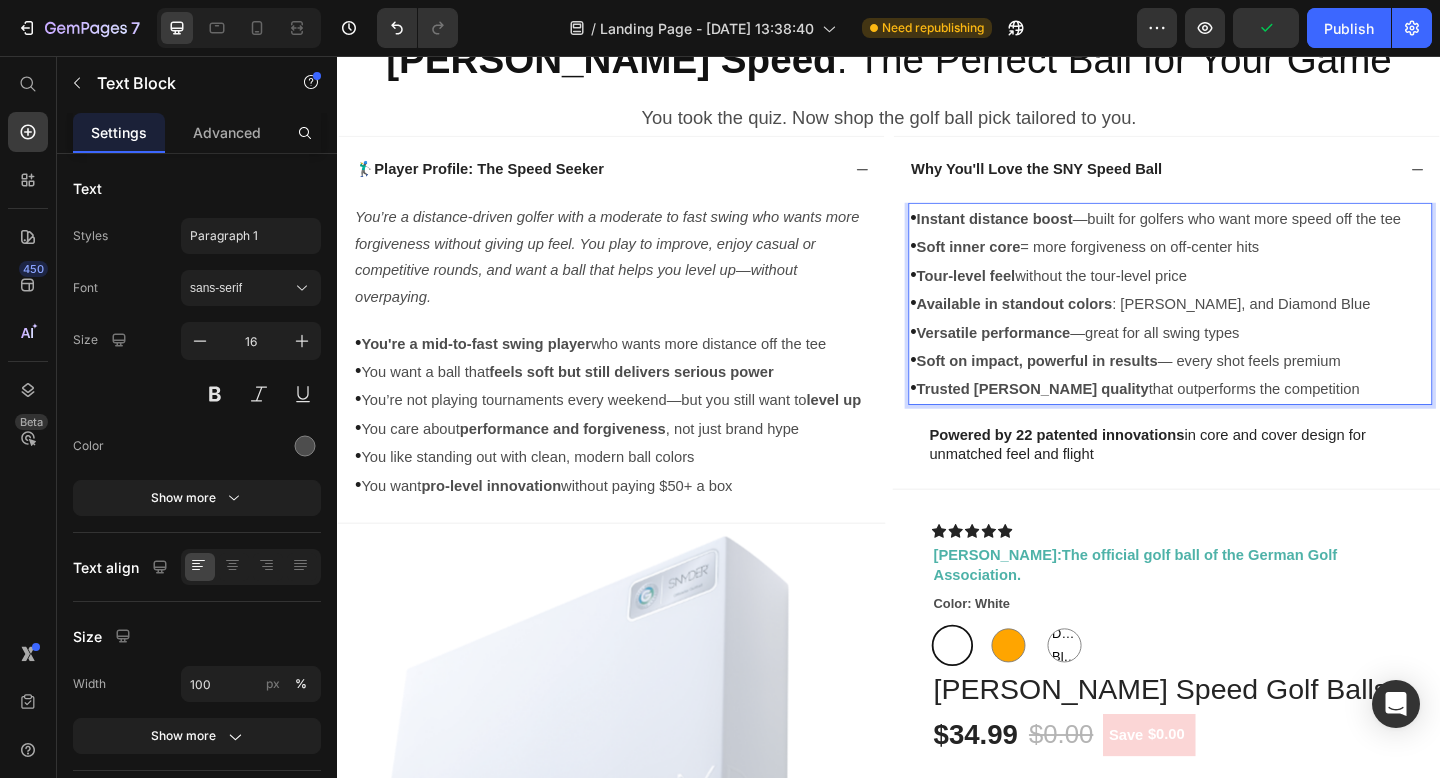 click on "•  Versatile performance  —great for all swing types" at bounding box center [1243, 357] 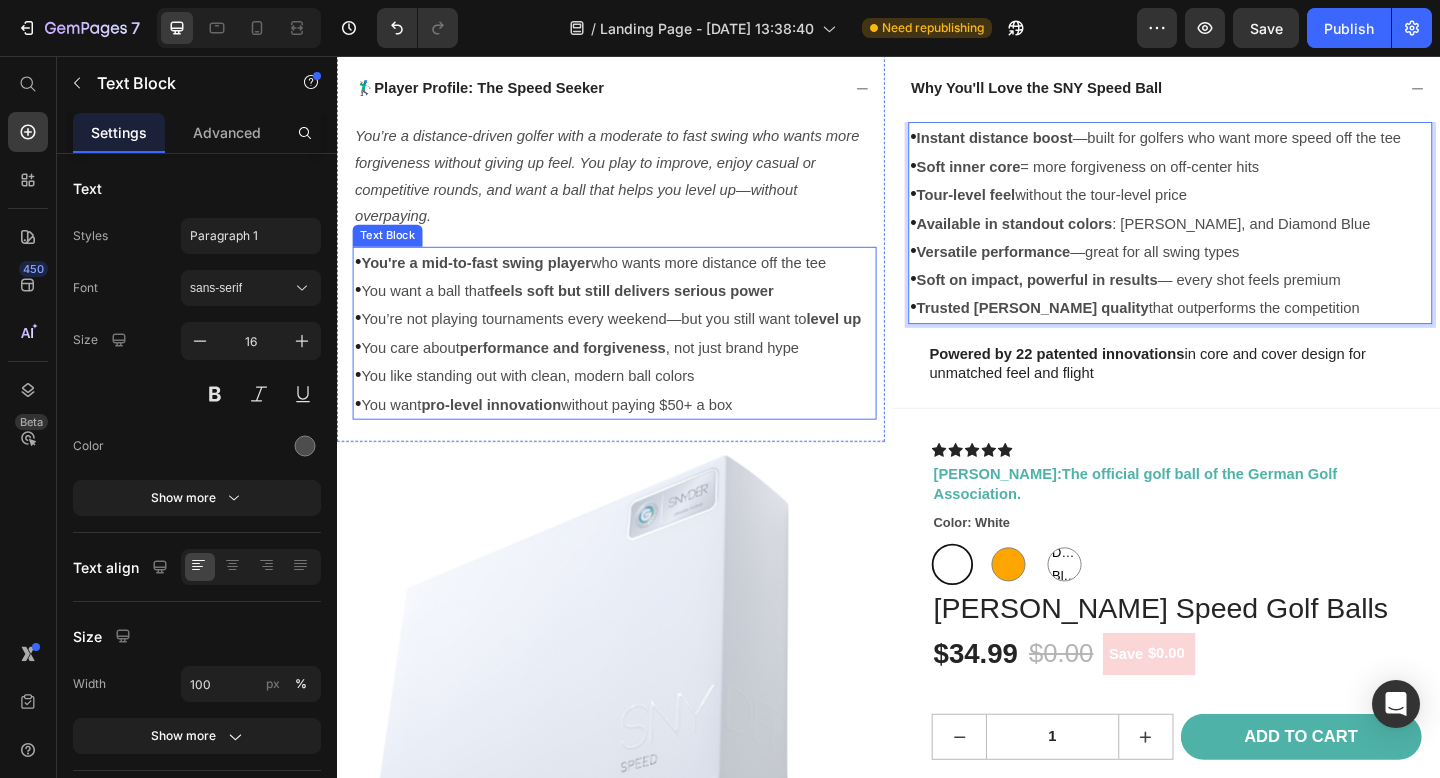 scroll, scrollTop: 159, scrollLeft: 0, axis: vertical 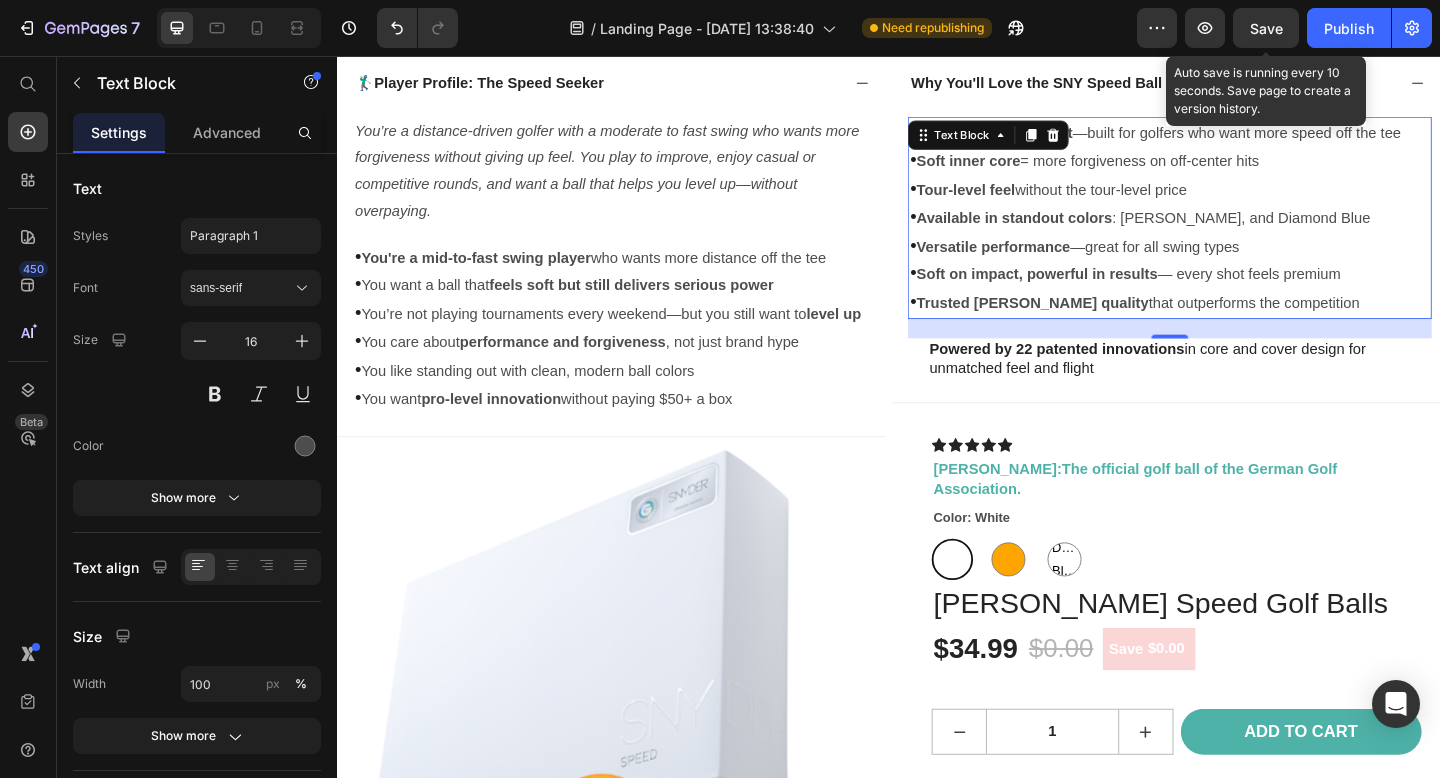 click on "Save" at bounding box center (1266, 28) 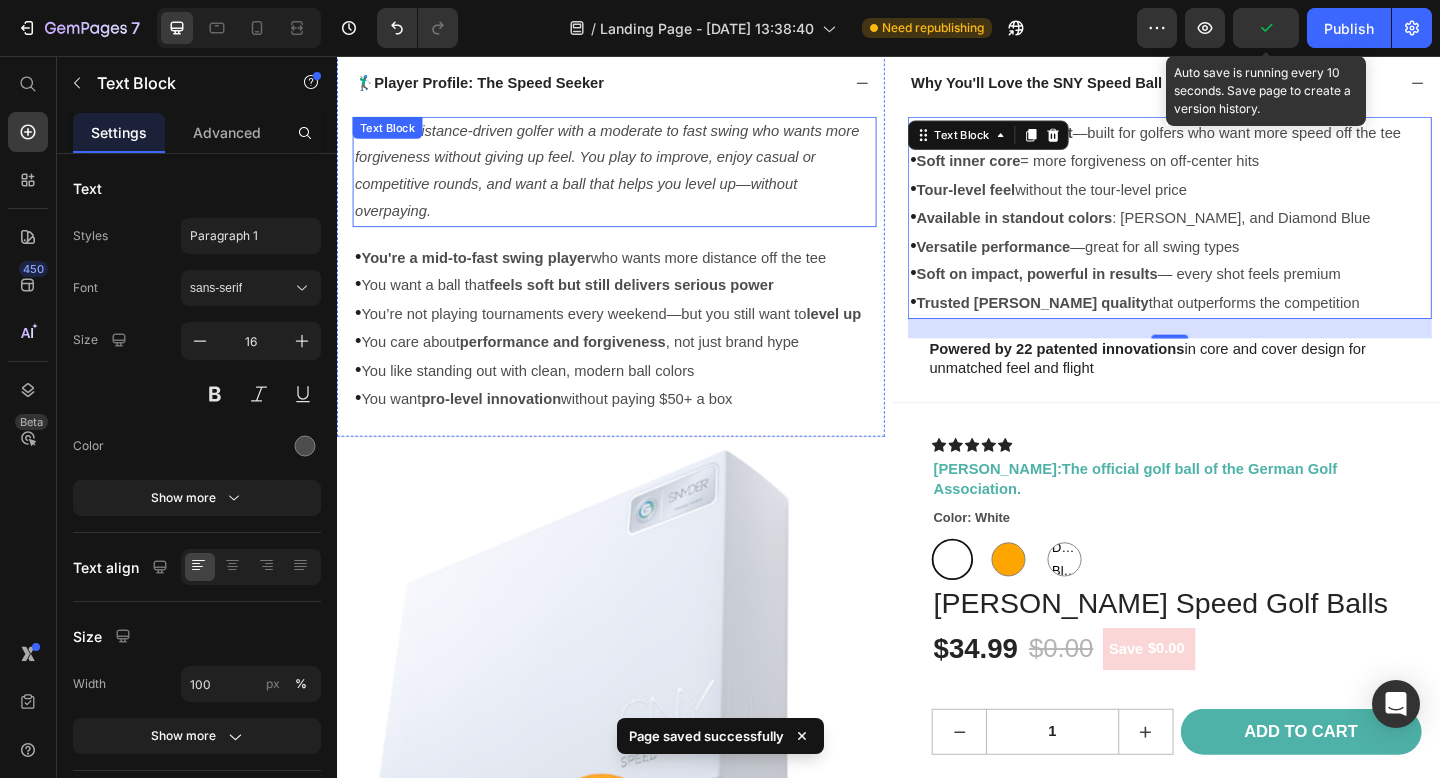scroll, scrollTop: 74, scrollLeft: 0, axis: vertical 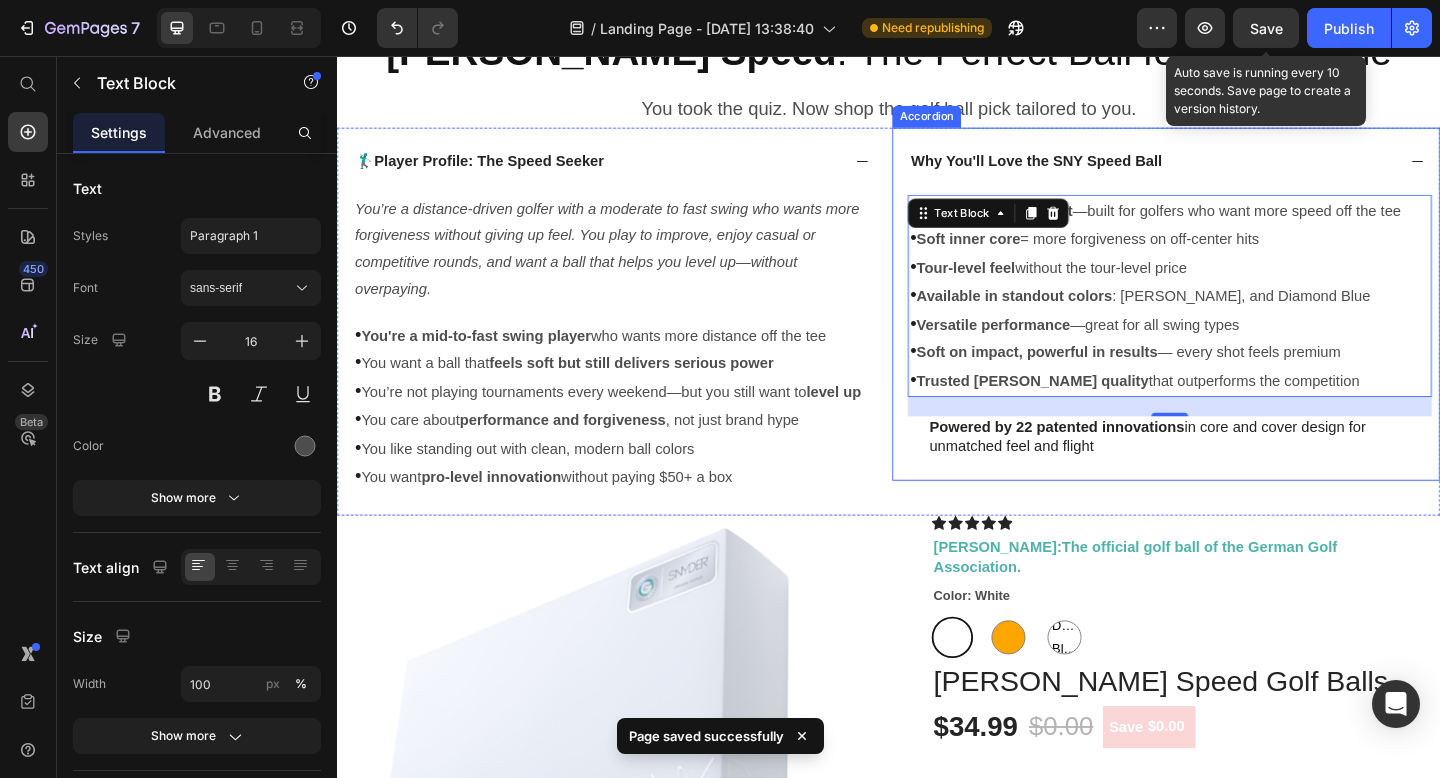 click on "Why You'll Love the SNY Speed Ball" at bounding box center [1239, 171] 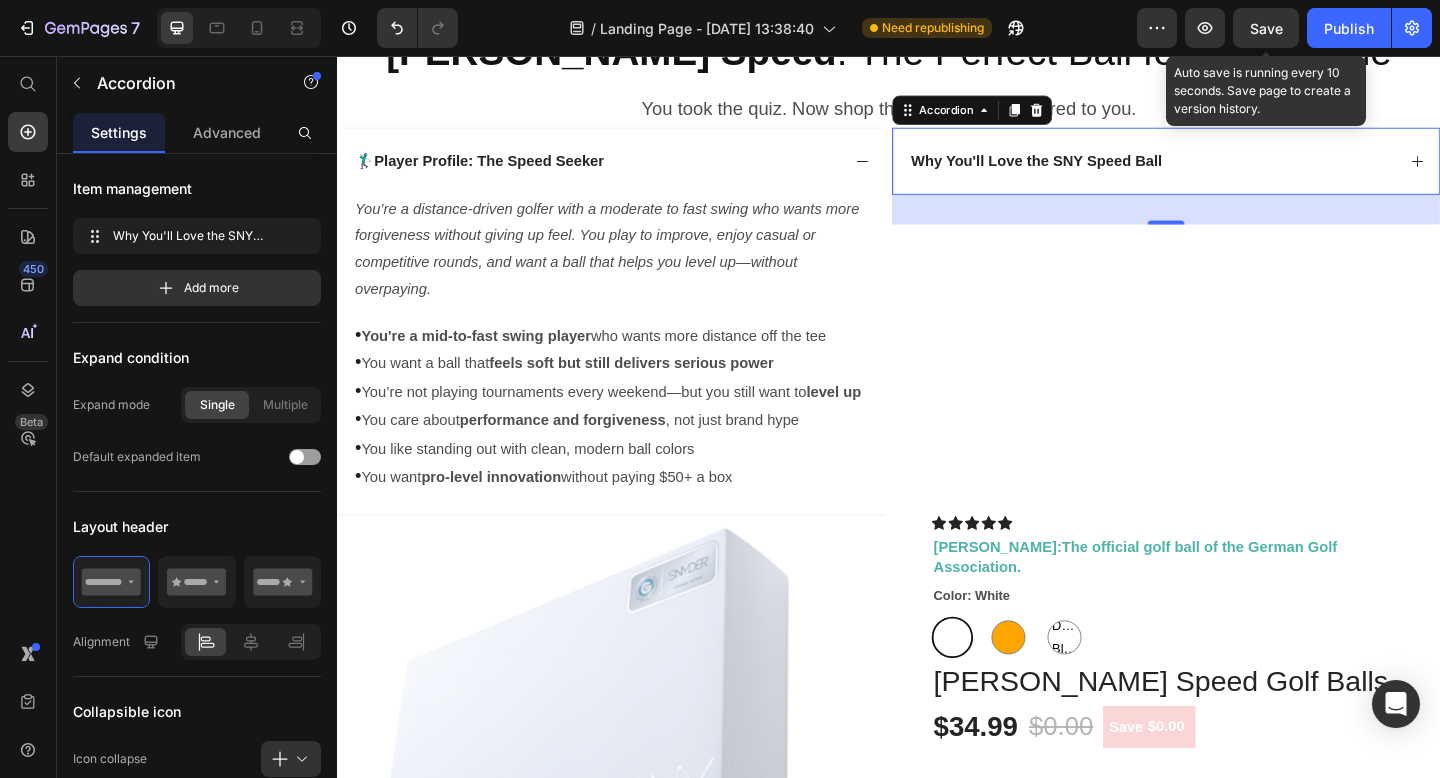click 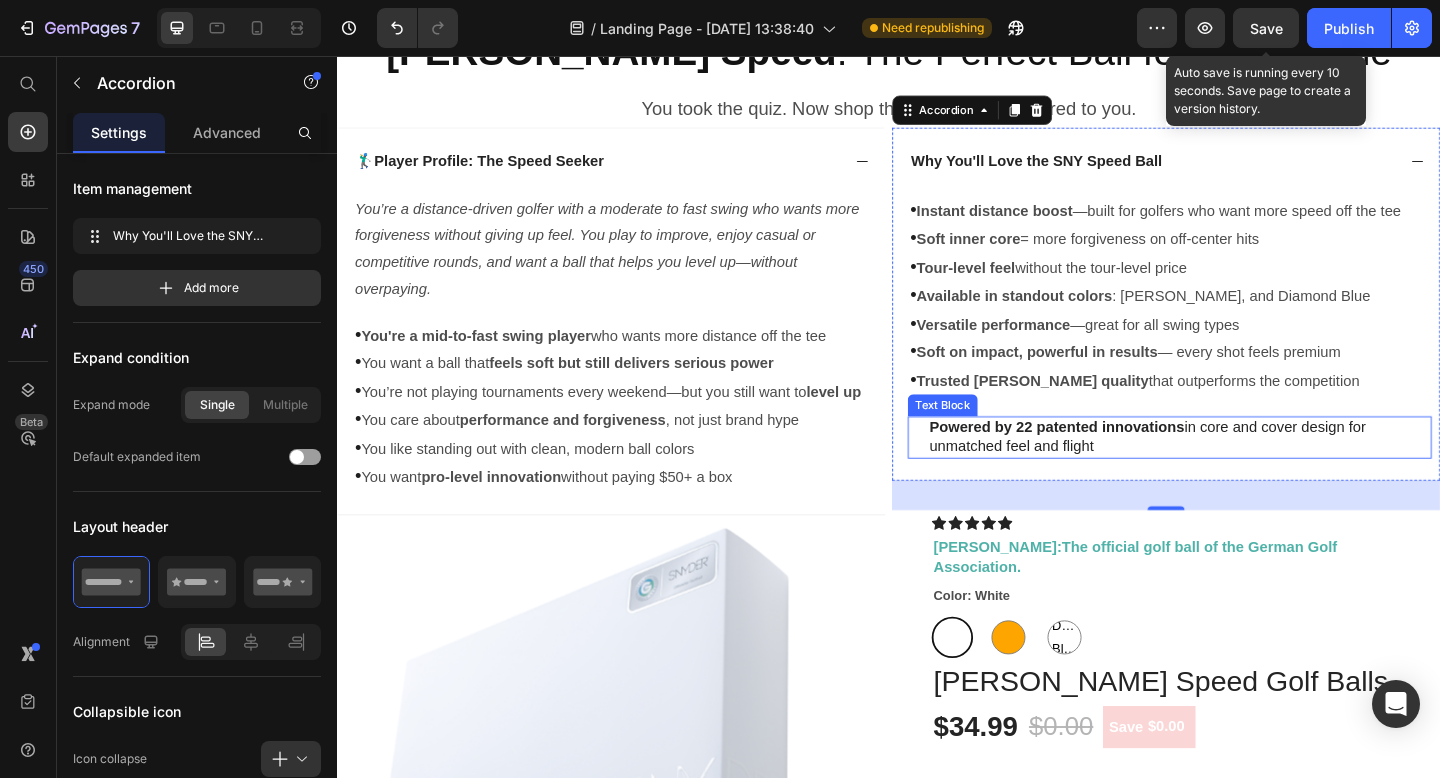 click on "Powered by 22 patented innovations  in core and cover design for unmatched feel and flight" at bounding box center [1253, 471] 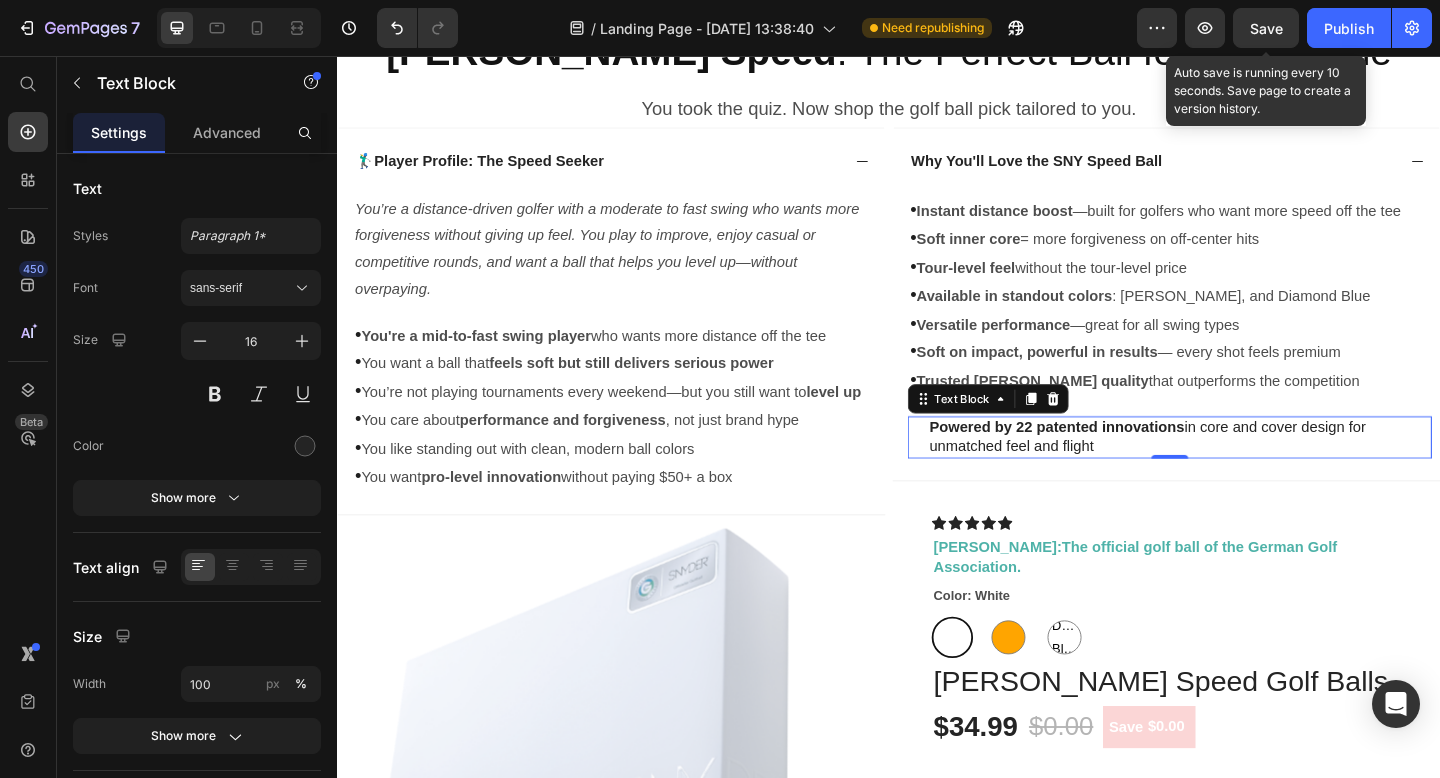 click on "Powered by 22 patented innovations  in core and cover design for unmatched feel and flight" at bounding box center (1253, 471) 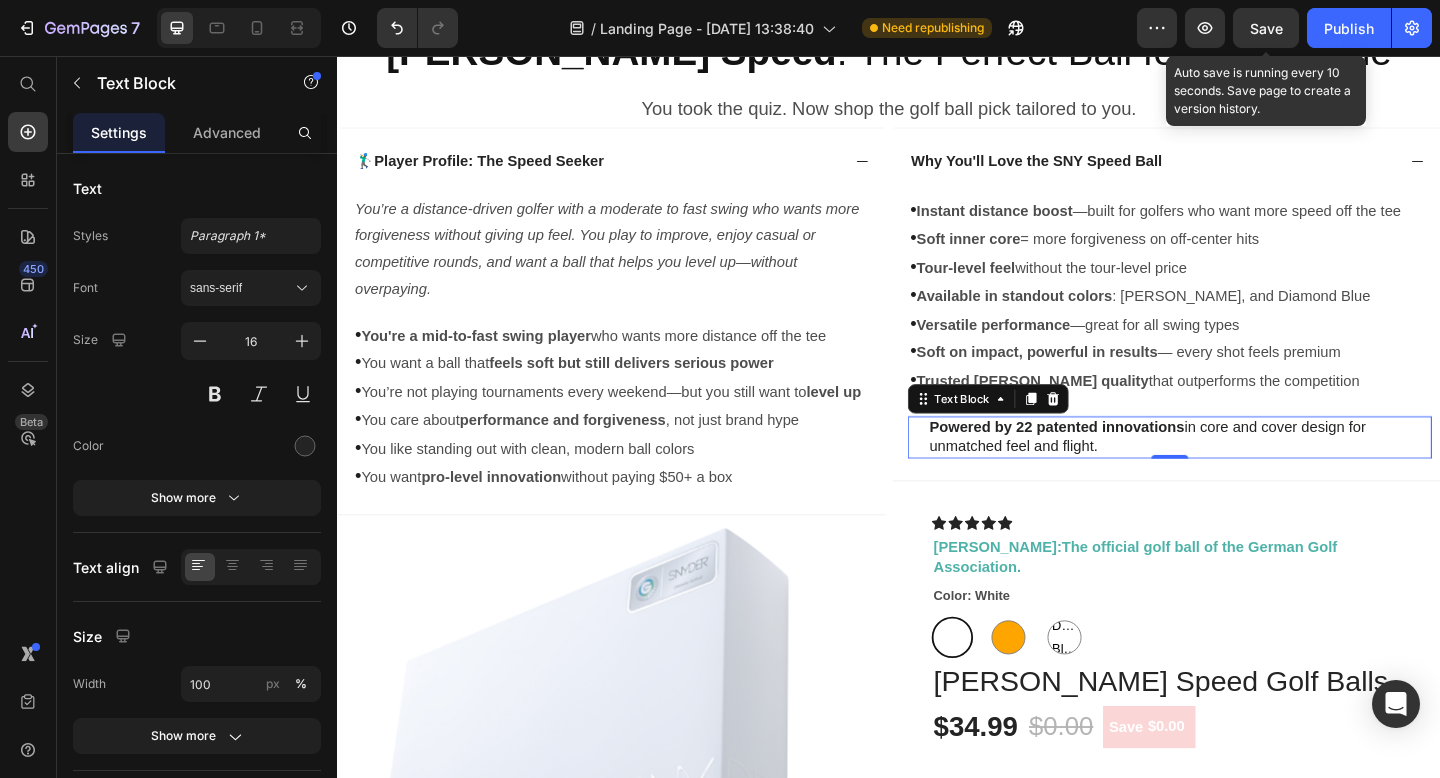 click on "Powered by 22 patented innovations  in core and cover design for unmatched feel and flight." at bounding box center (1253, 471) 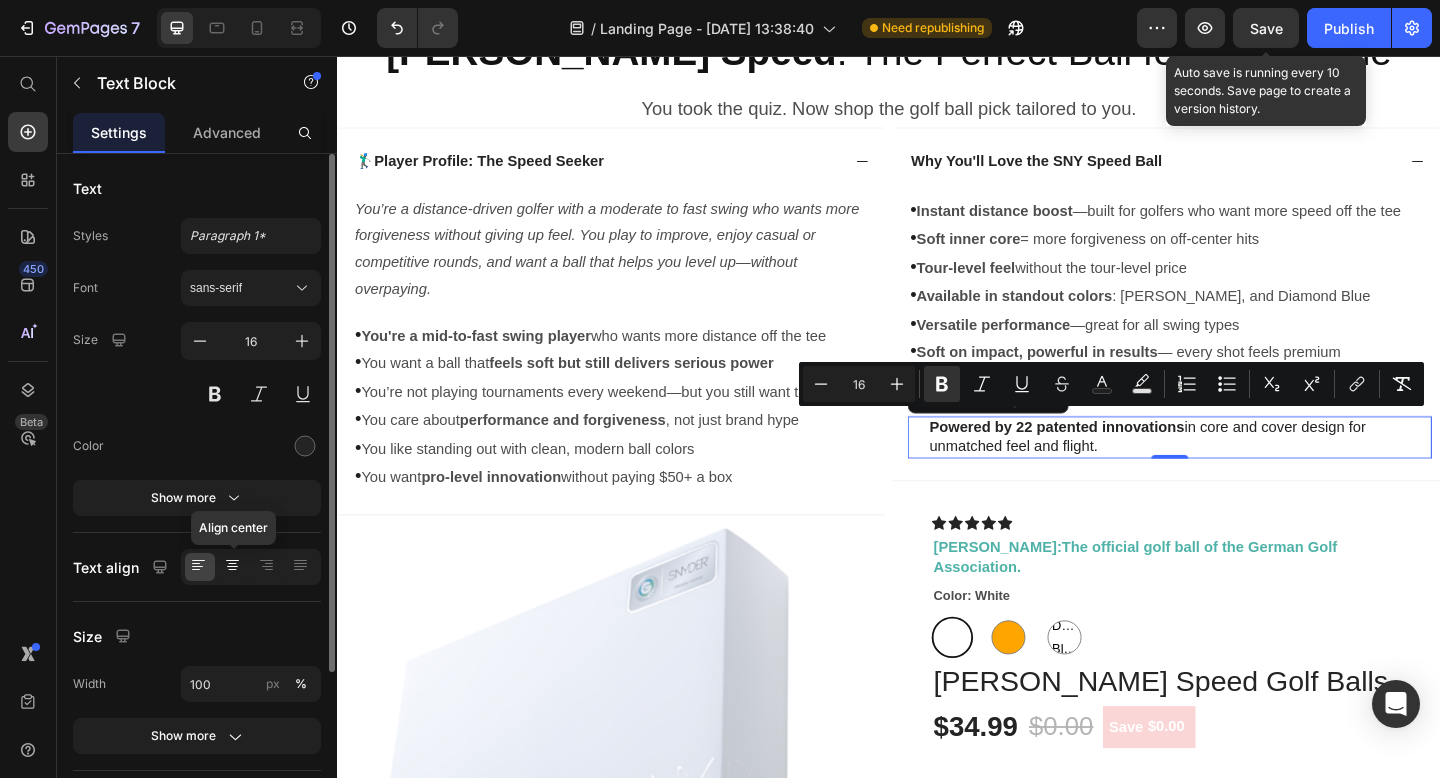 click 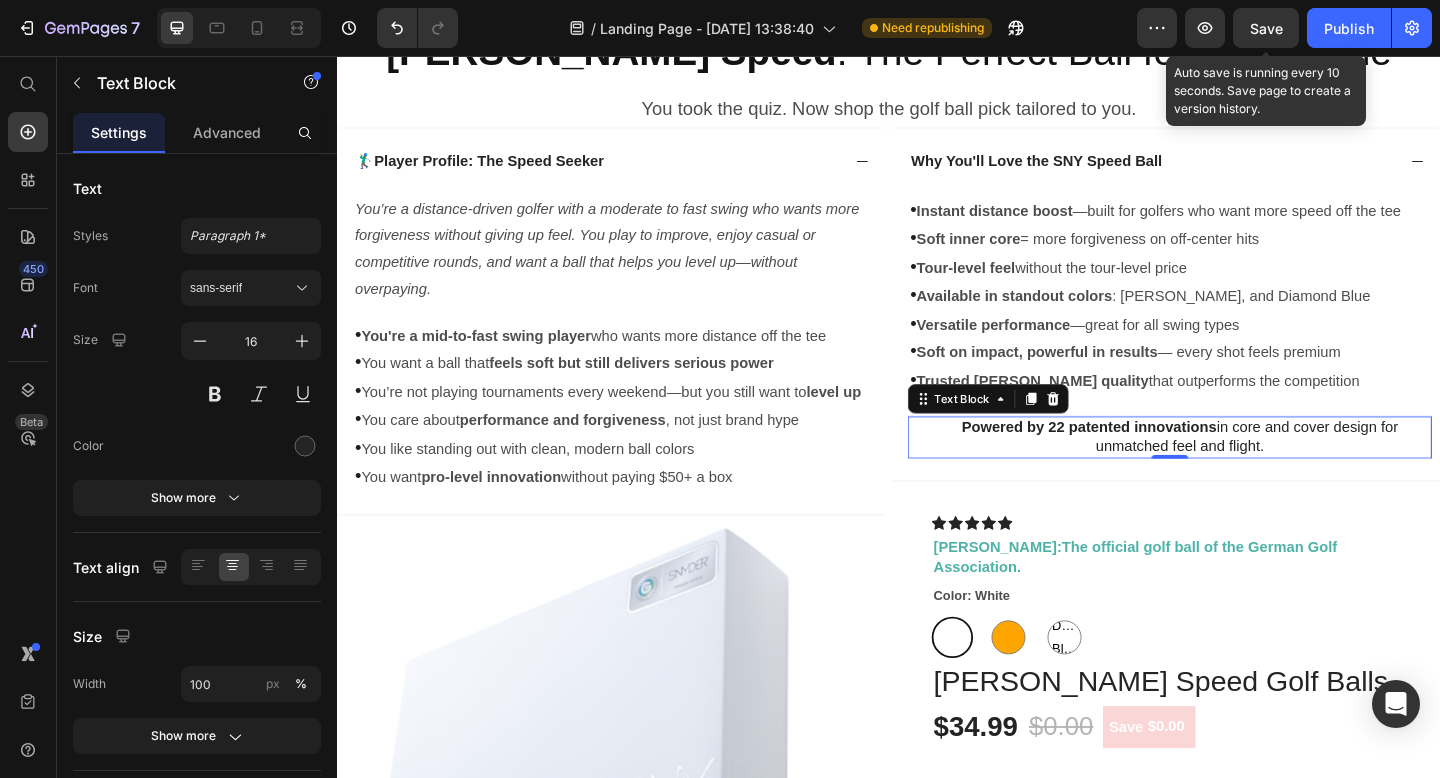 drag, startPoint x: 1264, startPoint y: 30, endPoint x: 987, endPoint y: 9, distance: 277.7949 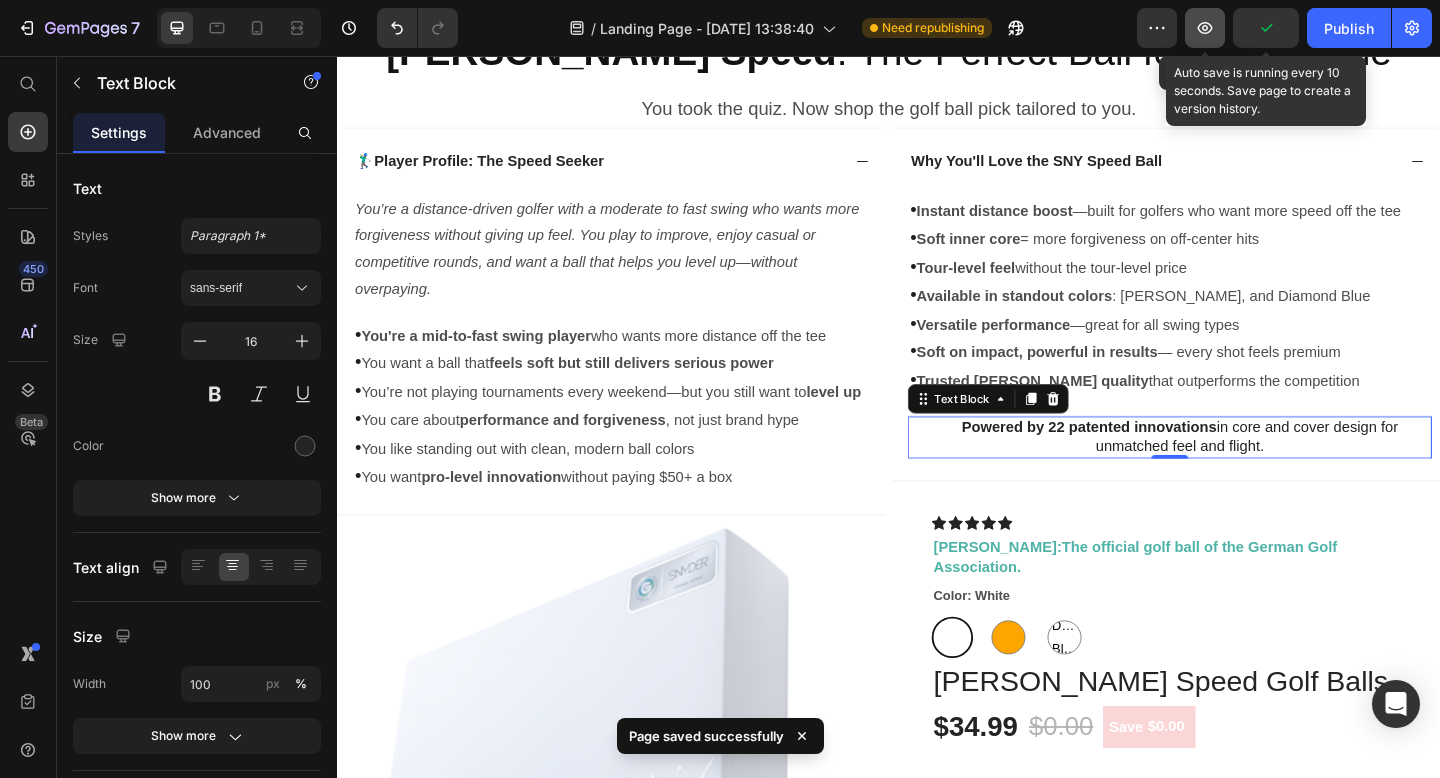 click 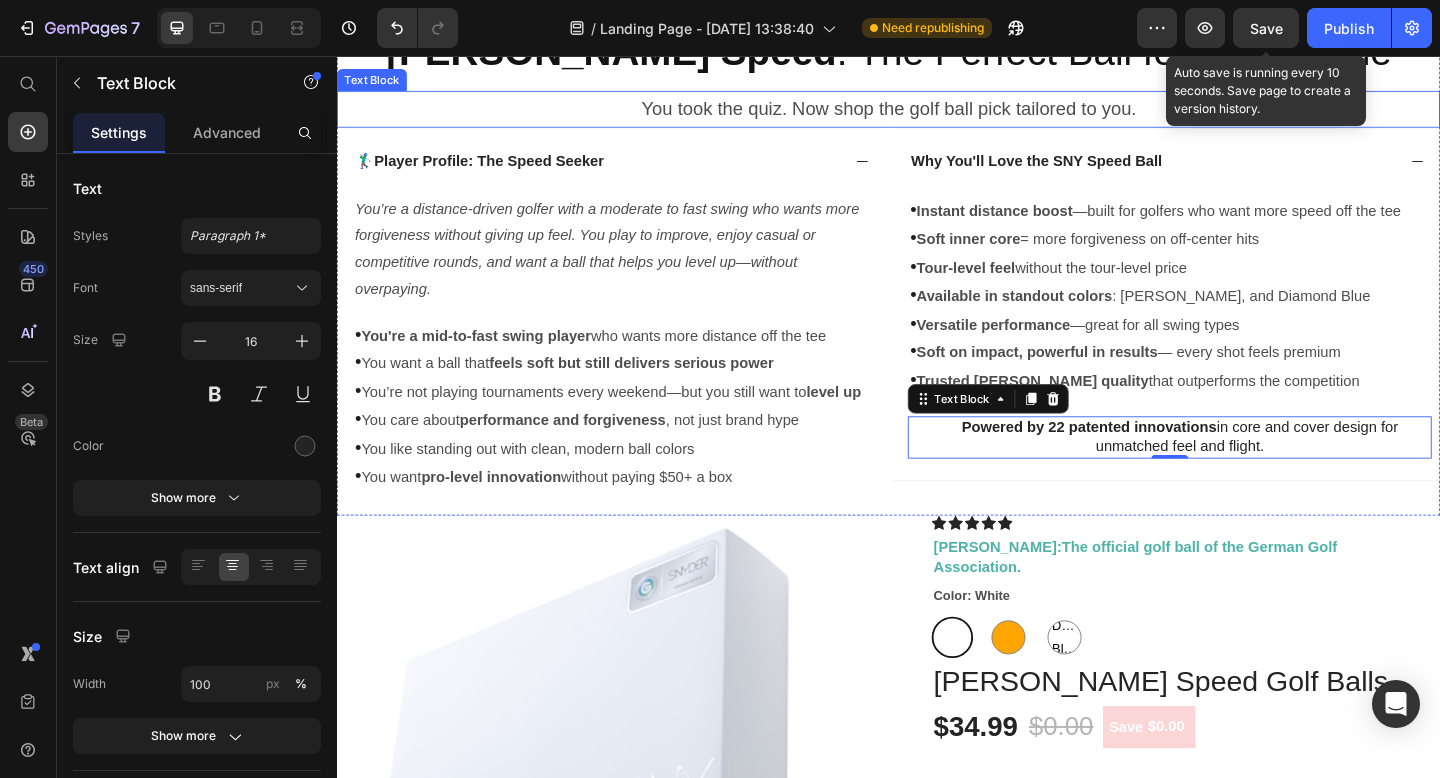 scroll, scrollTop: 0, scrollLeft: 0, axis: both 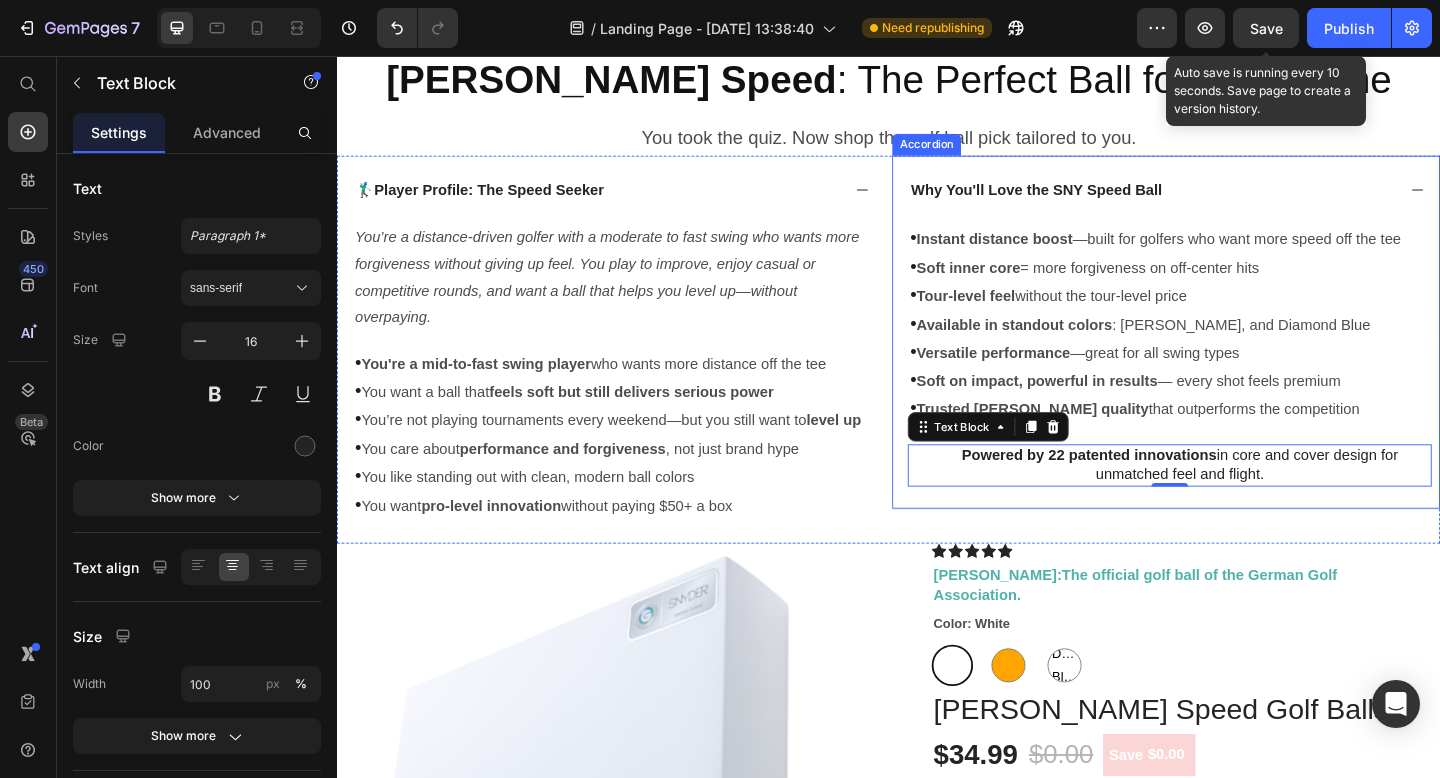 click on "Why You'll Love the SNY Speed Ball" at bounding box center (1223, 202) 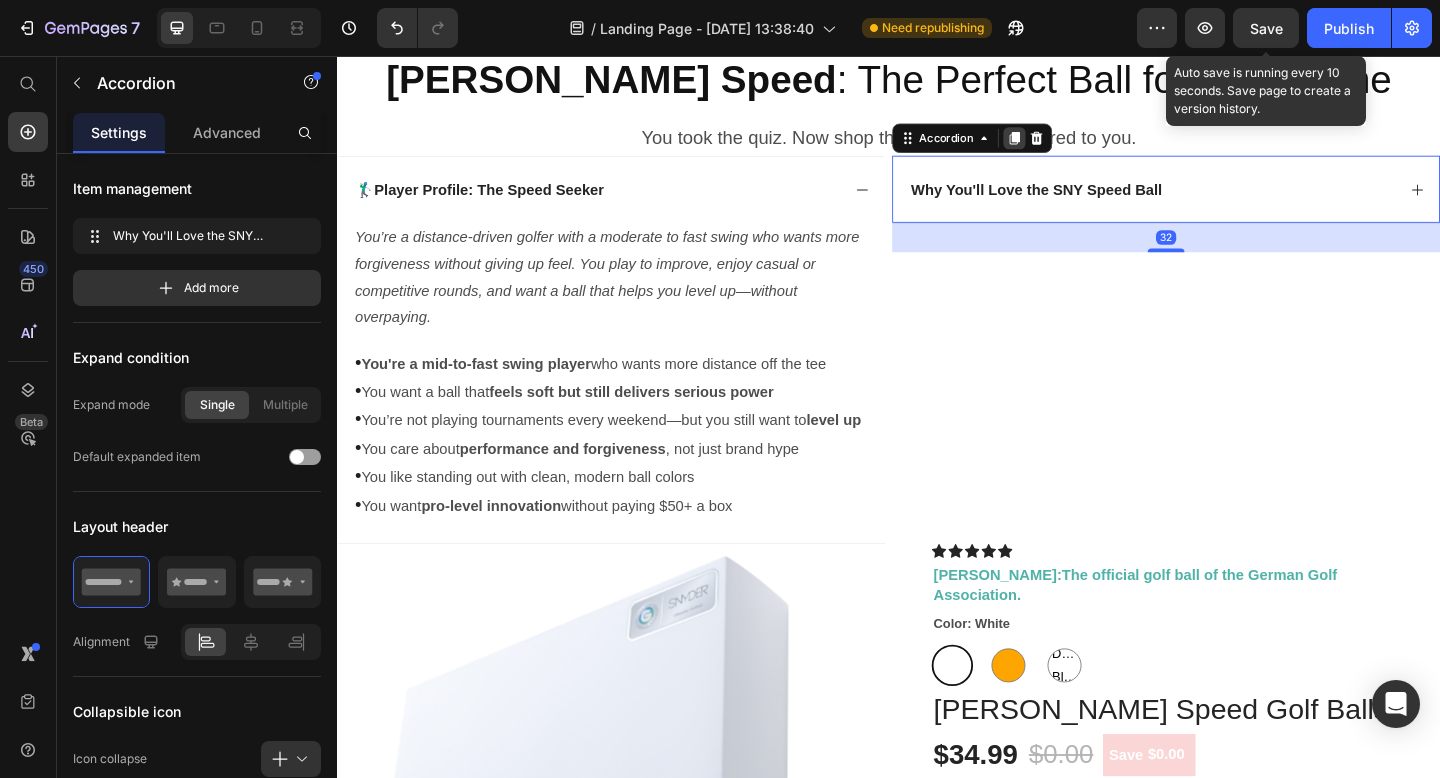 click at bounding box center (1074, 146) 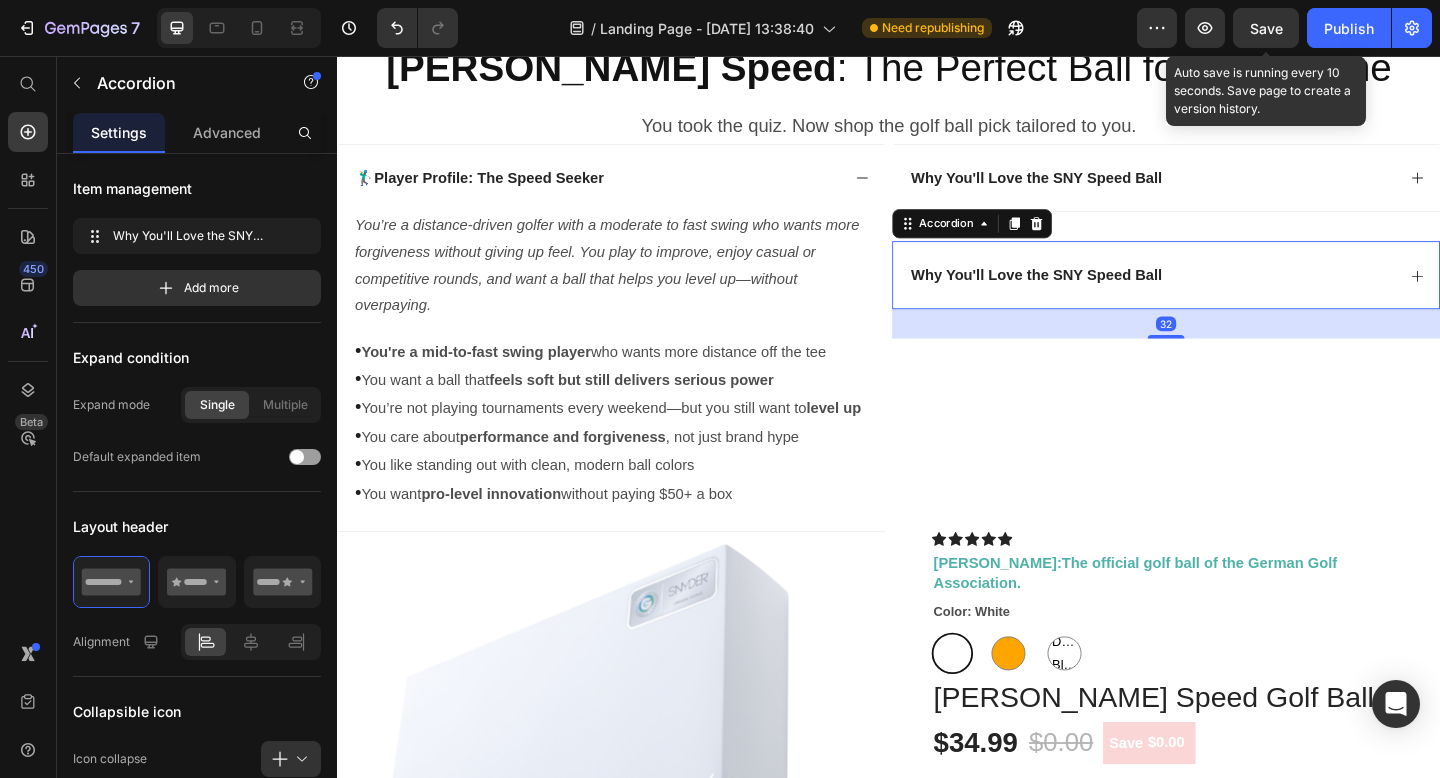 scroll, scrollTop: 195, scrollLeft: 0, axis: vertical 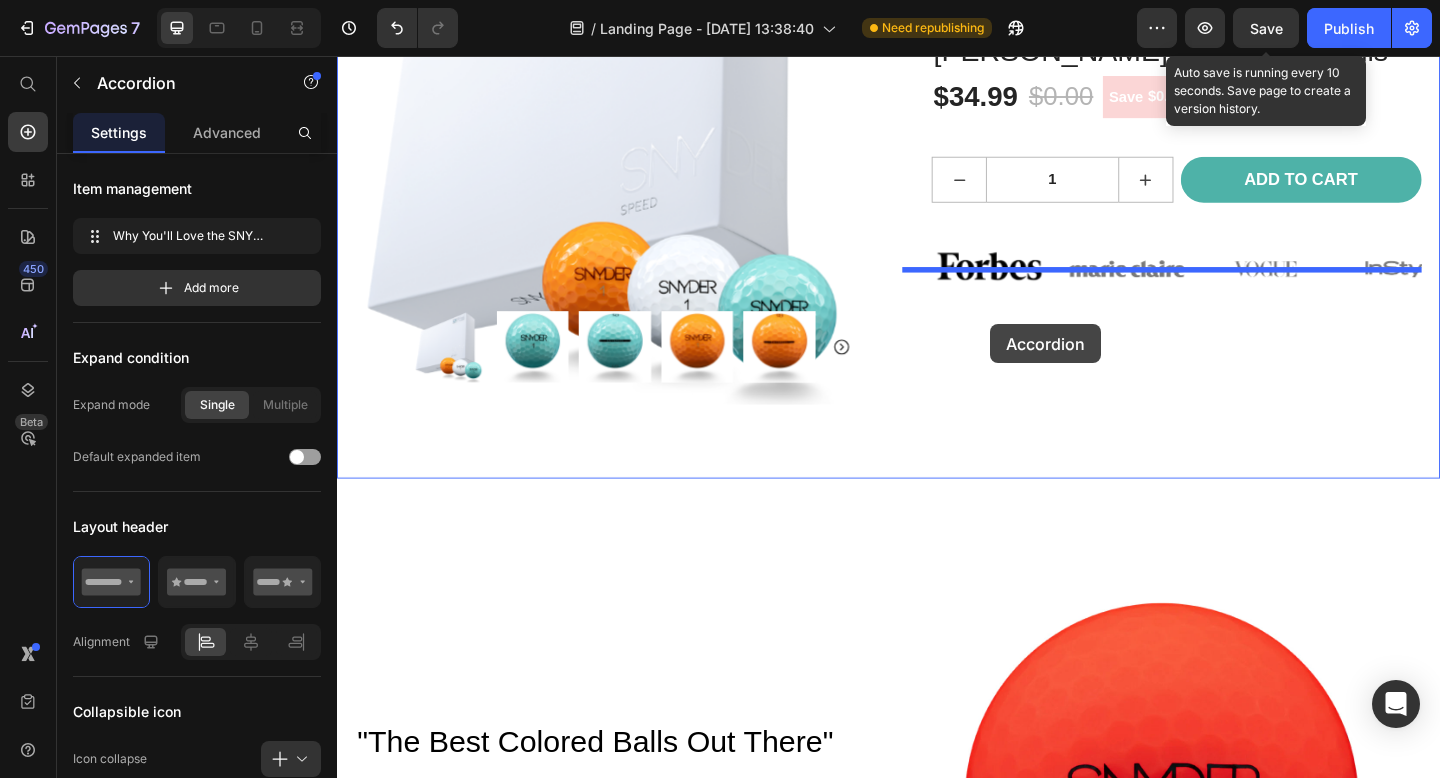 drag, startPoint x: 953, startPoint y: 98, endPoint x: 1046, endPoint y: 341, distance: 260.1884 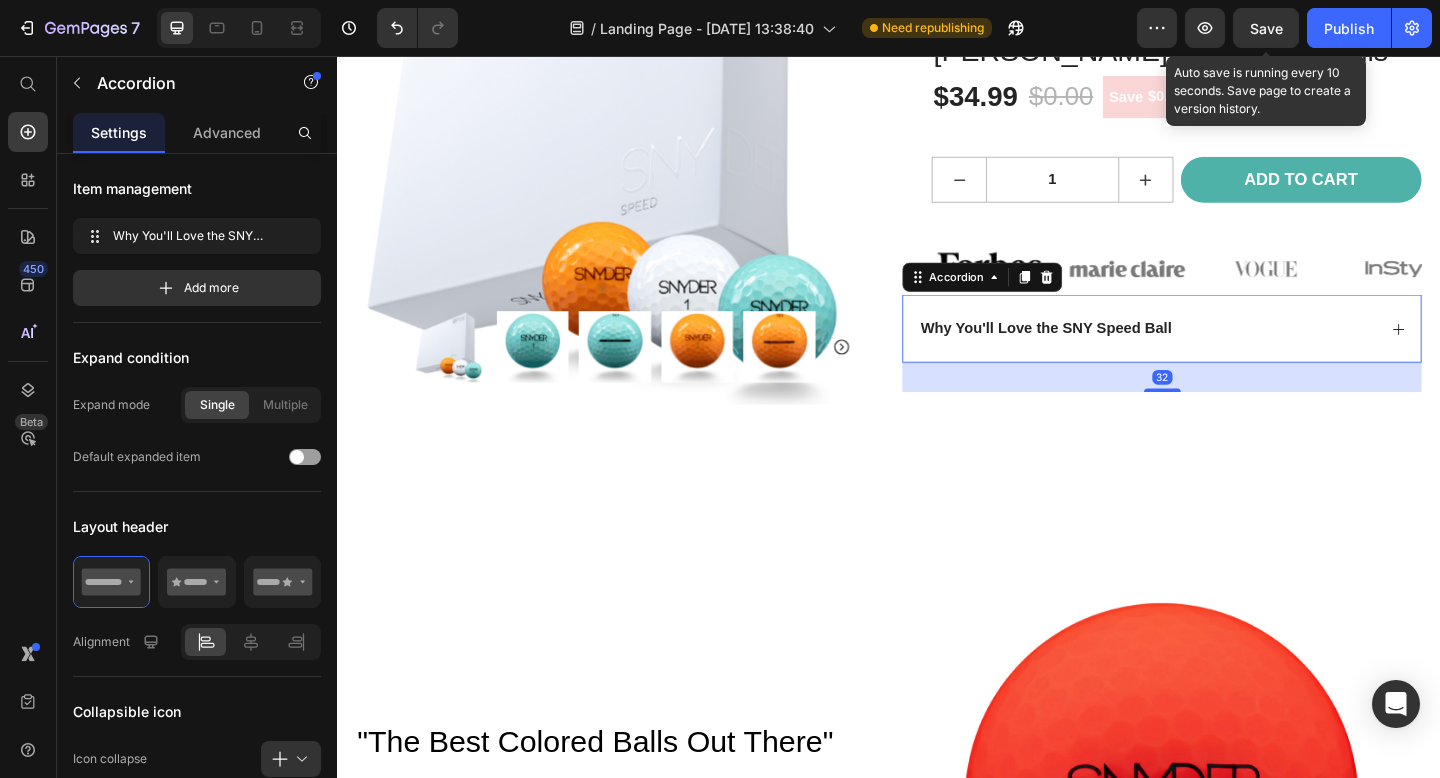 click on "Why You'll Love the SNY Speed Ball" at bounding box center (1108, 353) 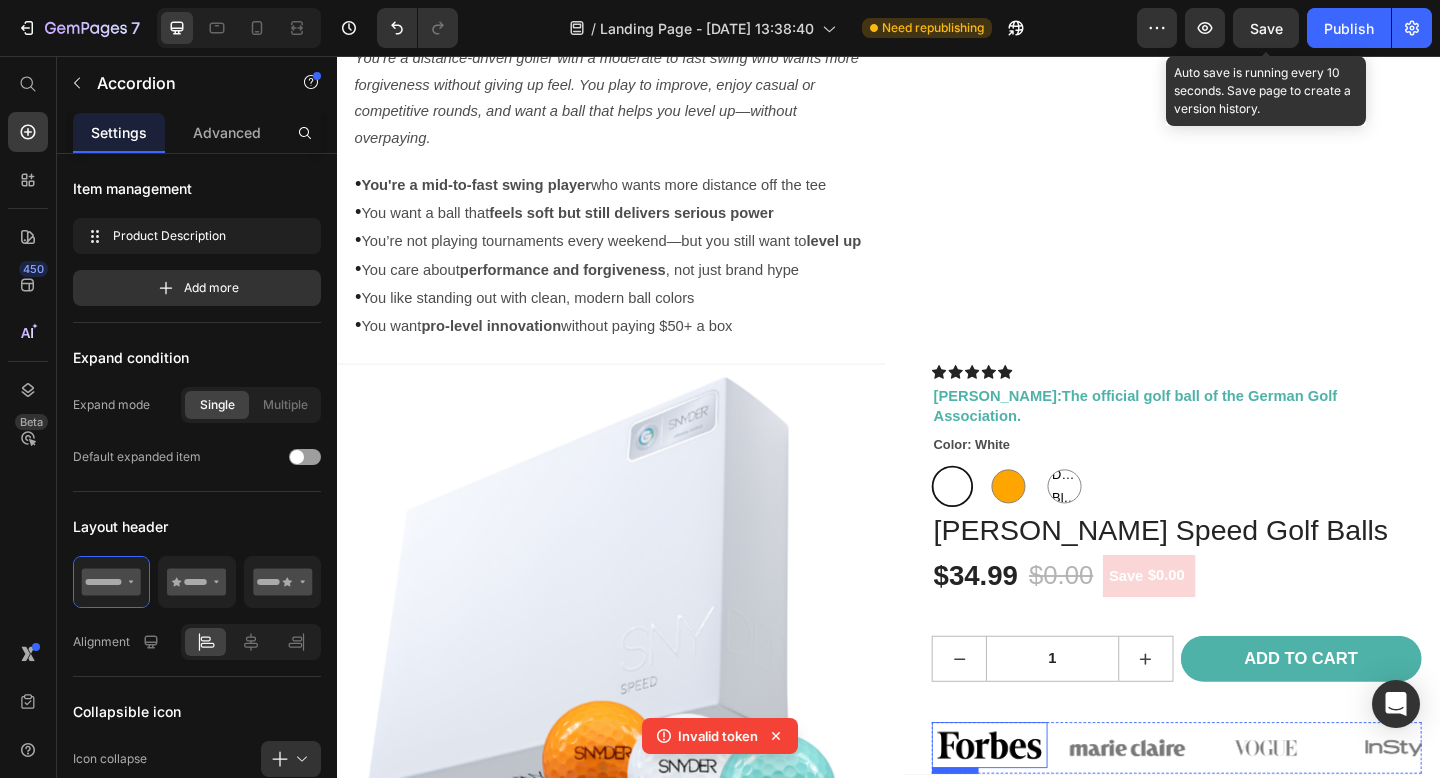 scroll, scrollTop: 306, scrollLeft: 0, axis: vertical 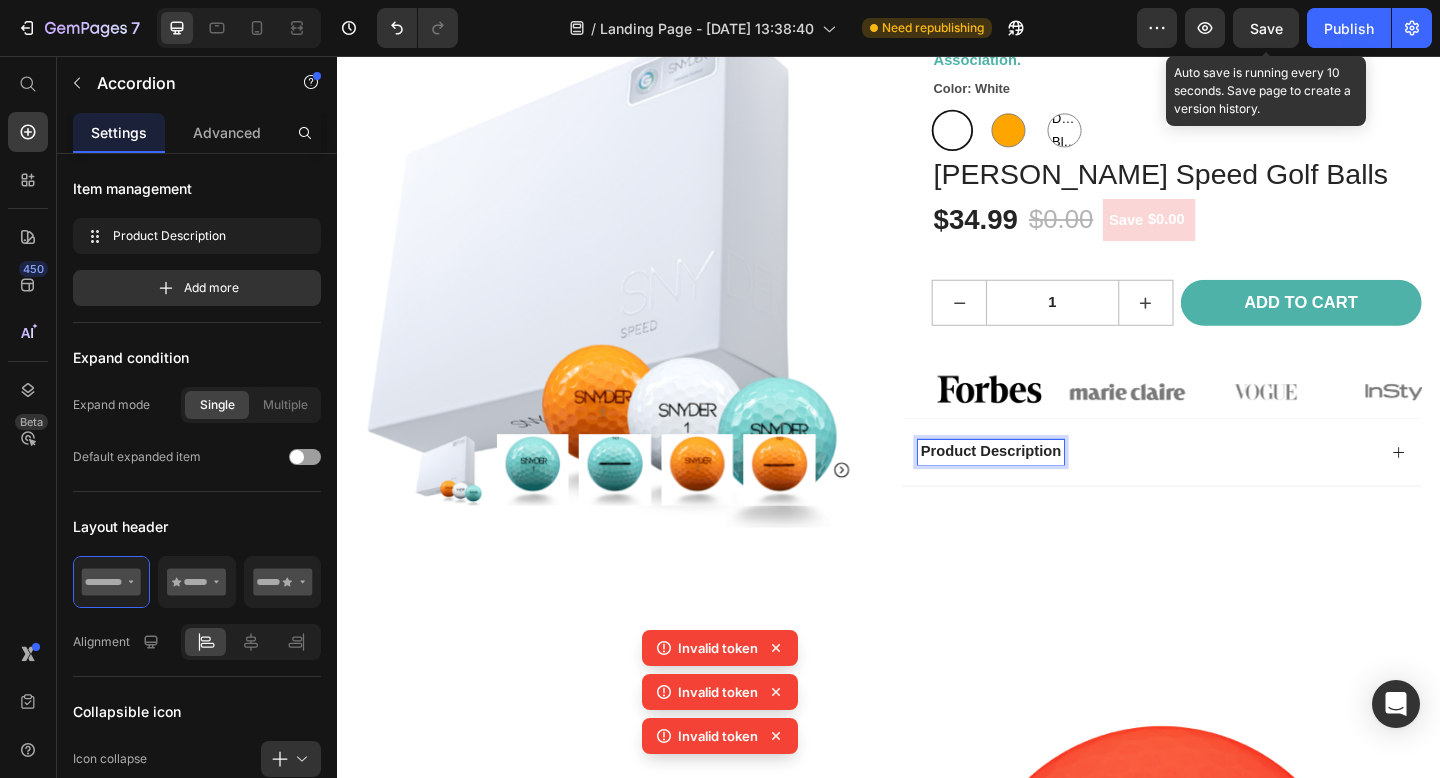 click on "Product Description" at bounding box center (1234, 487) 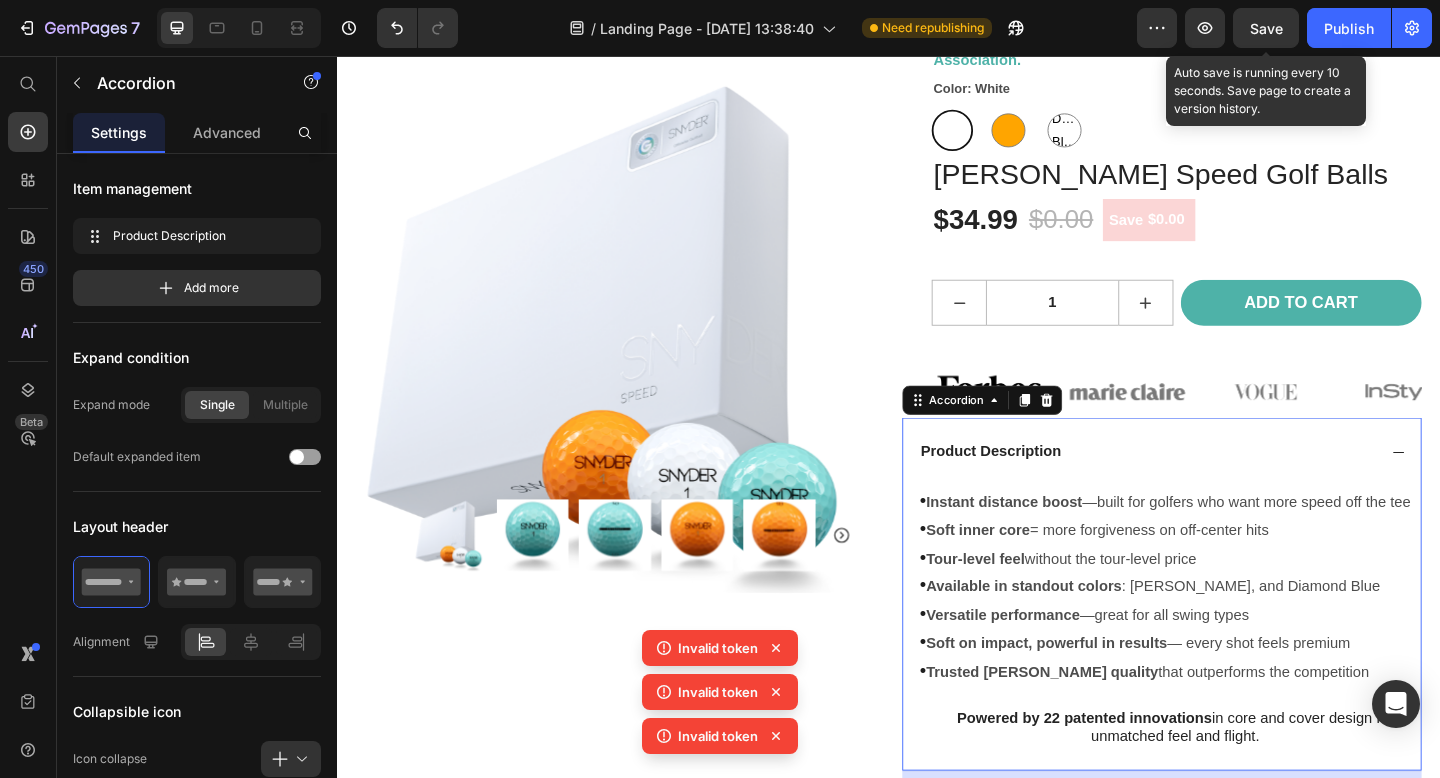 click on "Product Description" at bounding box center (1234, 487) 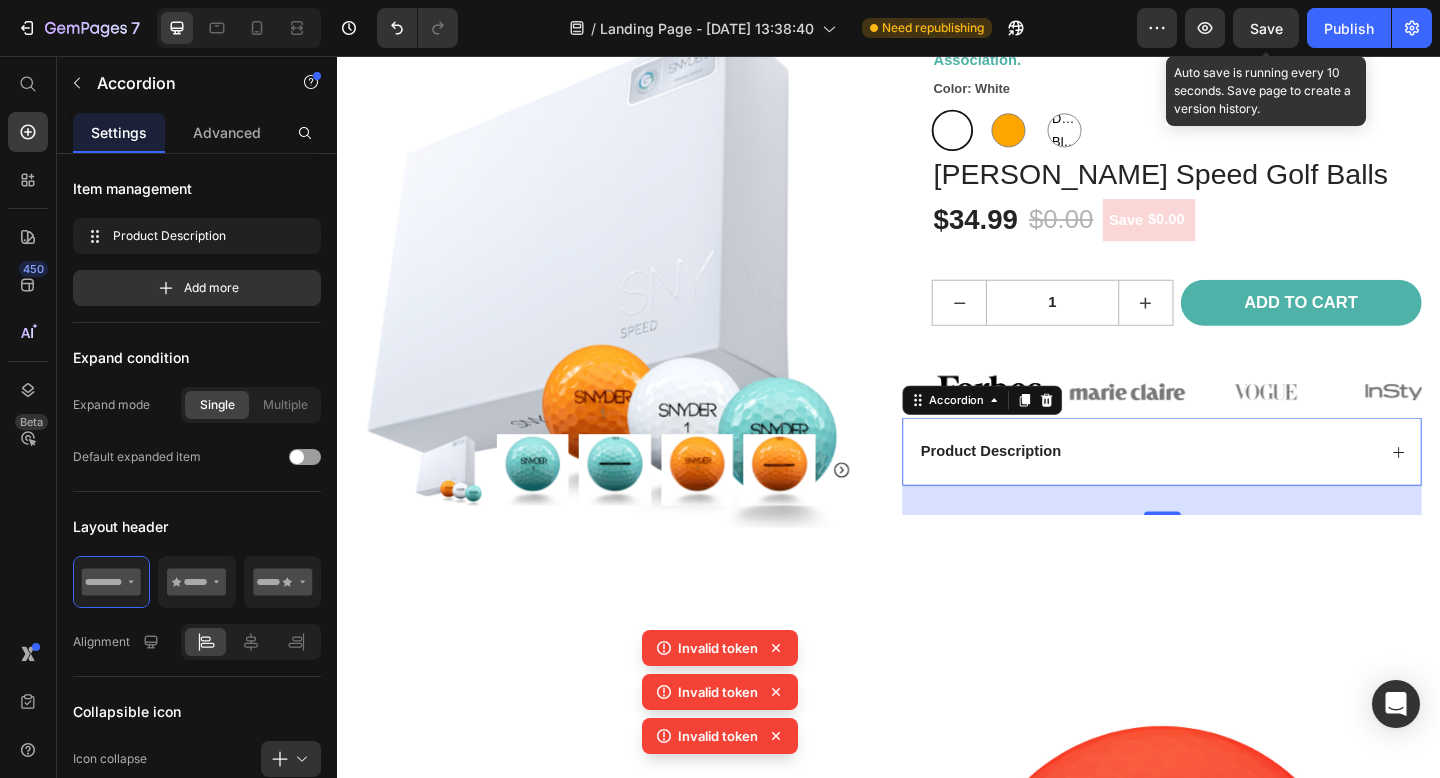 click on "Product Description" at bounding box center [1234, 487] 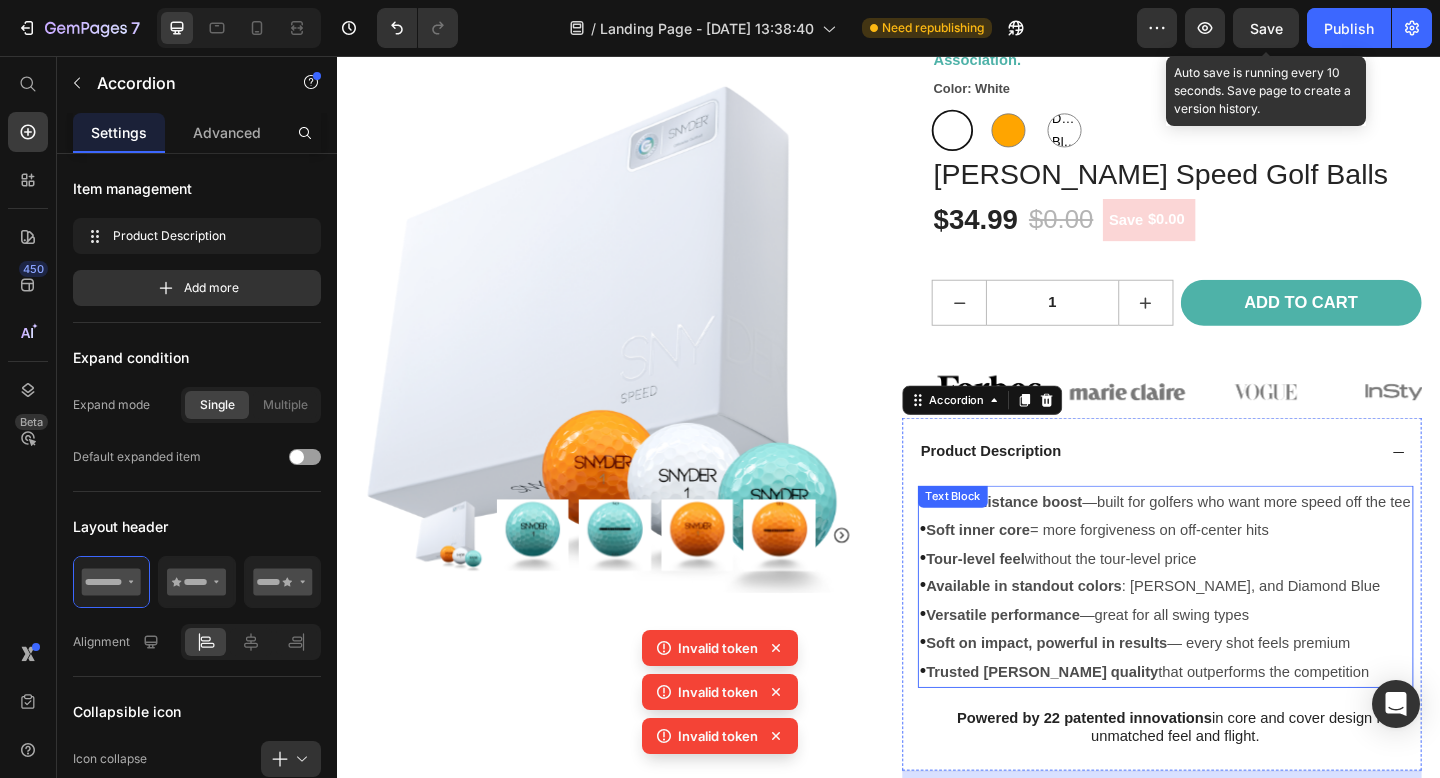 click on "•  Soft inner core  = more forgiveness on off-center hits" at bounding box center [1238, 572] 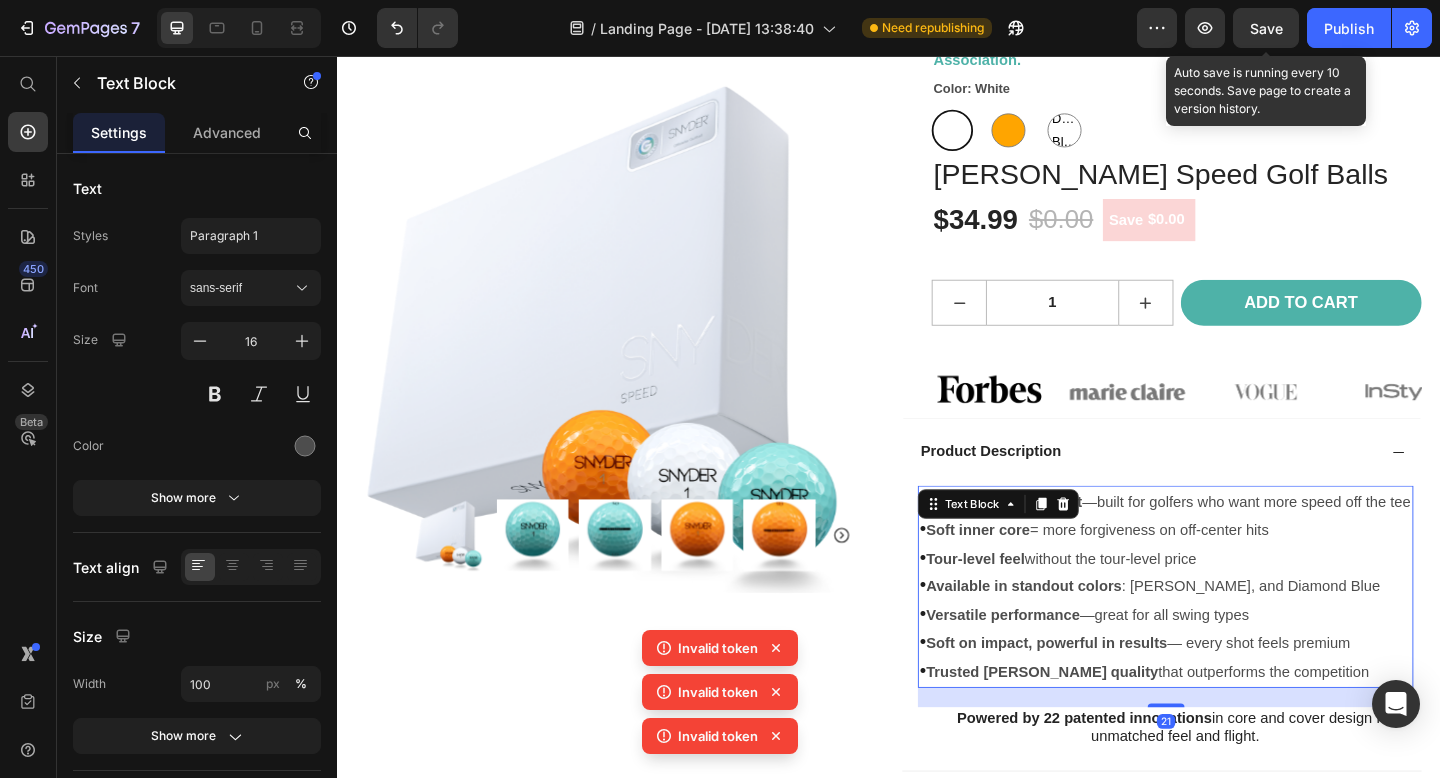 click on "•  Soft inner core  = more forgiveness on off-center hits" at bounding box center [1238, 572] 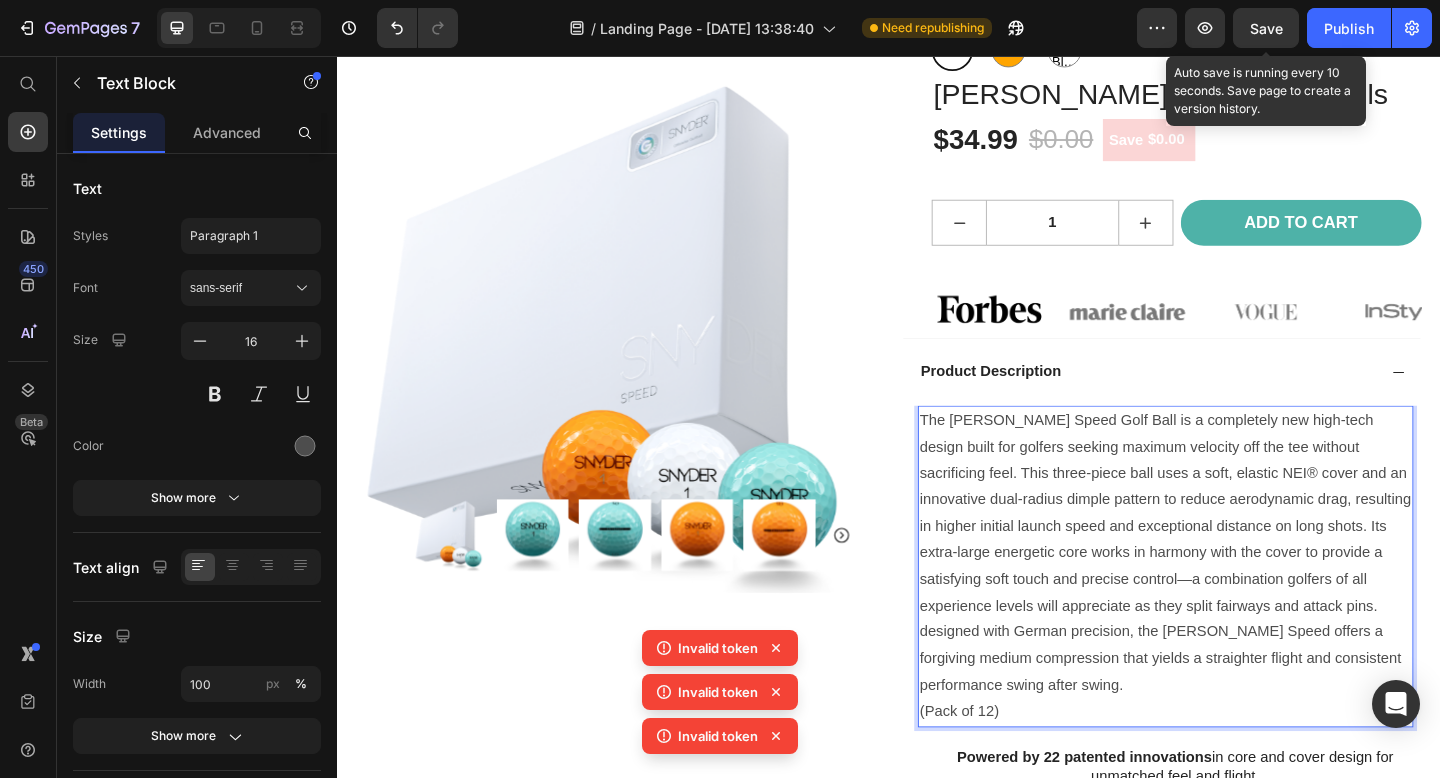 scroll, scrollTop: 783, scrollLeft: 0, axis: vertical 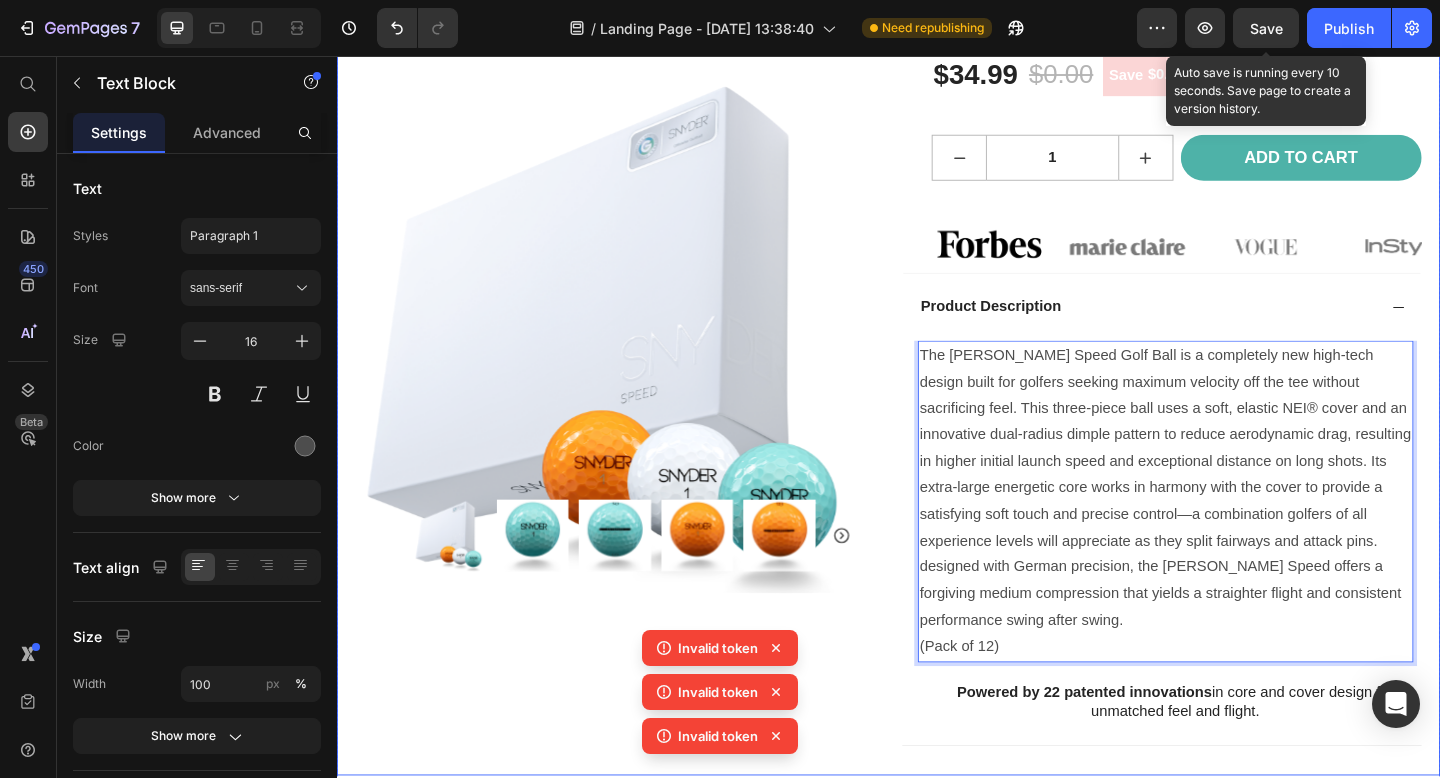 click on "Icon Icon Icon Icon Icon Icon List Row [PERSON_NAME]:The official golf ball of the German Golf Association. Heading Color: White White White Orange Orange Diamond Blue Diamond Blue Diamond Blue Product Variants & Swatches [PERSON_NAME] Speed Golf Balls Product Title $34.99 (P) Price $0.00 (P) Price Save $0.00 (P) Tag Row 1 (P) Quantity ADD TO CART (P) Cart Button Row Image Icon Icon Icon Icon Icon Icon List “This skin cream is a game-changer! It has transformed my dry, lackluster skin into a hydrated and radiant complexion. I love how it absorbs quickly and leaves no greasy residue. Highly recommend” Text Block
Icon [PERSON_NAME] ([GEOGRAPHIC_DATA], [GEOGRAPHIC_DATA]) Text Block Row Row Image Image Image Image Image Carousel Row
Product Description (Pack of 12) Text Block   21 Powered by 22 patented innovations  in core and cover design for unmatched feel and flight. Text Block Accordion" at bounding box center [1234, 343] 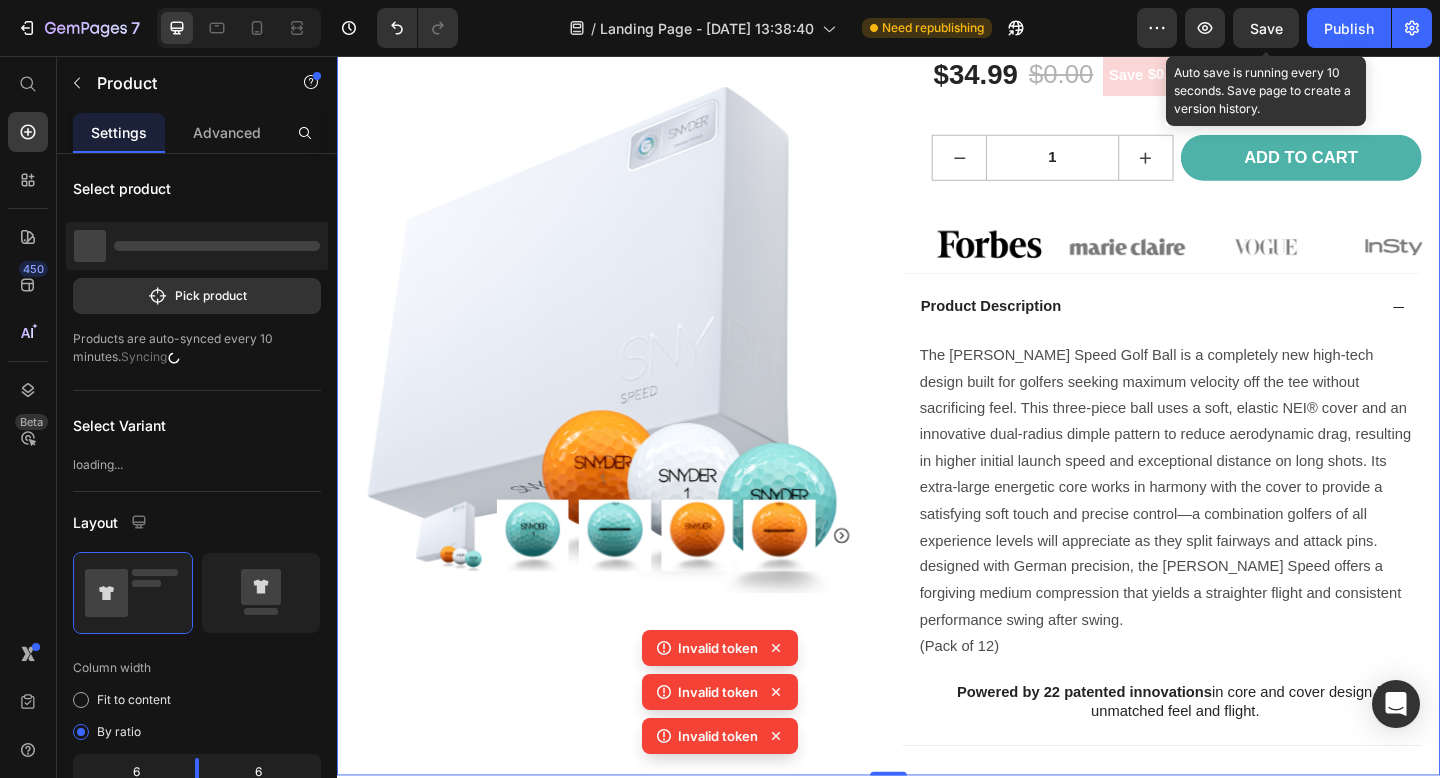 click on "Save" at bounding box center [1266, 28] 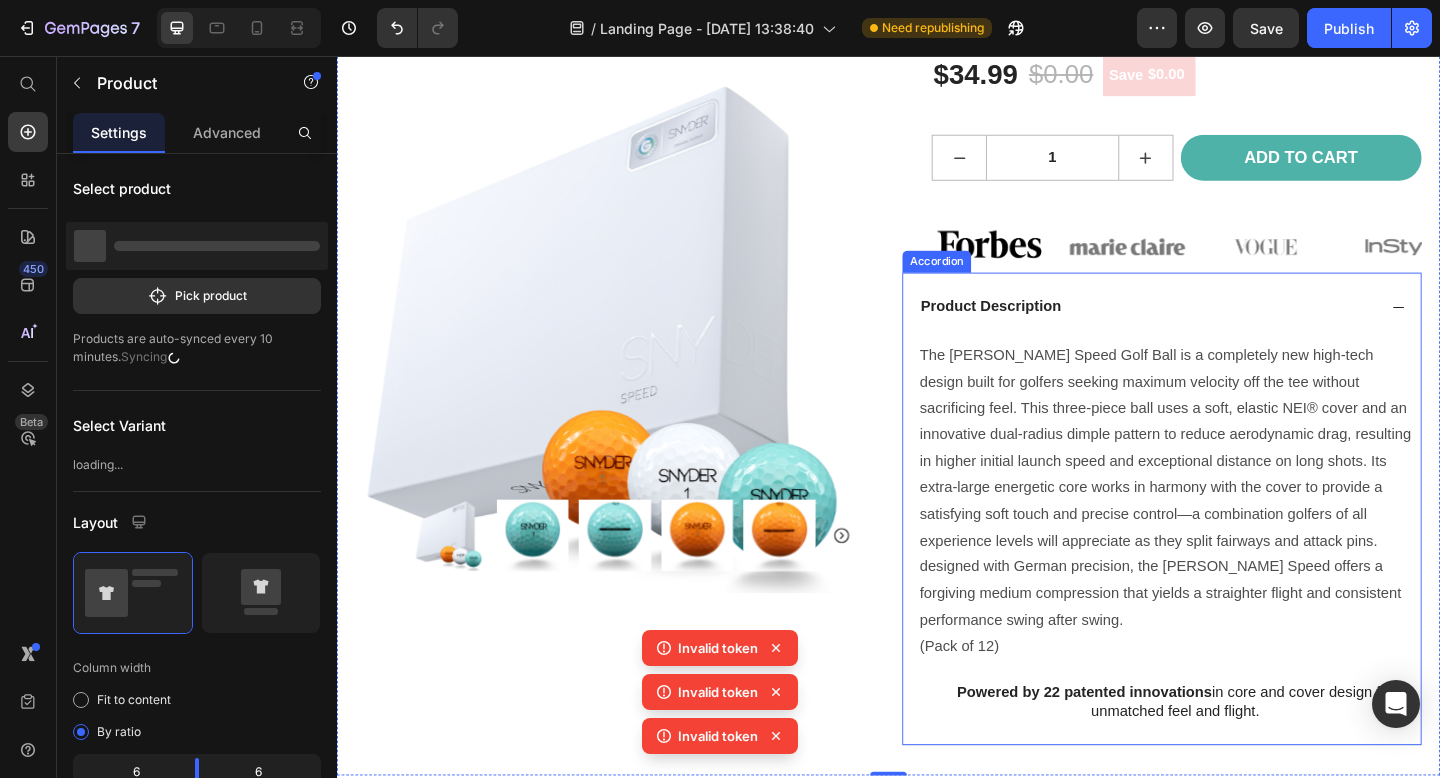 click on "Product Description" at bounding box center [1218, 329] 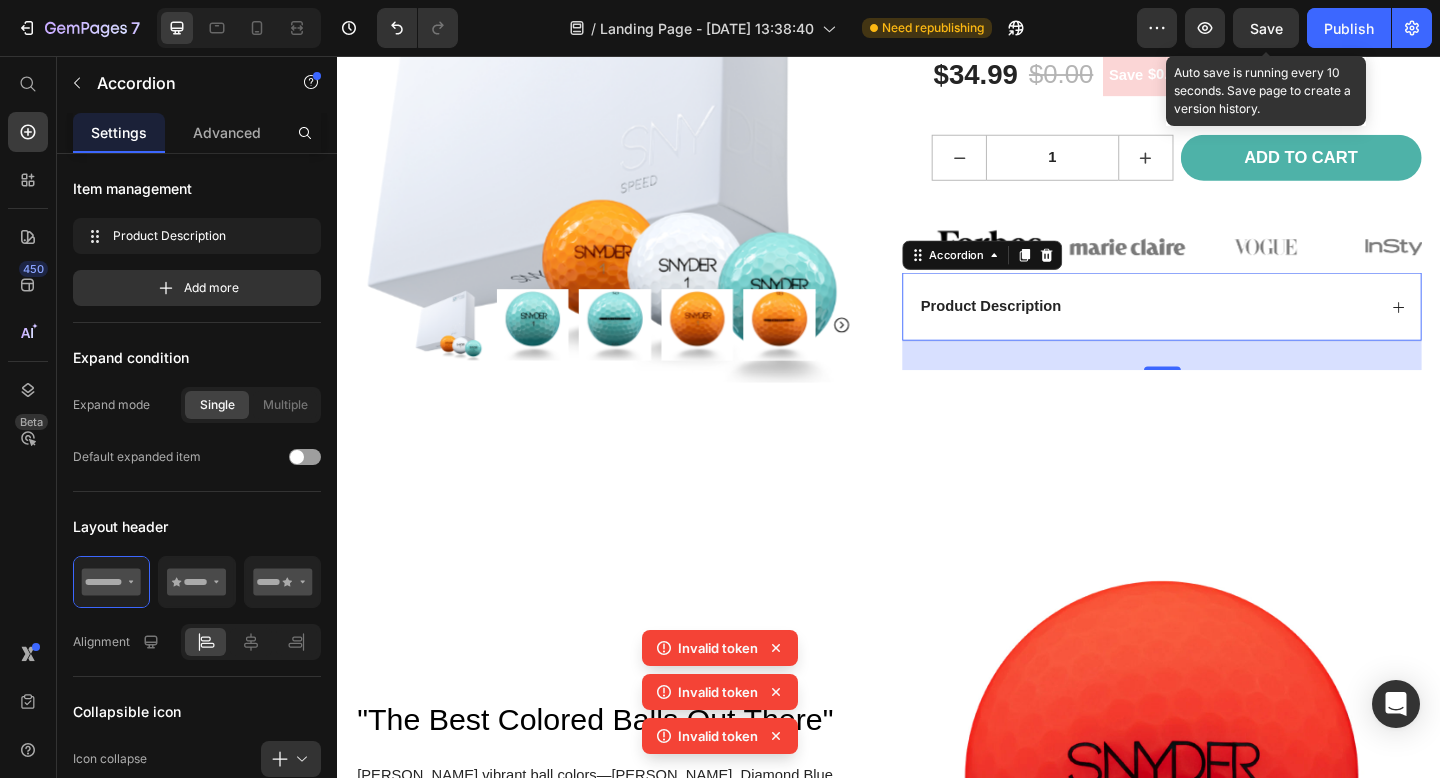 click on "Save" at bounding box center [1266, 28] 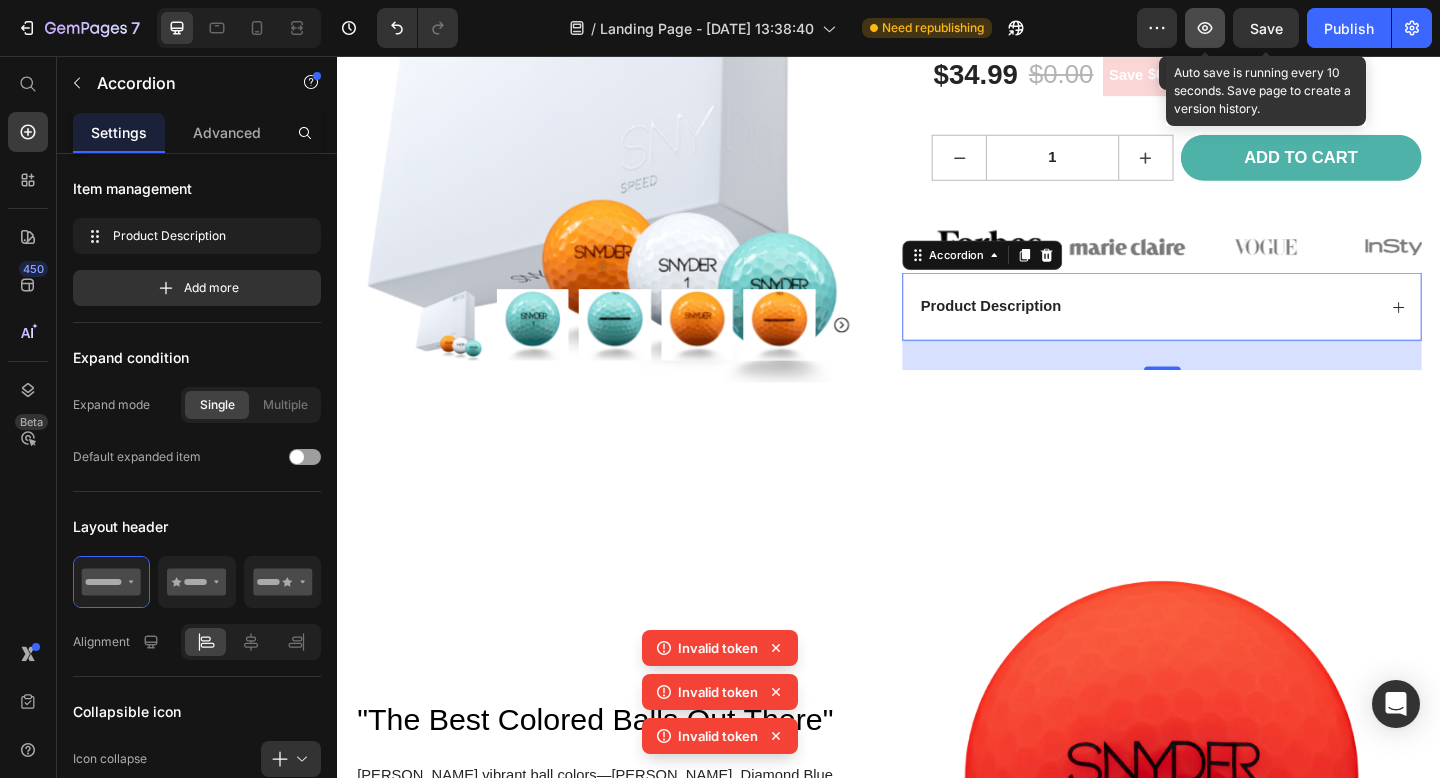 click 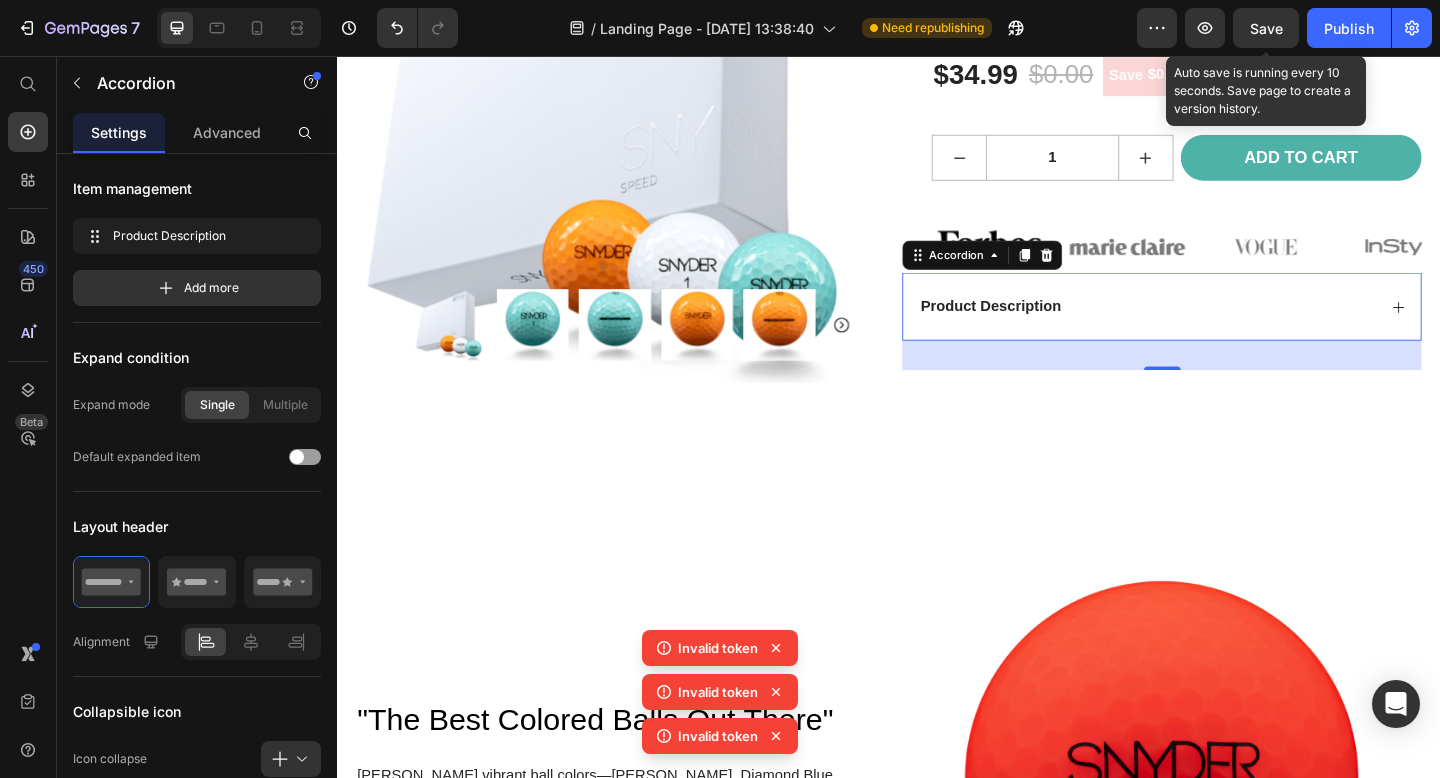click on "Save" at bounding box center (1266, 28) 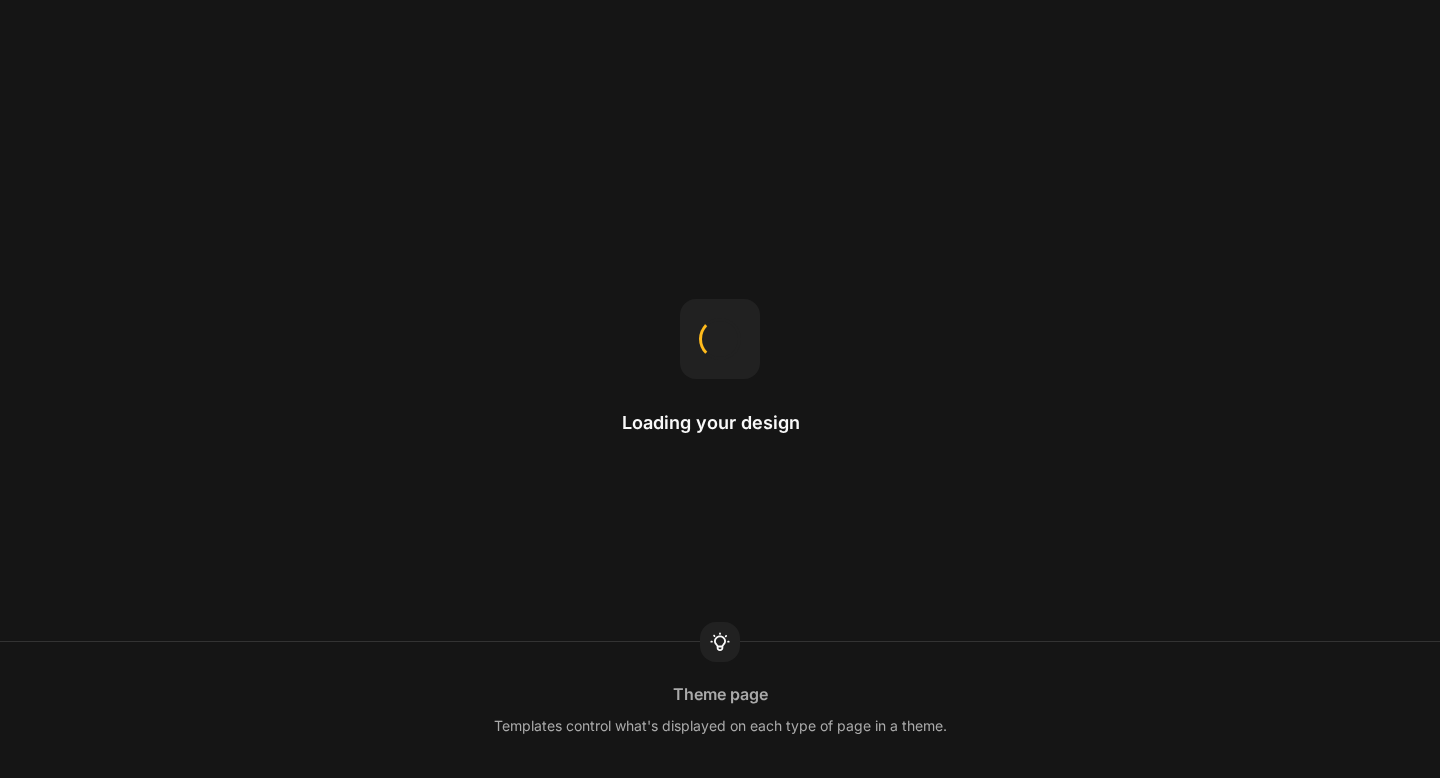 scroll, scrollTop: 0, scrollLeft: 0, axis: both 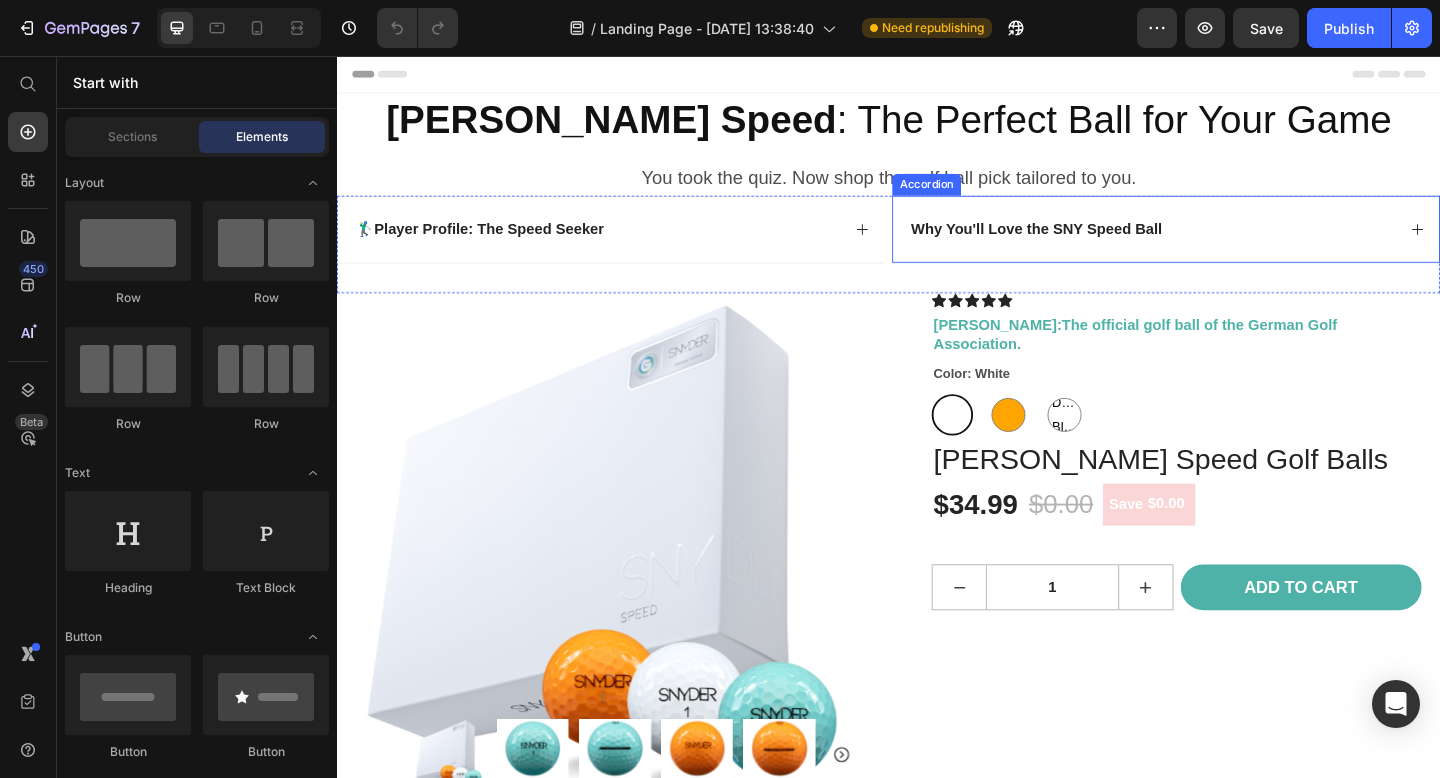 click on "Why You'll Love the SNY Speed Ball" at bounding box center (1223, 245) 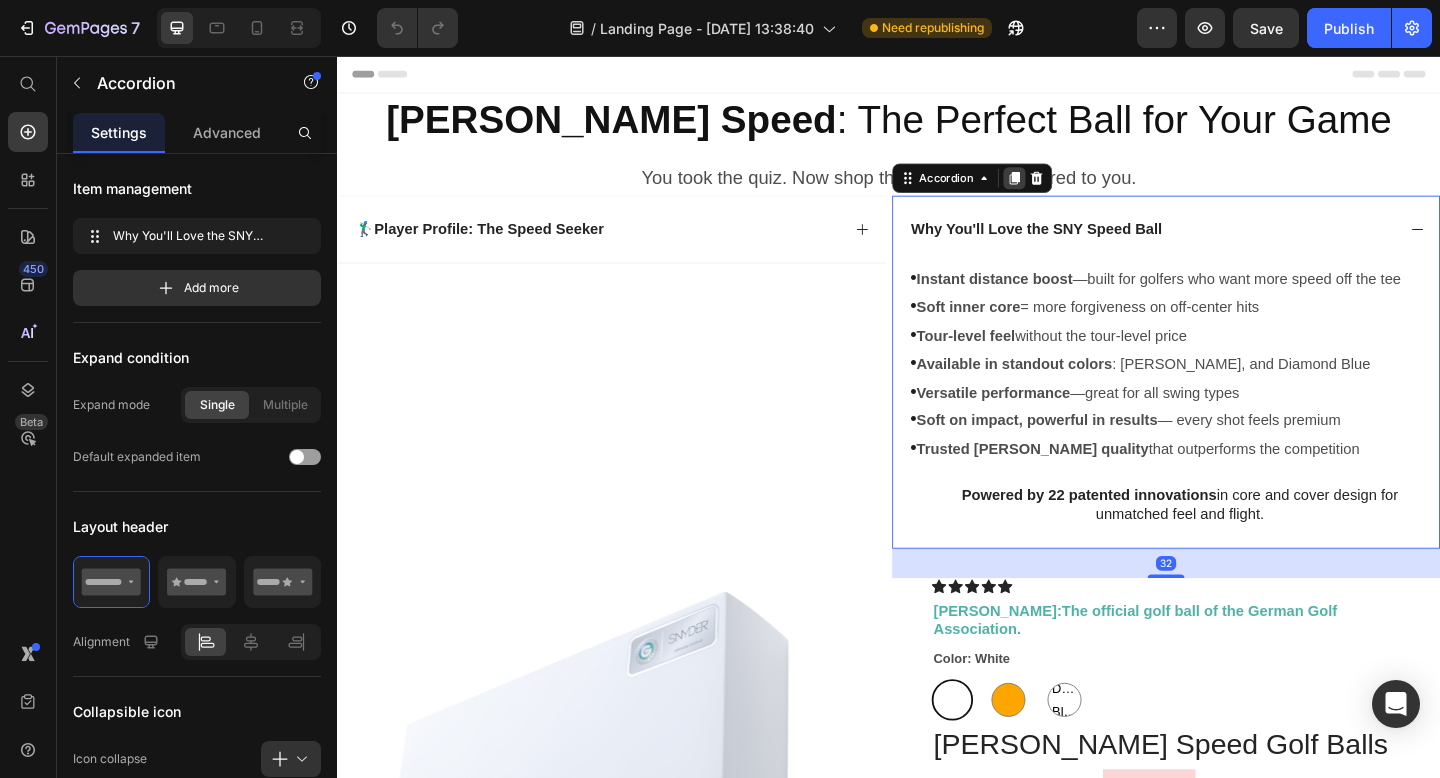 click 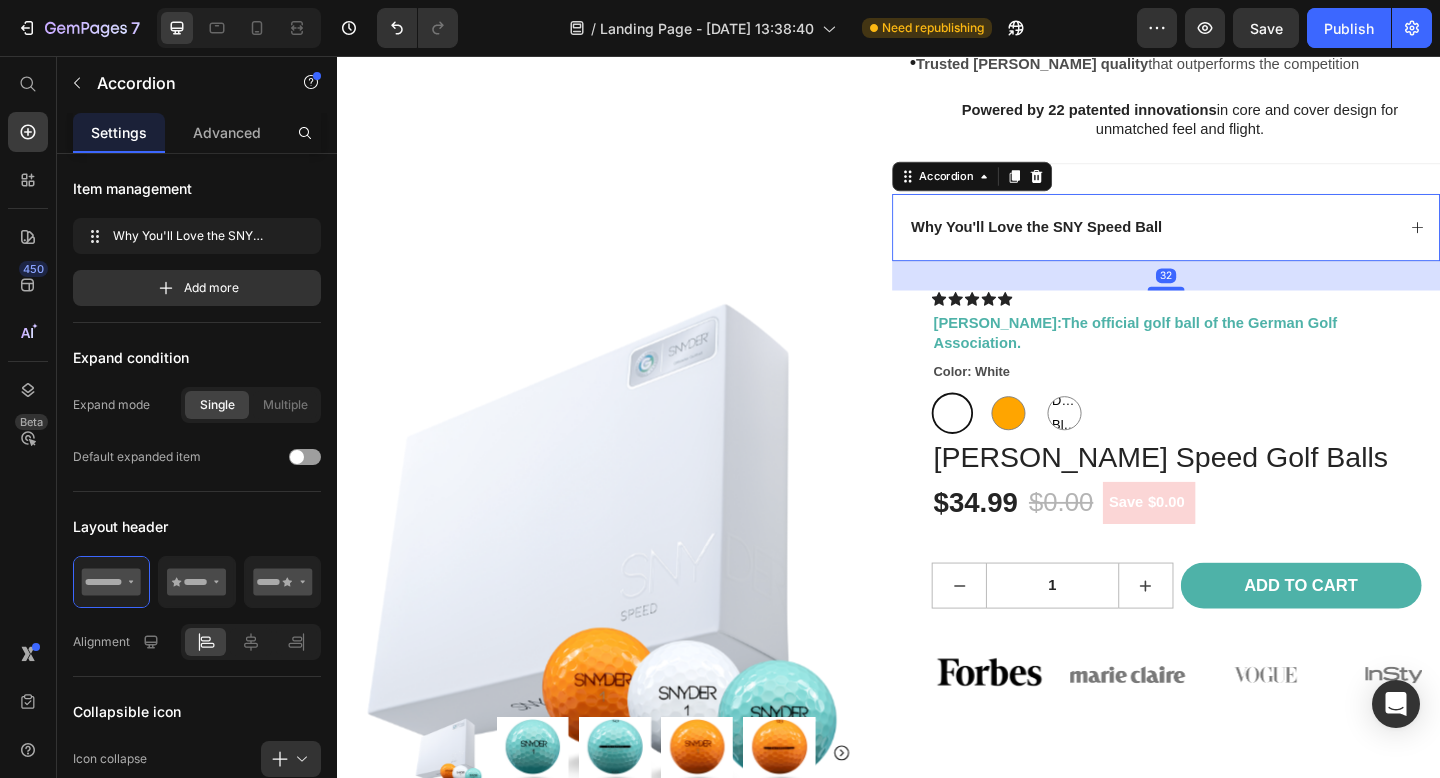 scroll, scrollTop: 487, scrollLeft: 0, axis: vertical 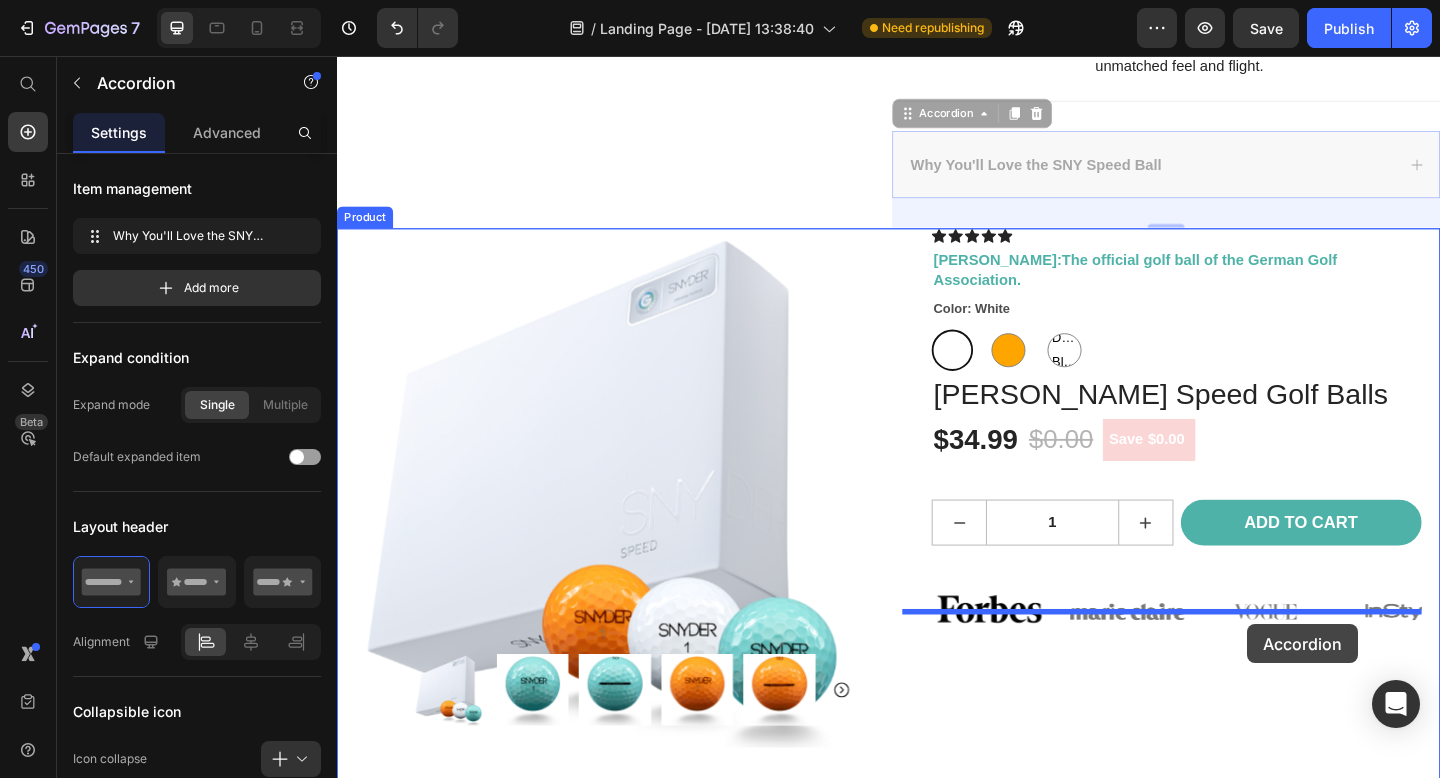 drag, startPoint x: 1301, startPoint y: 172, endPoint x: 1327, endPoint y: 674, distance: 502.67285 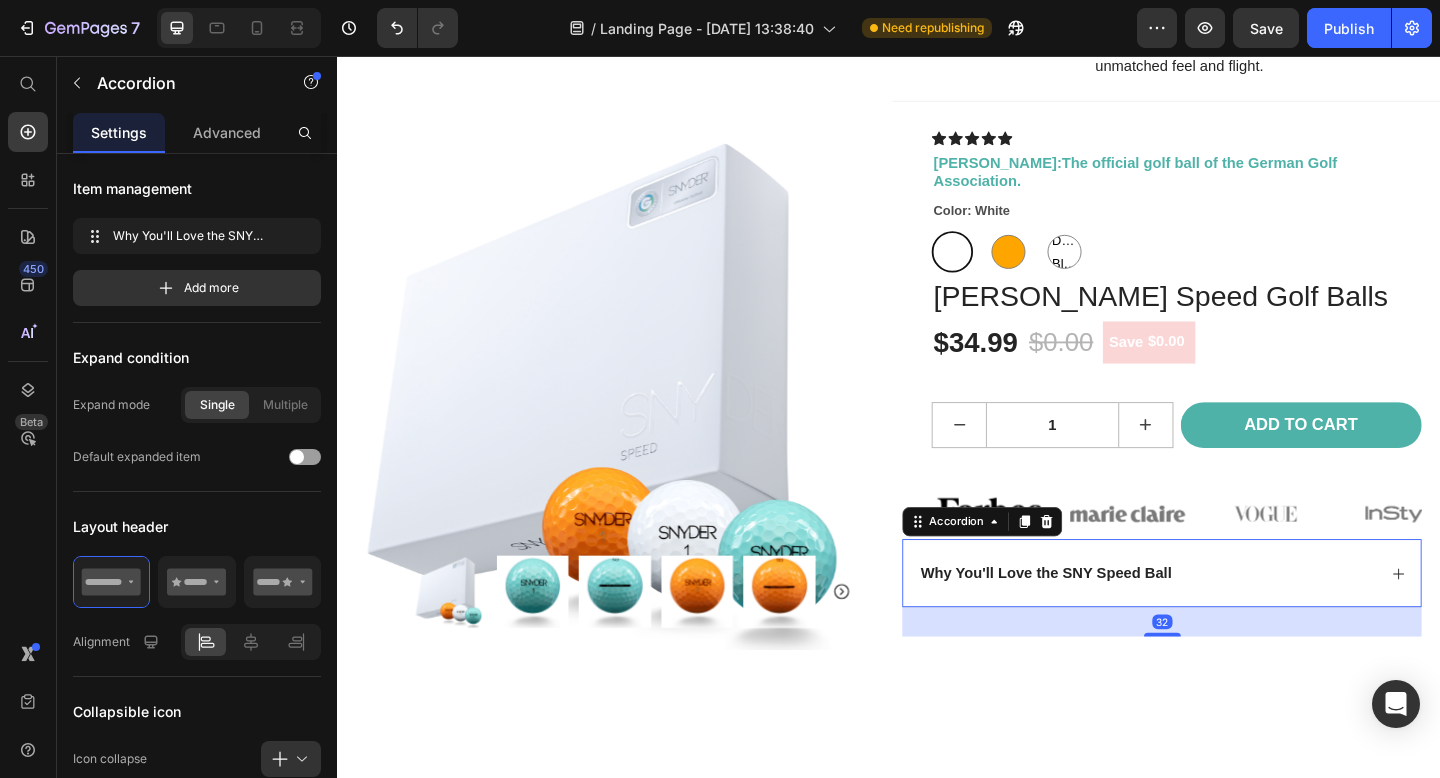 click on "Why You'll Love the SNY Speed Ball" at bounding box center (1218, 619) 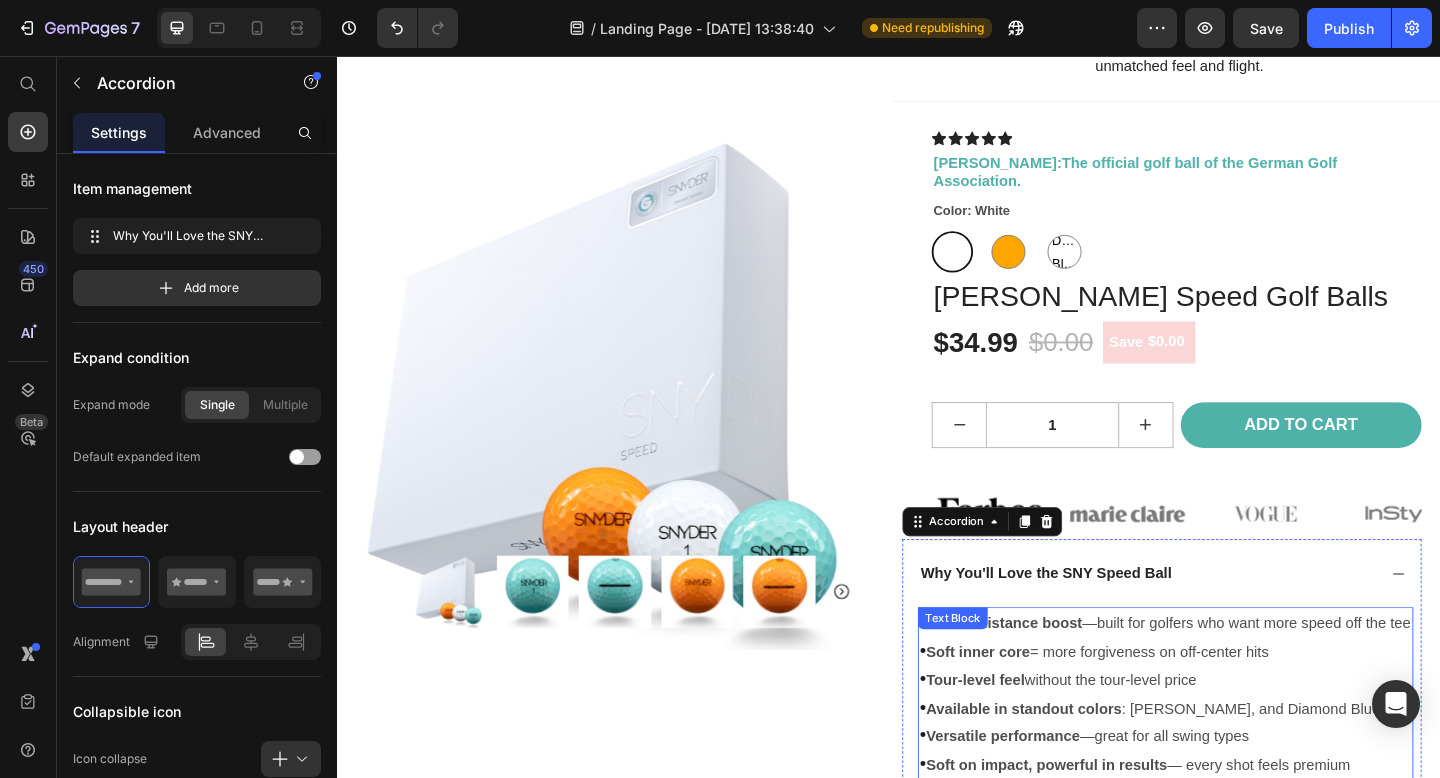 click on "•  Instant distance boost —built for golfers who want more speed off the tee" at bounding box center (1238, 673) 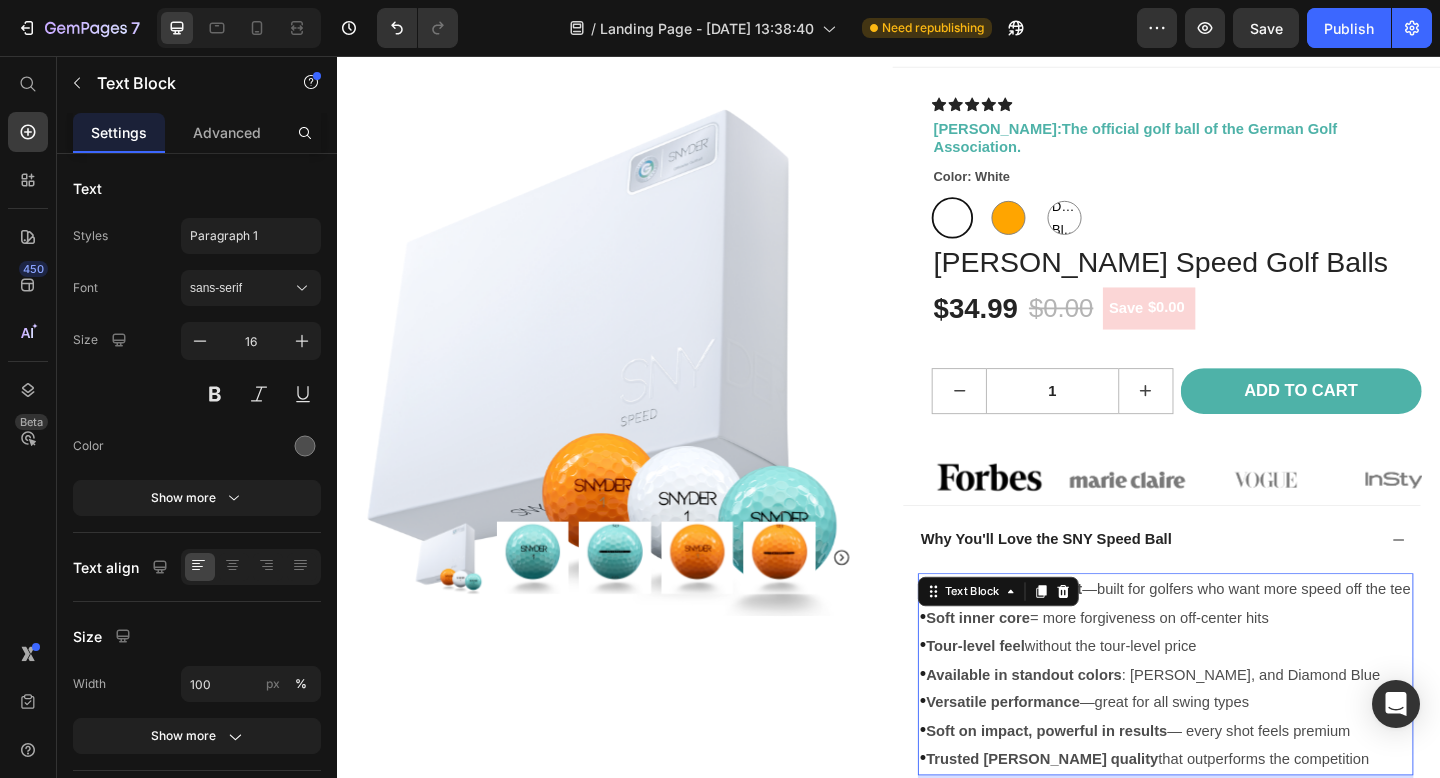 scroll, scrollTop: 560, scrollLeft: 0, axis: vertical 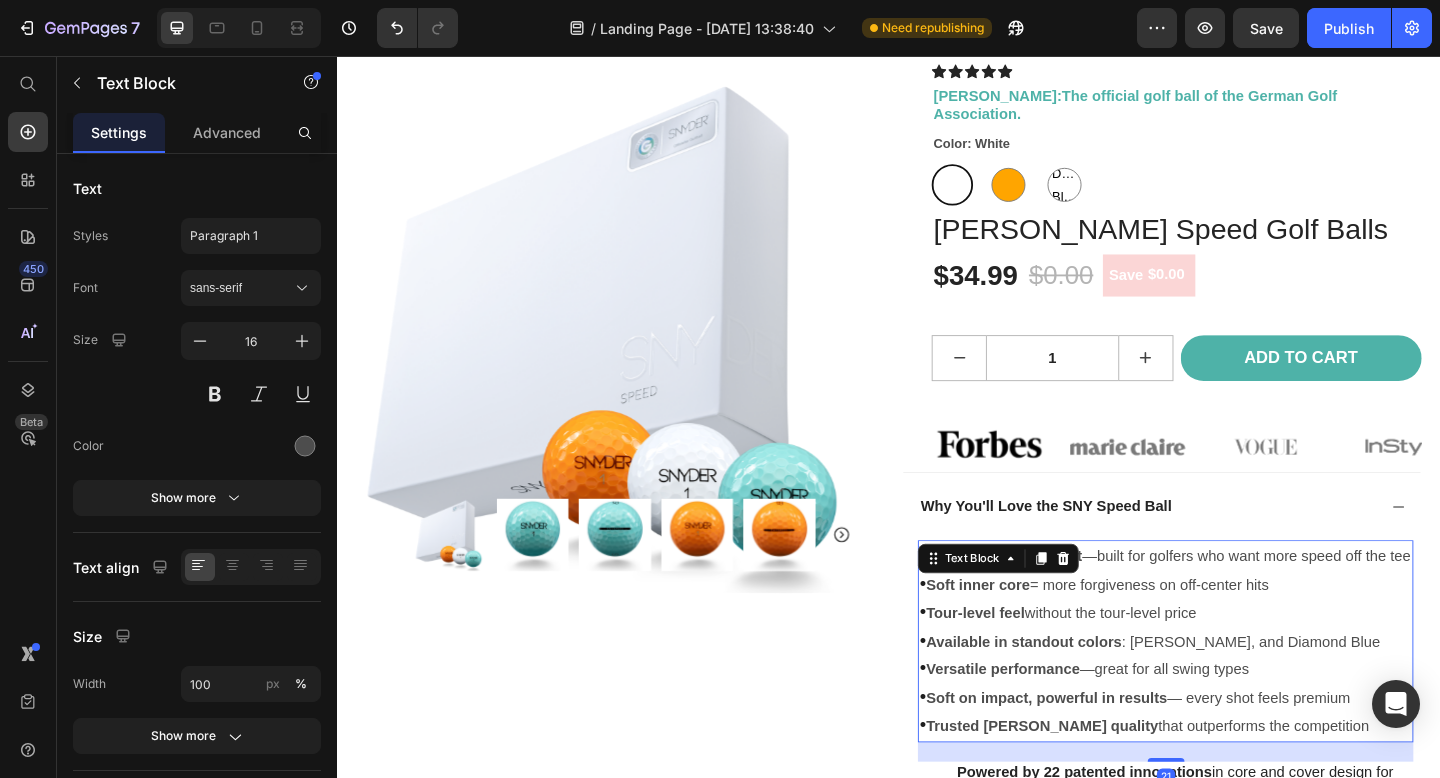 click on "•  Available in standout colors : White, Rose, and Diamond Blue" at bounding box center [1238, 693] 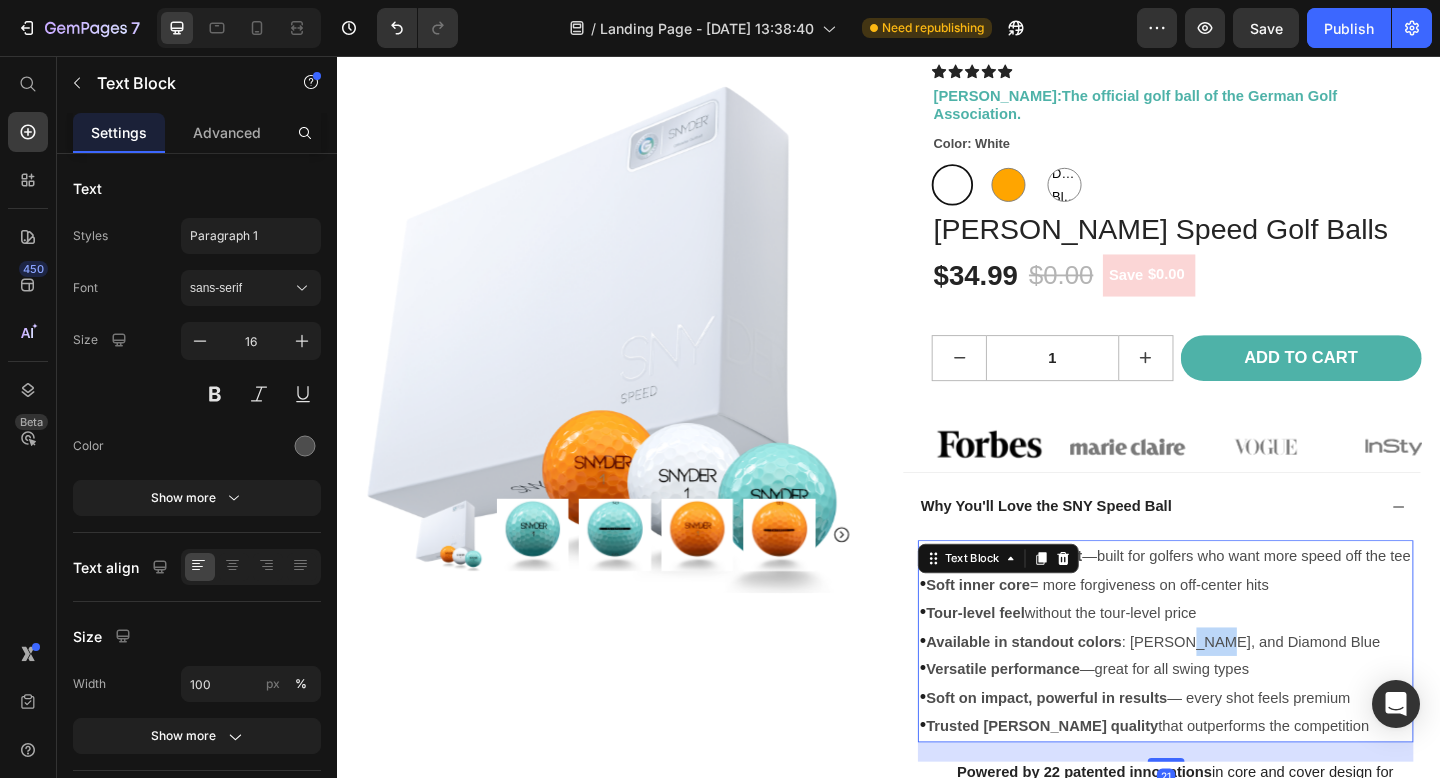 click on "•  Available in standout colors : White, Rose, and Diamond Blue" at bounding box center (1238, 693) 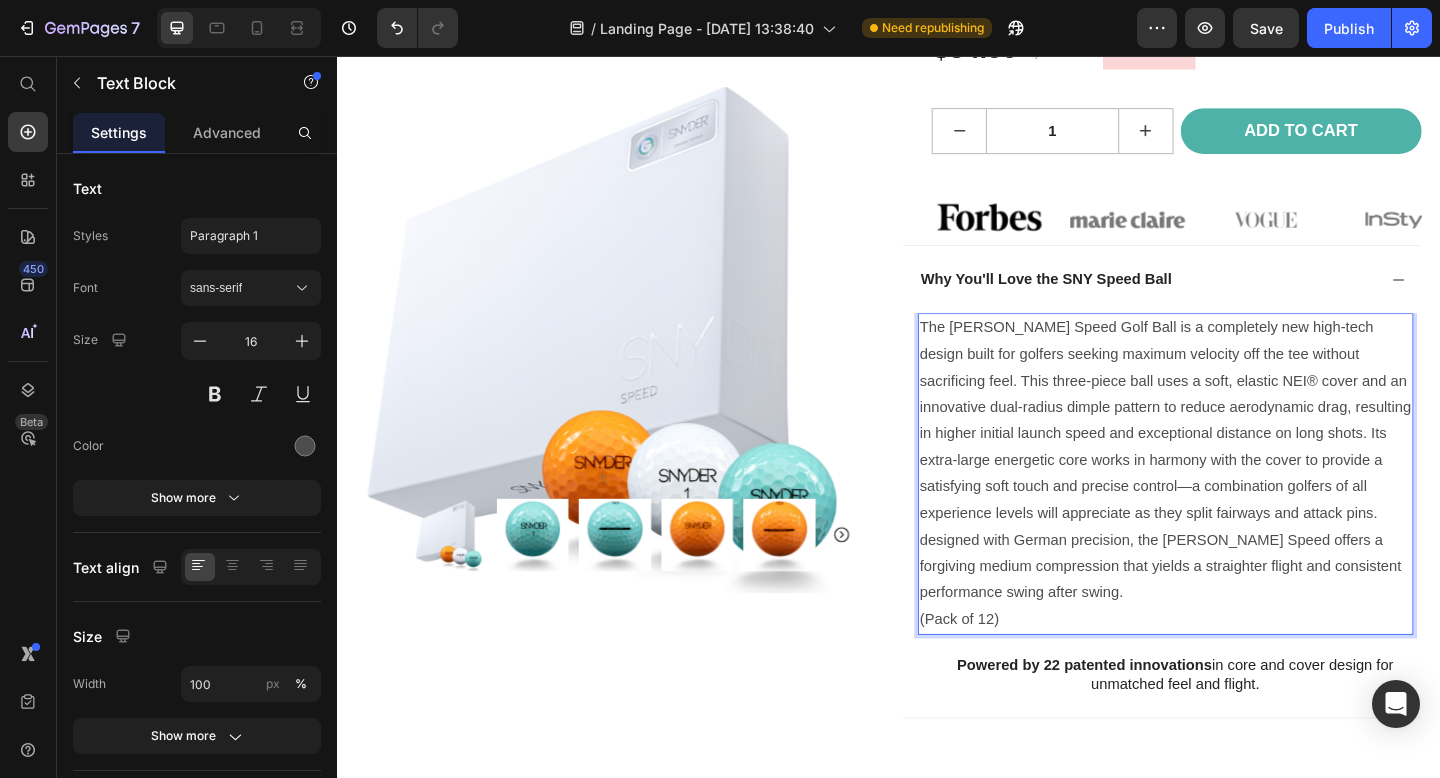 scroll, scrollTop: 887, scrollLeft: 0, axis: vertical 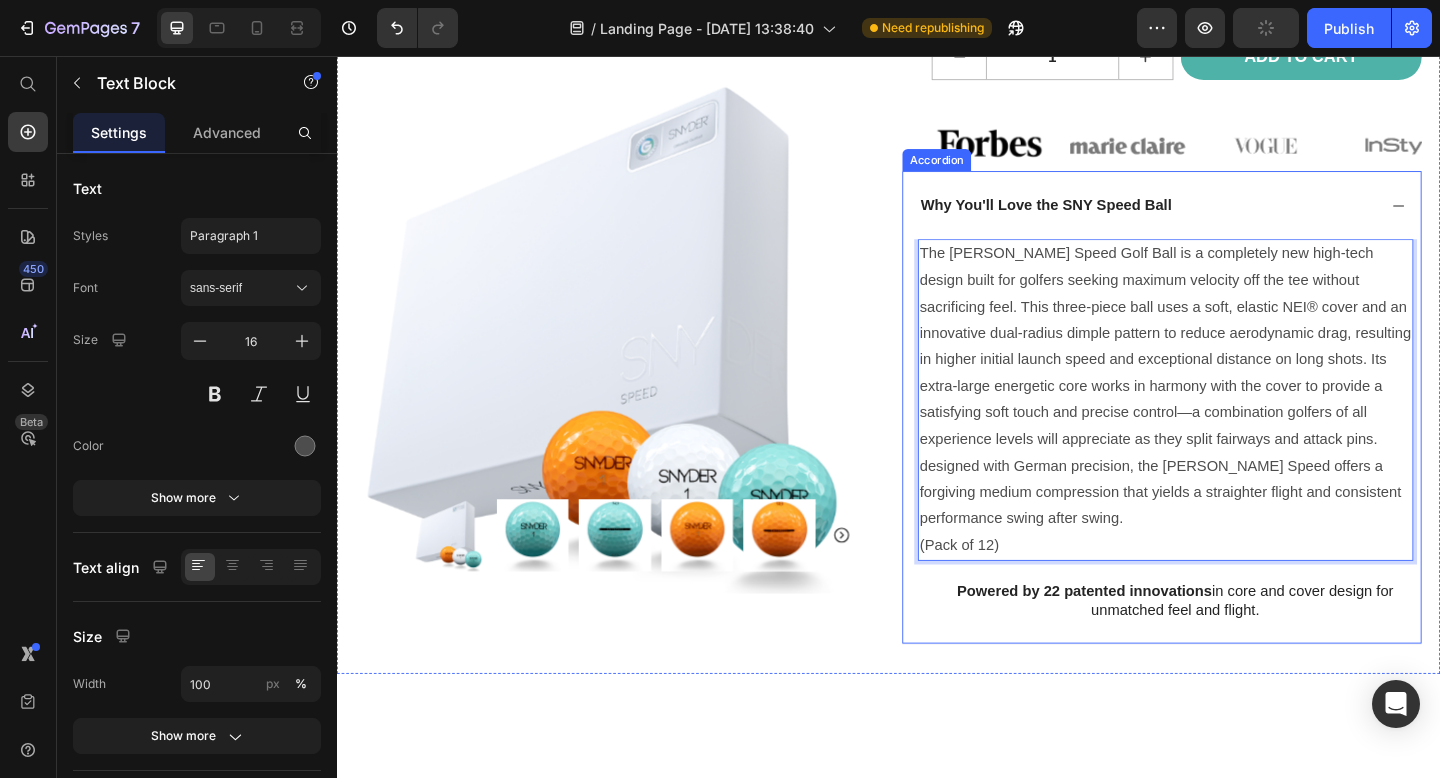 click on "Why You'll Love the SNY Speed Ball" at bounding box center [1218, 219] 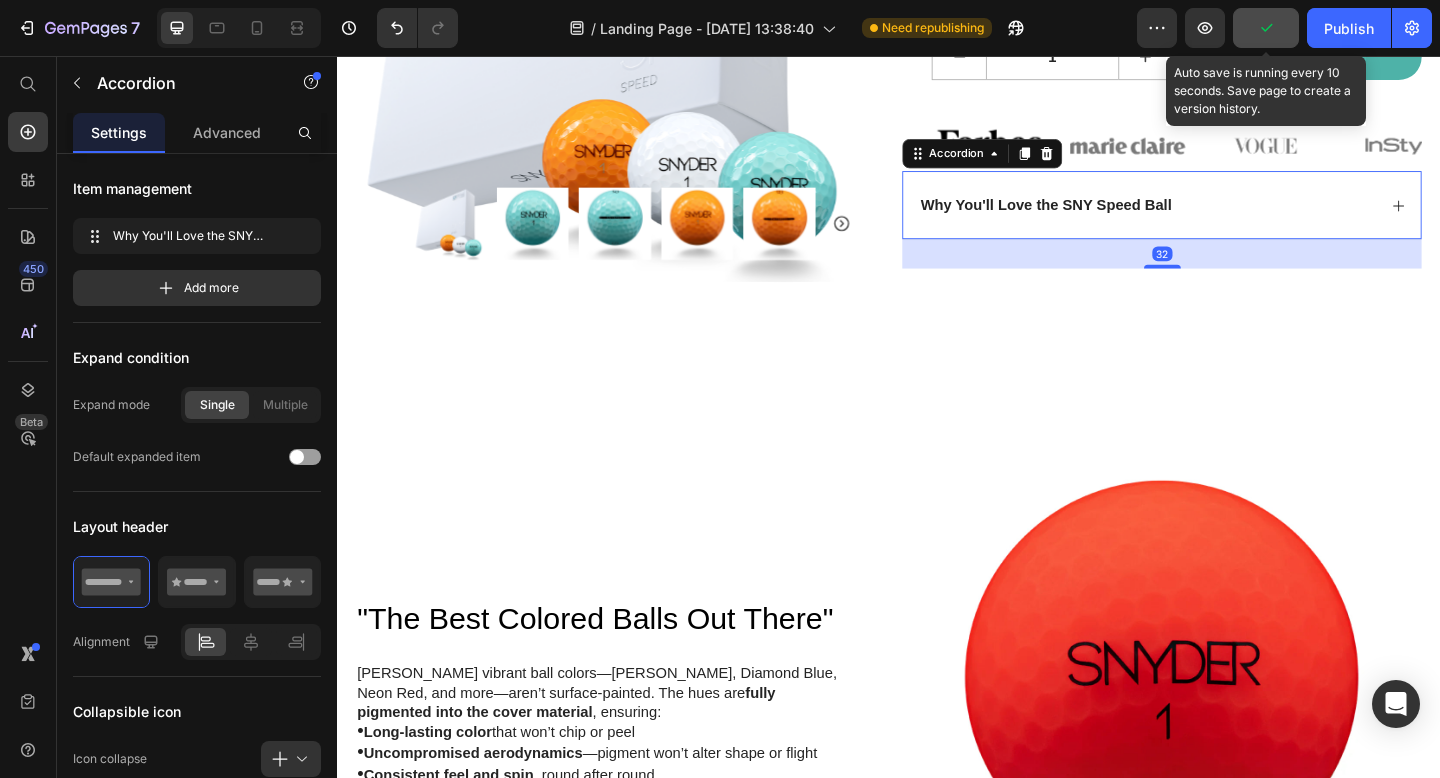 click 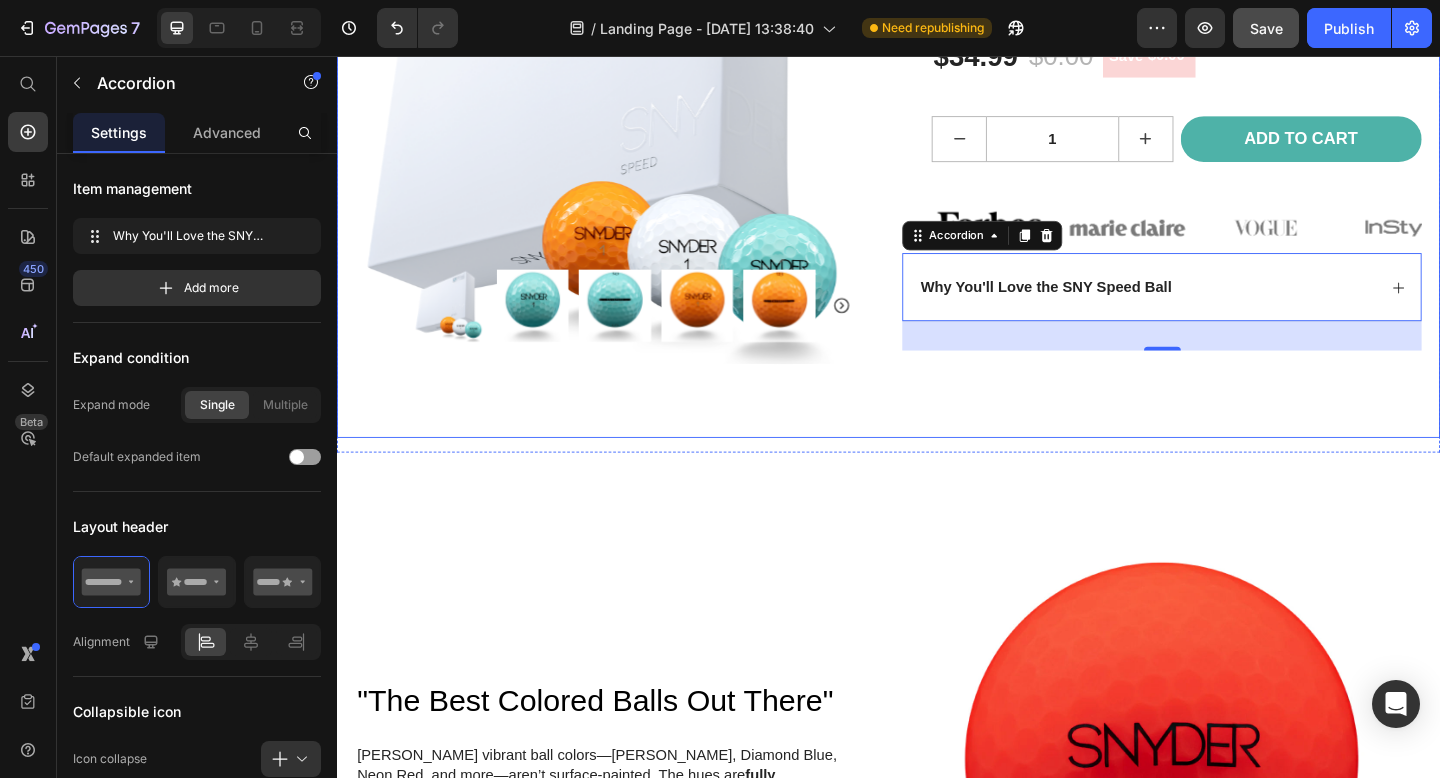 scroll, scrollTop: 788, scrollLeft: 0, axis: vertical 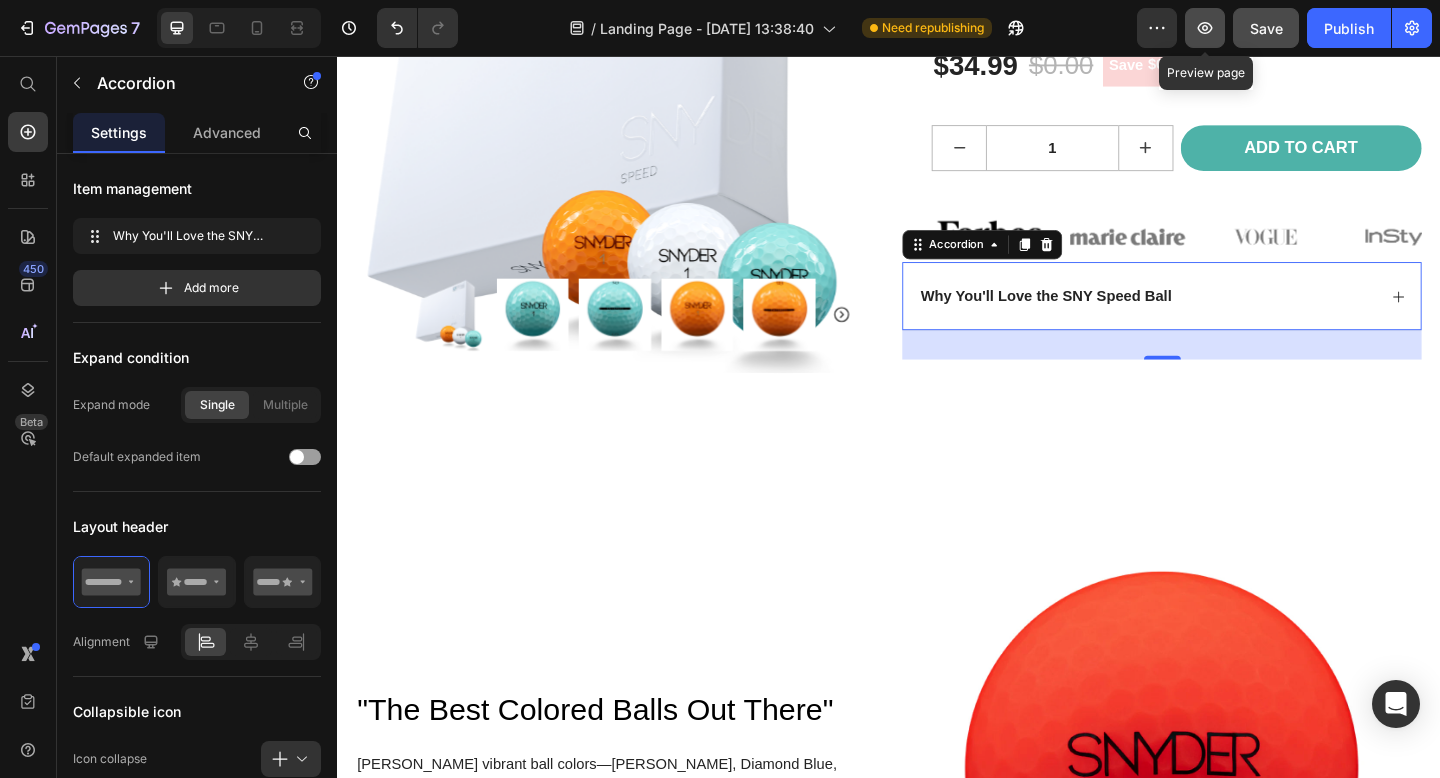 click 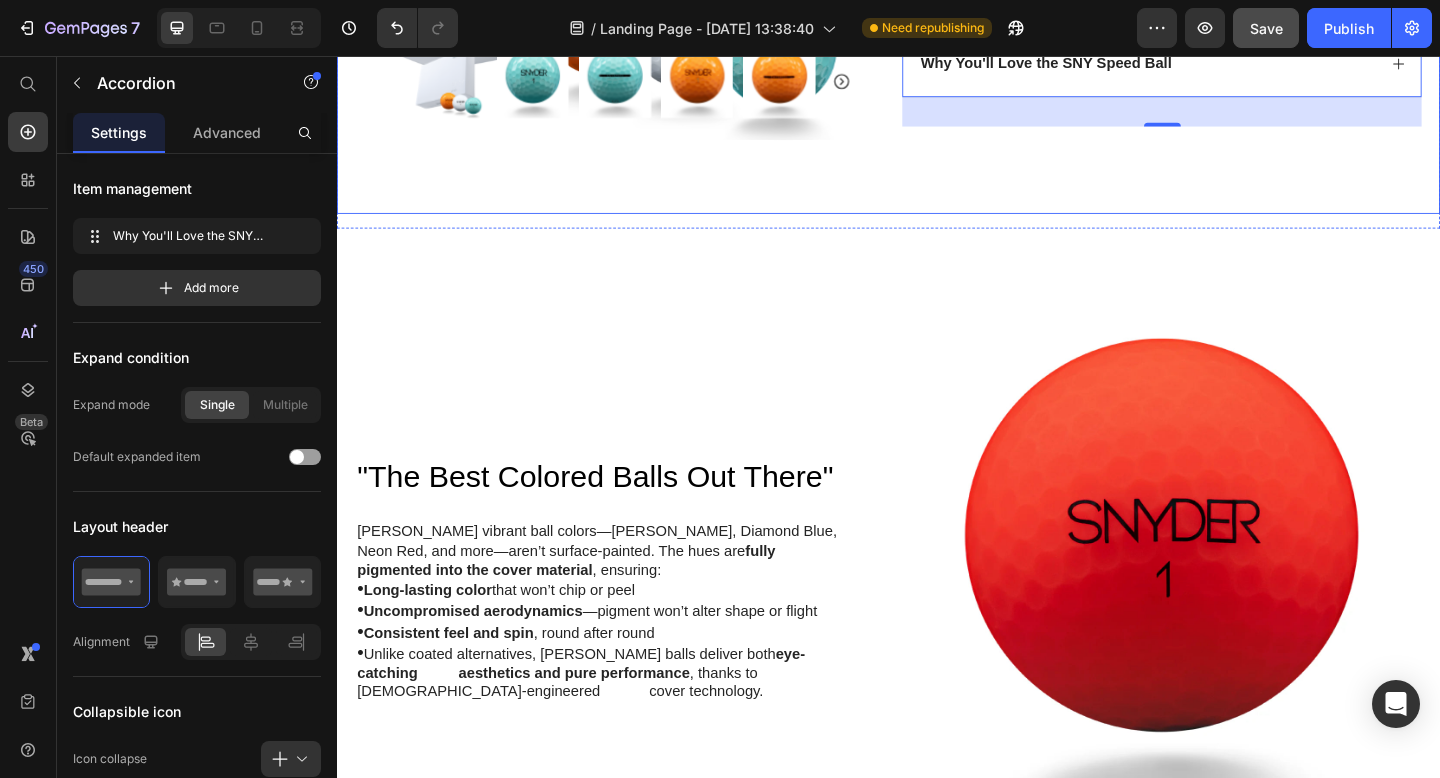 scroll, scrollTop: 1162, scrollLeft: 0, axis: vertical 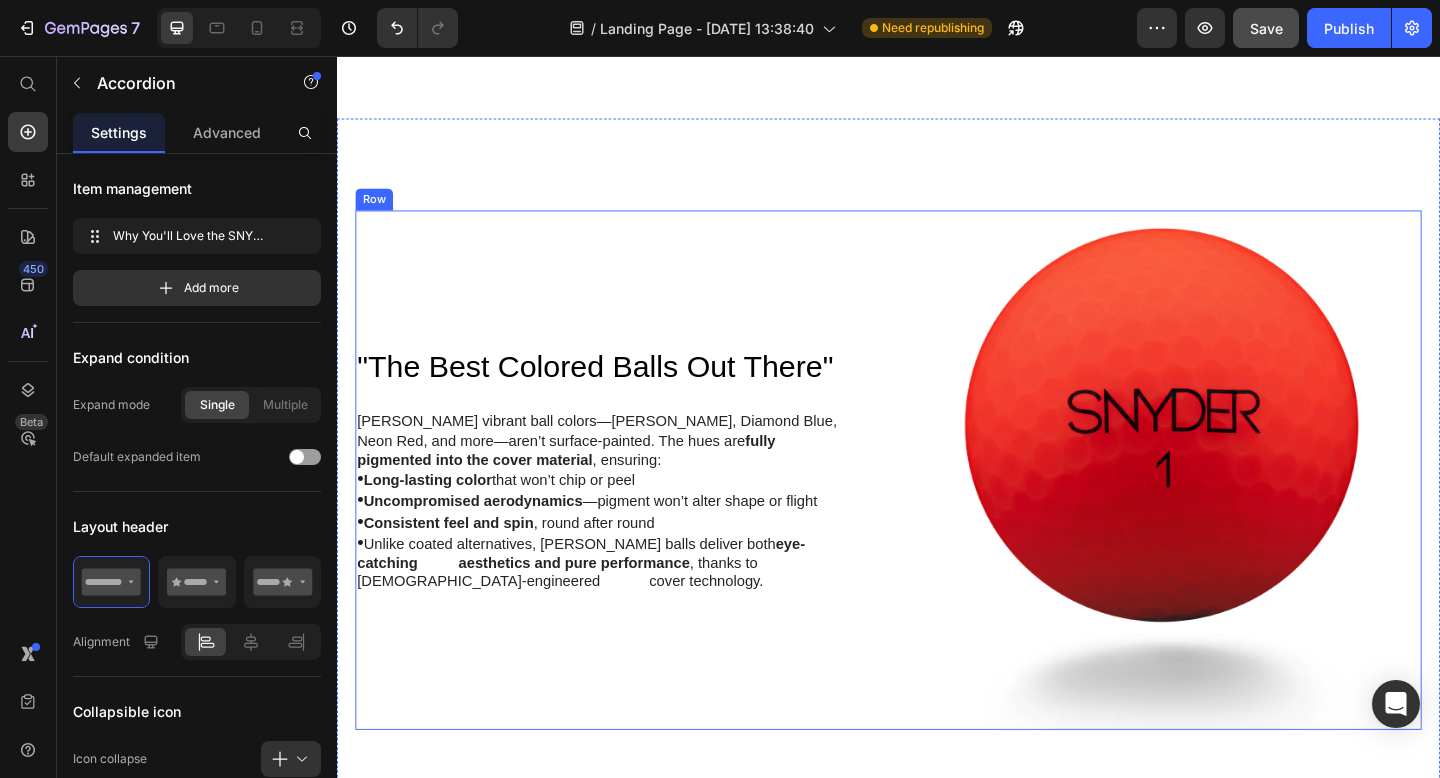 click on ""The Best Colored Balls Out There" Heading SNYDER’s vibrant ball colors—White, Rose, Diamond Blue, Neon Red, and more—aren’t surface-painted. The hues are  fully pigmented into the cover material , ensuring: •  Long-lasting color  that won’t chip or peel •  Uncompromised aerodynamics —pigment won’t alter shape or flight •  Consistent feel and spin , round after round •  Unlike coated alternatives, Snyder’s balls deliver both  eye-catching          aesthetics and pure performance , thanks to German-engineered            cover technology. Text Block Row" at bounding box center (639, 506) 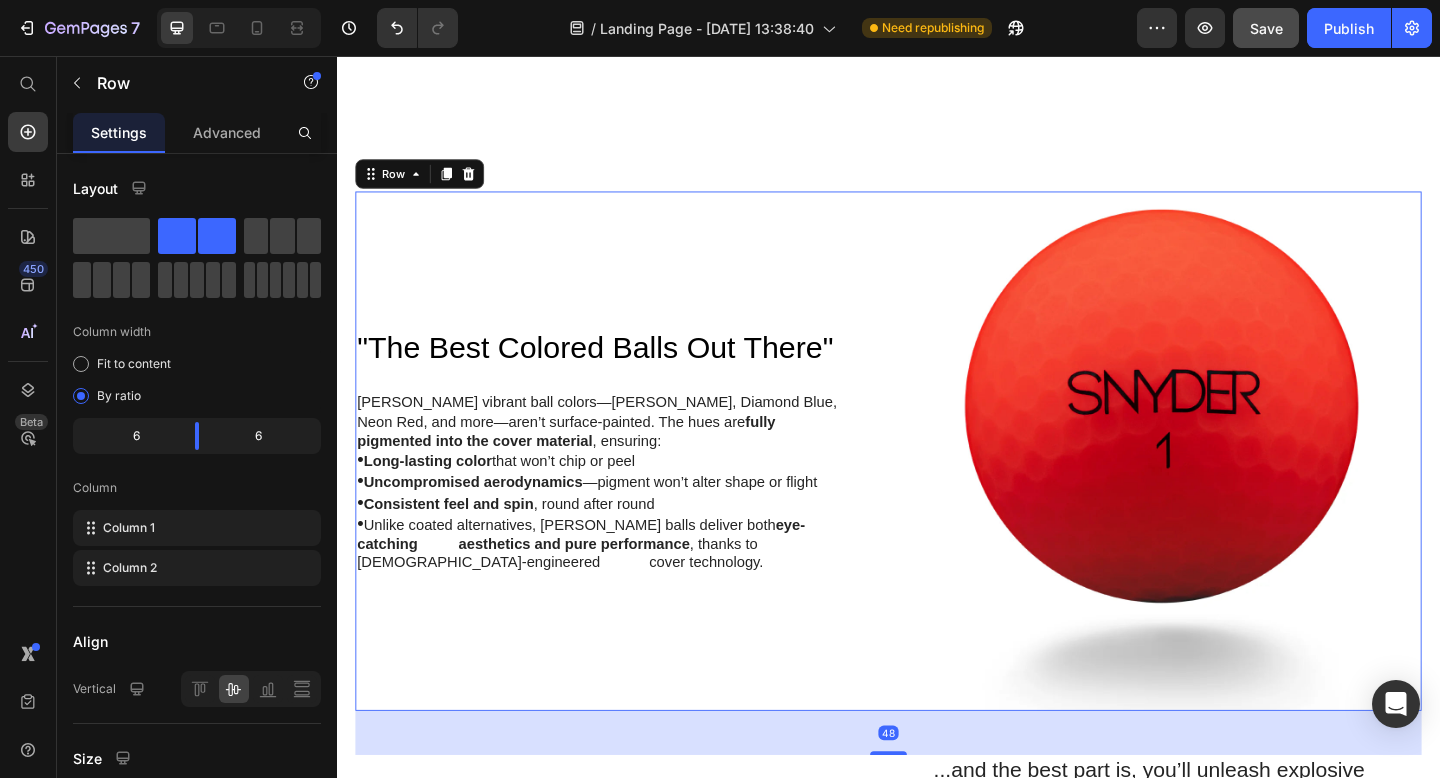 scroll, scrollTop: 1190, scrollLeft: 0, axis: vertical 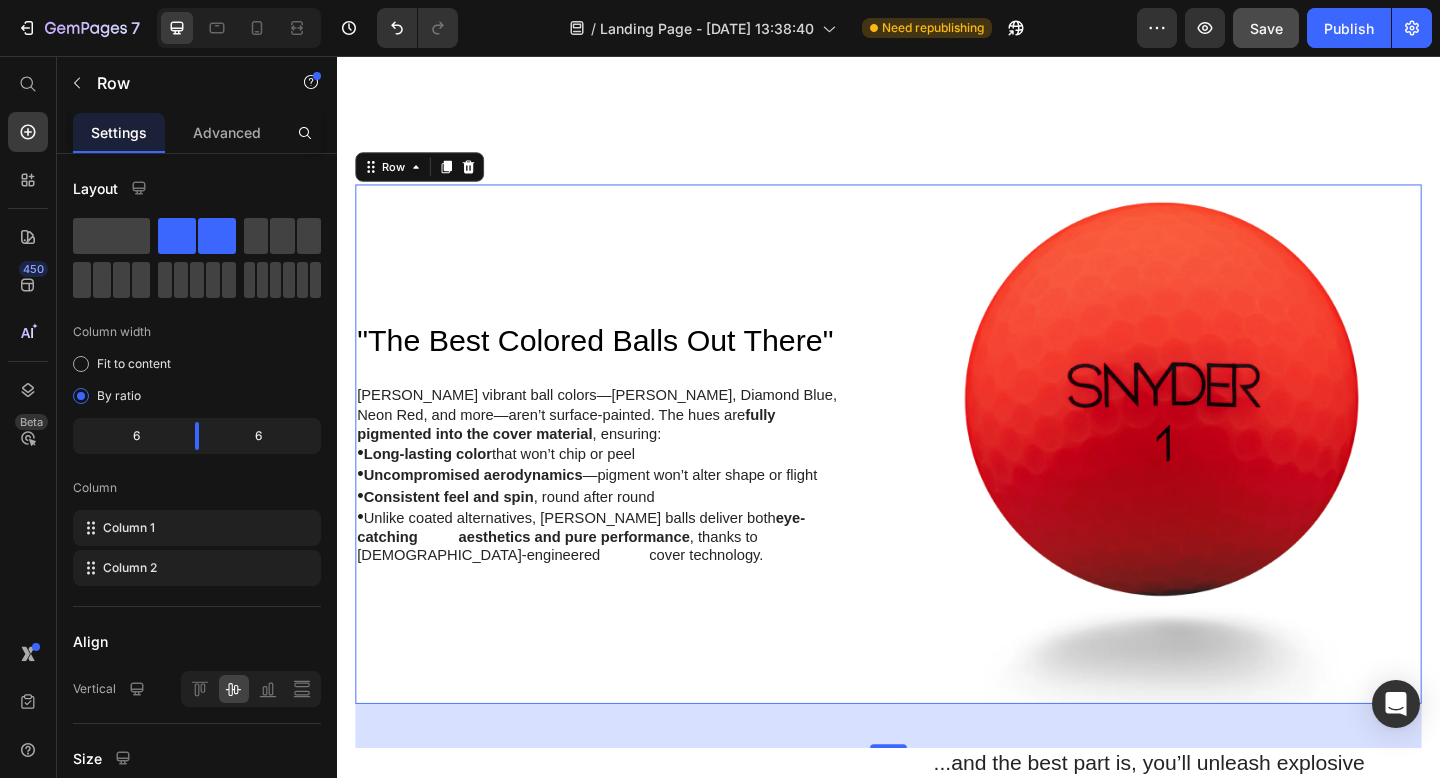 click on ""The Best Colored Balls Out There" Heading SNYDER’s vibrant ball colors—White, Rose, Diamond Blue, Neon Red, and more—aren’t surface-painted. The hues are  fully pigmented into the cover material , ensuring: •  Long-lasting color  that won’t chip or peel •  Uncompromised aerodynamics —pigment won’t alter shape or flight •  Consistent feel and spin , round after round •  Unlike coated alternatives, Snyder’s balls deliver both  eye-catching          aesthetics and pure performance , thanks to German-engineered            cover technology. Text Block Row" at bounding box center [639, 478] 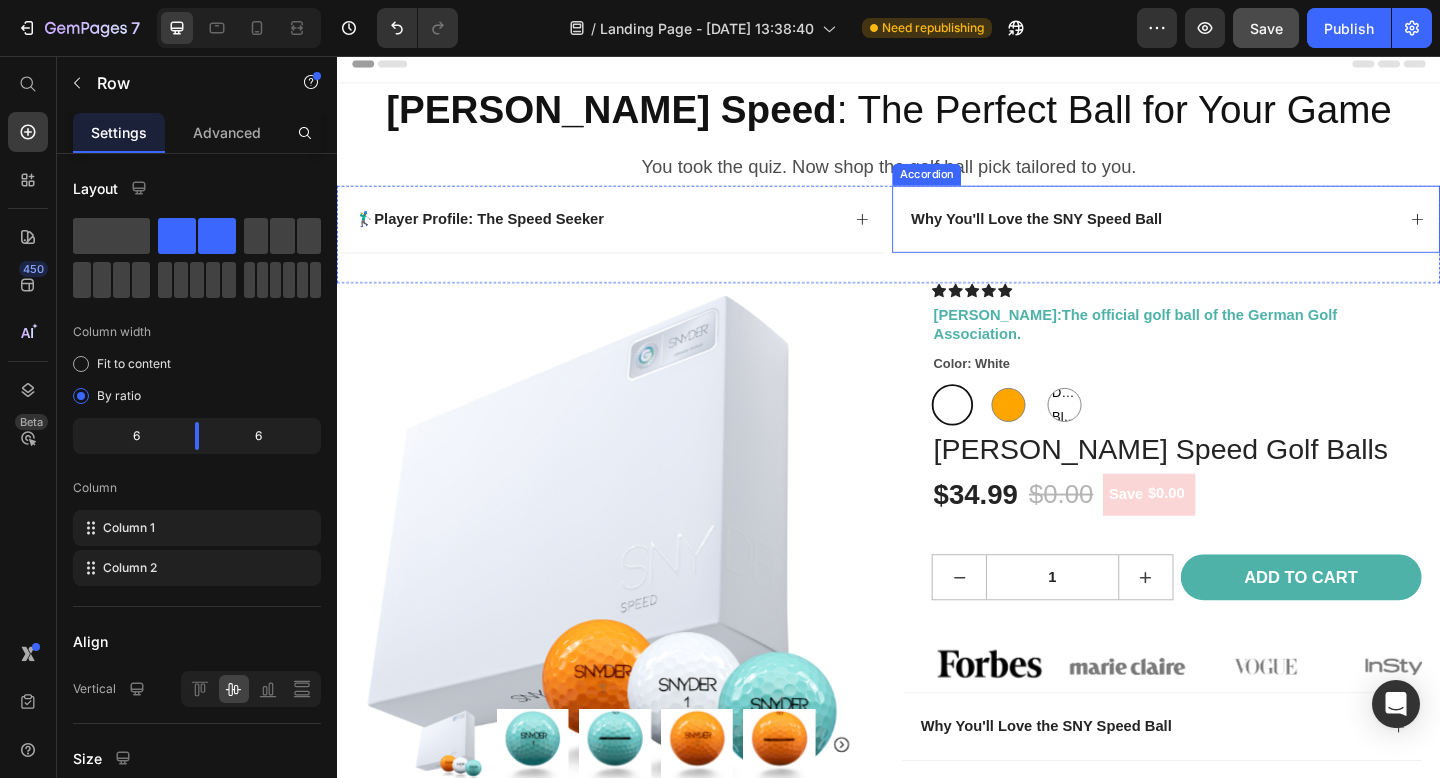 scroll, scrollTop: 59, scrollLeft: 0, axis: vertical 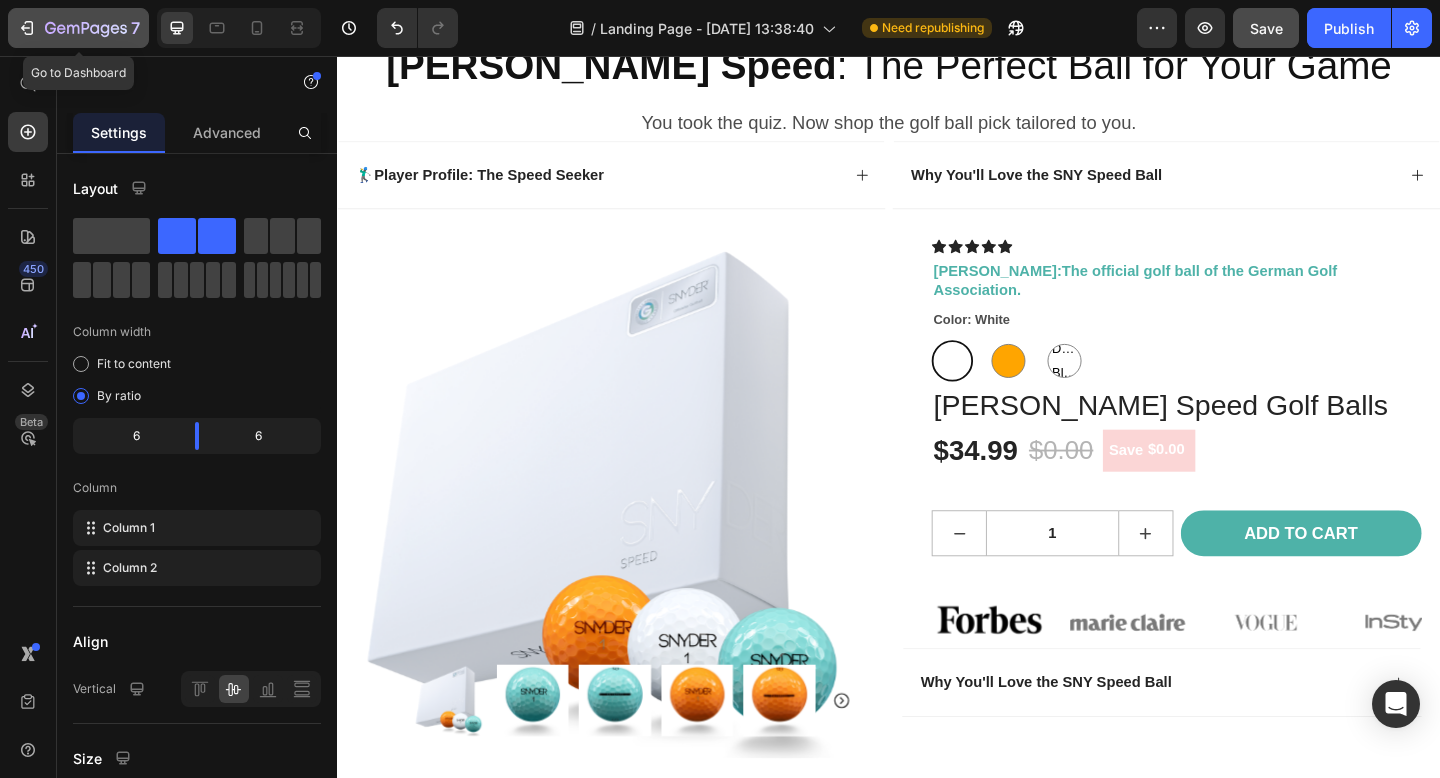 click 